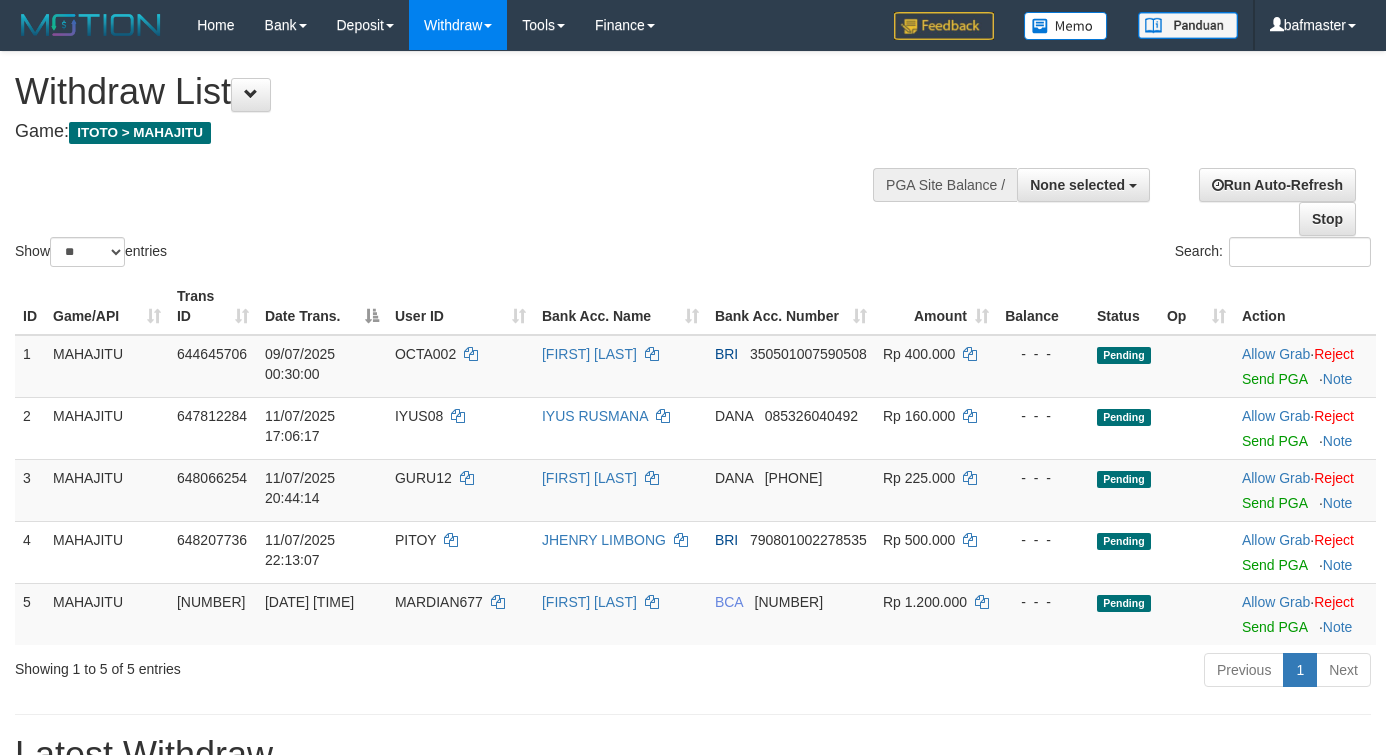 select 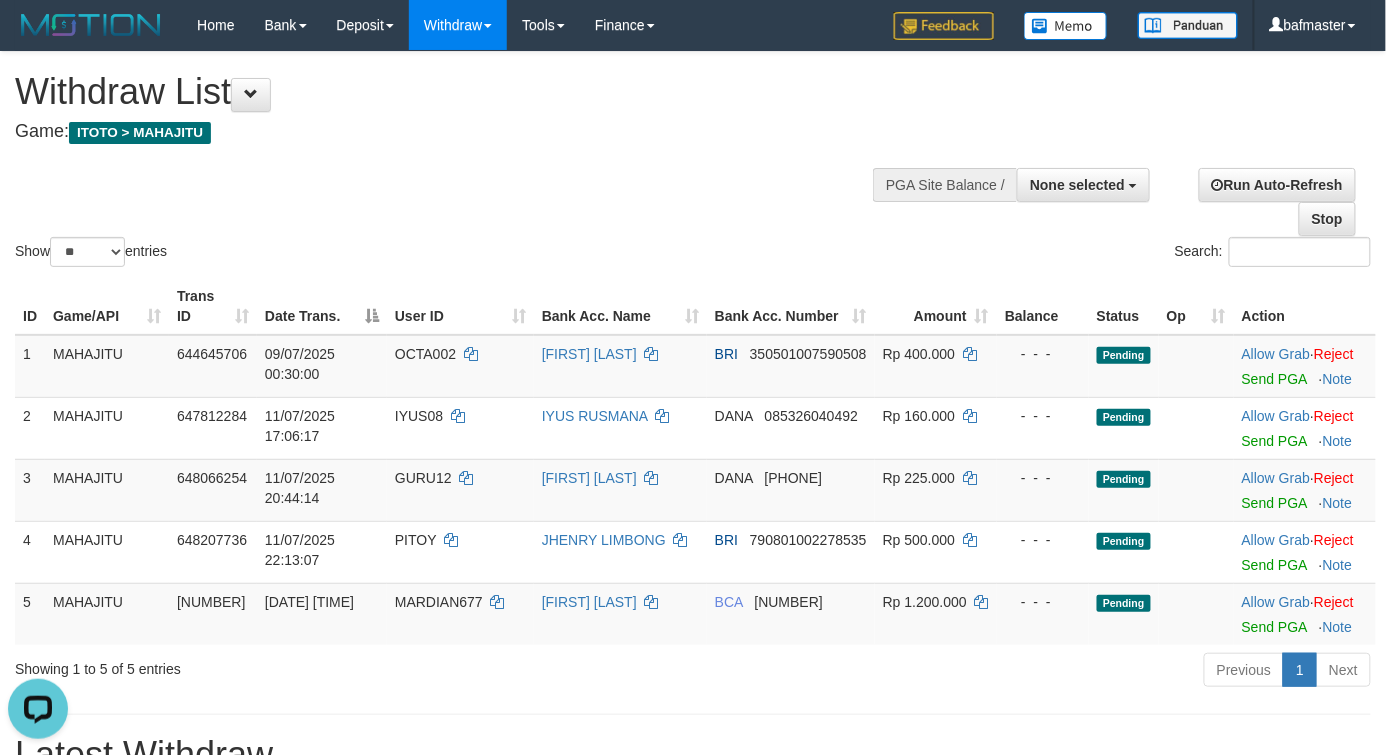 scroll, scrollTop: 0, scrollLeft: 0, axis: both 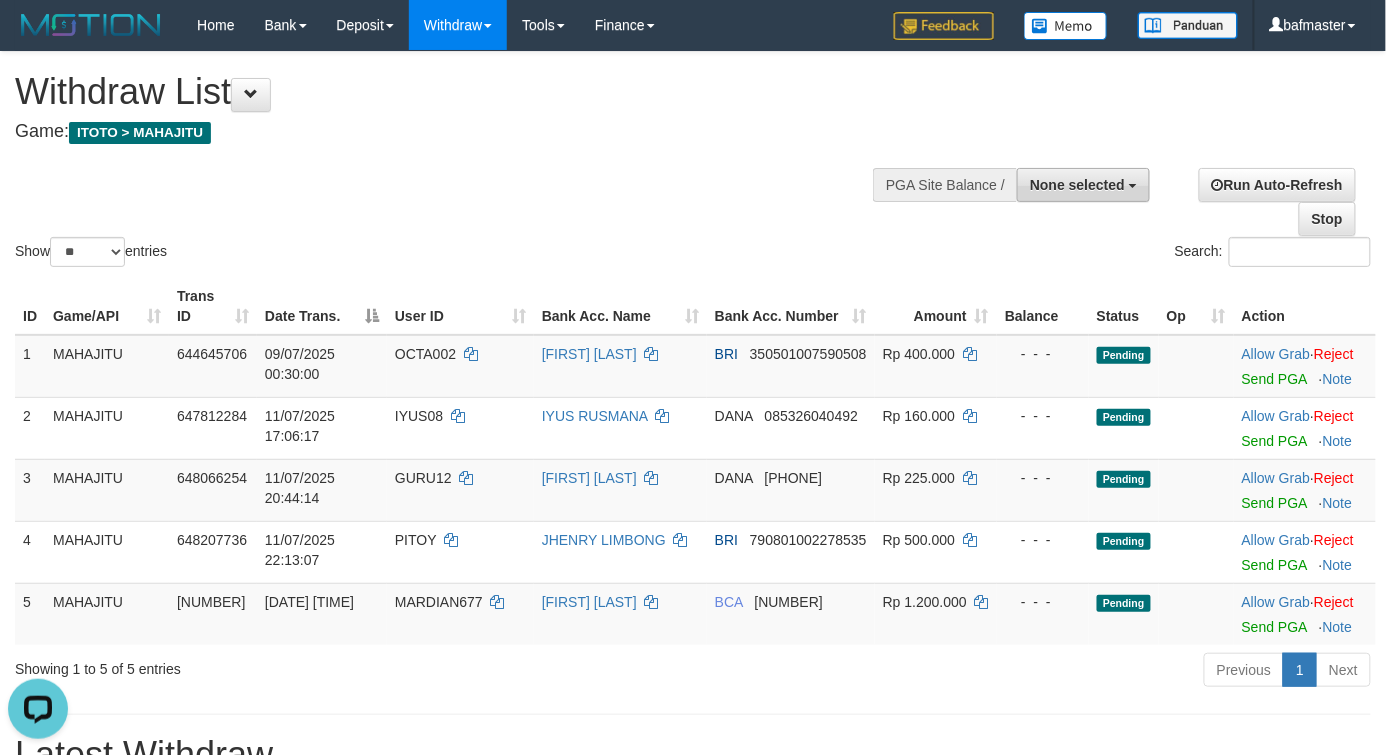 click on "None selected" at bounding box center [1077, 185] 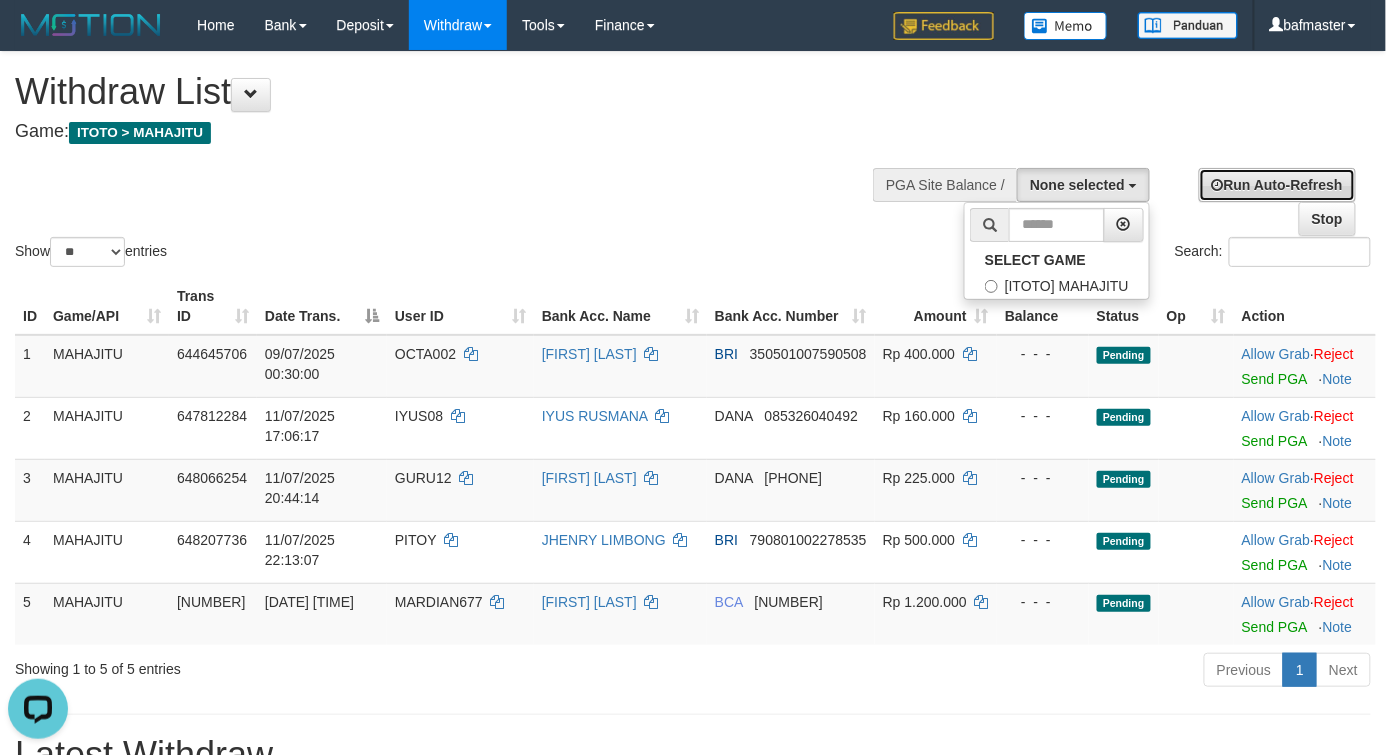 click on "Run Auto-Refresh" at bounding box center [1277, 185] 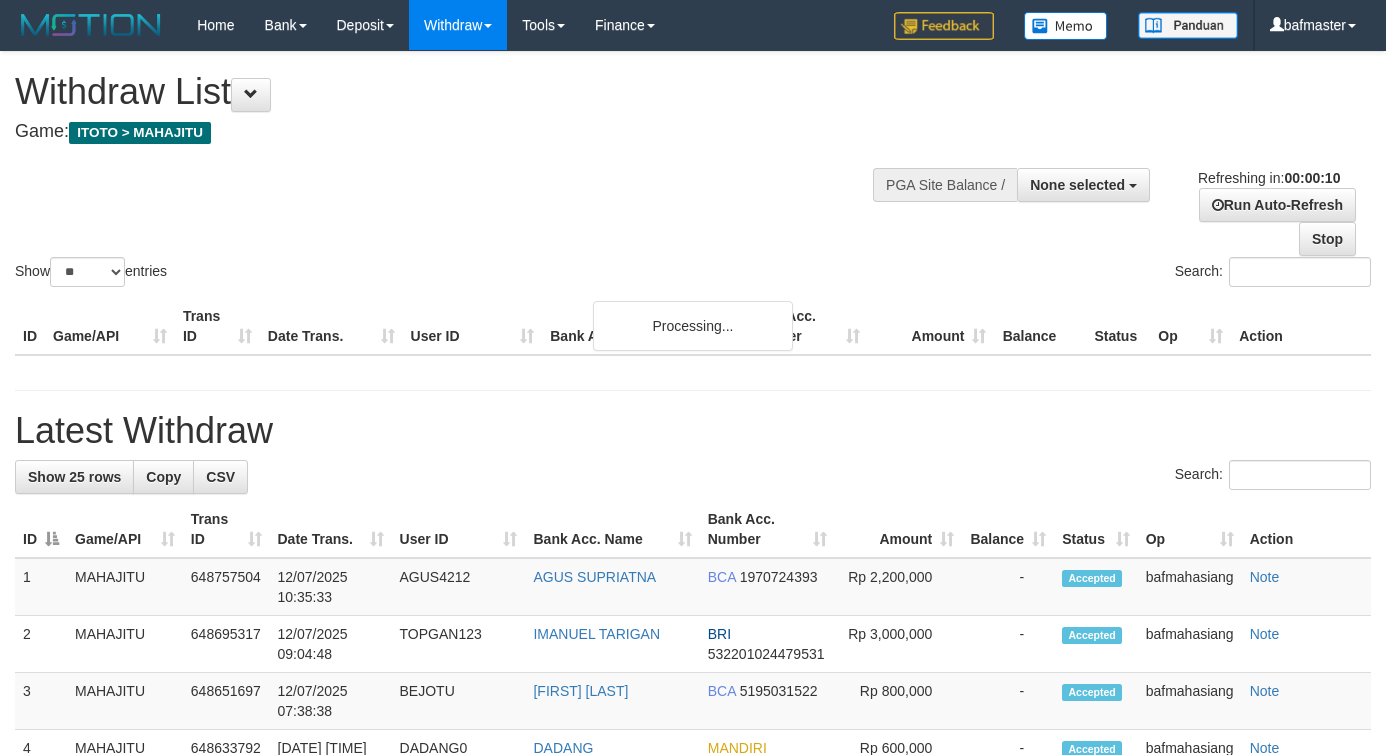 select 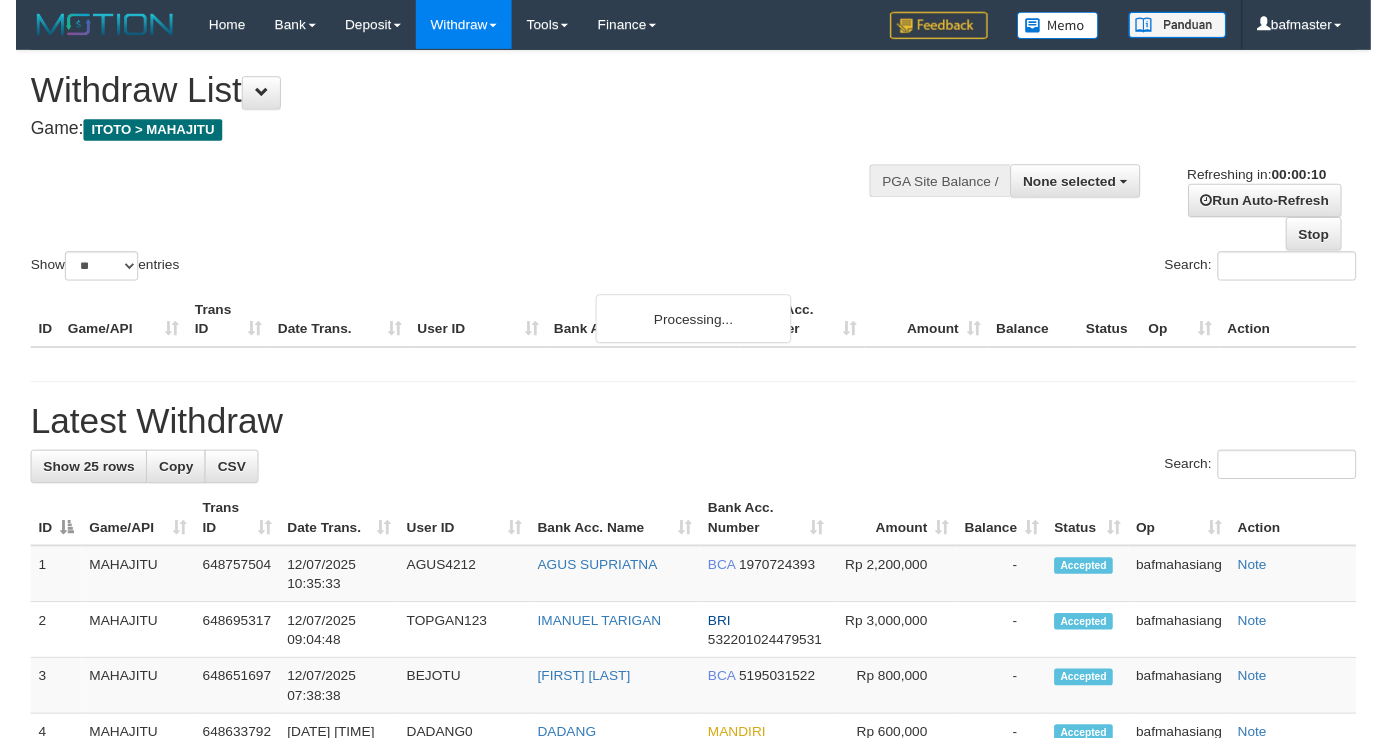 scroll, scrollTop: 0, scrollLeft: 0, axis: both 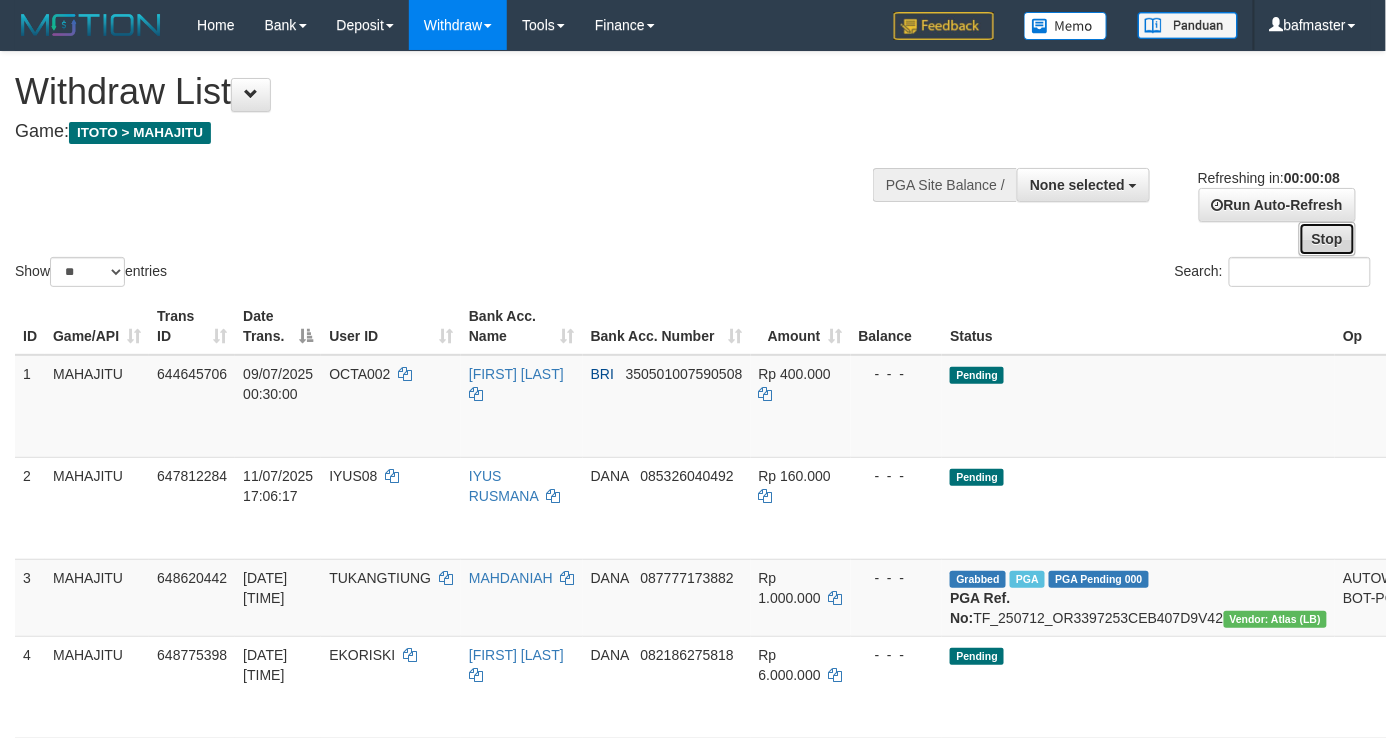 click on "Stop" at bounding box center (1327, 239) 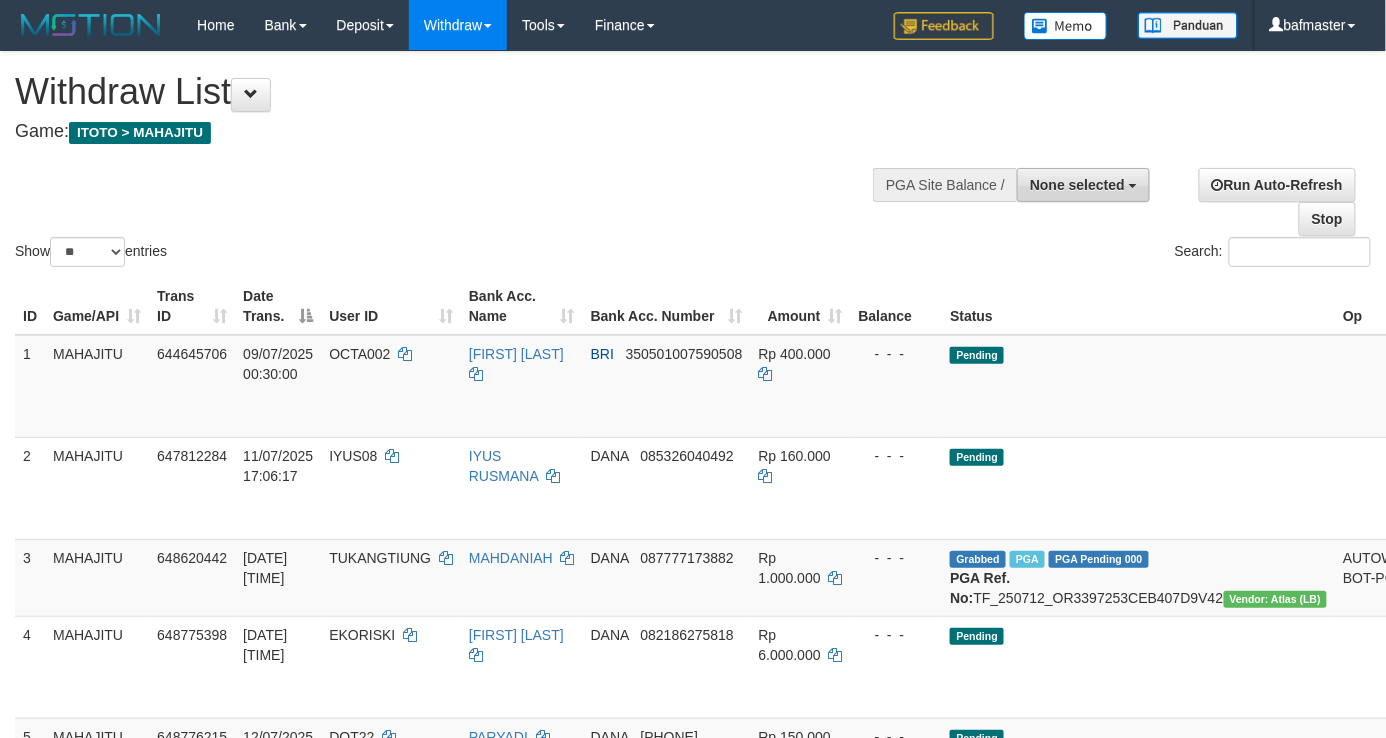click on "None selected" at bounding box center (1077, 185) 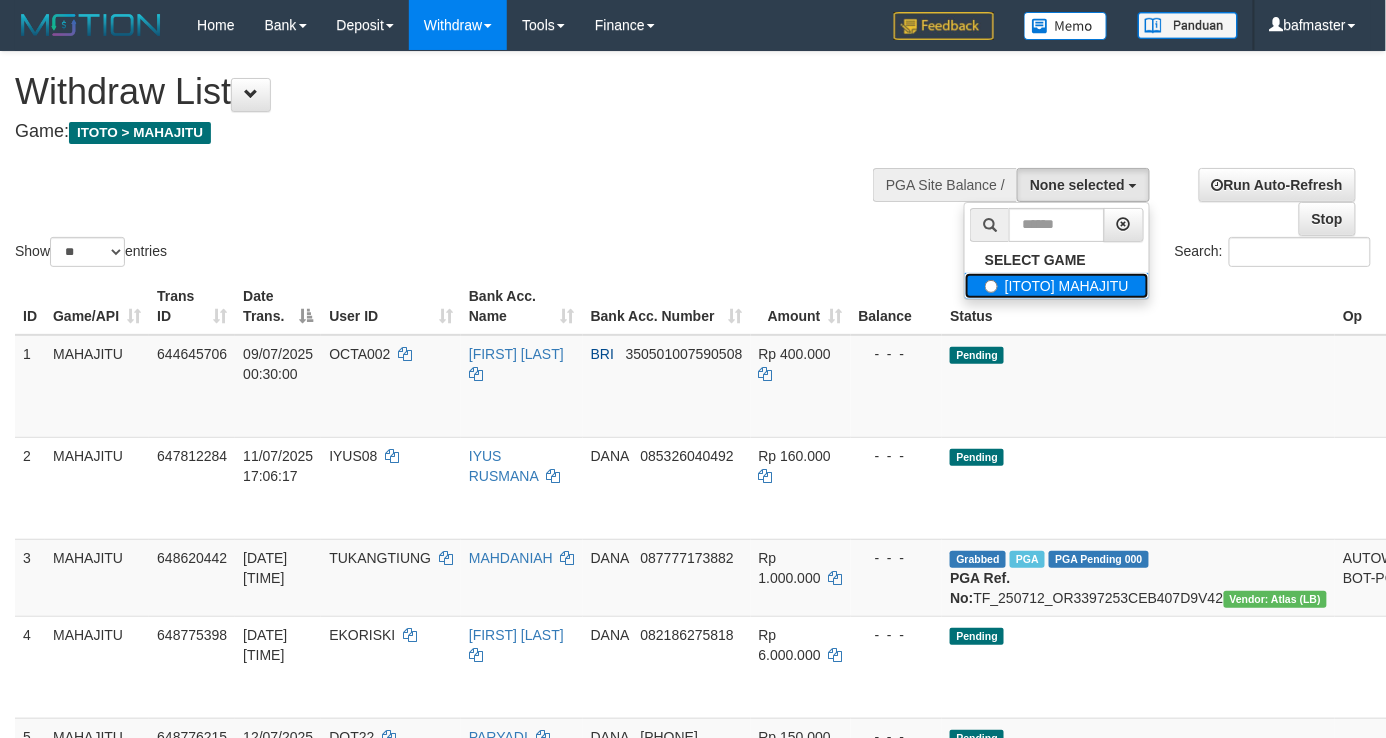 click on "[ITOTO] MAHAJITU" at bounding box center [1057, 286] 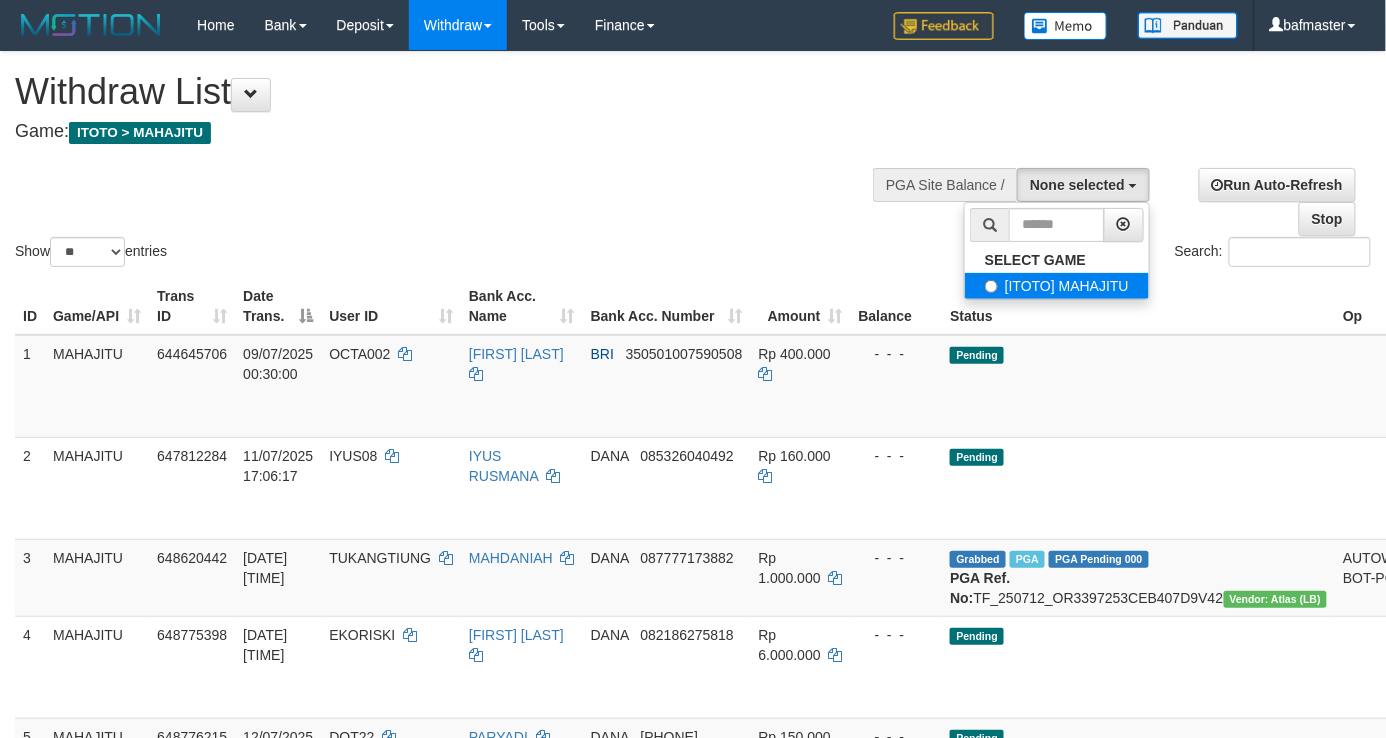 select on "***" 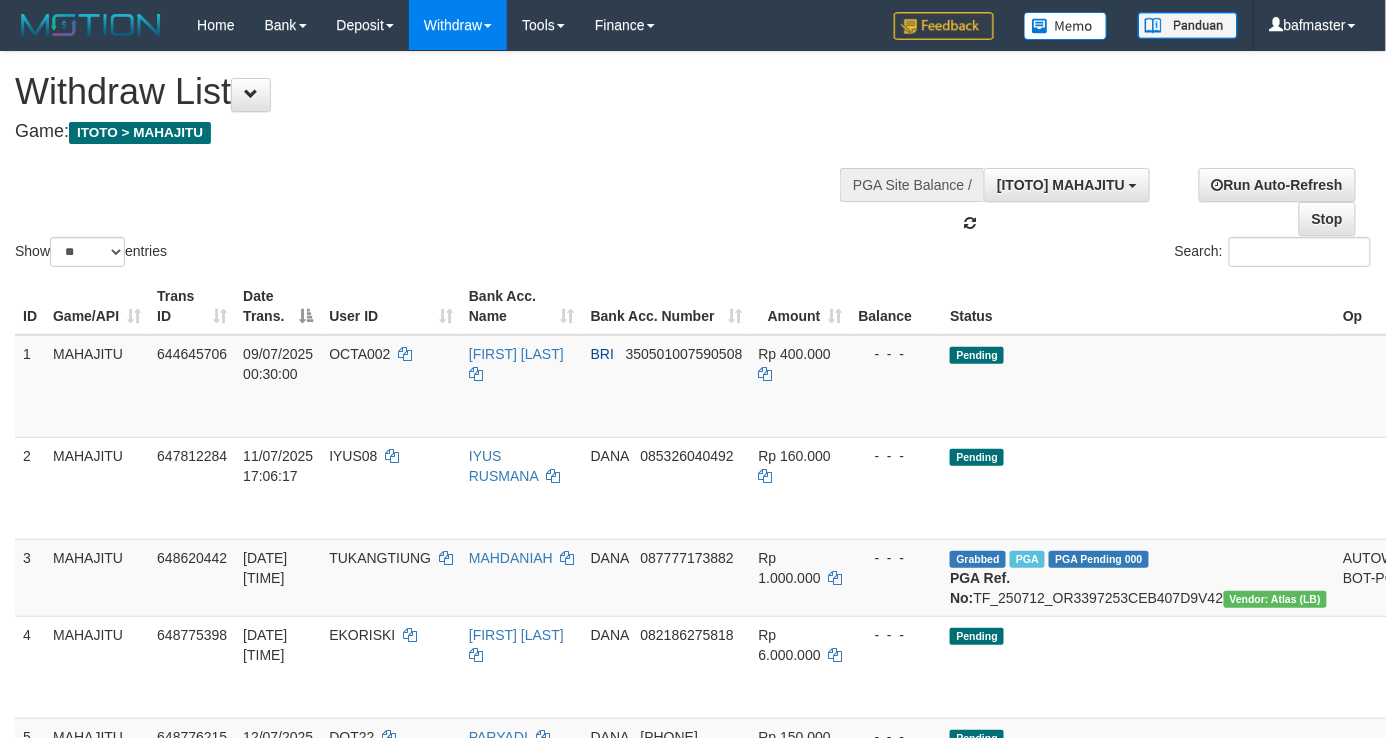 scroll, scrollTop: 17, scrollLeft: 0, axis: vertical 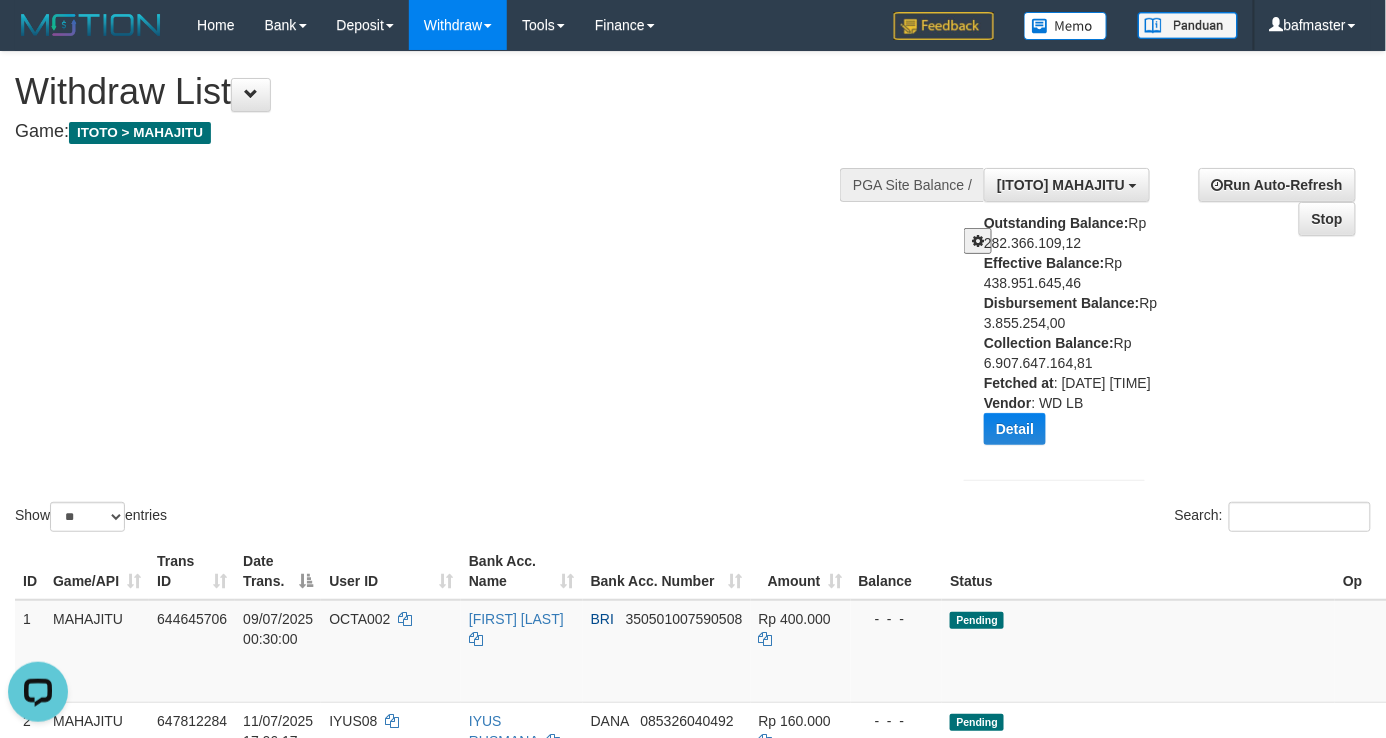 click at bounding box center (978, 241) 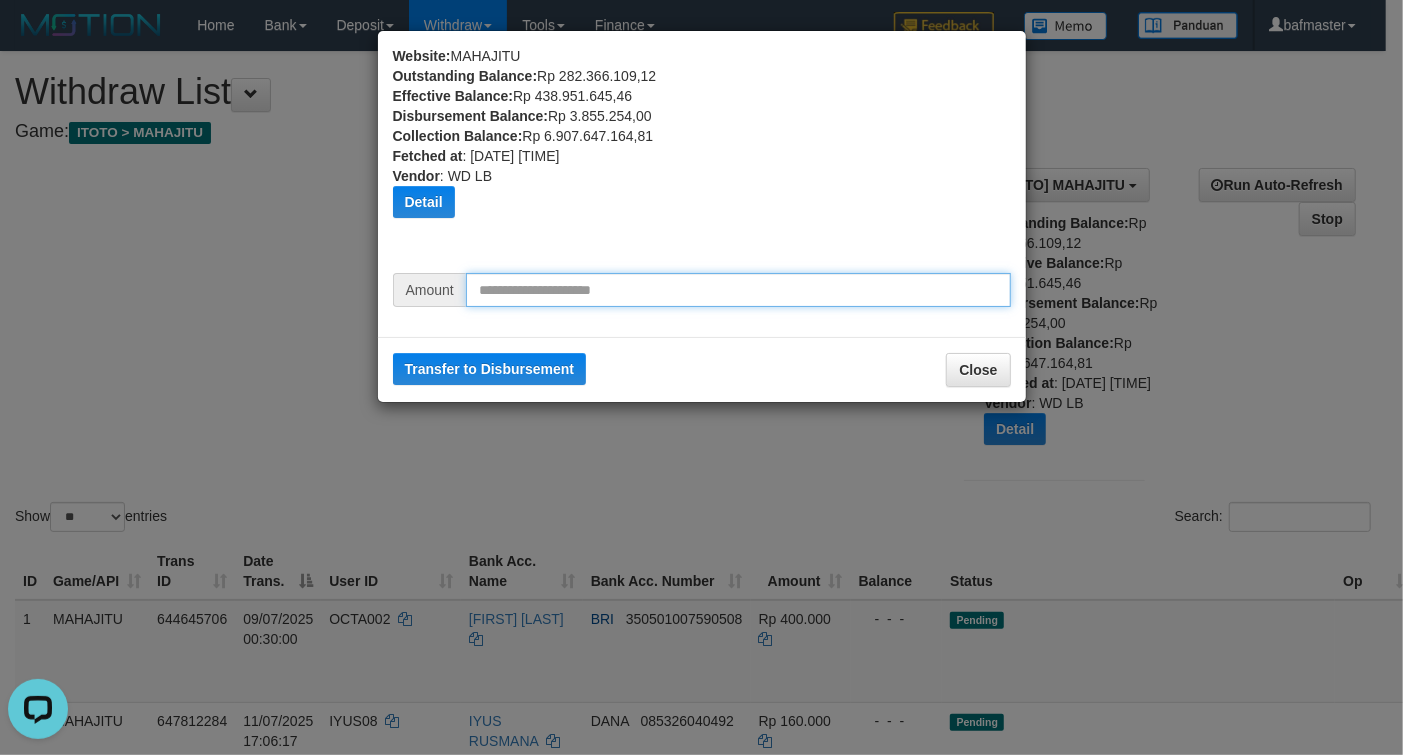 click at bounding box center (738, 290) 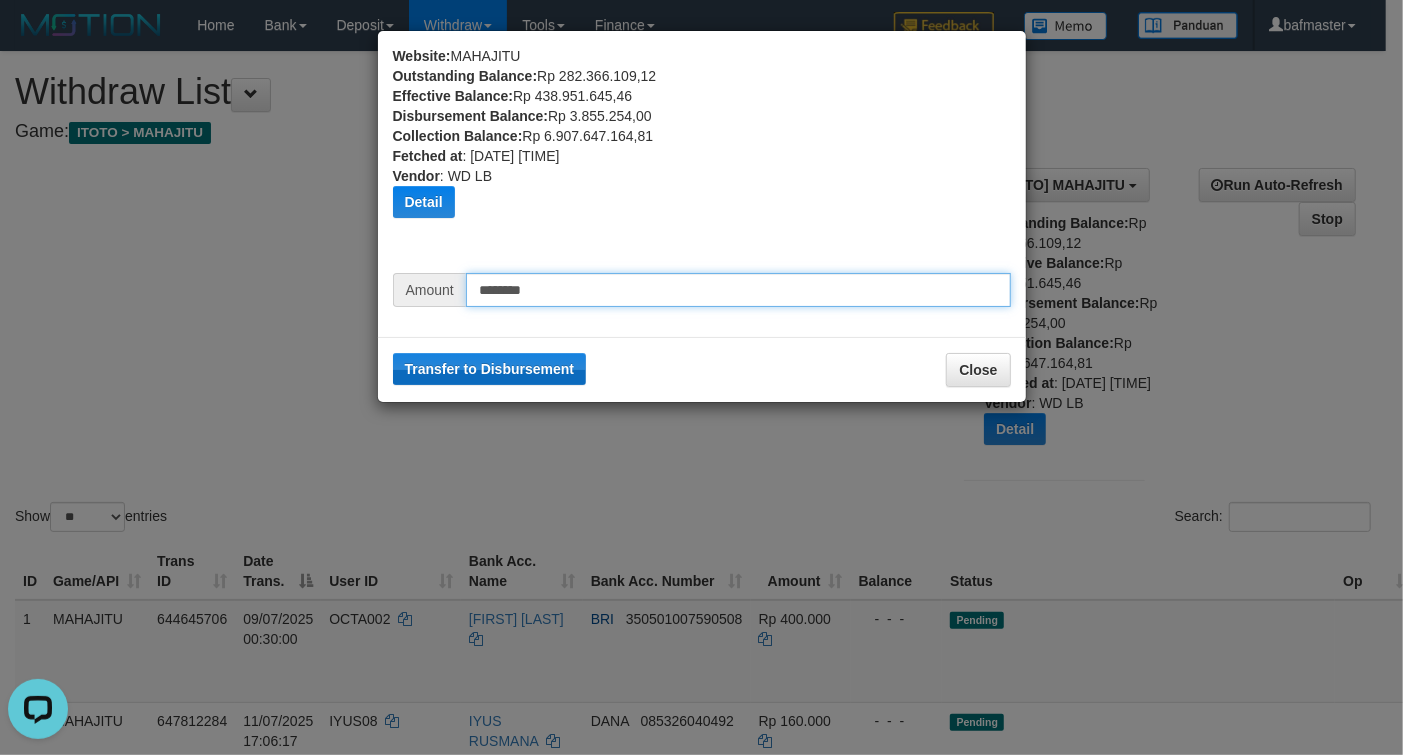 type on "********" 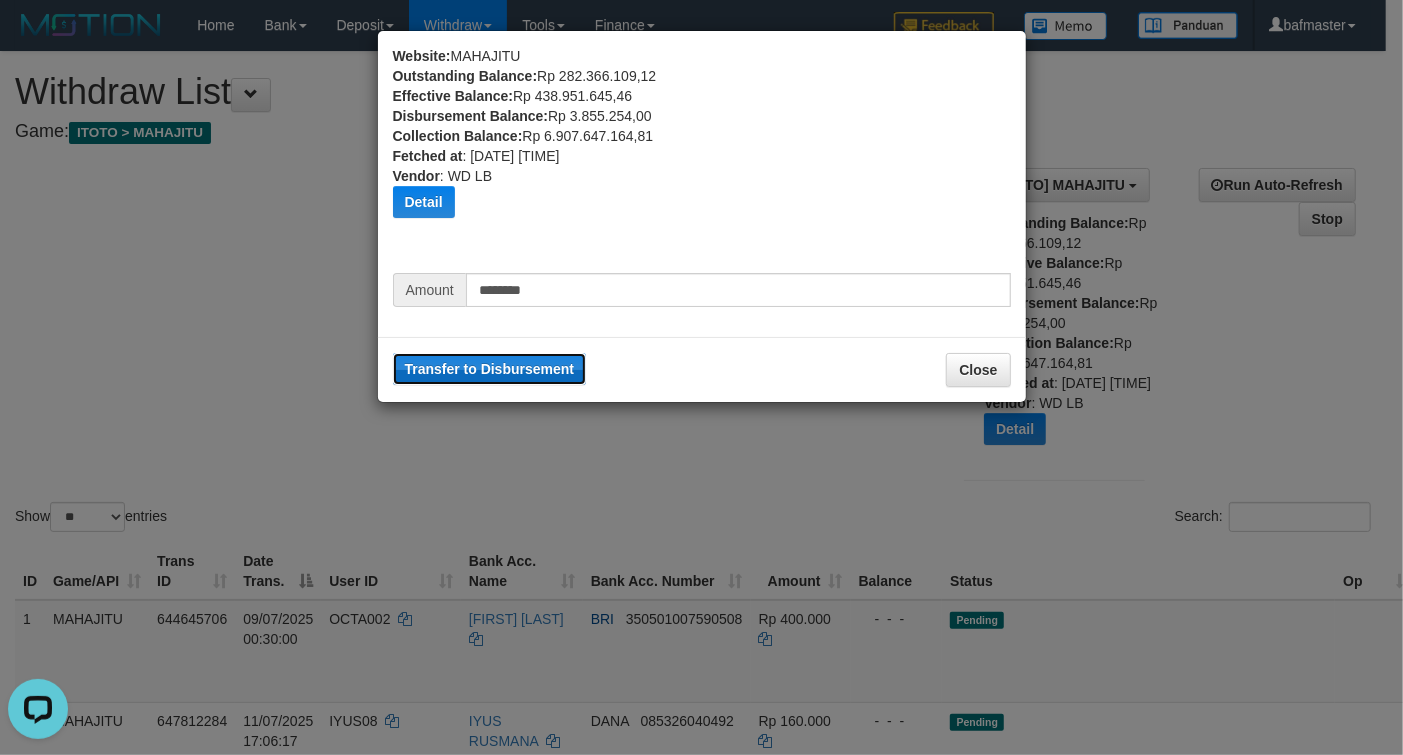 click on "Transfer to Disbursement" at bounding box center (490, 369) 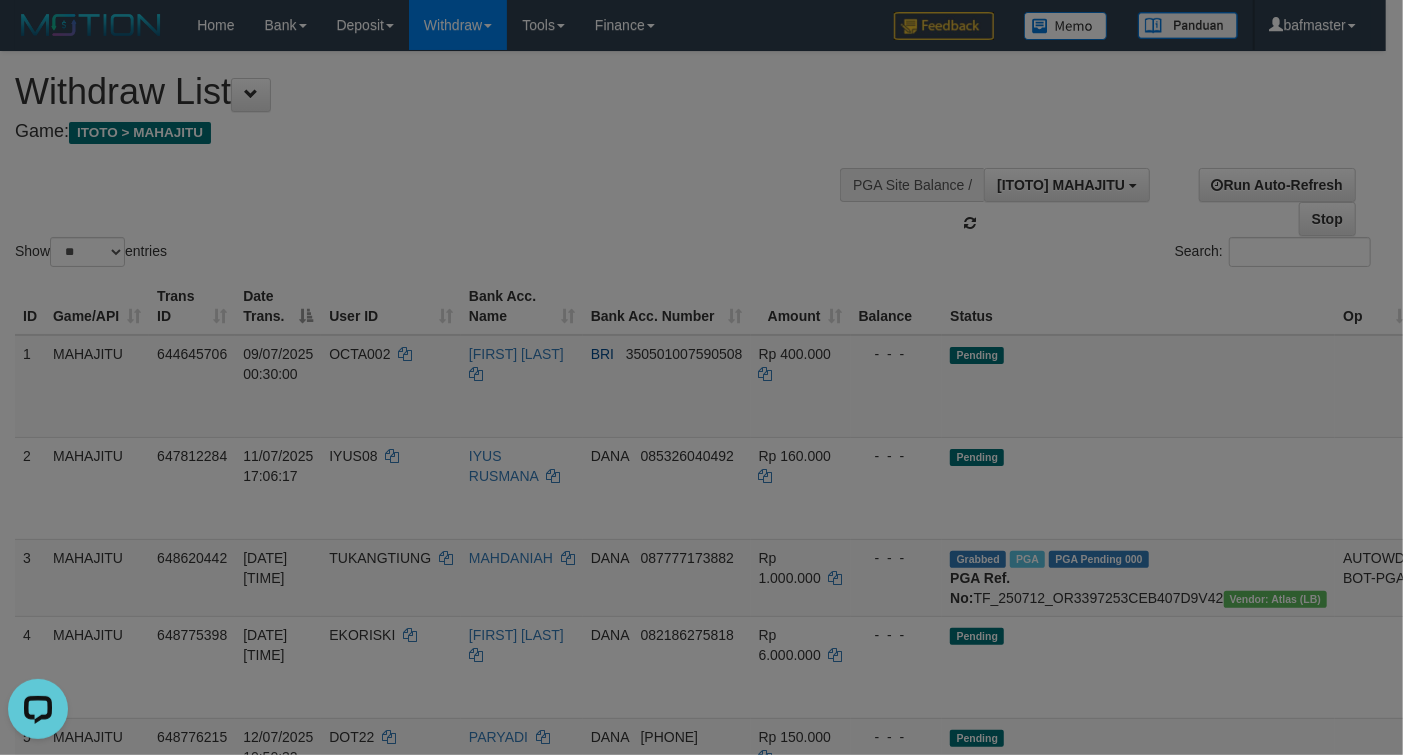 type 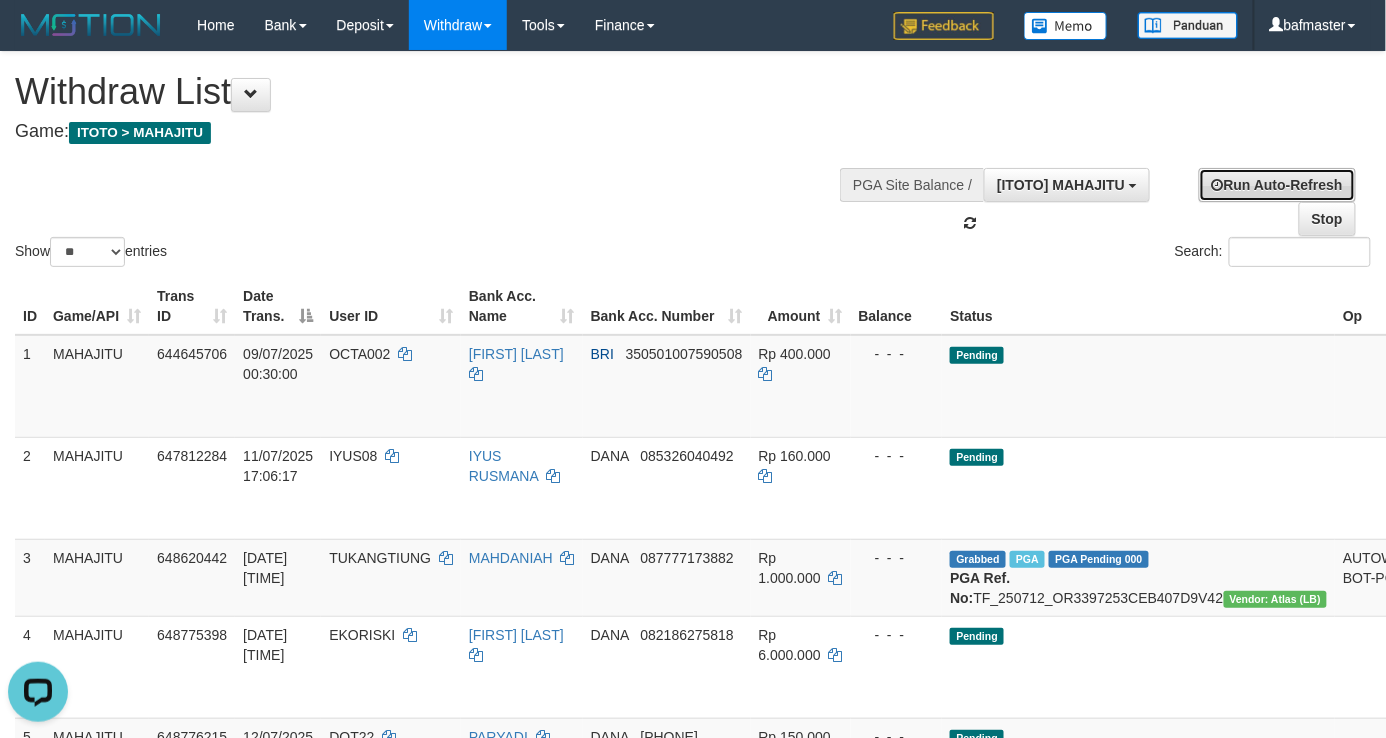 click on "Run Auto-Refresh" at bounding box center (1277, 185) 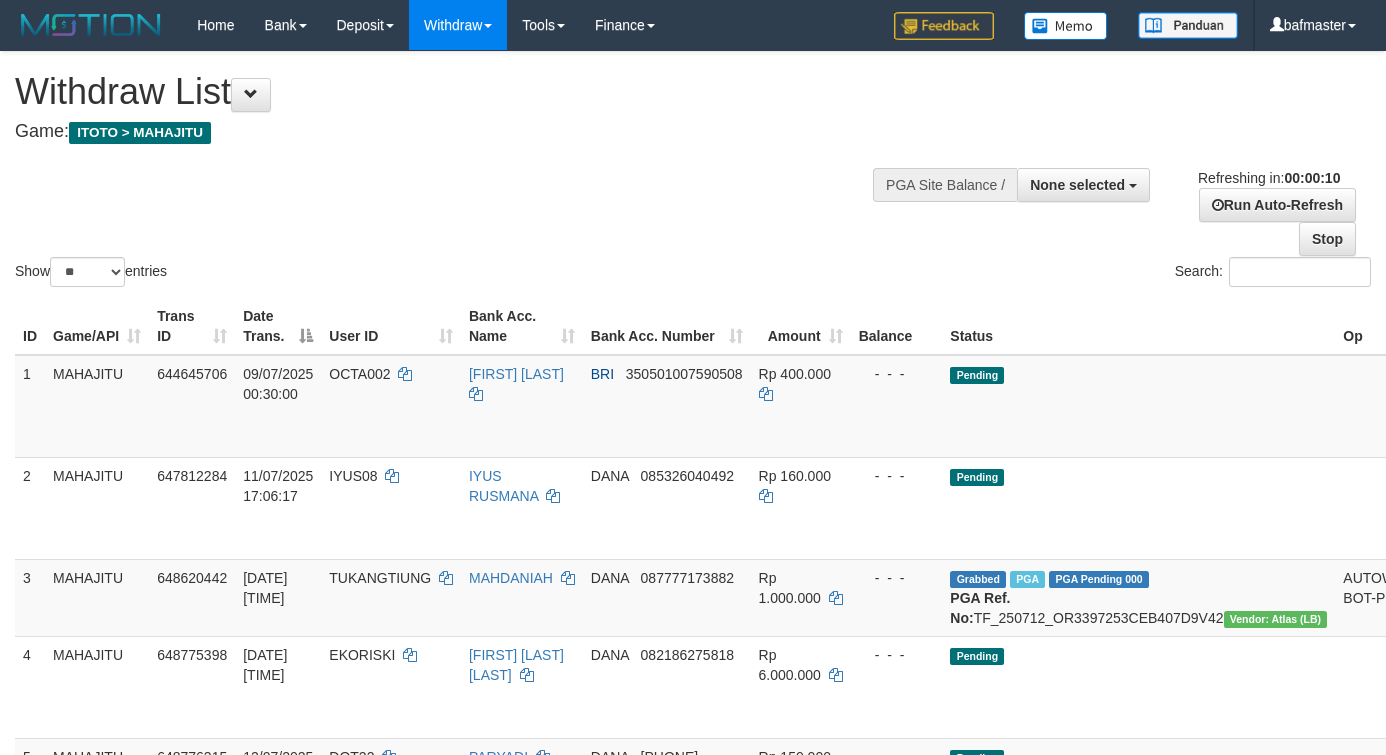 select 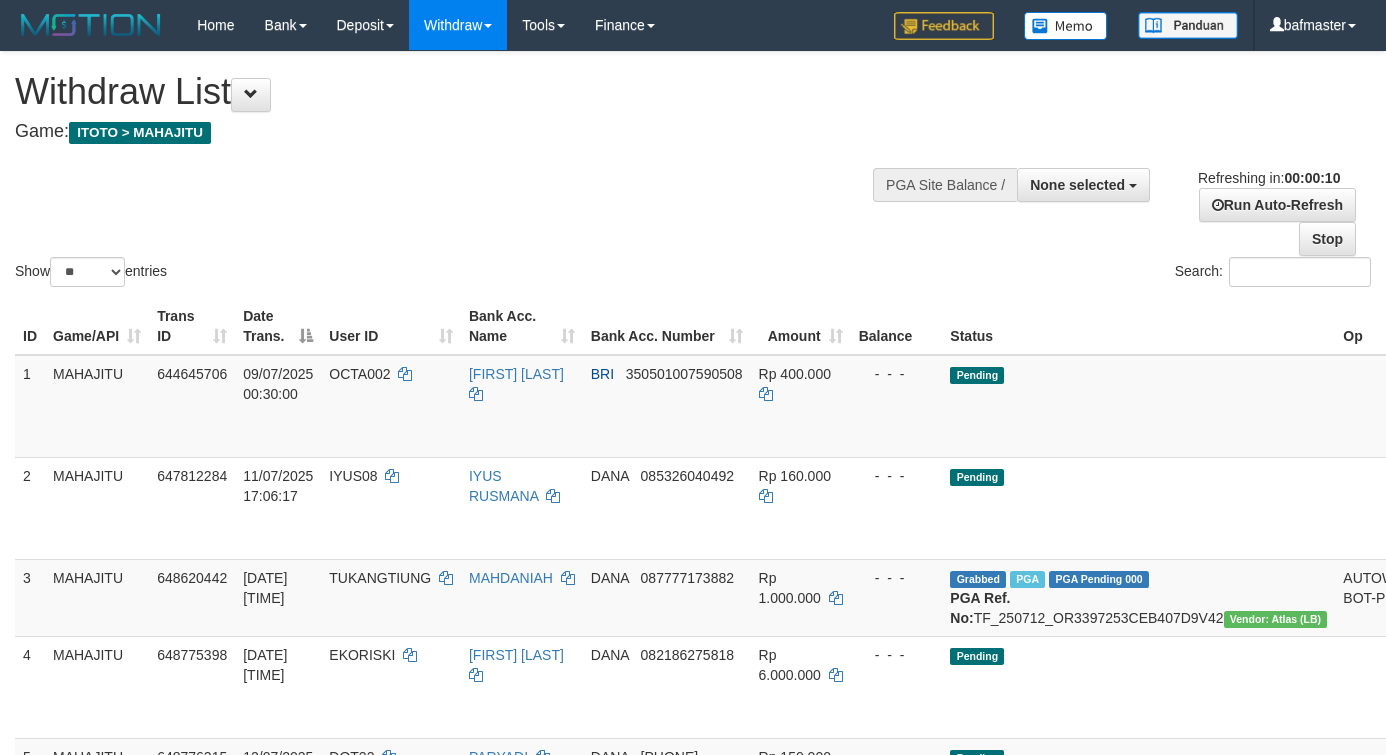 select 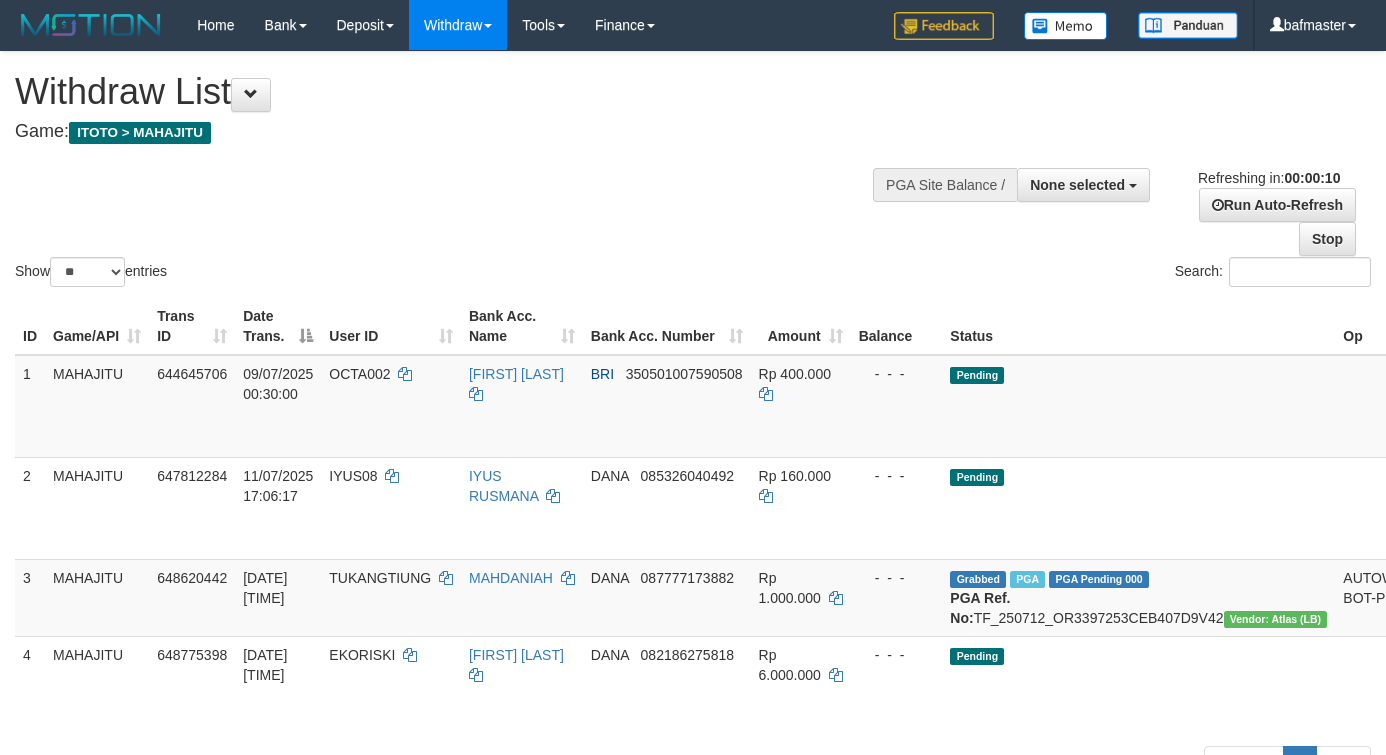 select 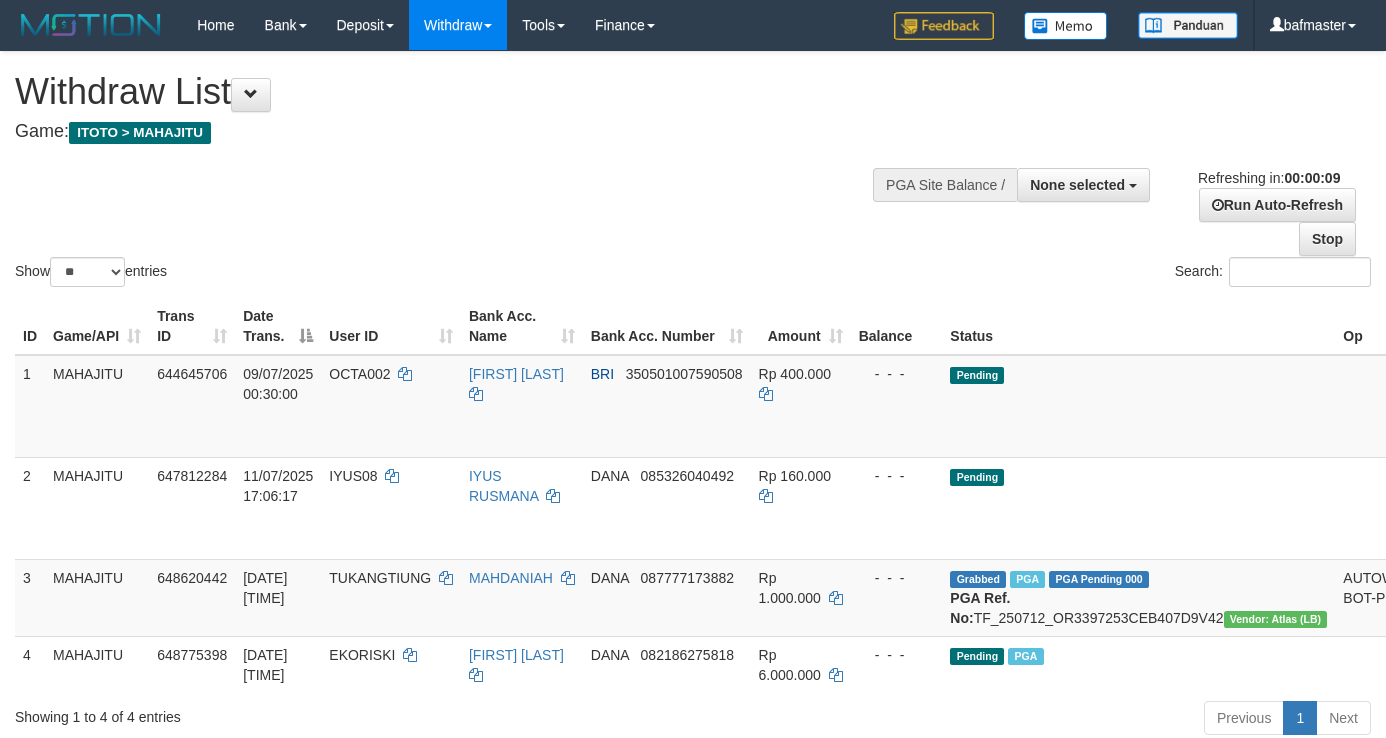 select 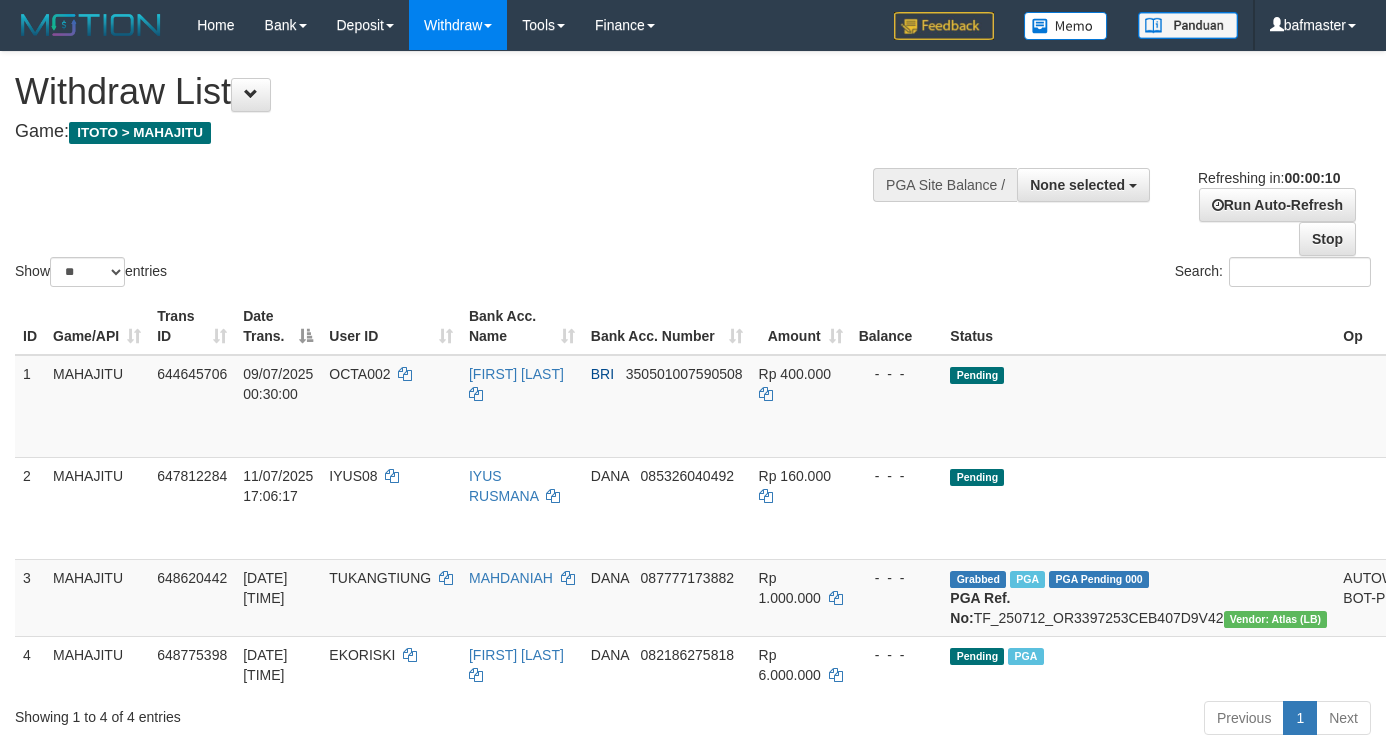 select 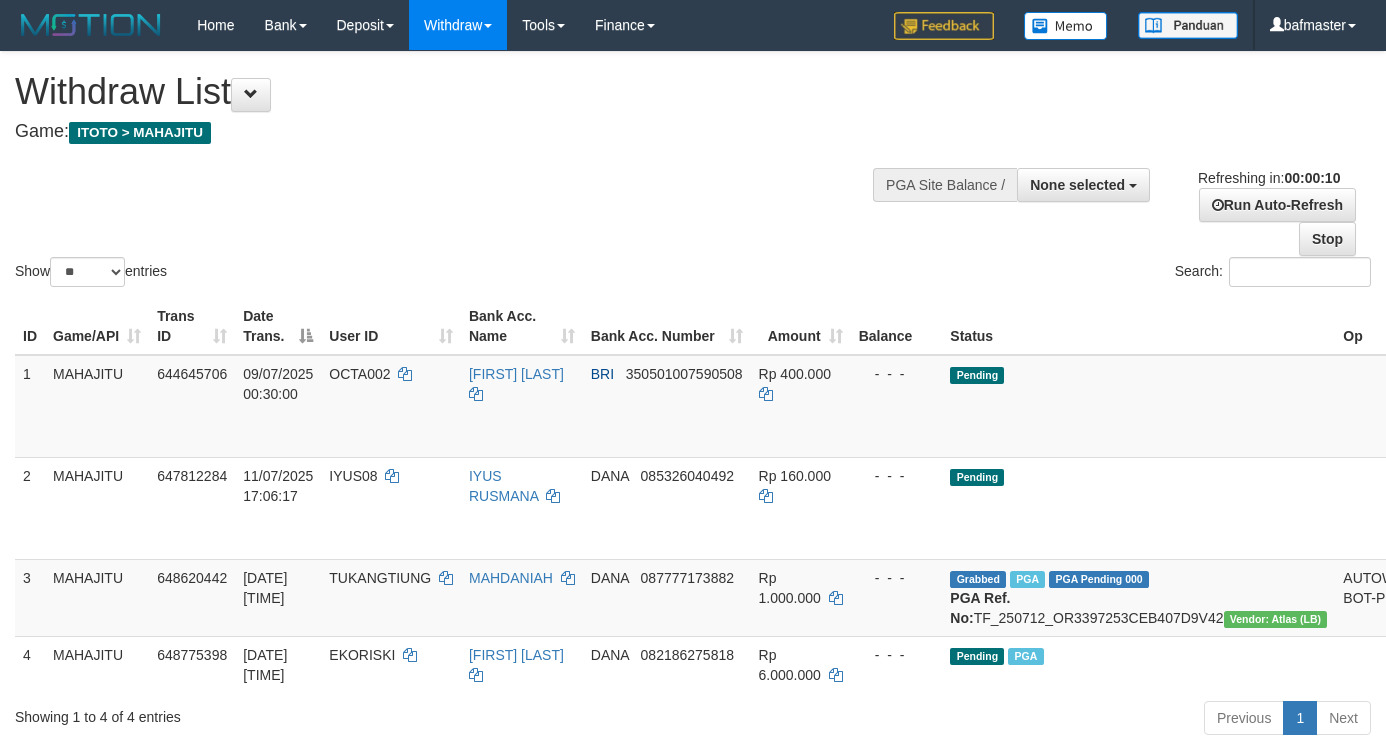 select 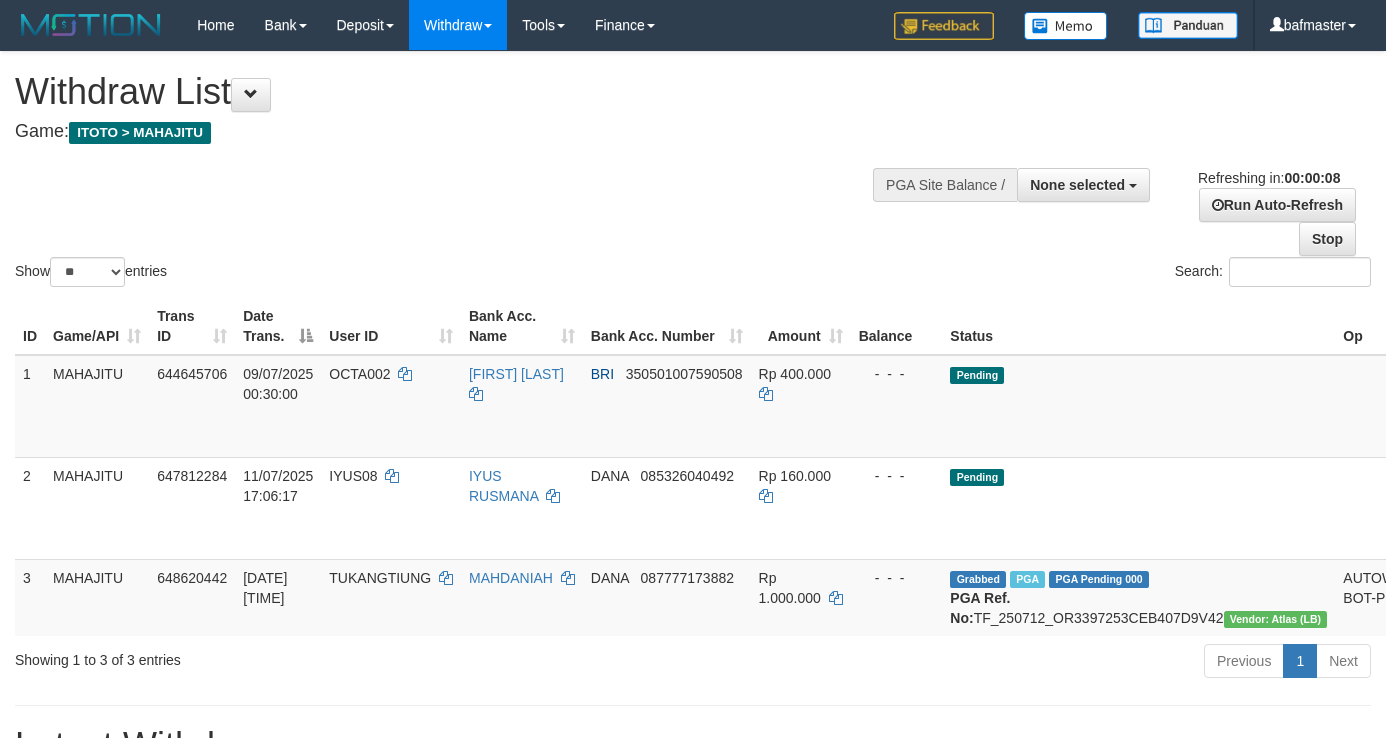 select 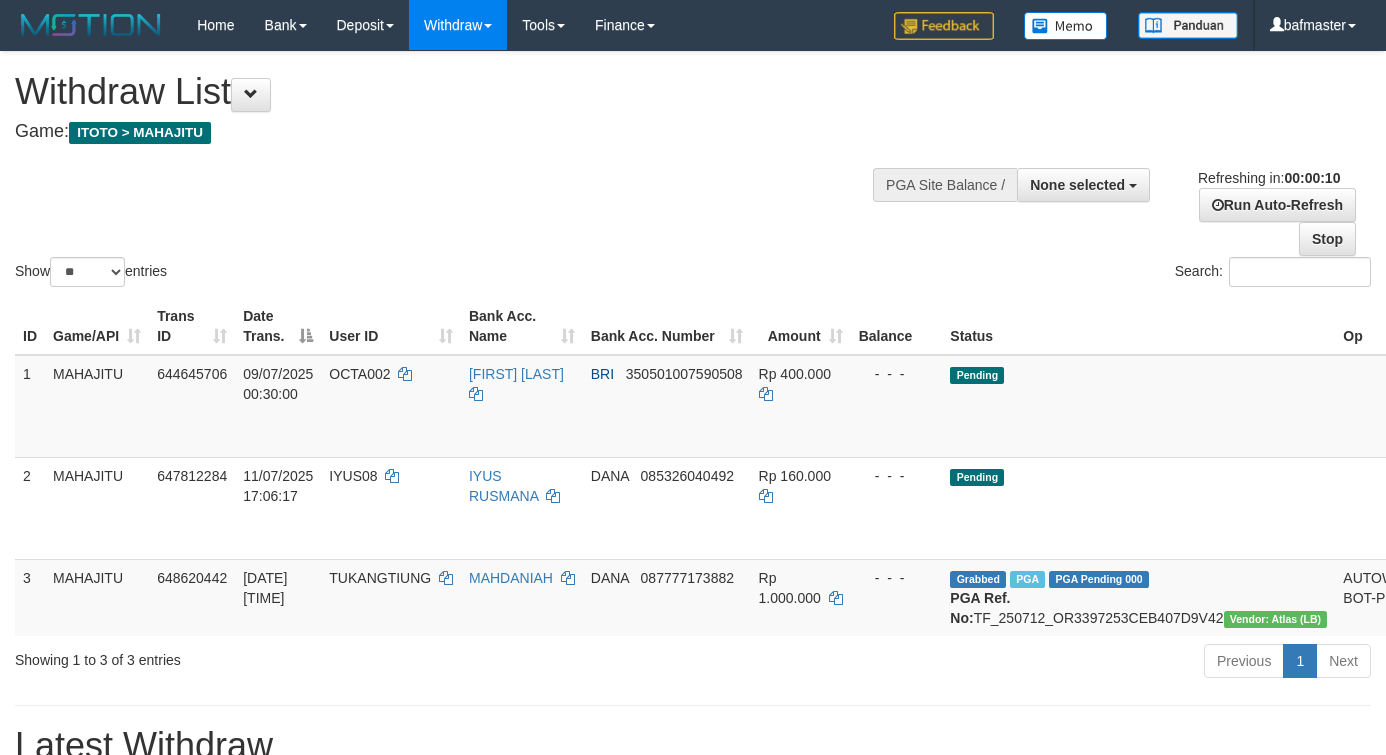 select 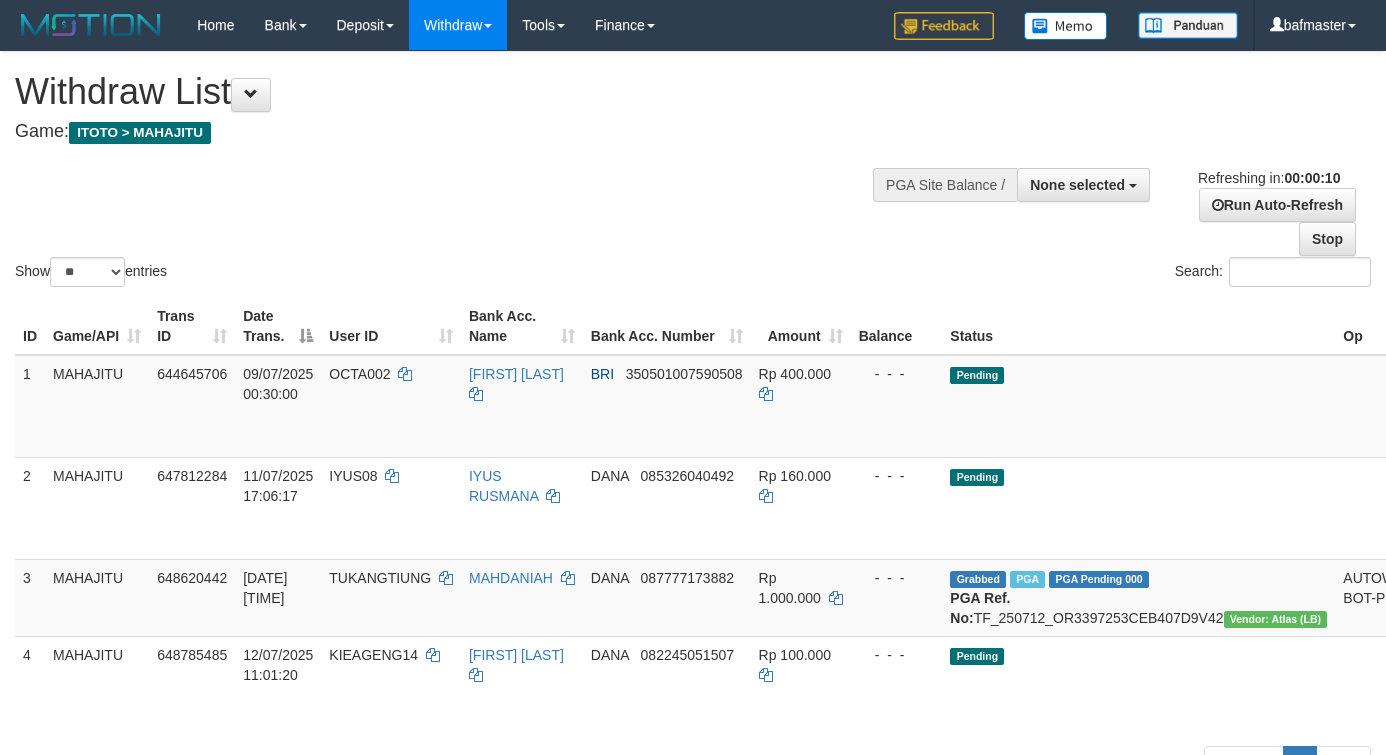 select 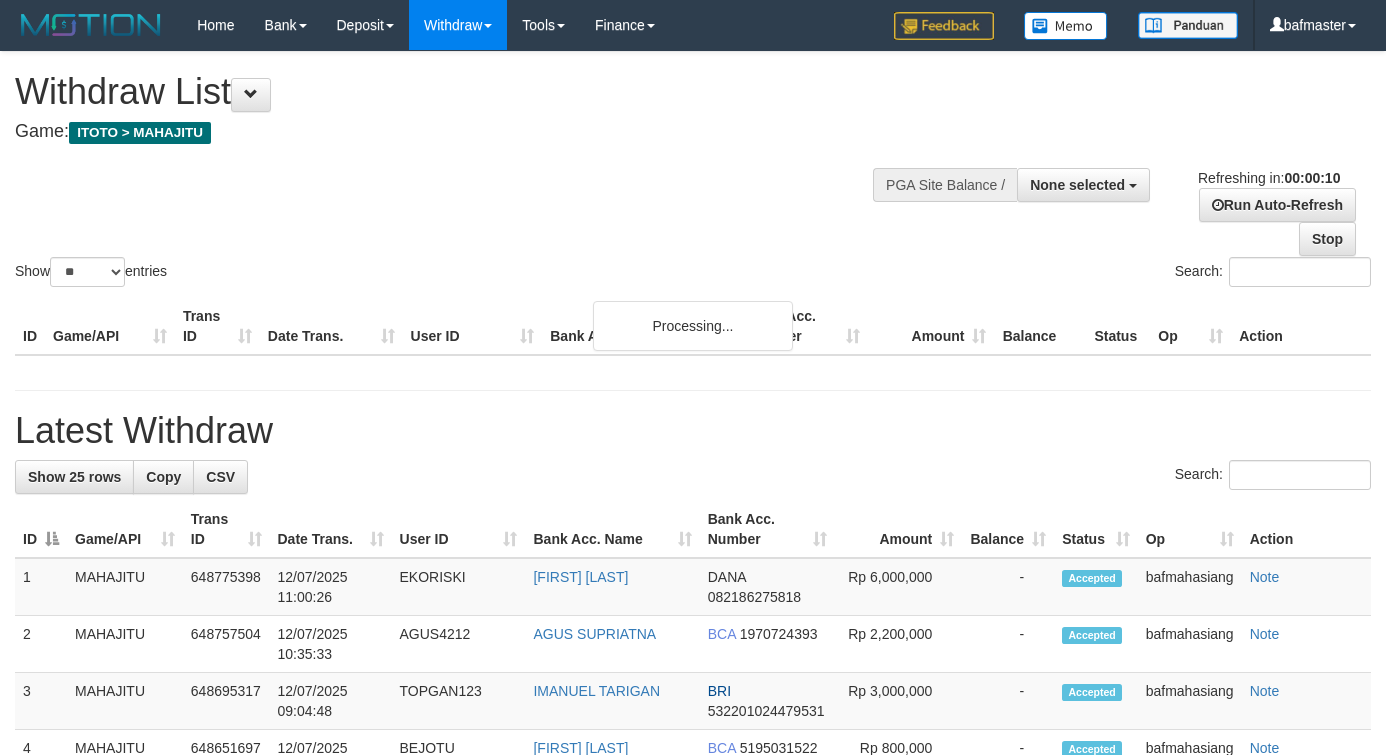 select 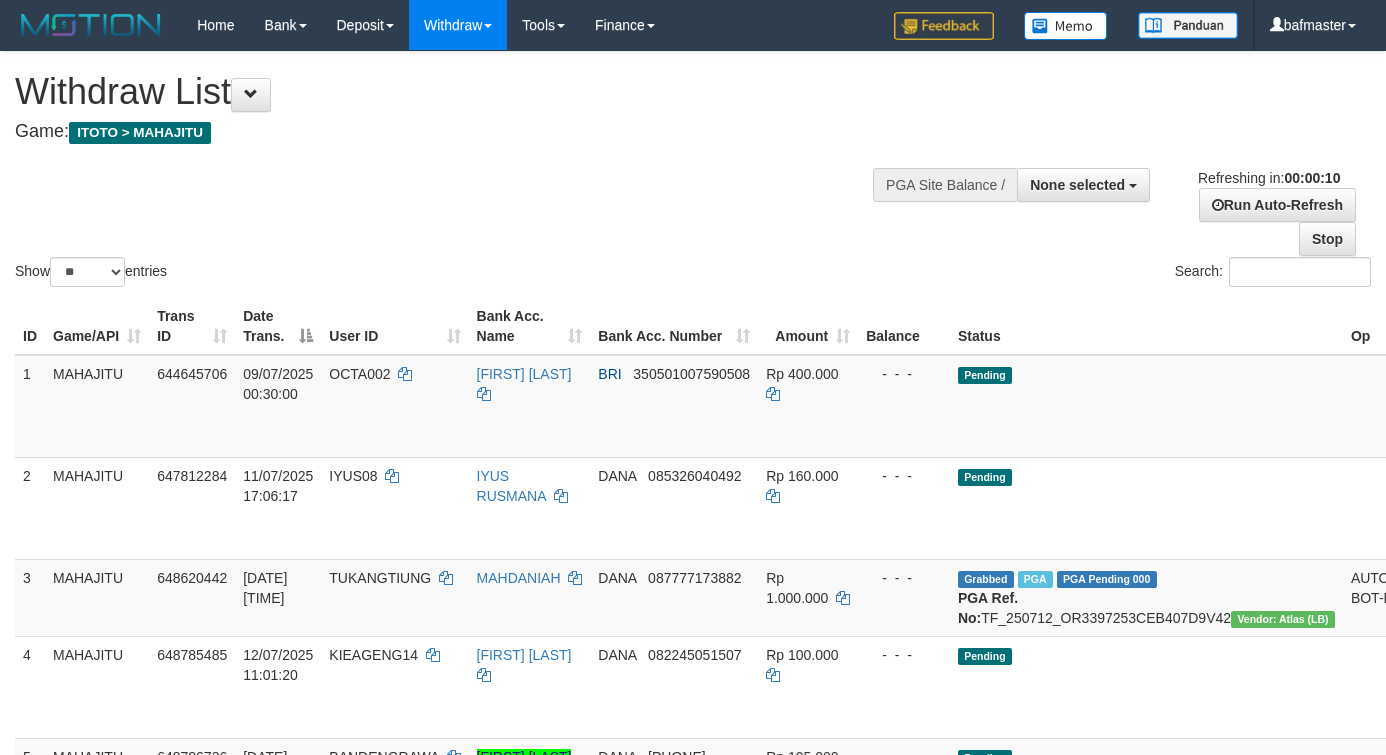 select 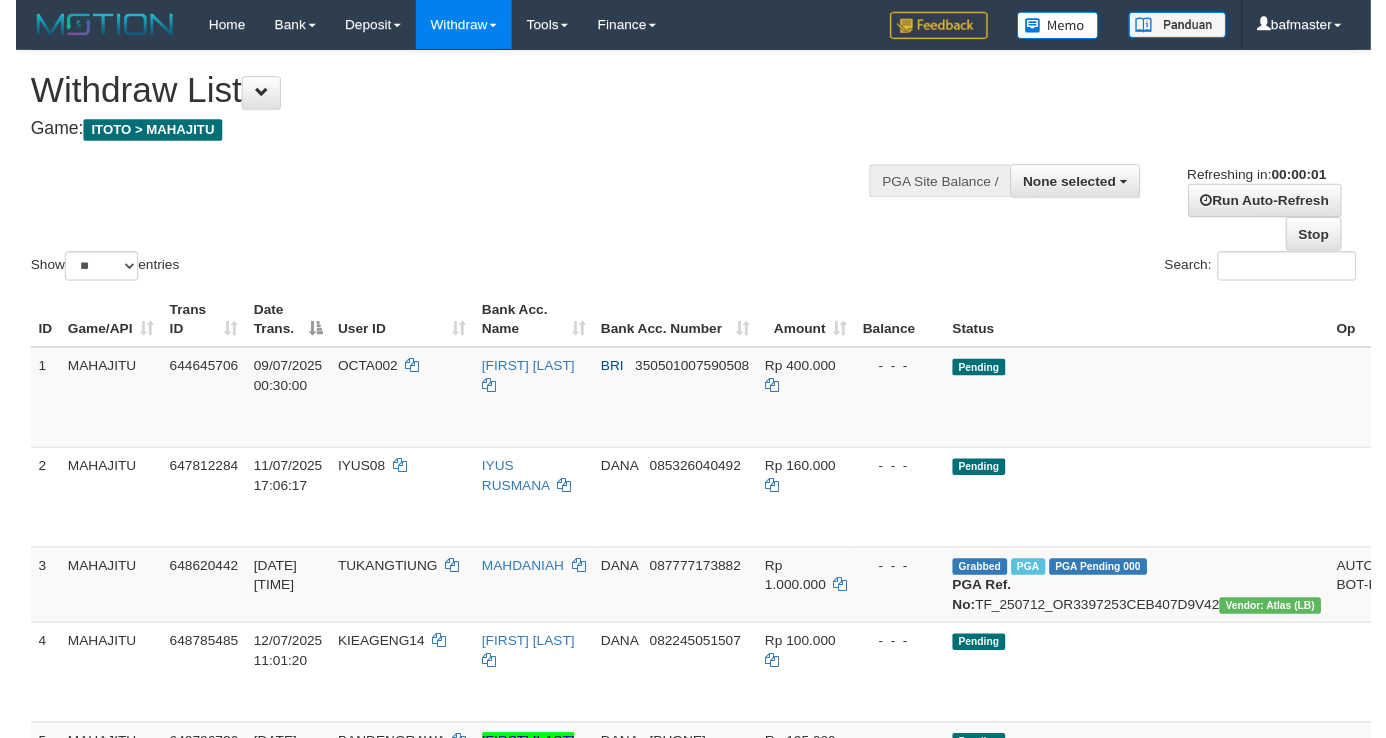 scroll, scrollTop: 0, scrollLeft: 0, axis: both 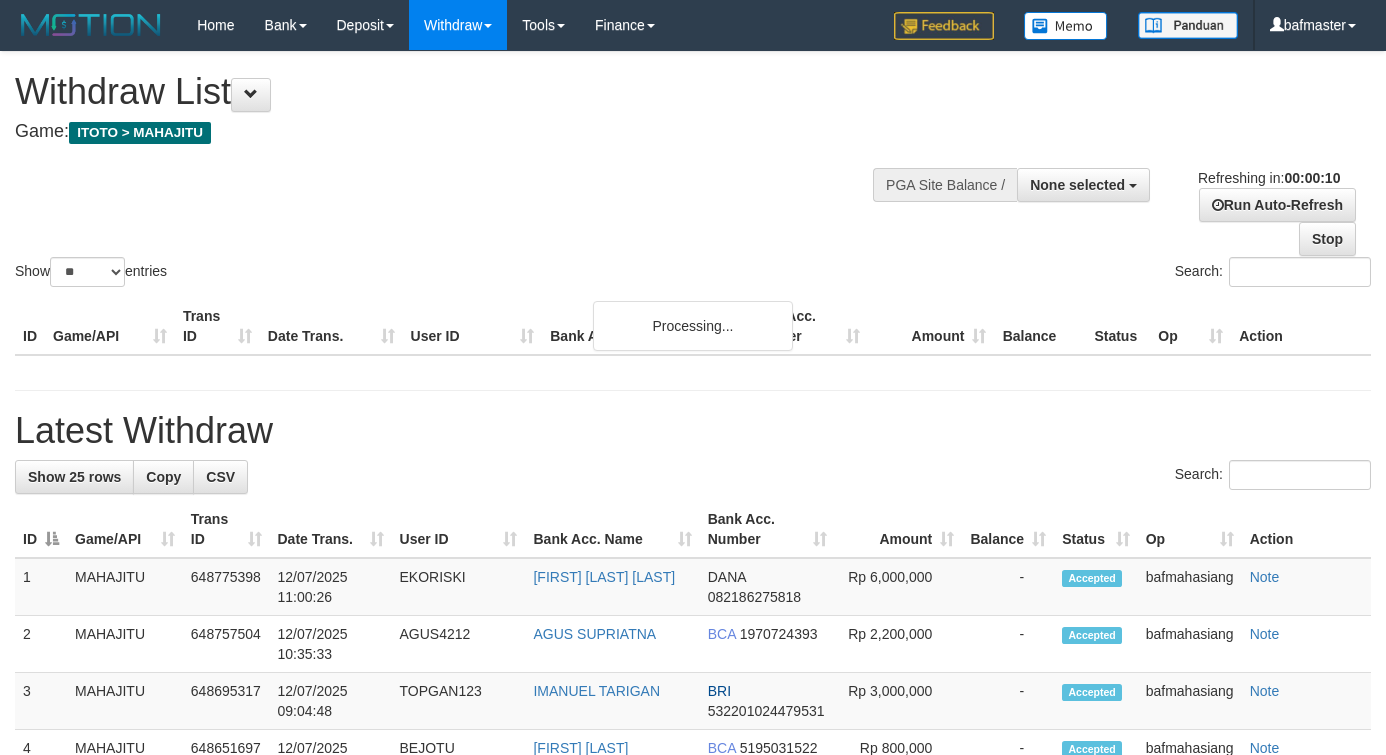 select 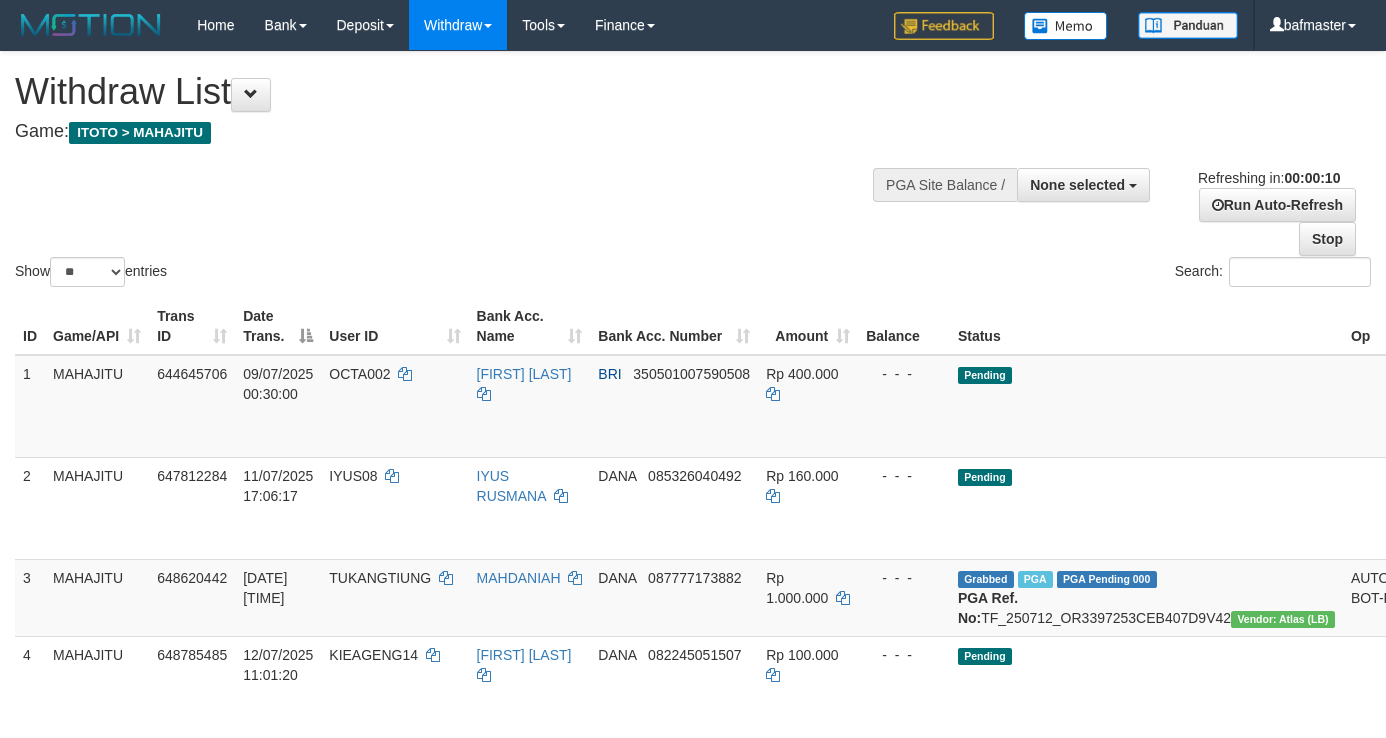 select 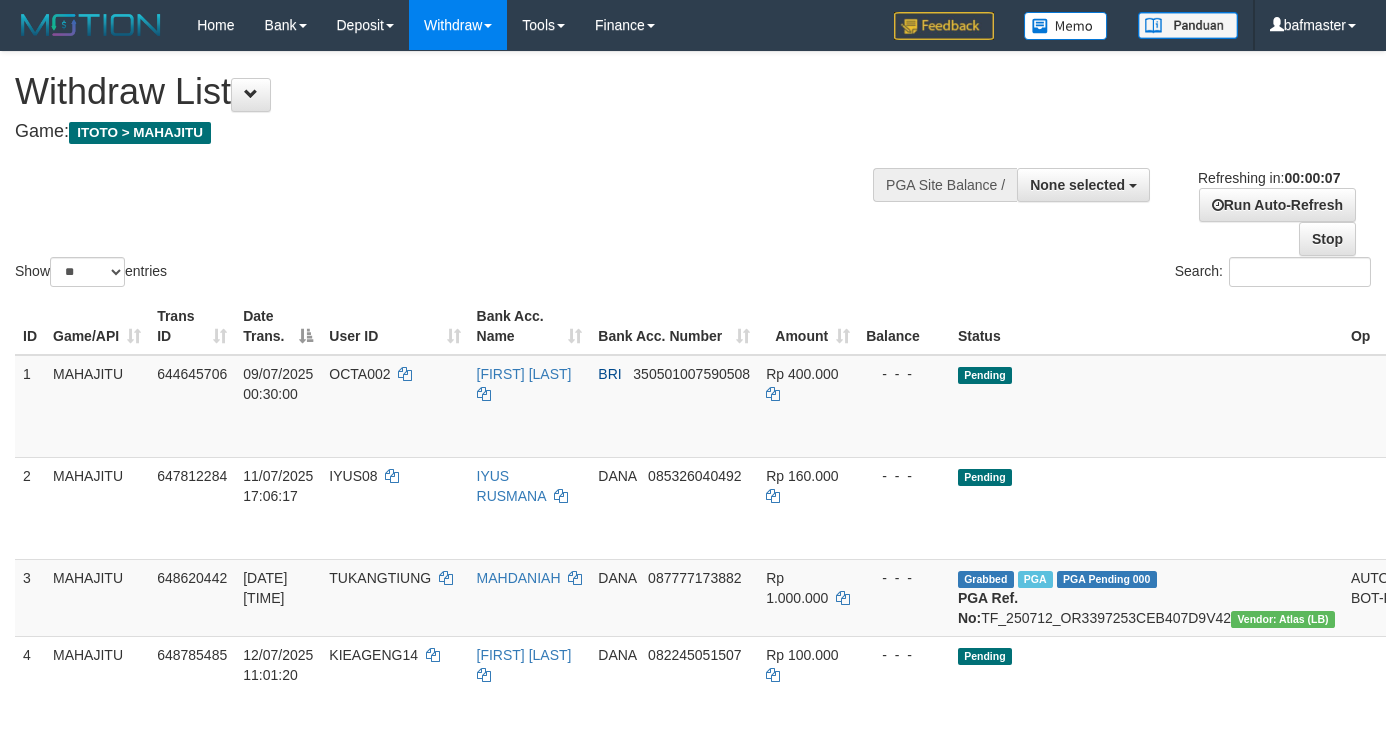 select 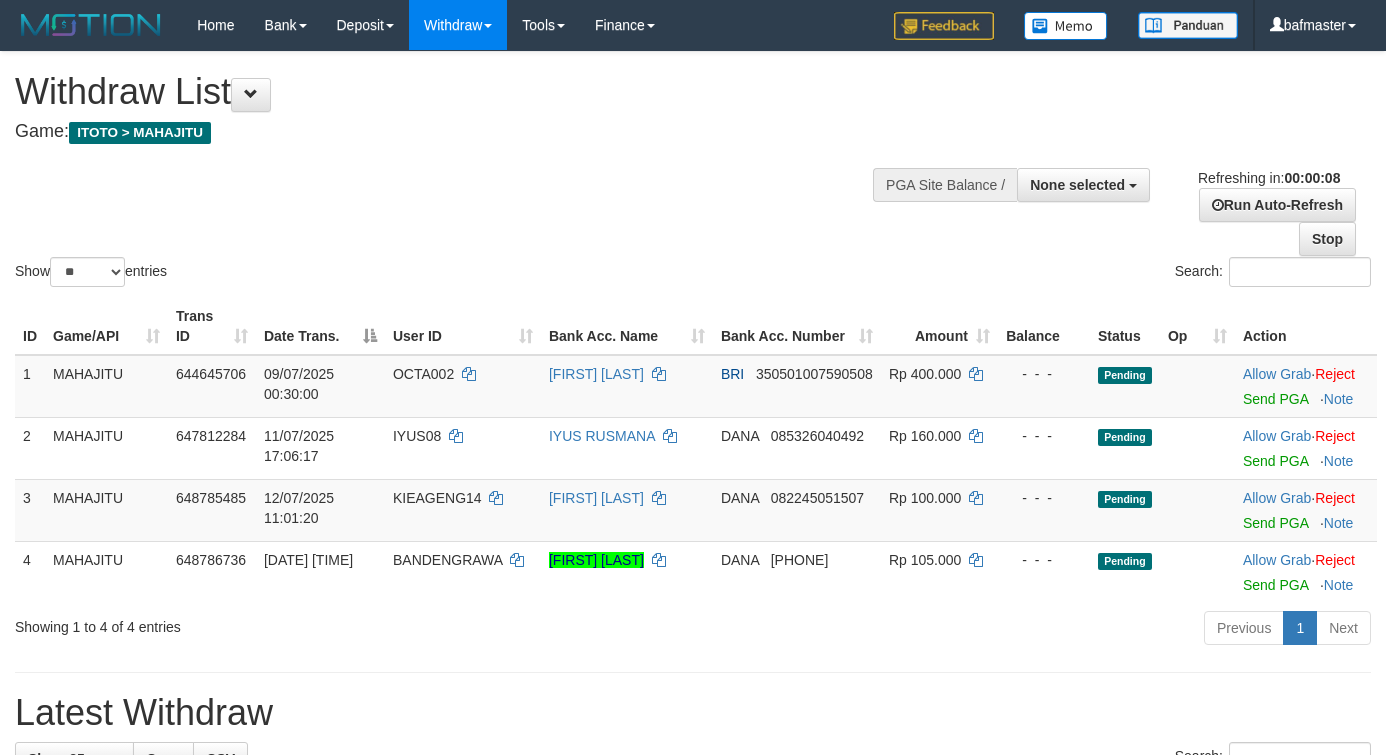 select 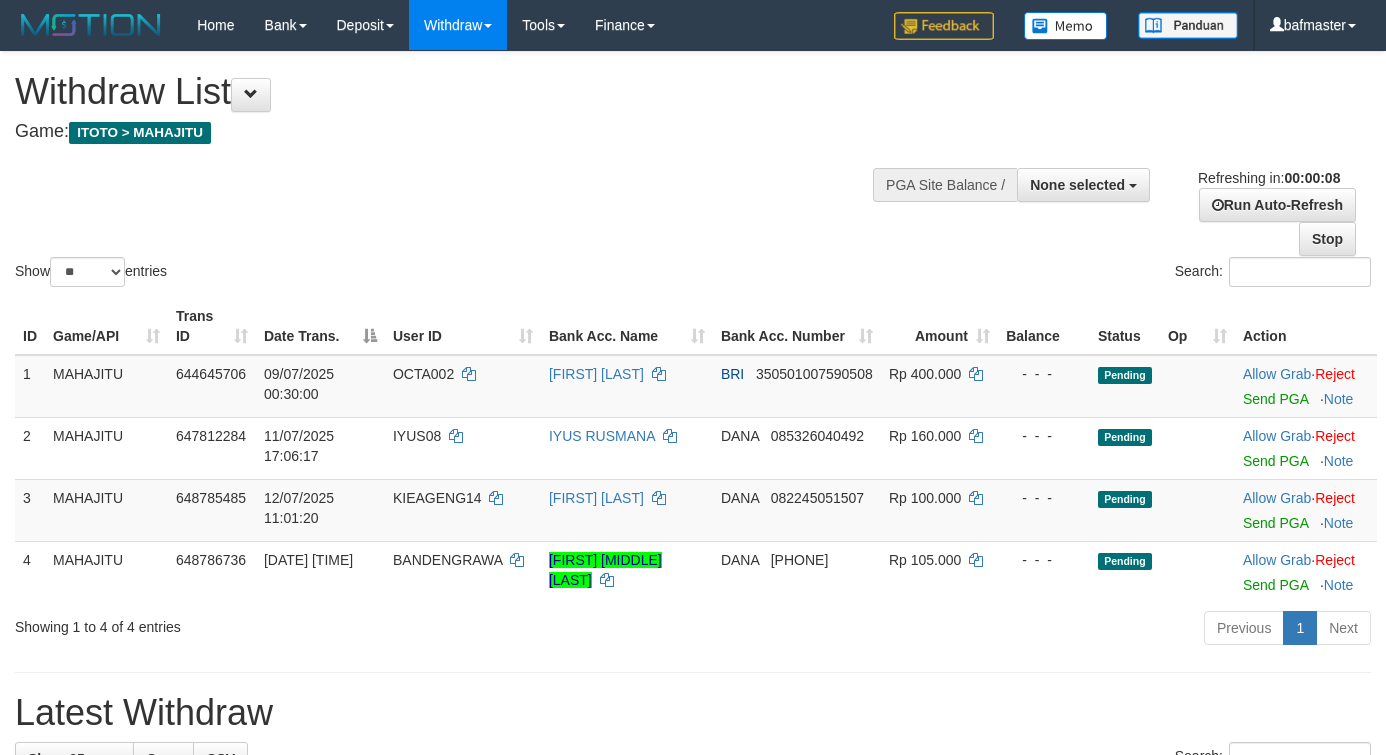 select 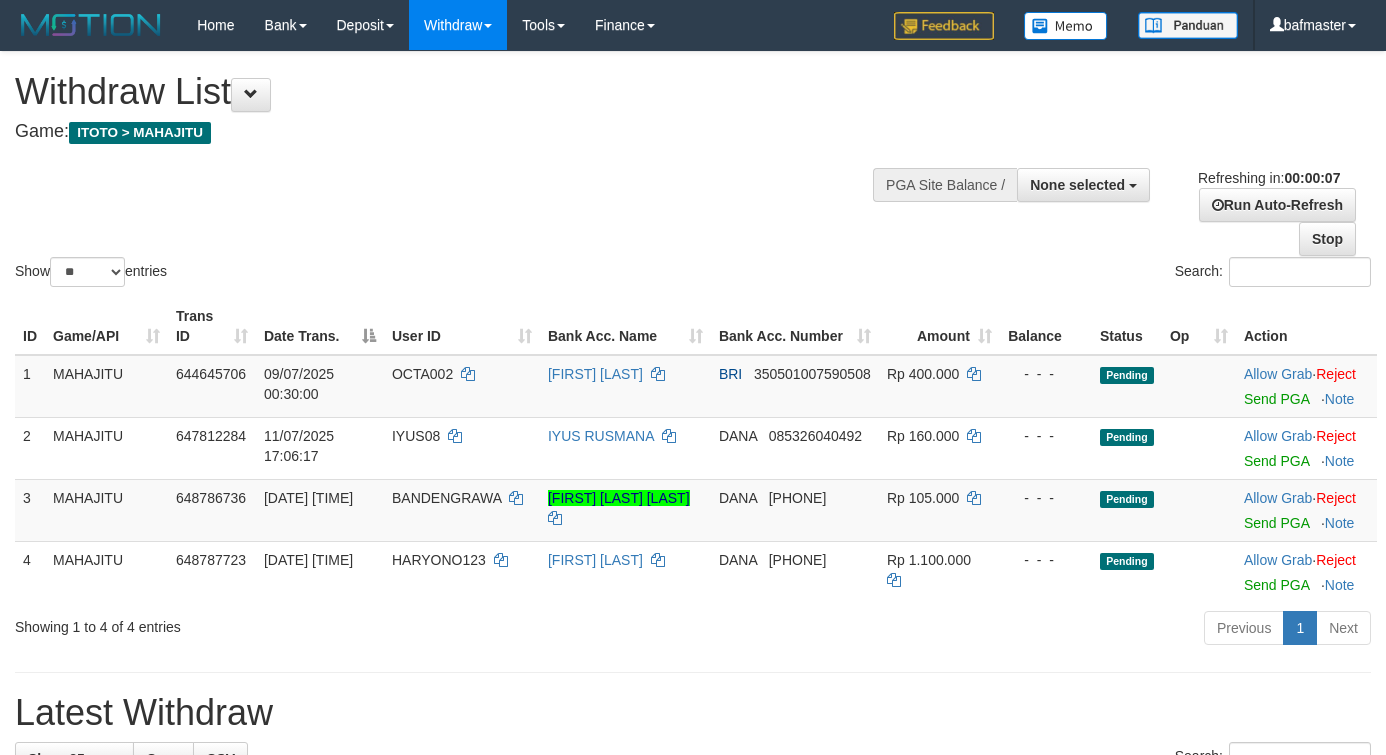 select 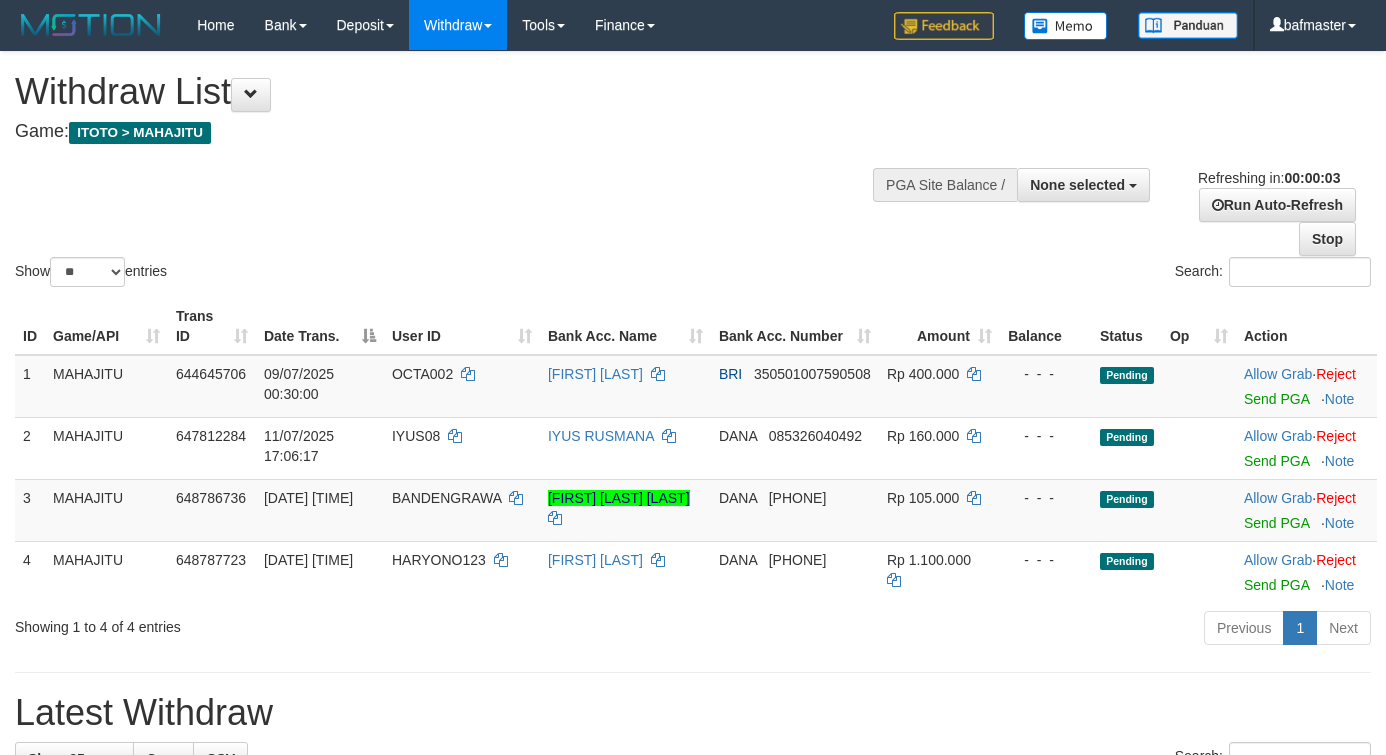 scroll, scrollTop: 0, scrollLeft: 0, axis: both 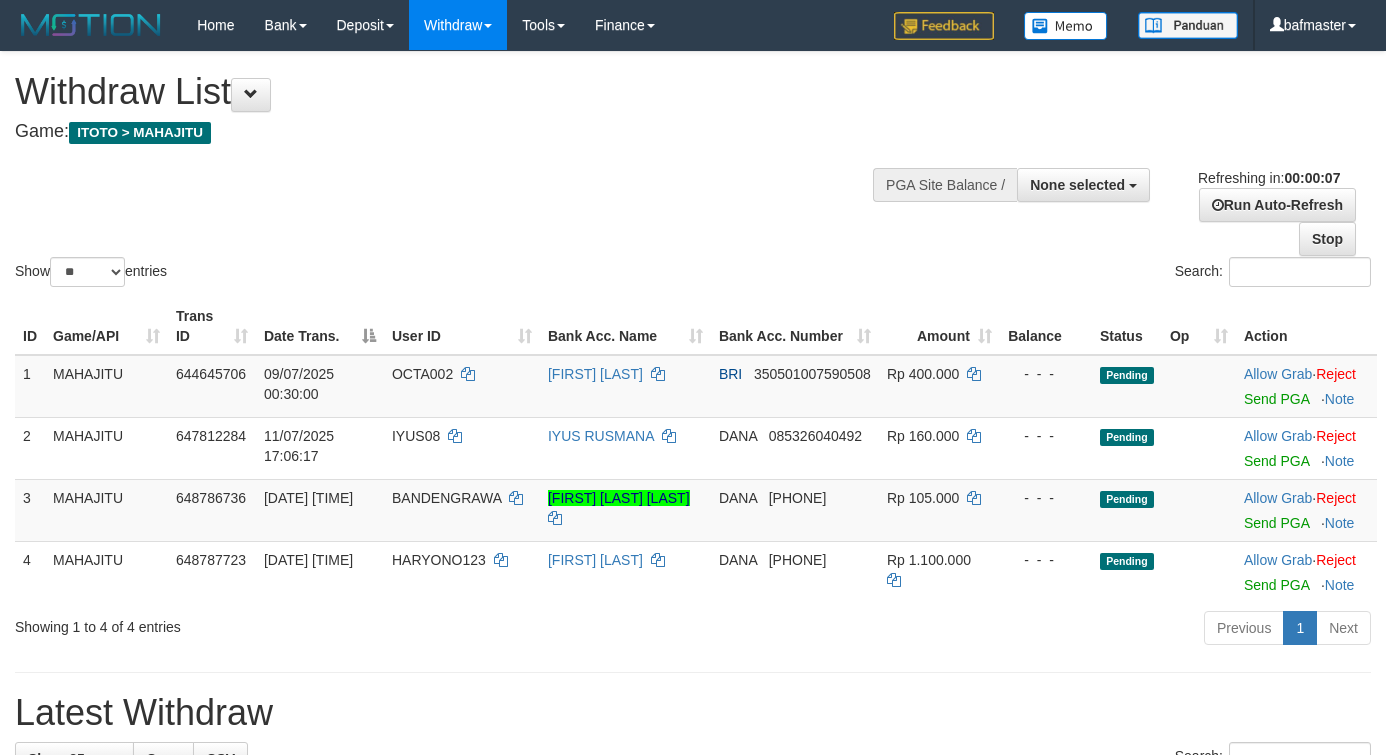 select 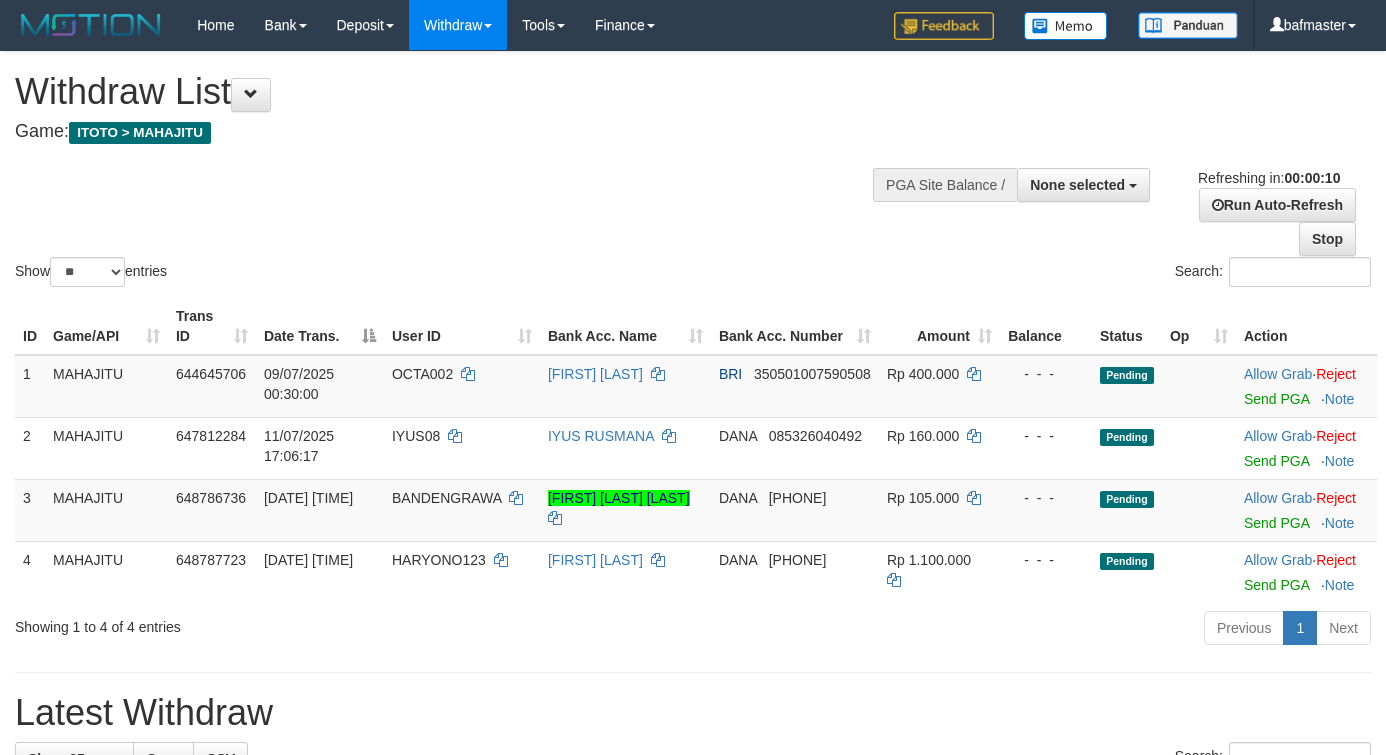 select 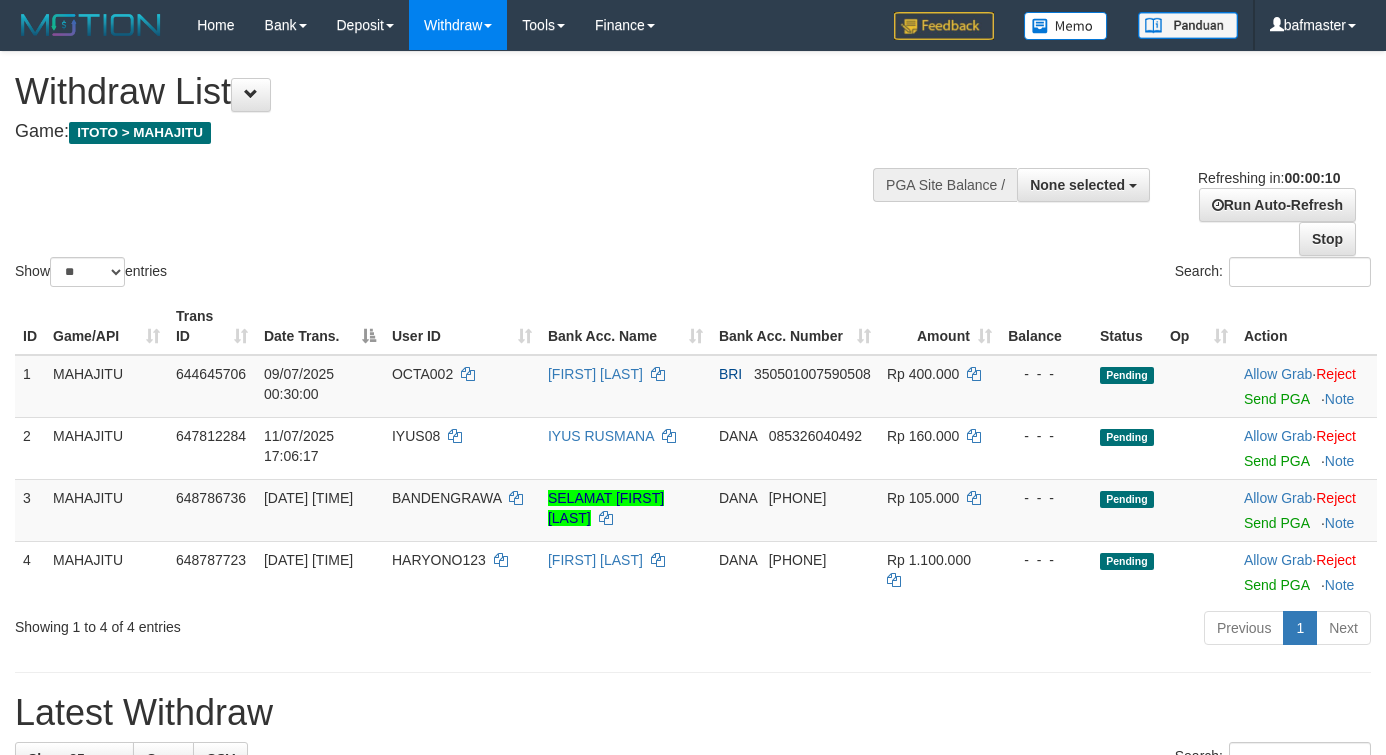 select 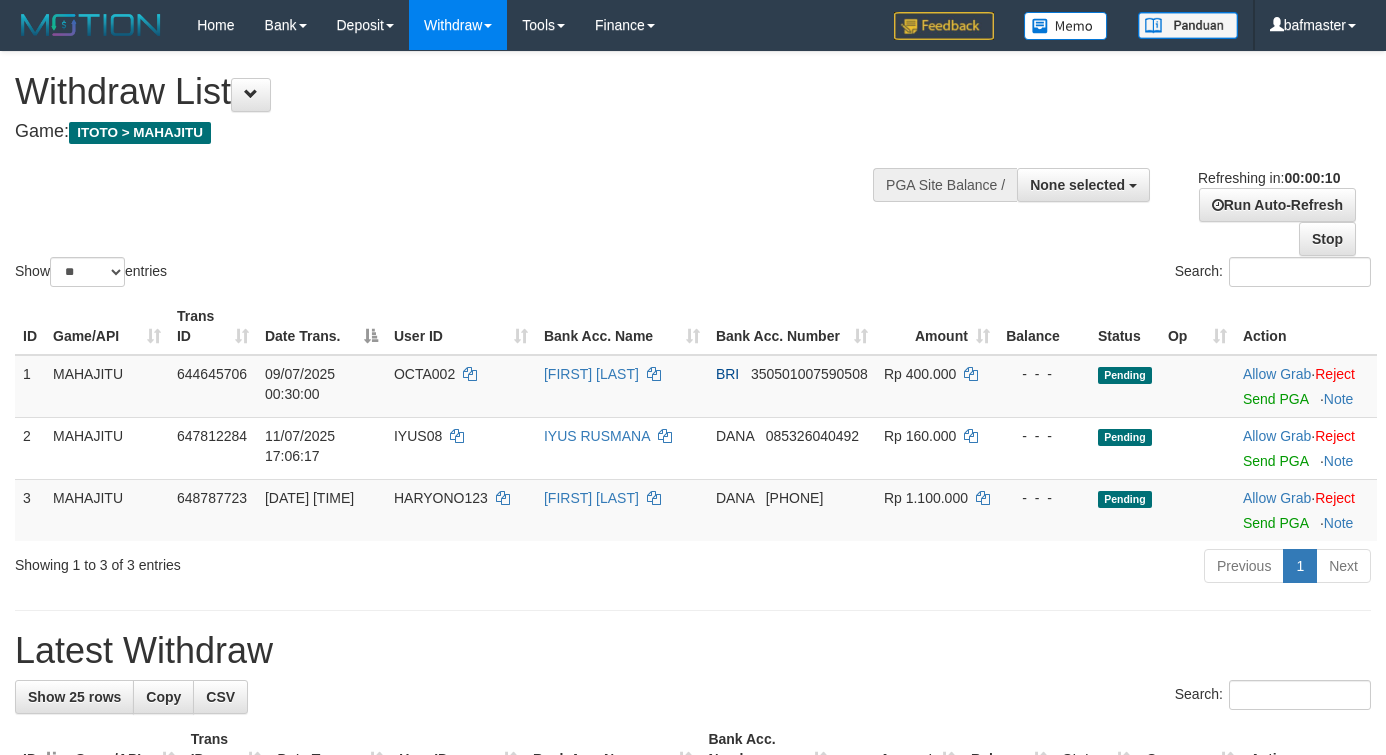 select 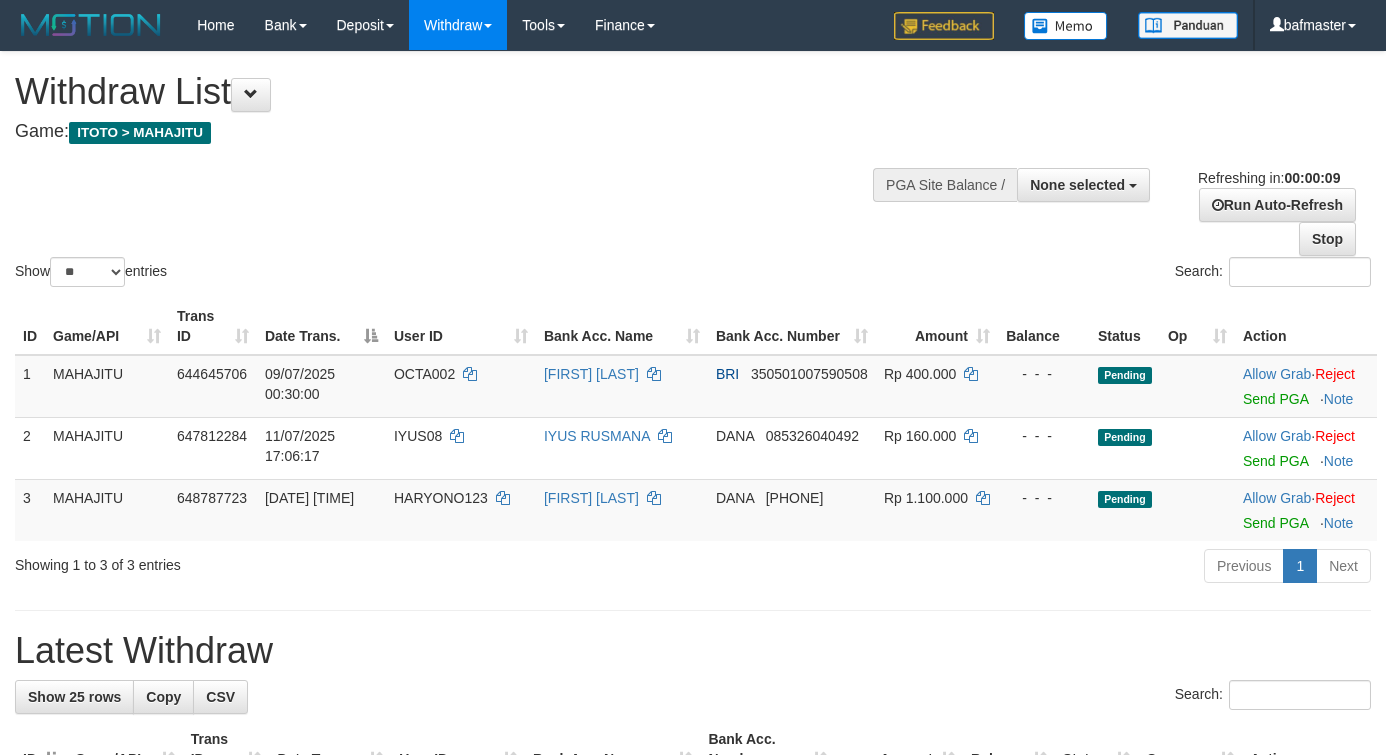 select 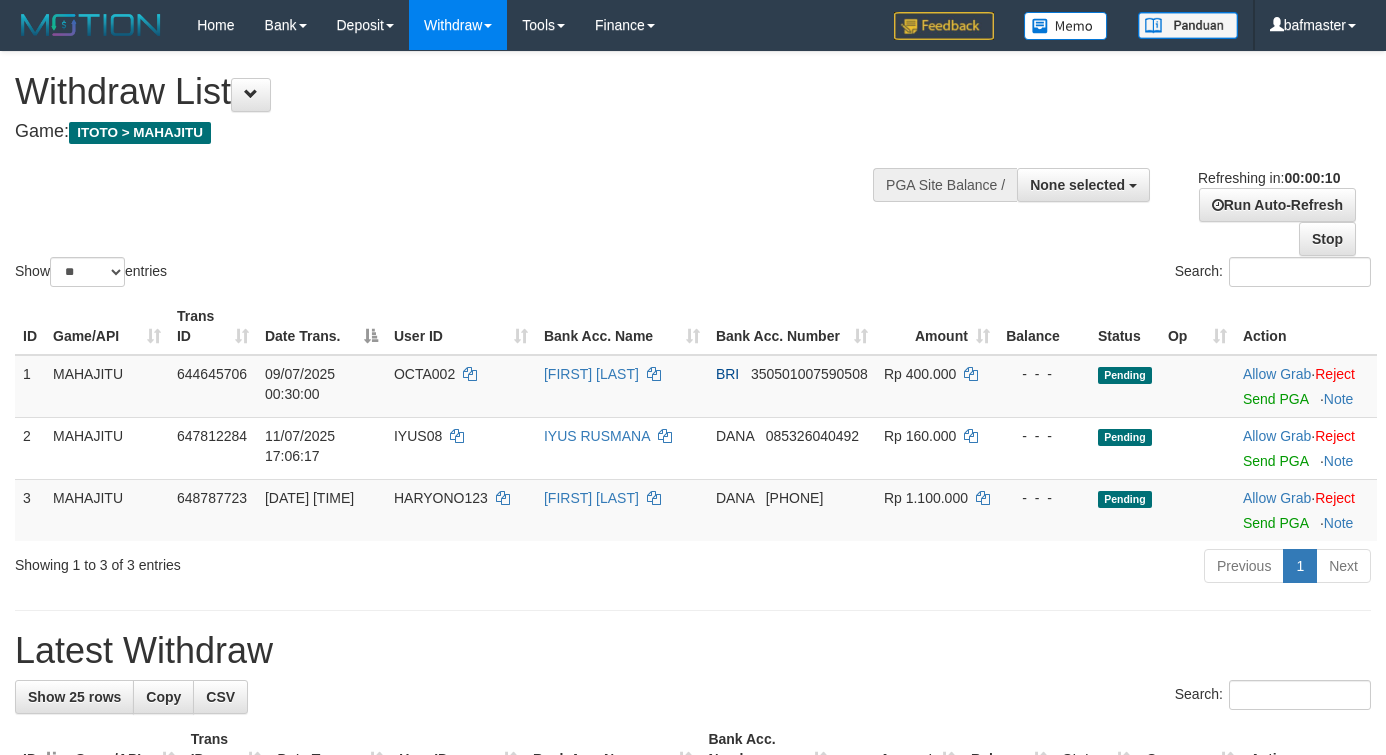 select 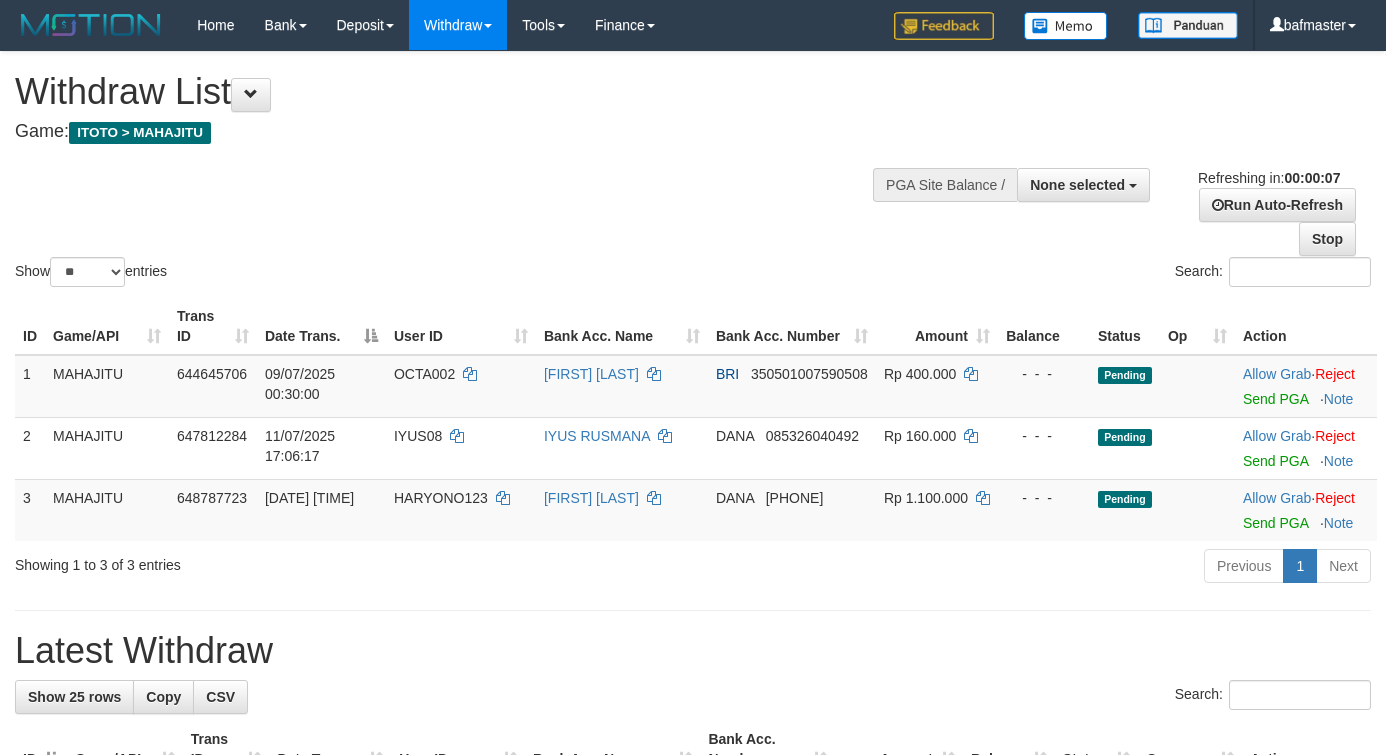 select 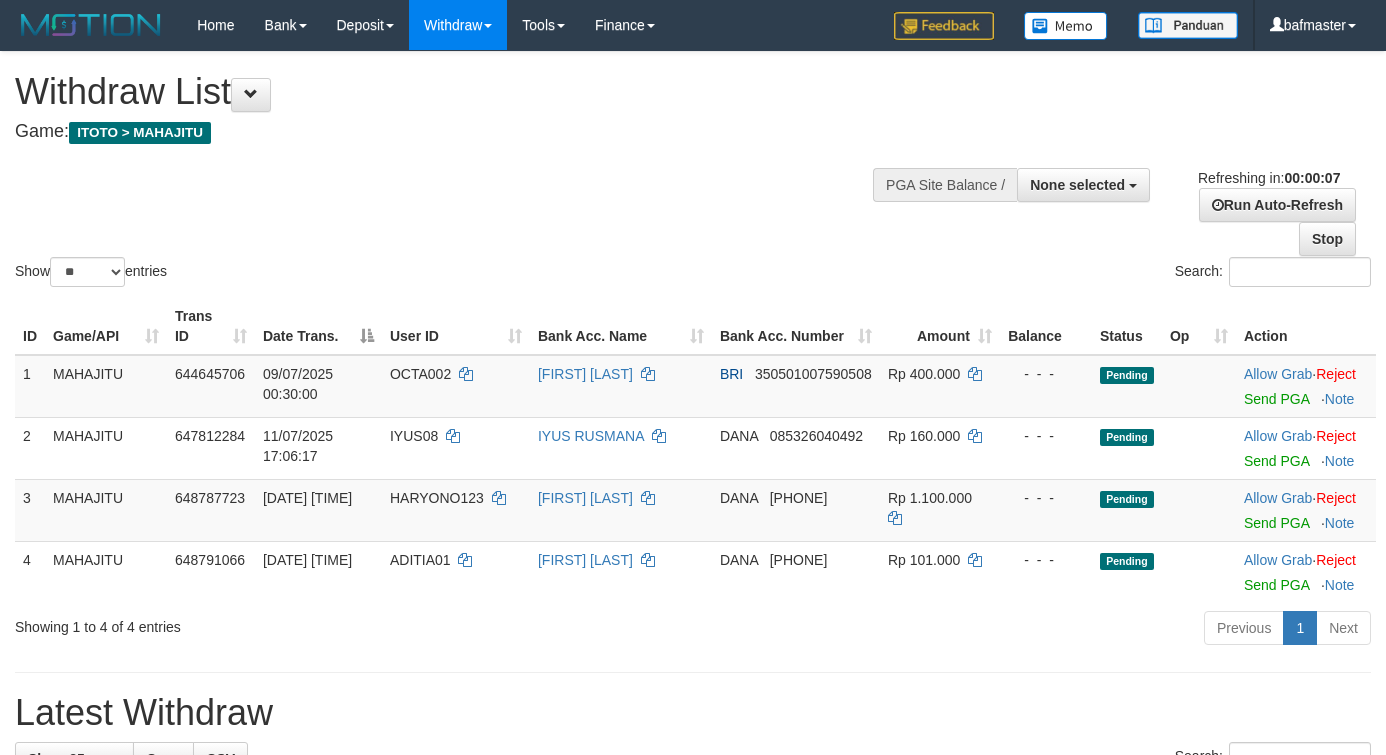 select 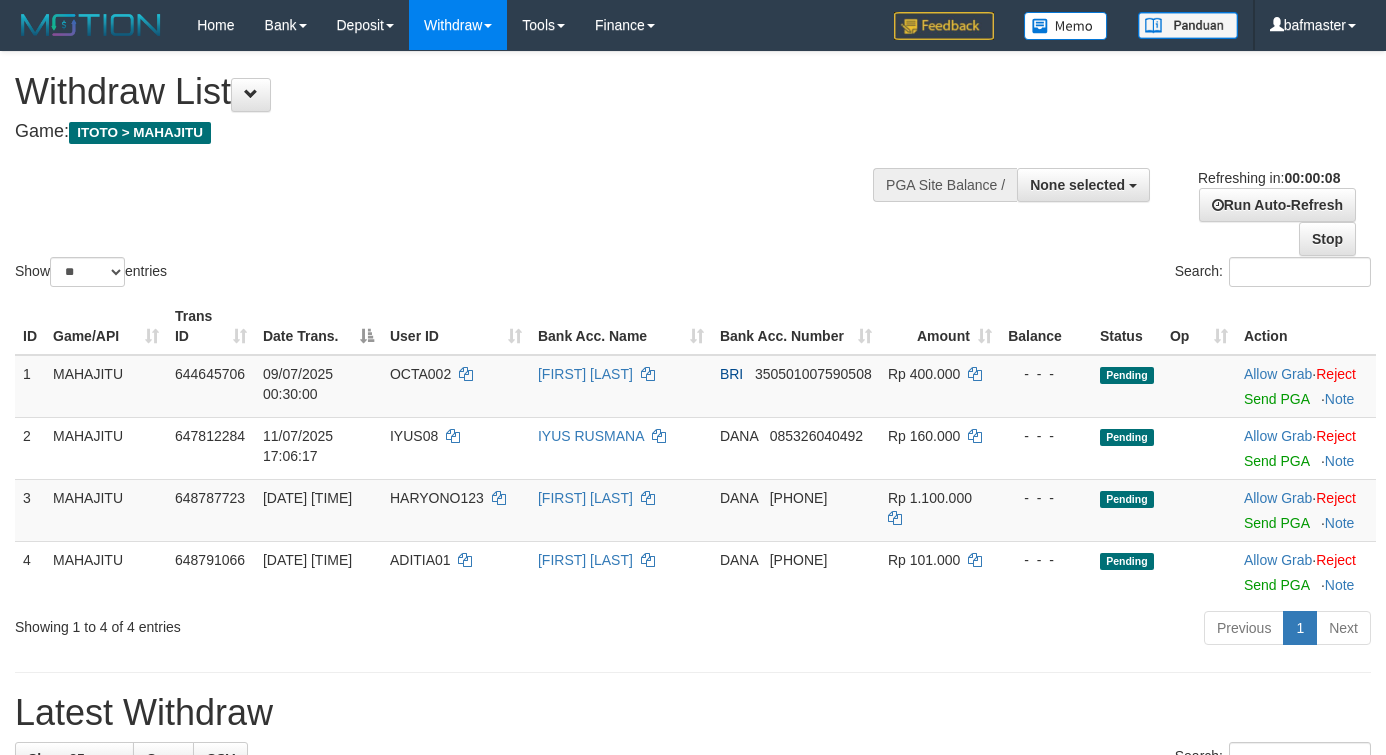 select 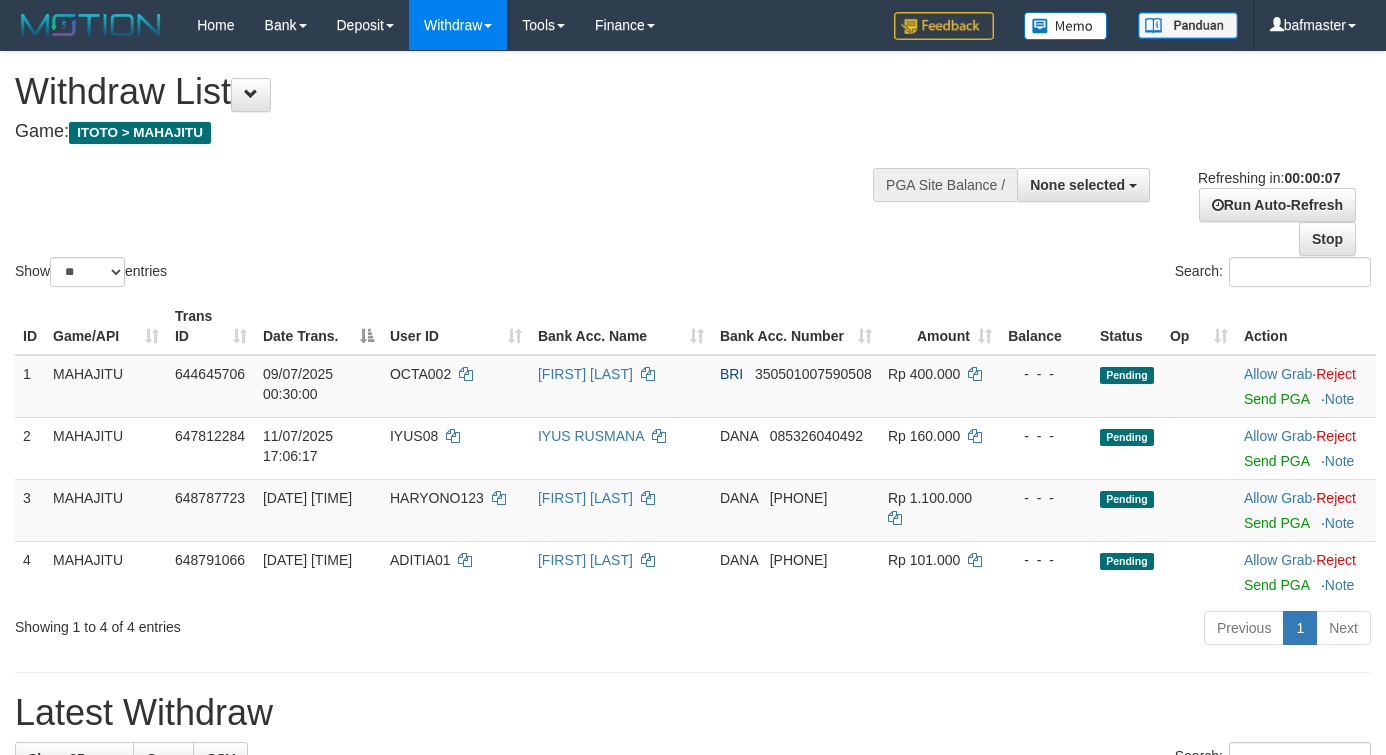 select 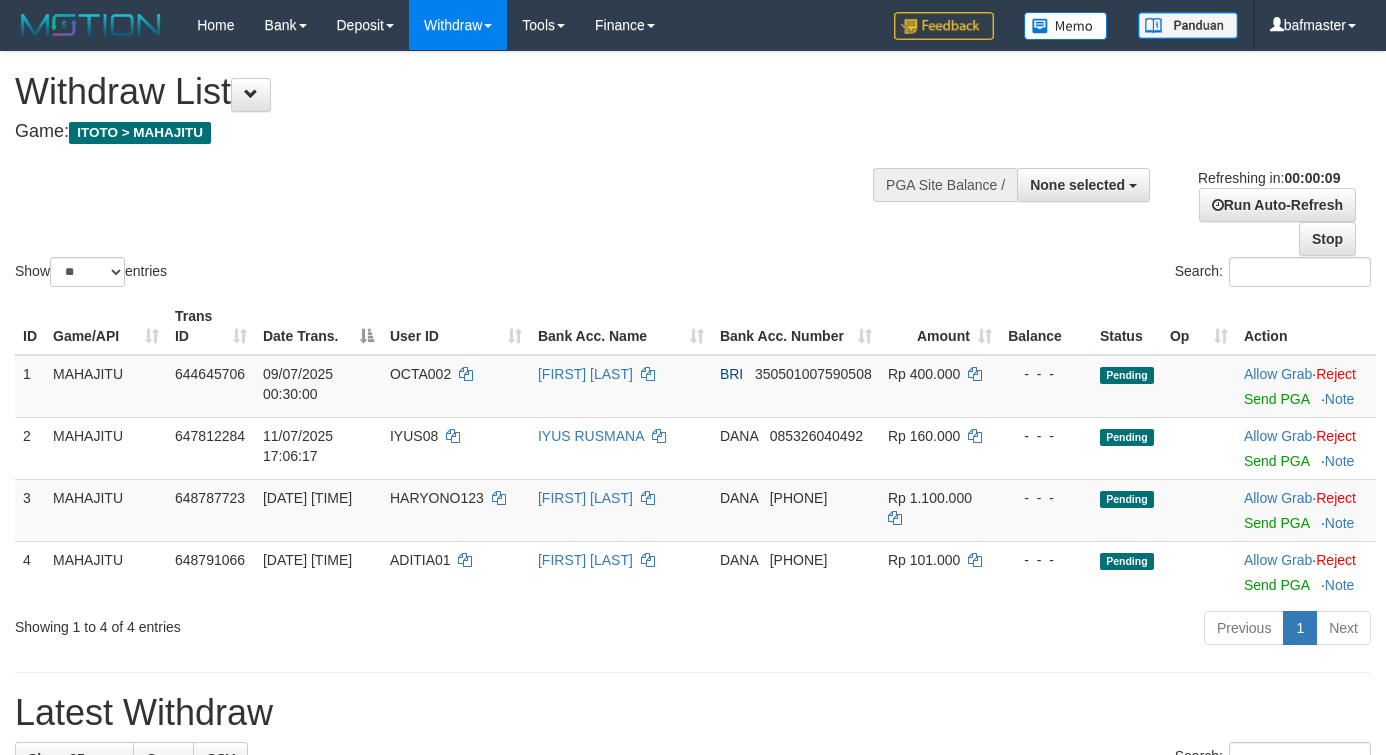 select 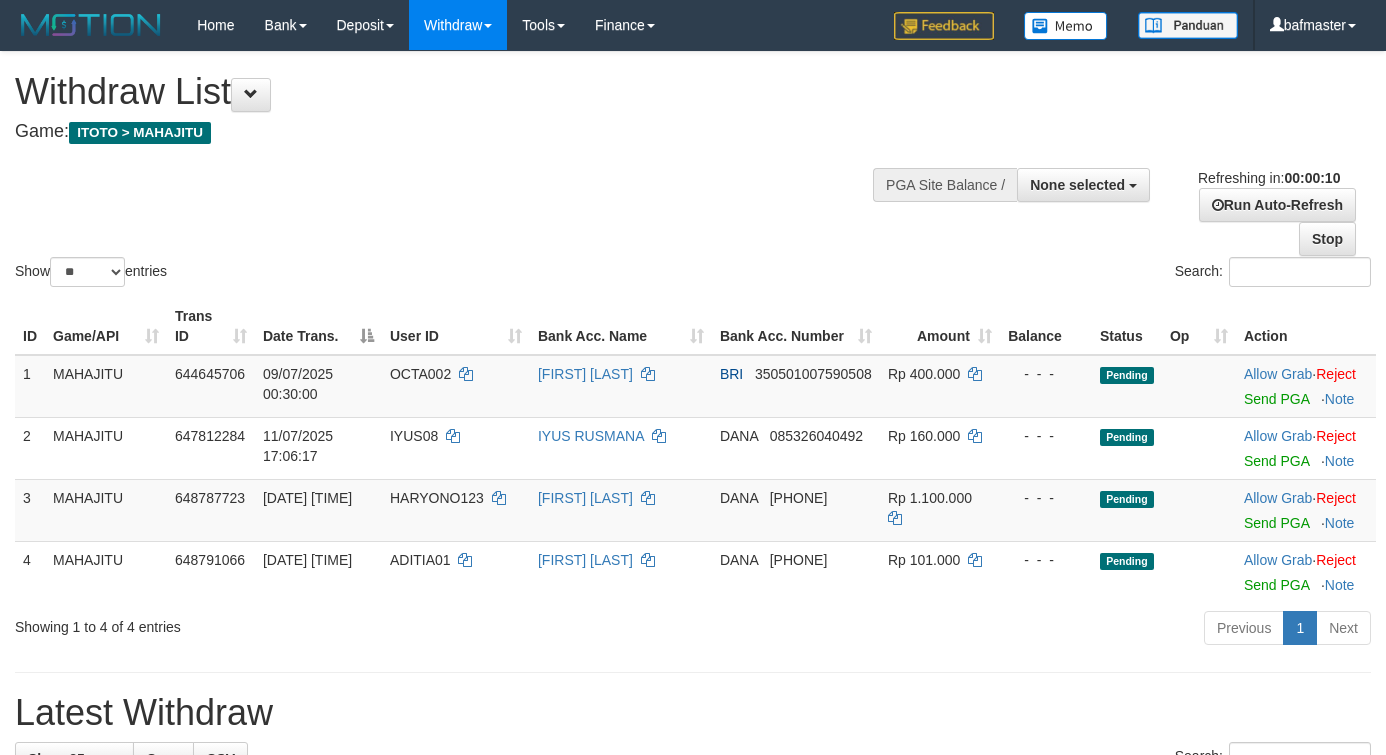 select 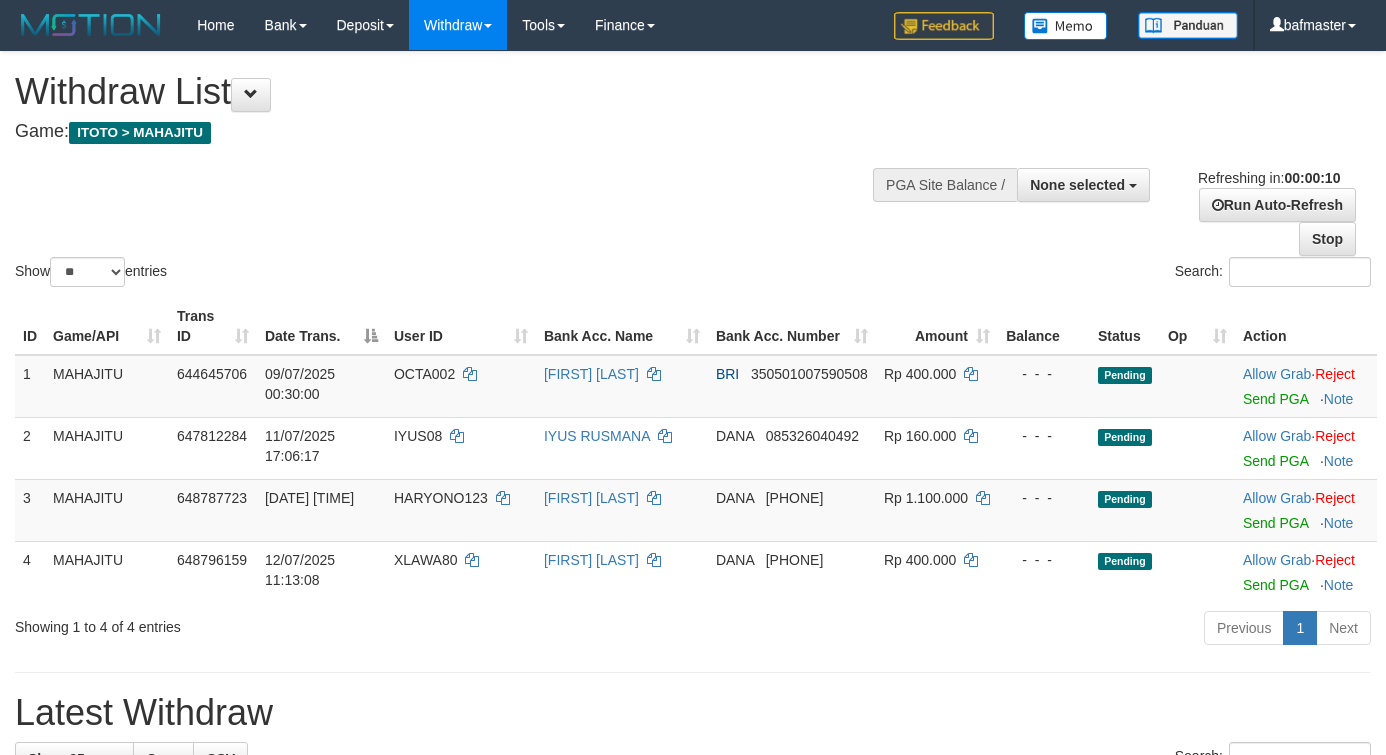 select 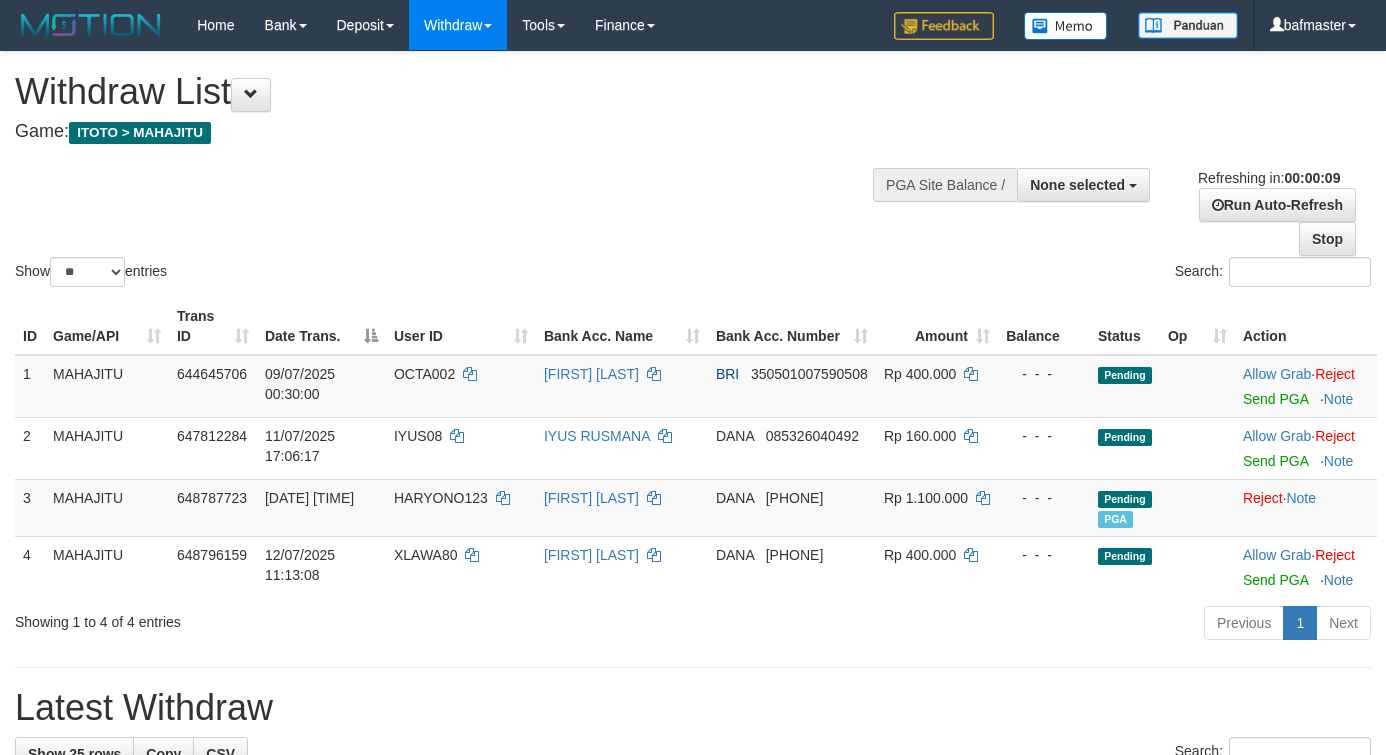 select 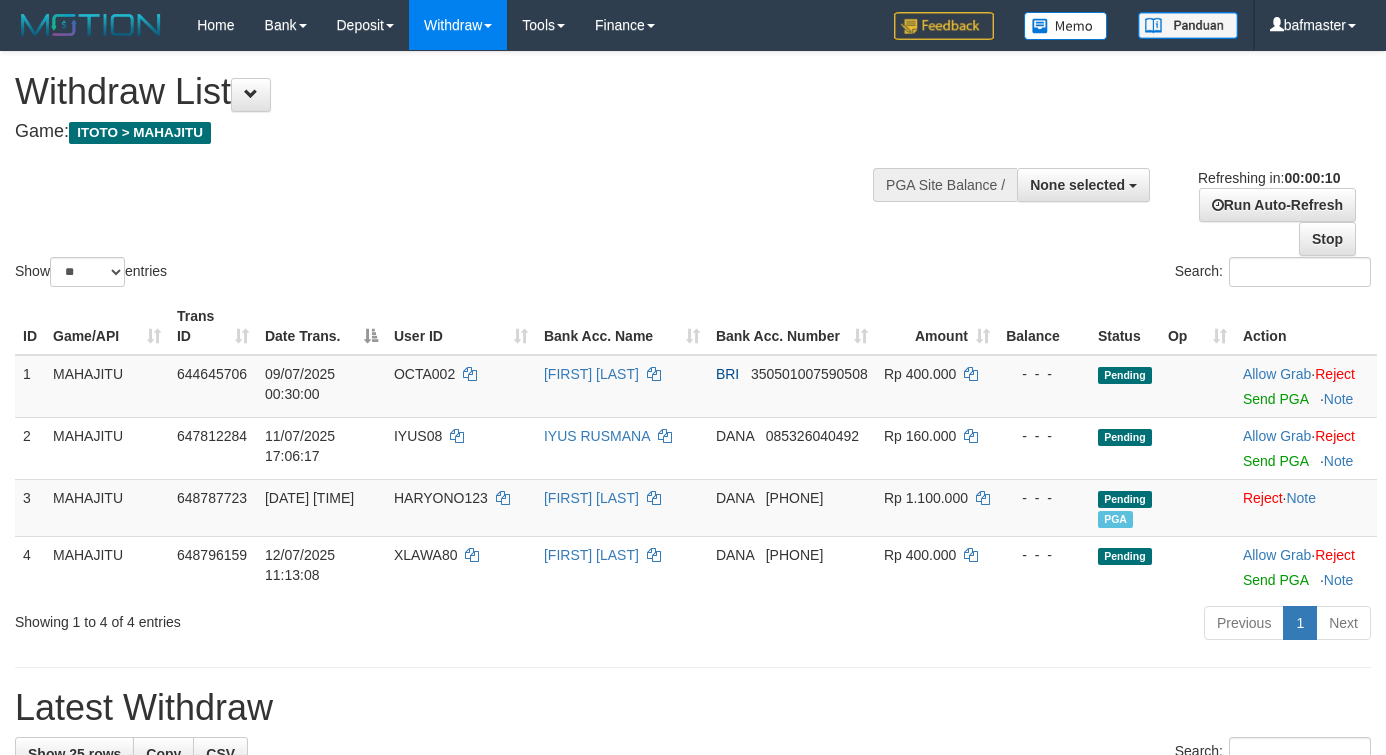 select 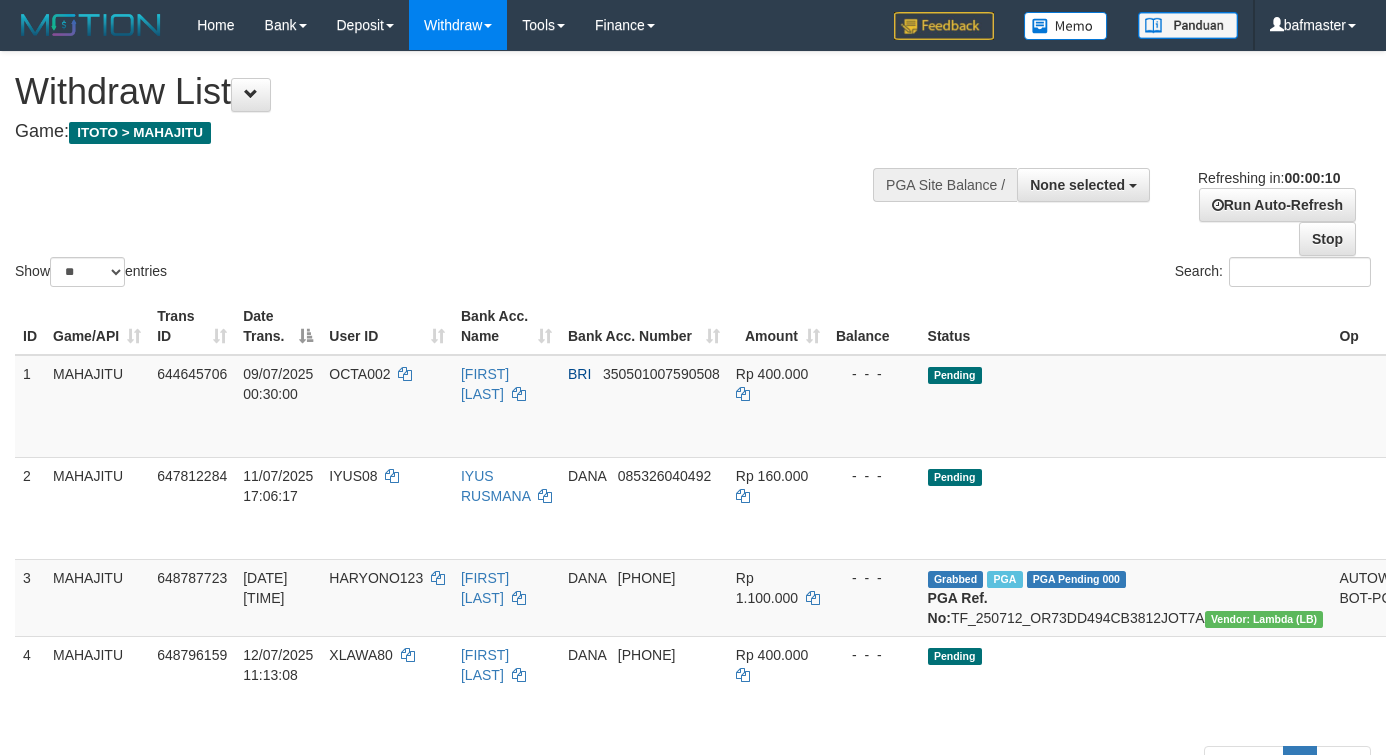 select 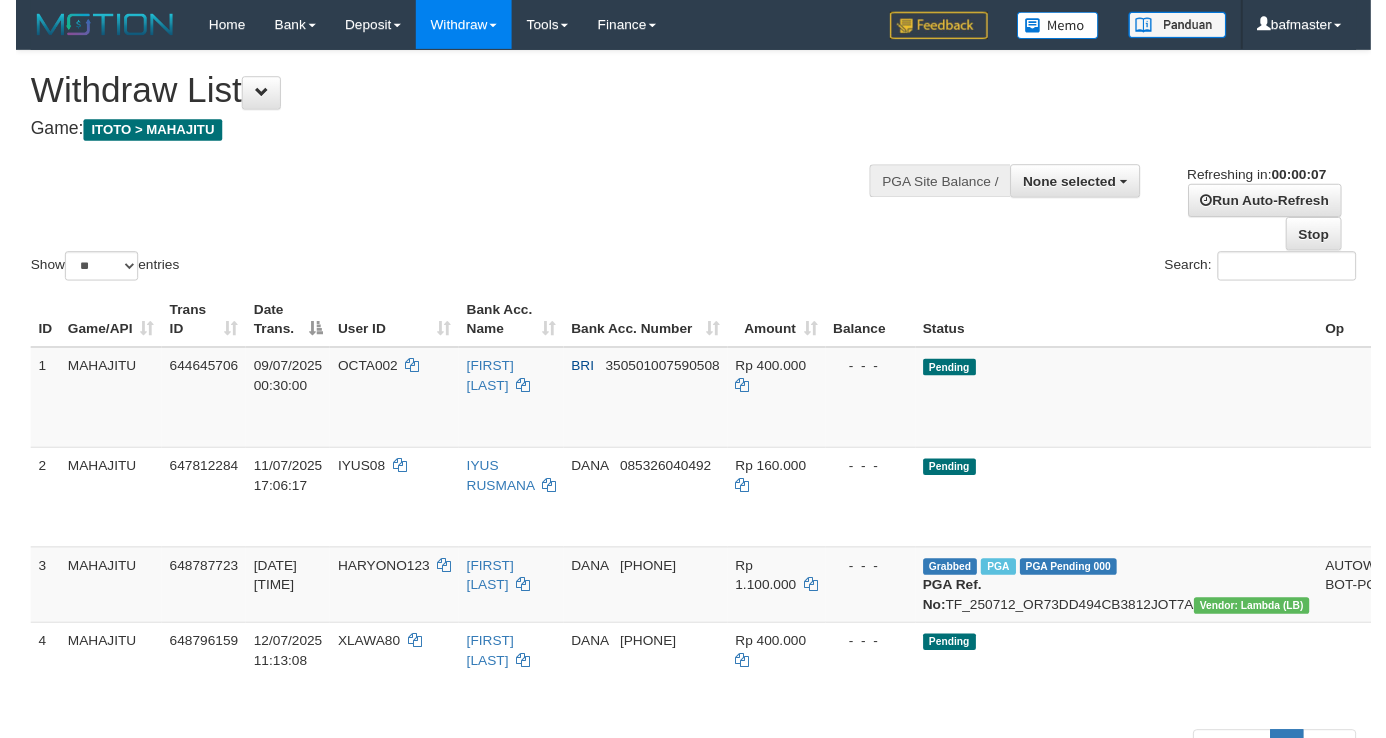 scroll, scrollTop: 0, scrollLeft: 0, axis: both 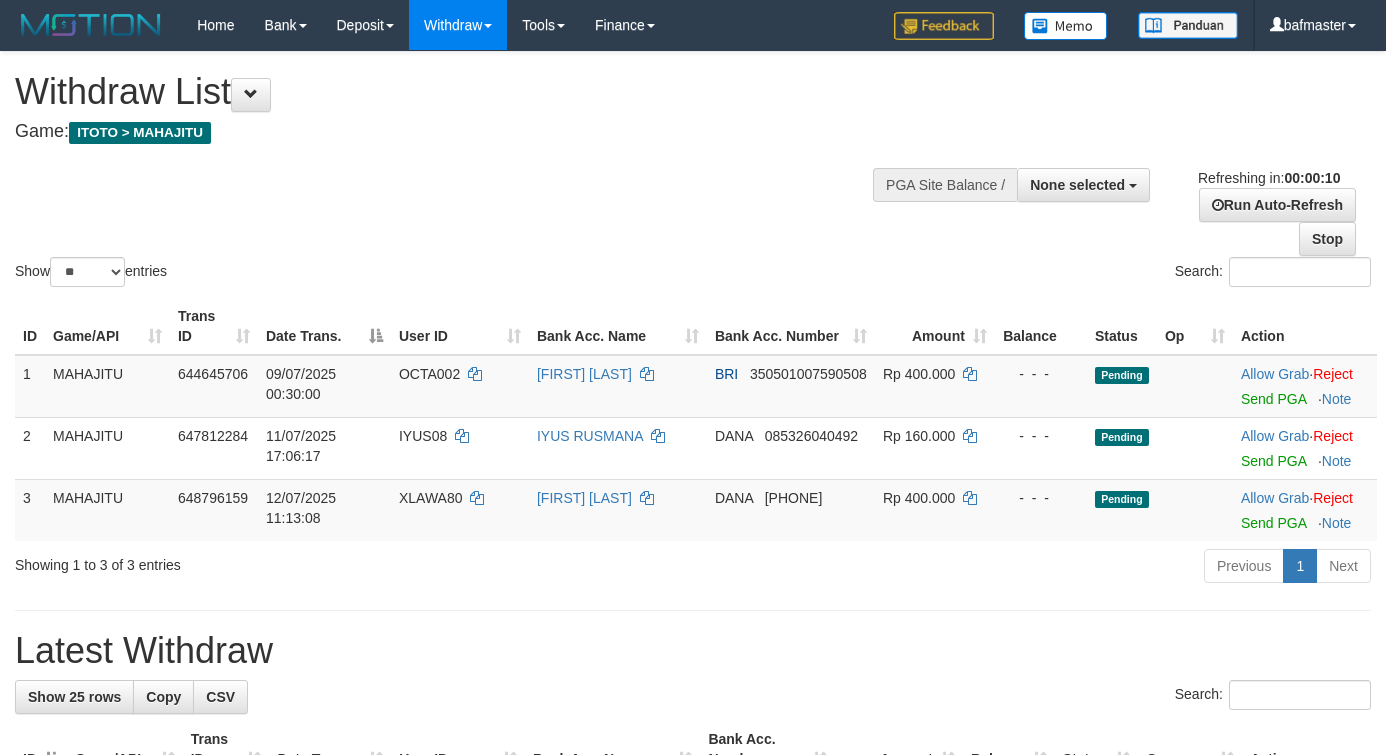 select 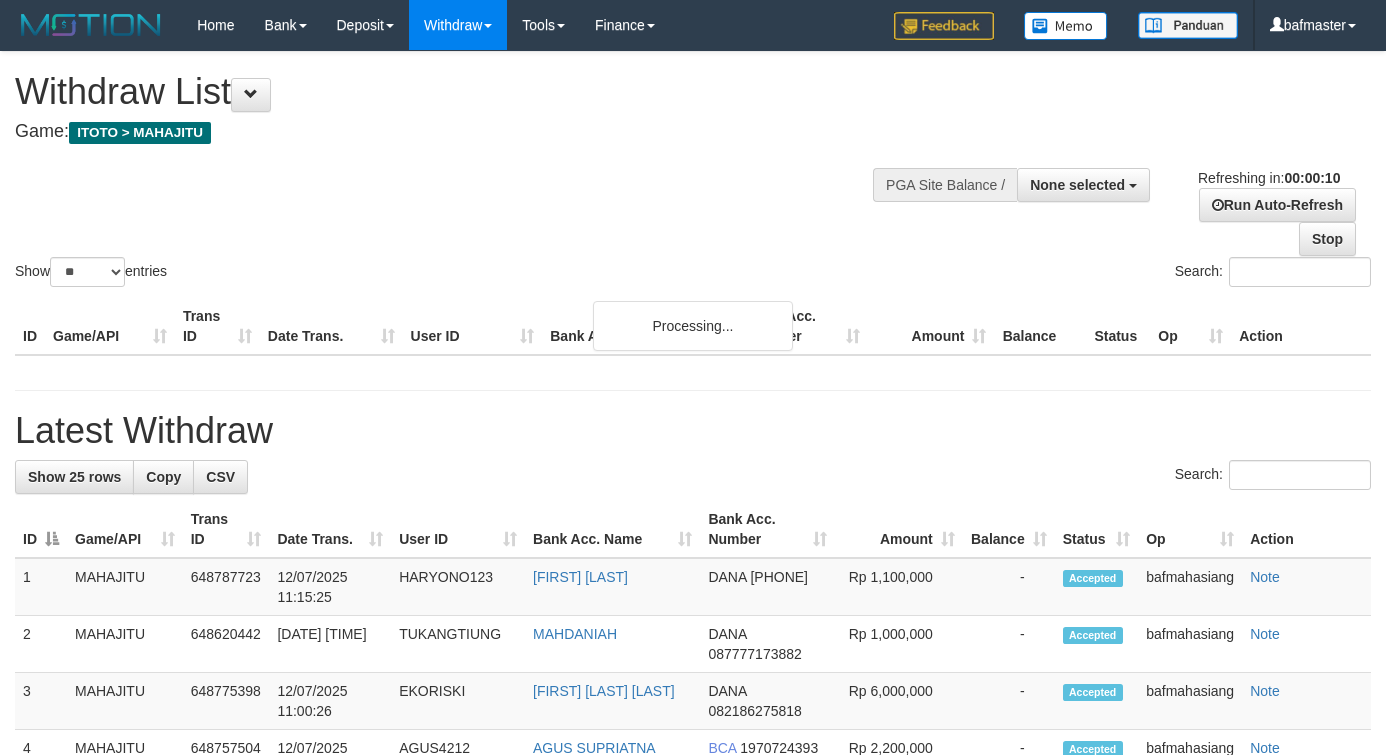 select 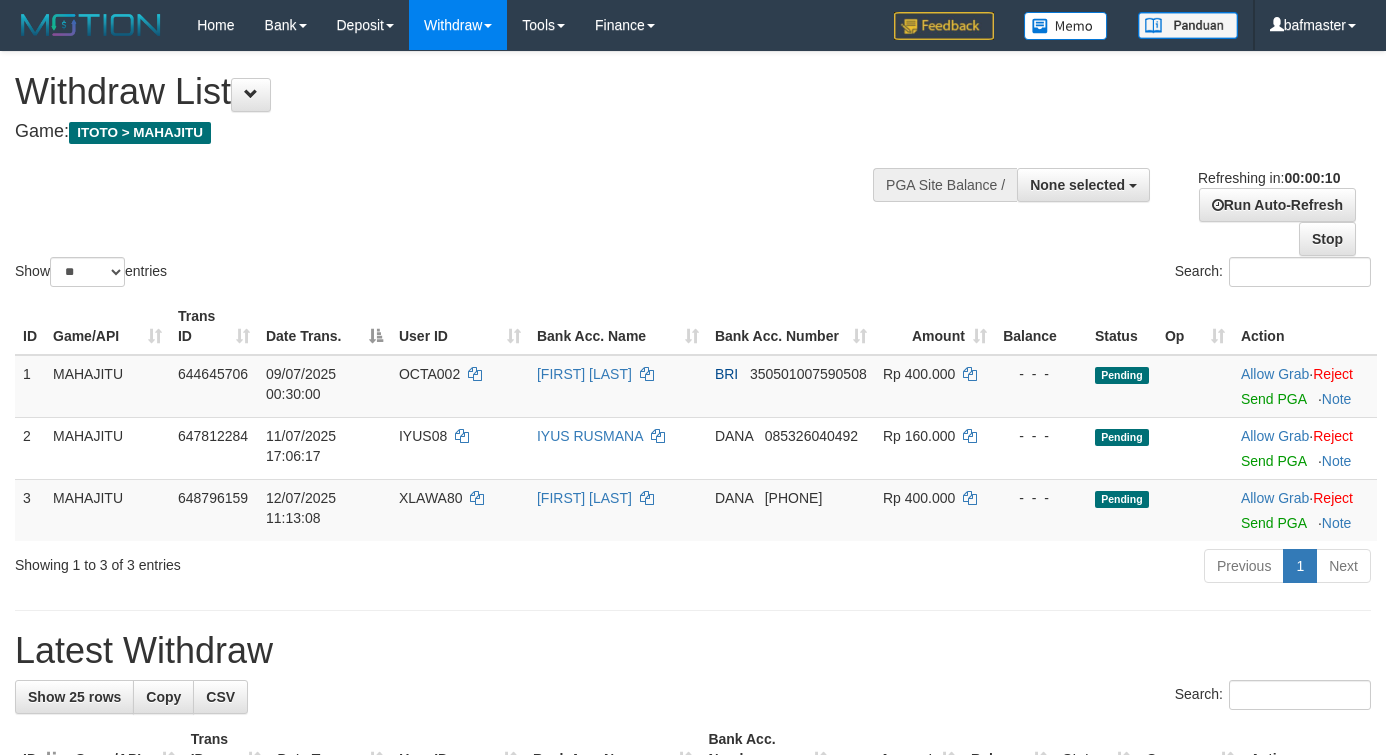 select 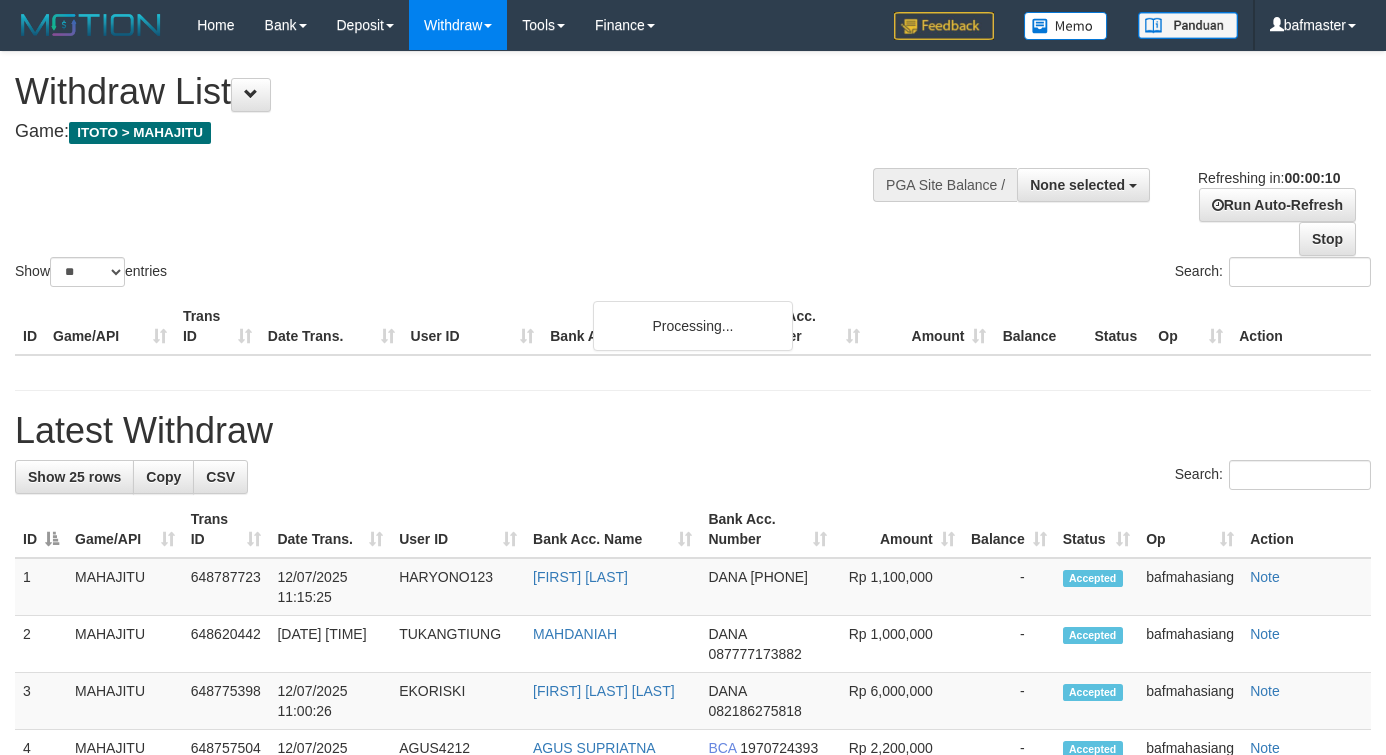 select 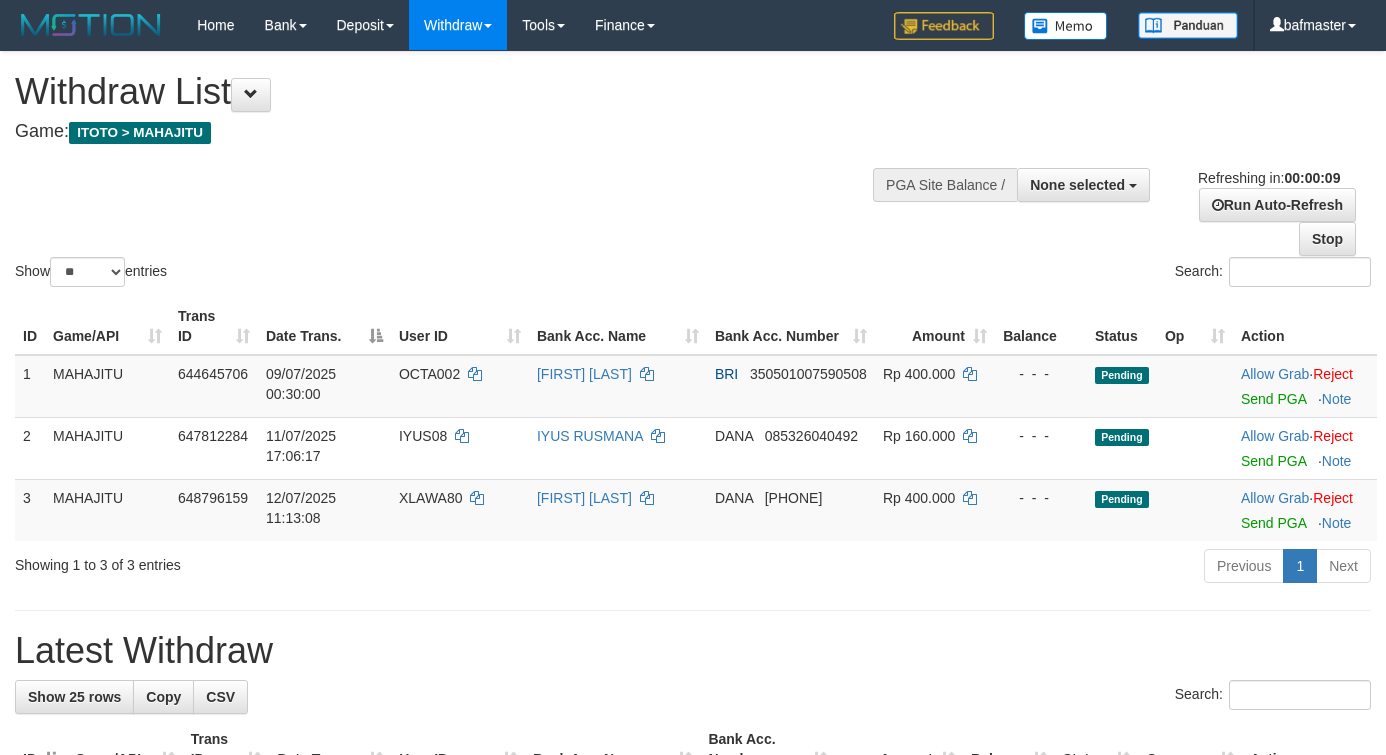 select 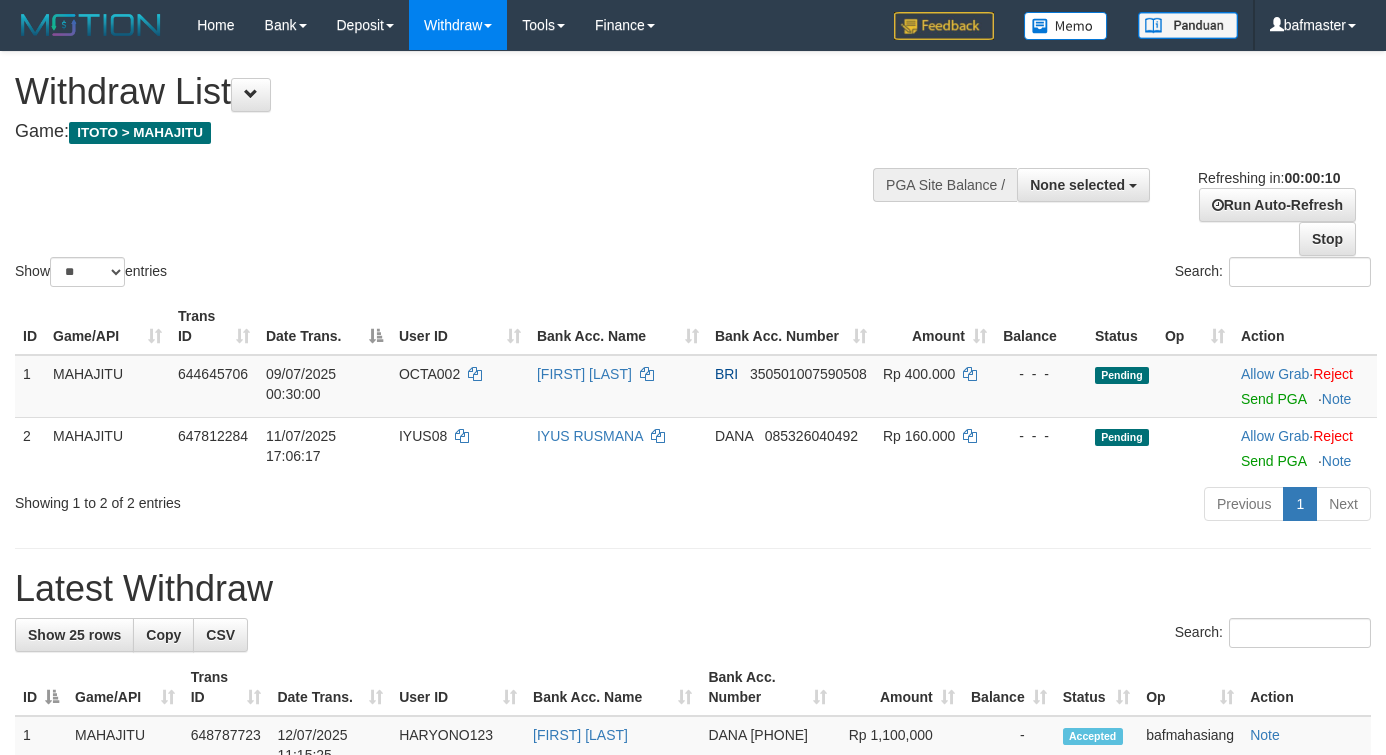 select 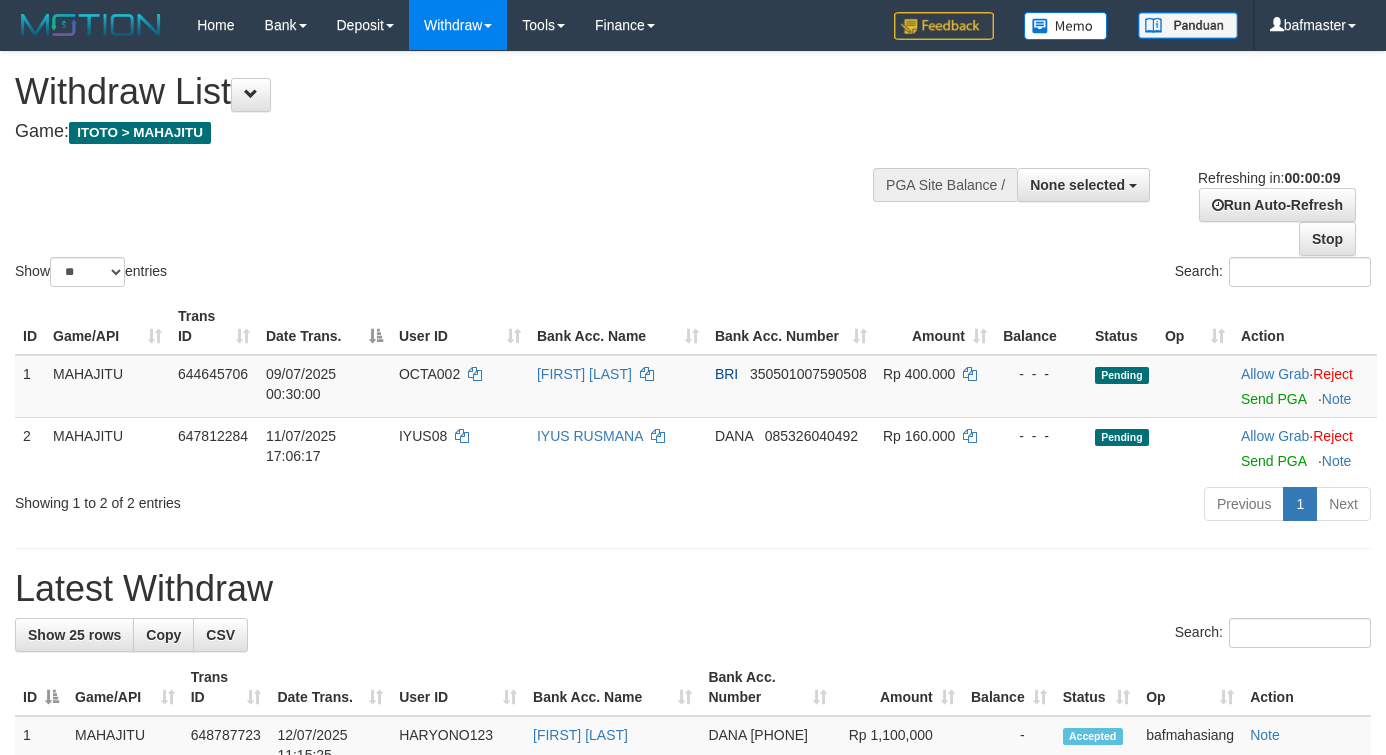 select 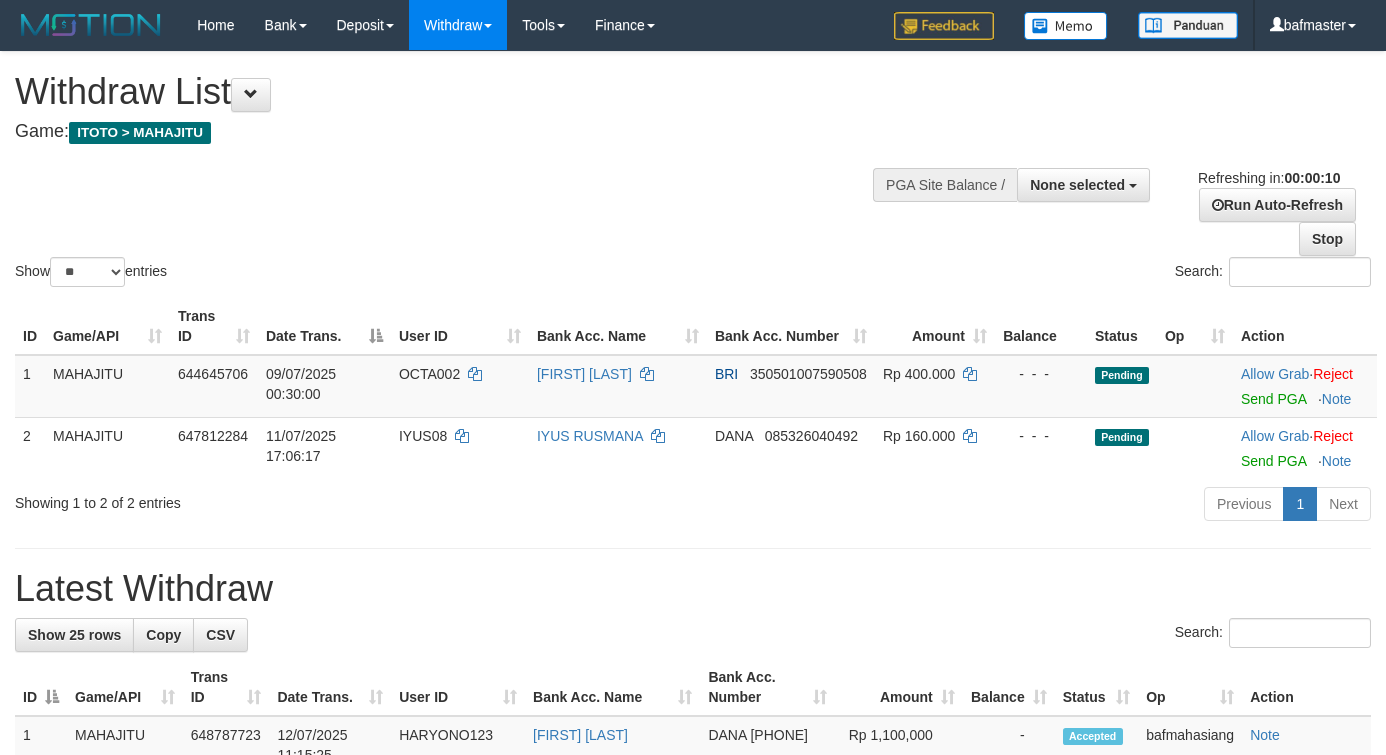 select 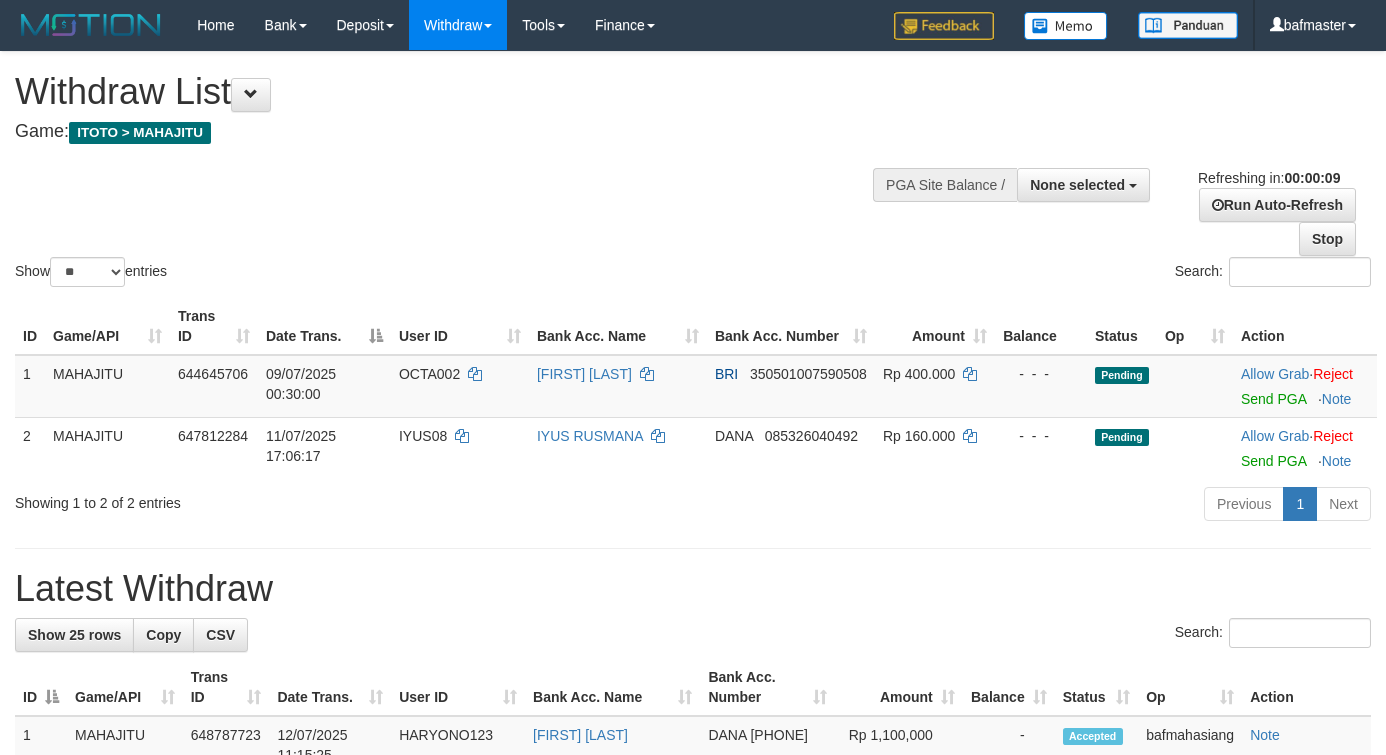 select 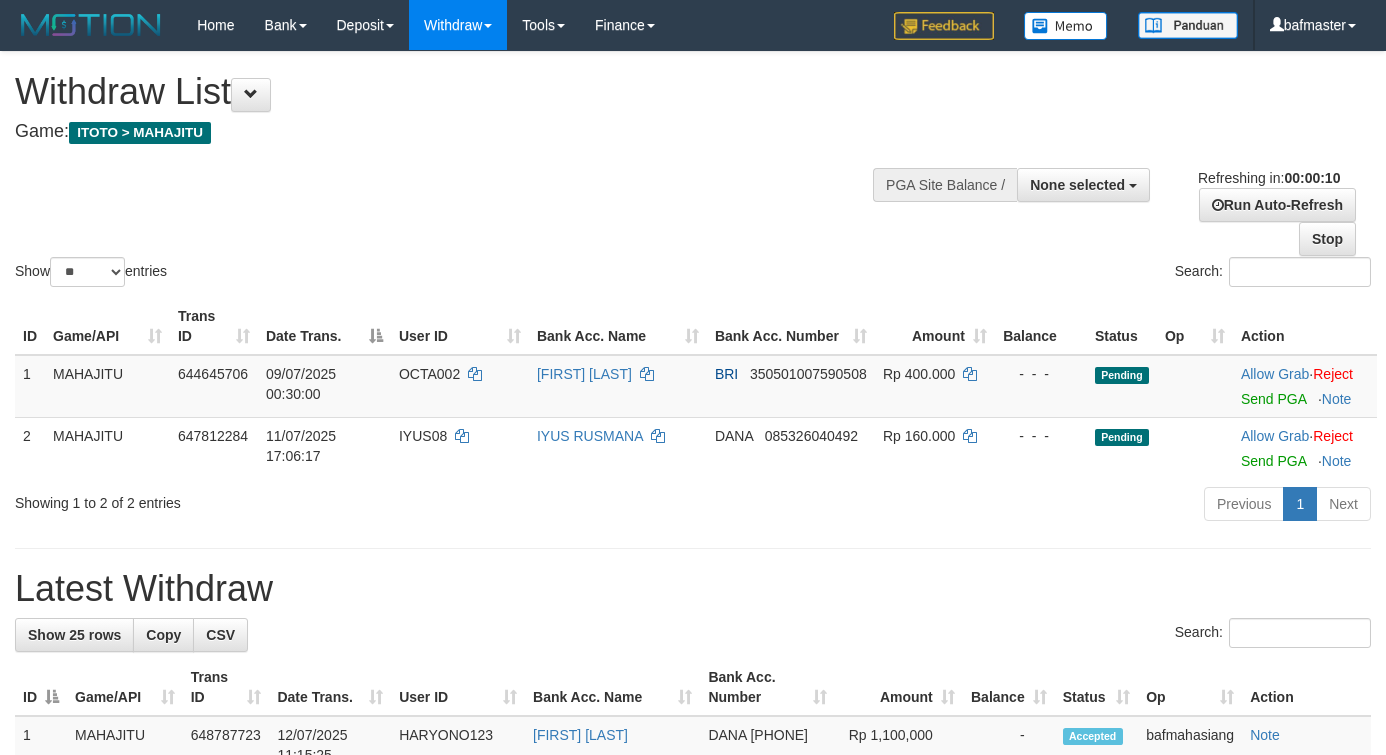 select 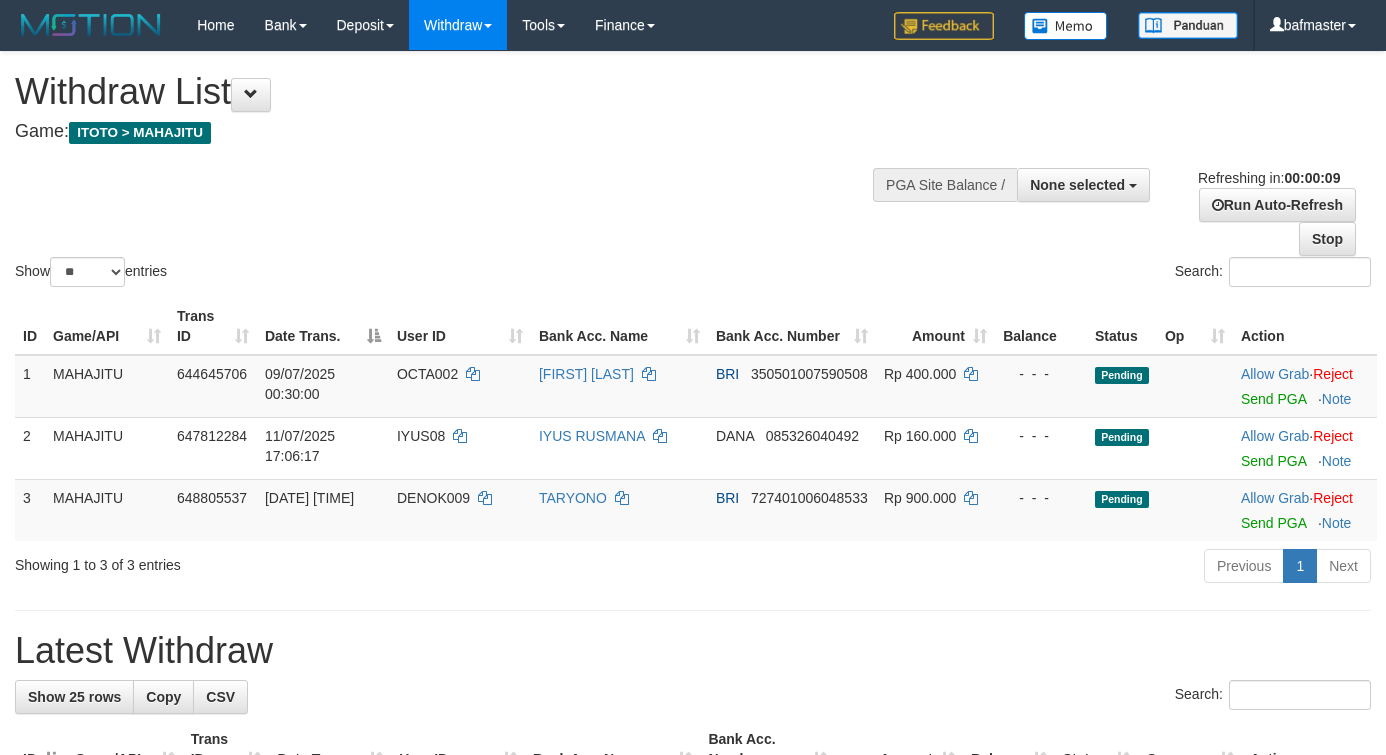 select 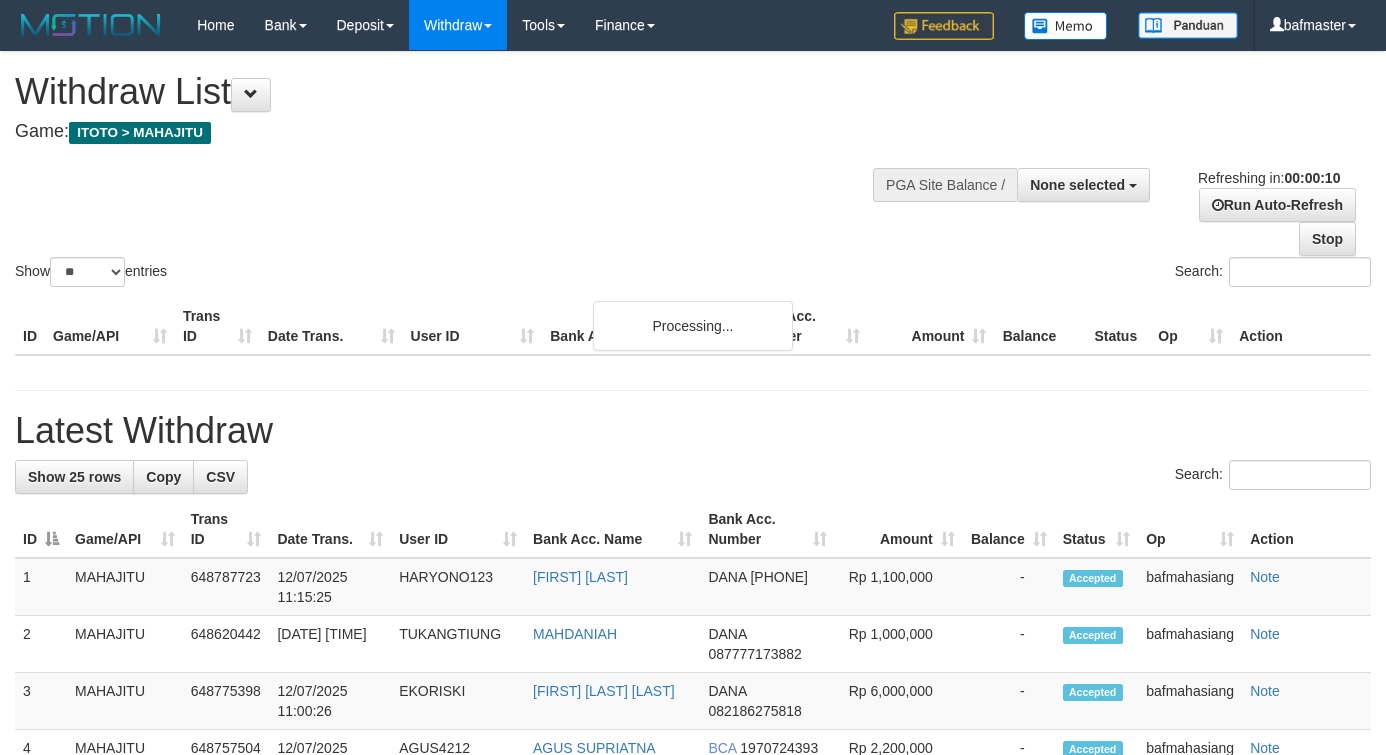 select 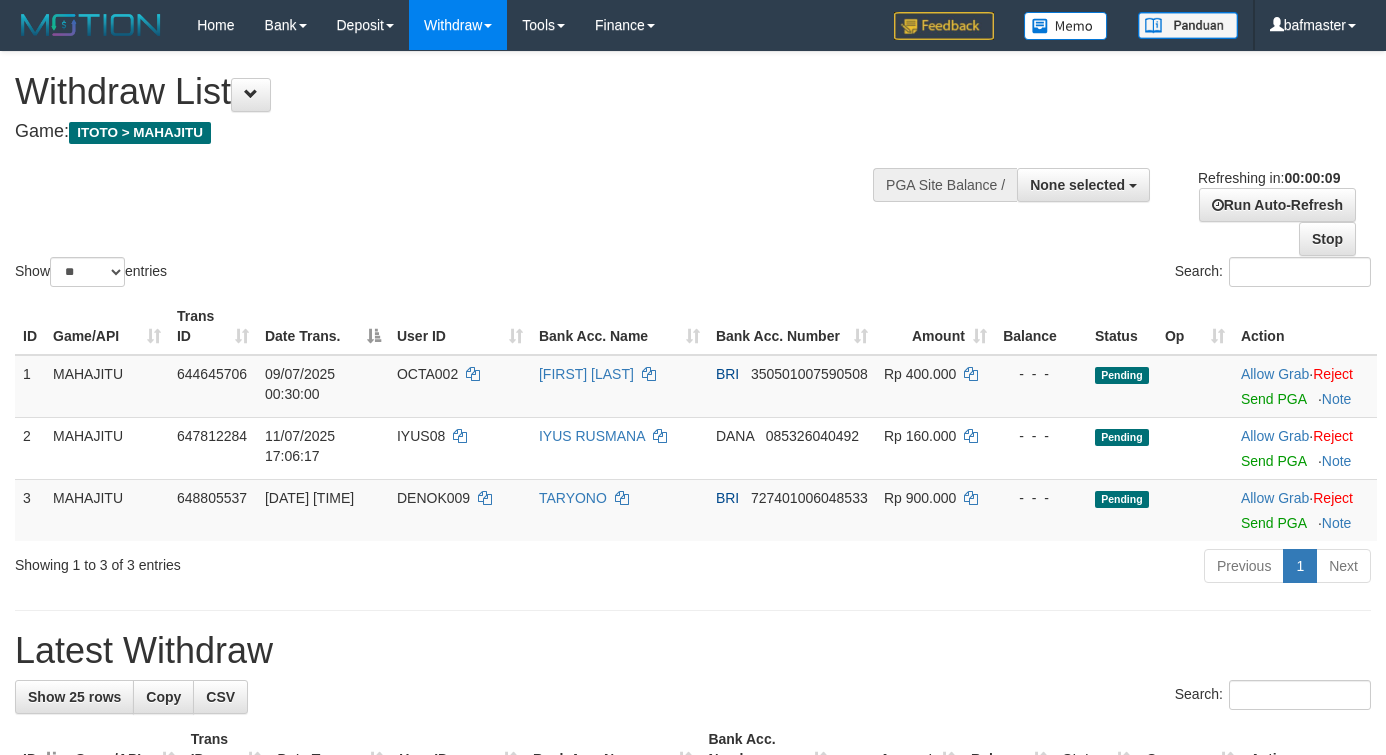 select 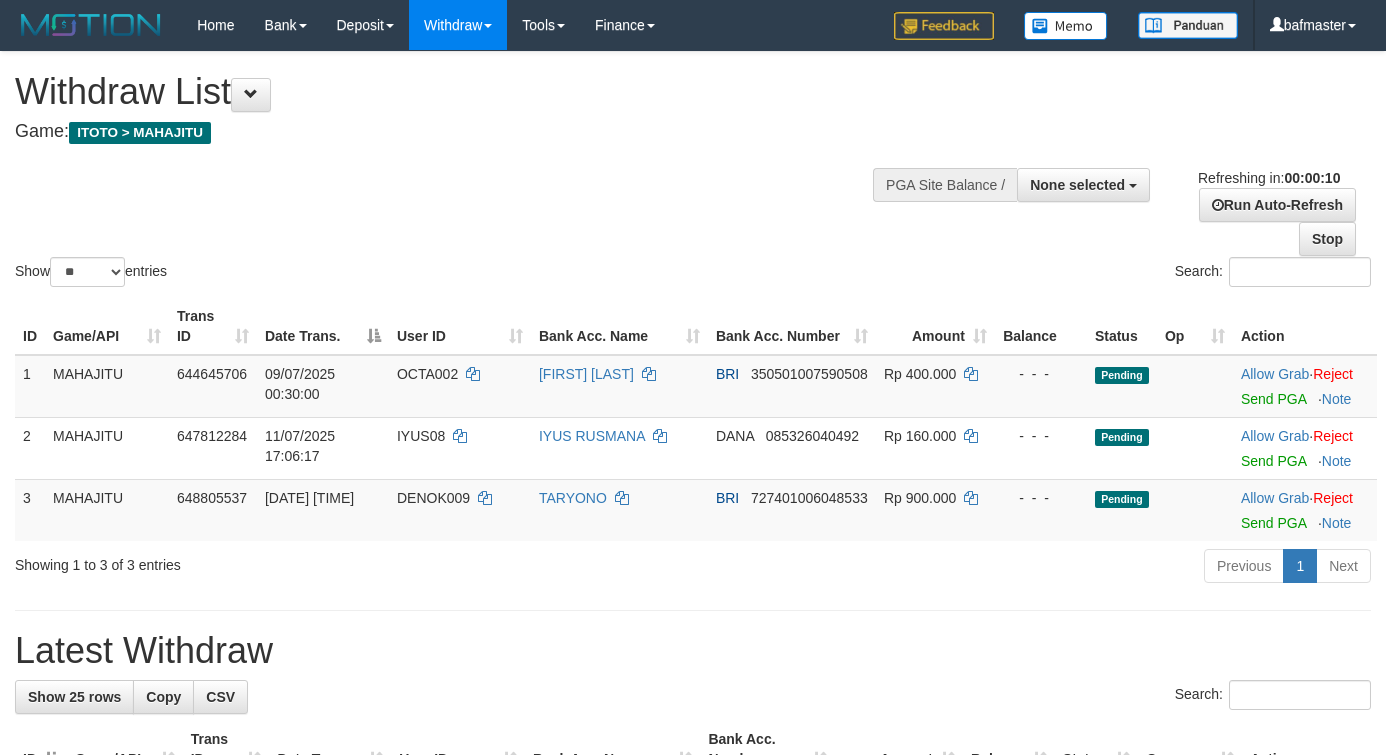select 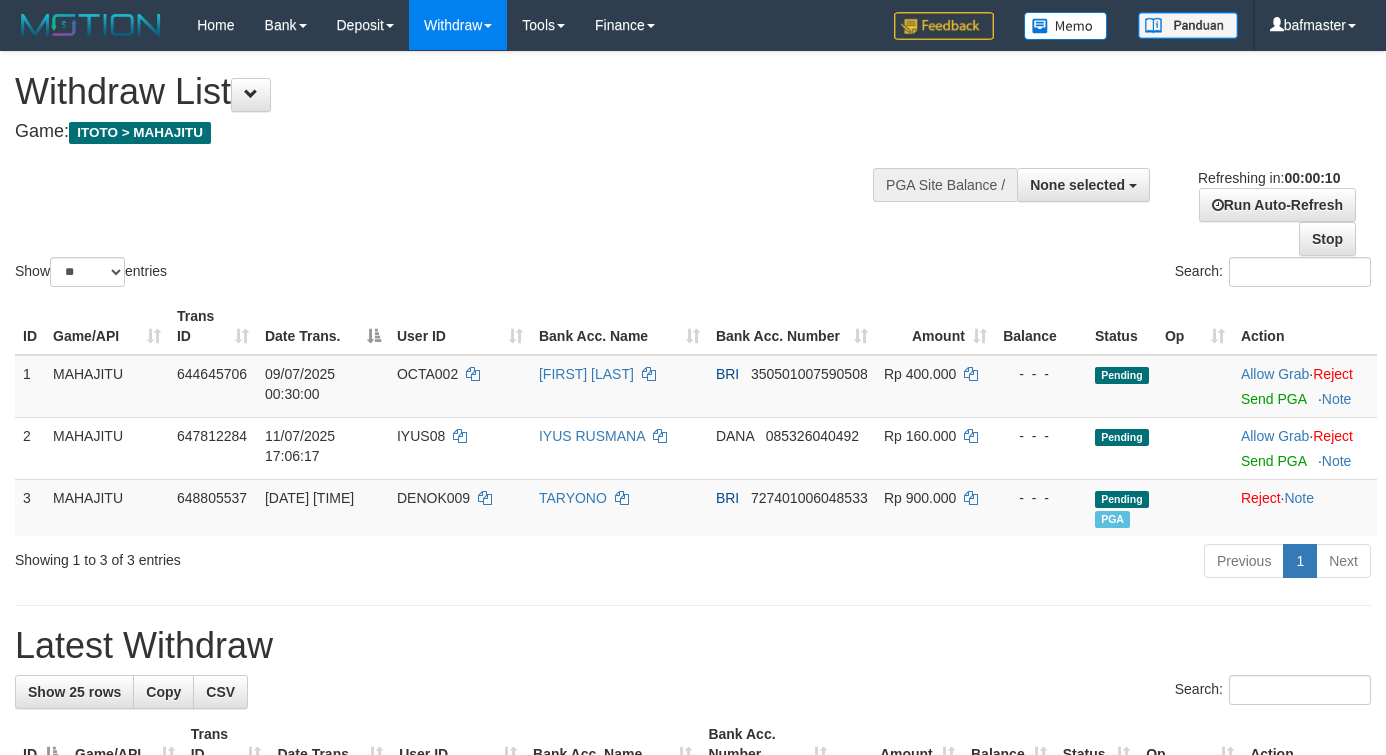 select 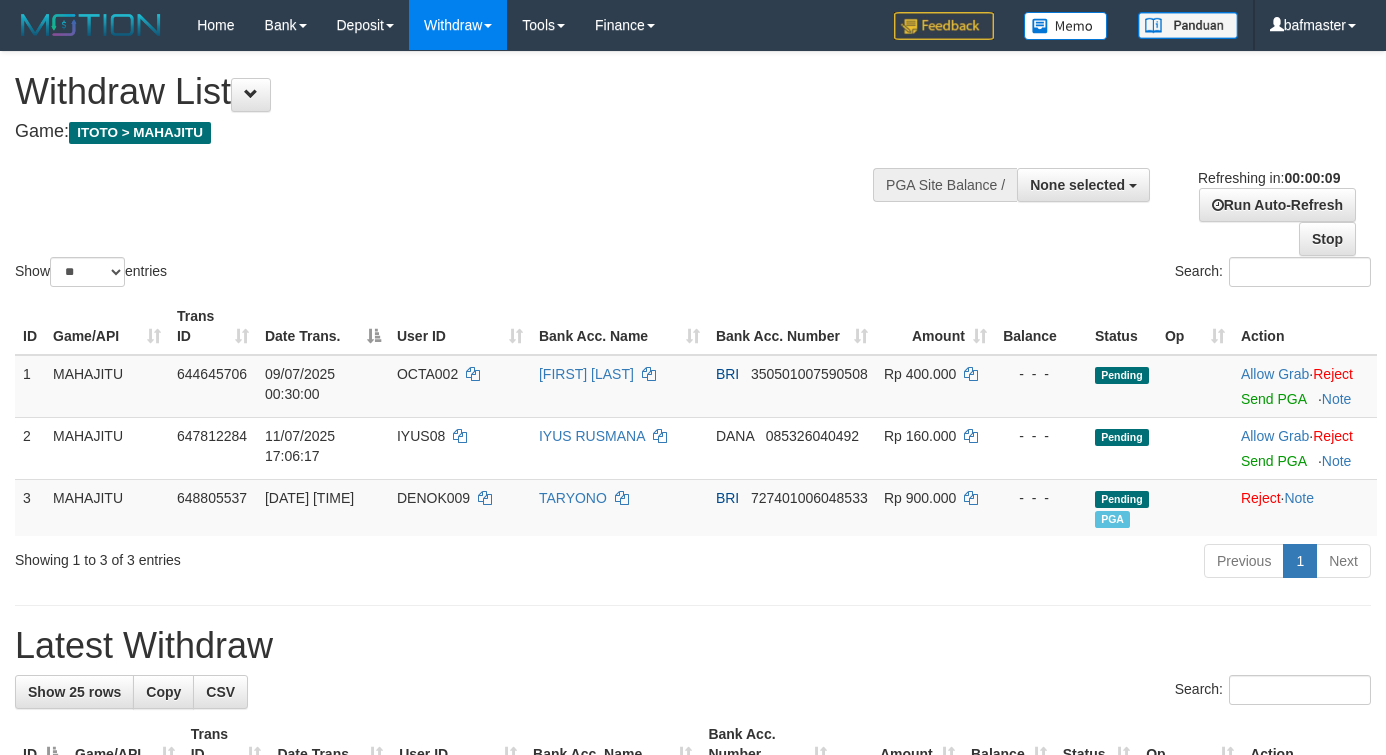 select 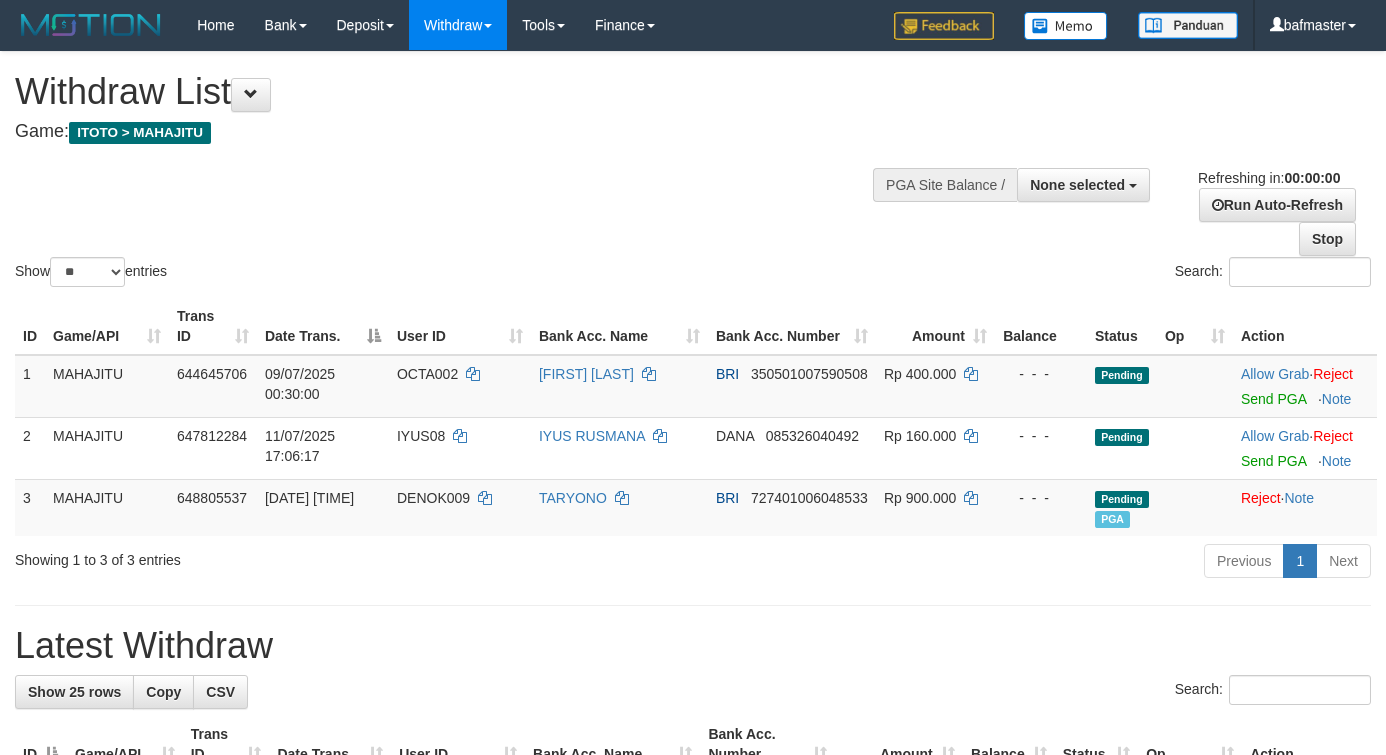 scroll, scrollTop: 0, scrollLeft: 0, axis: both 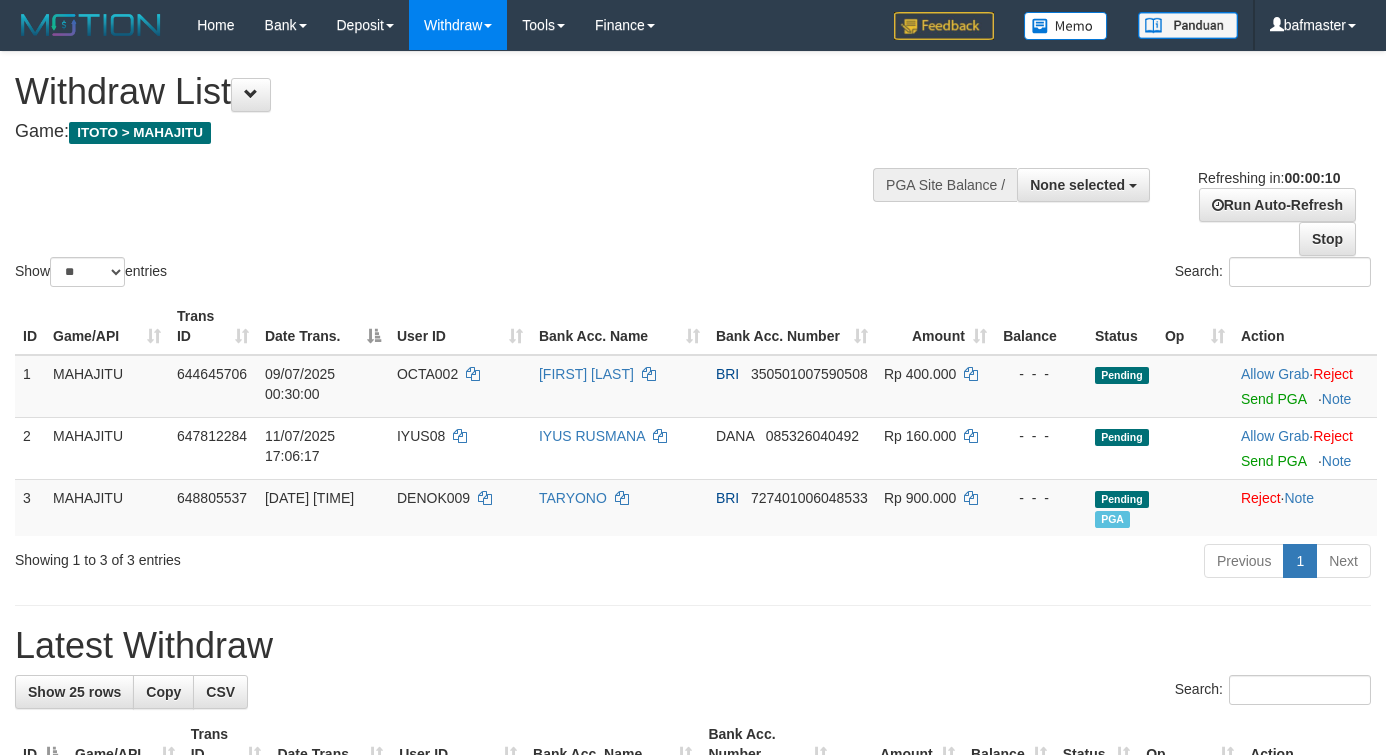 select 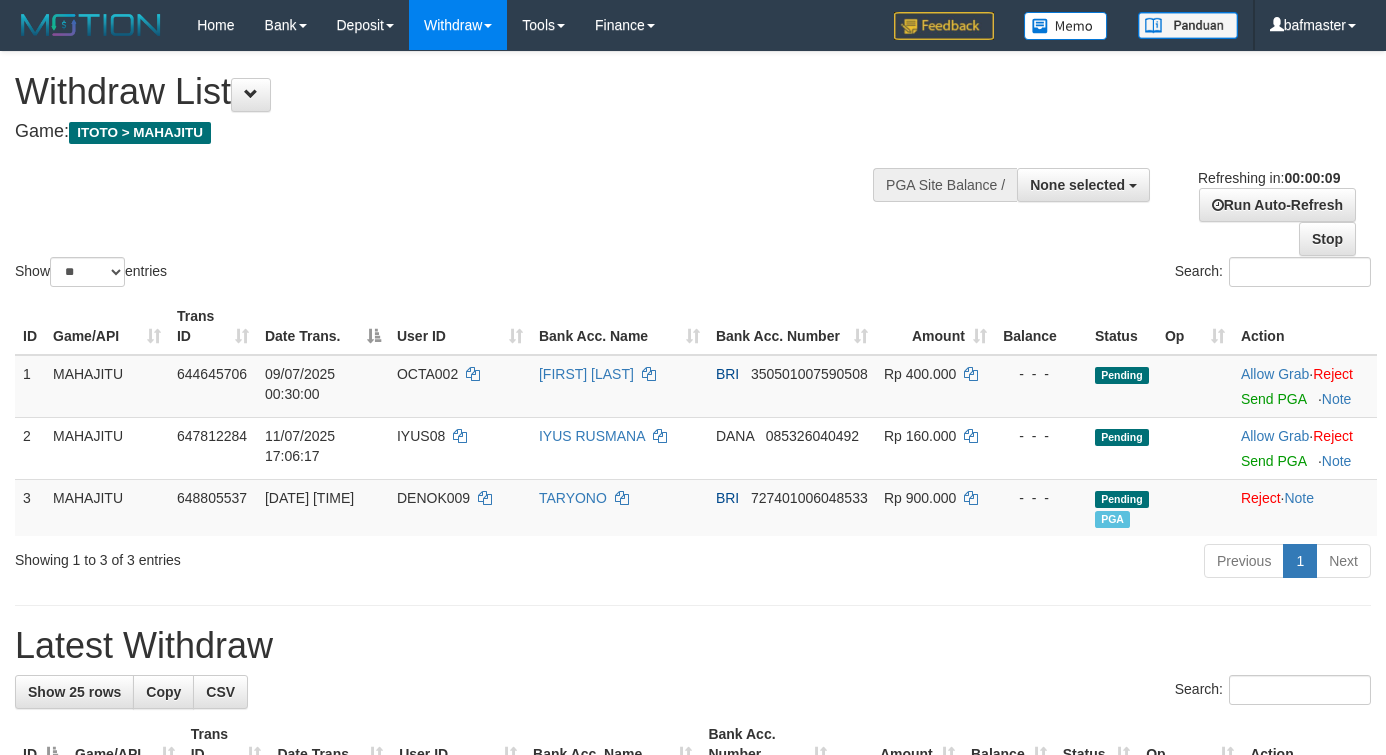 select 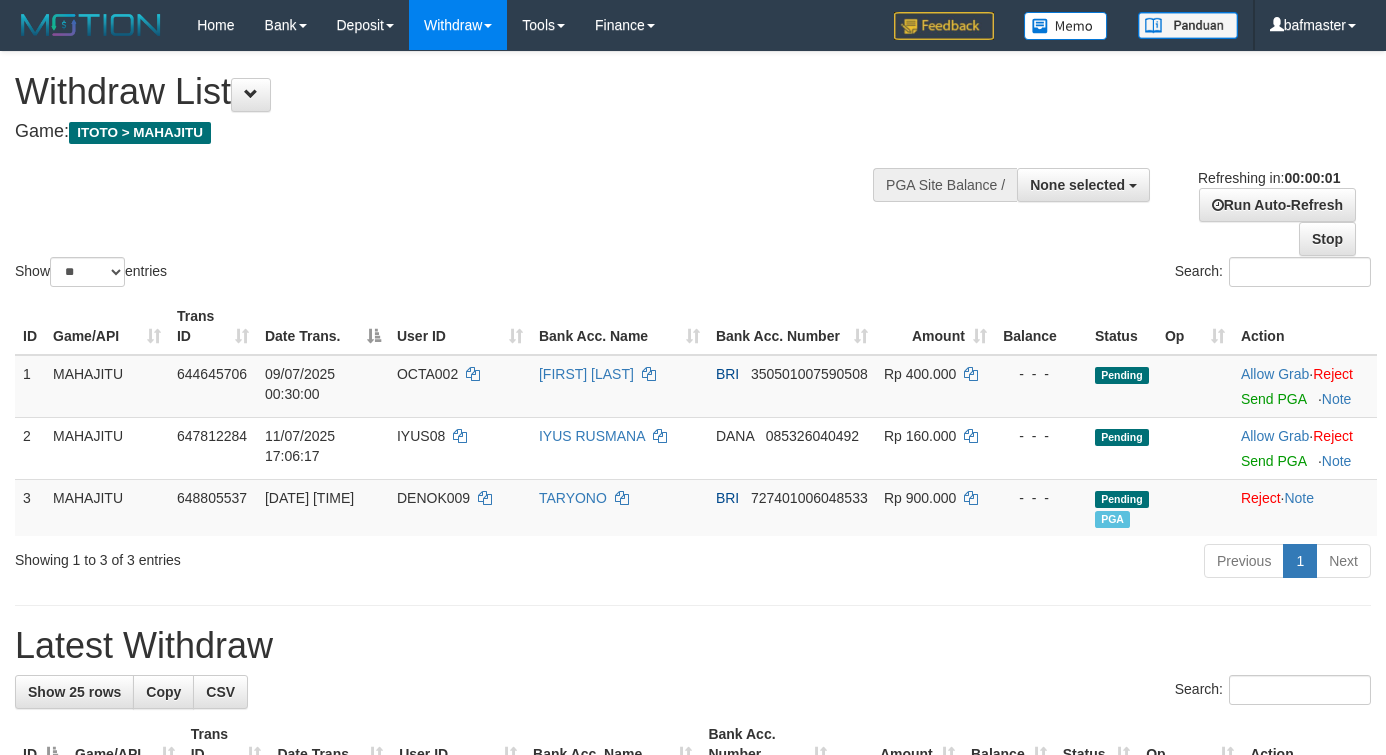 scroll, scrollTop: 0, scrollLeft: 0, axis: both 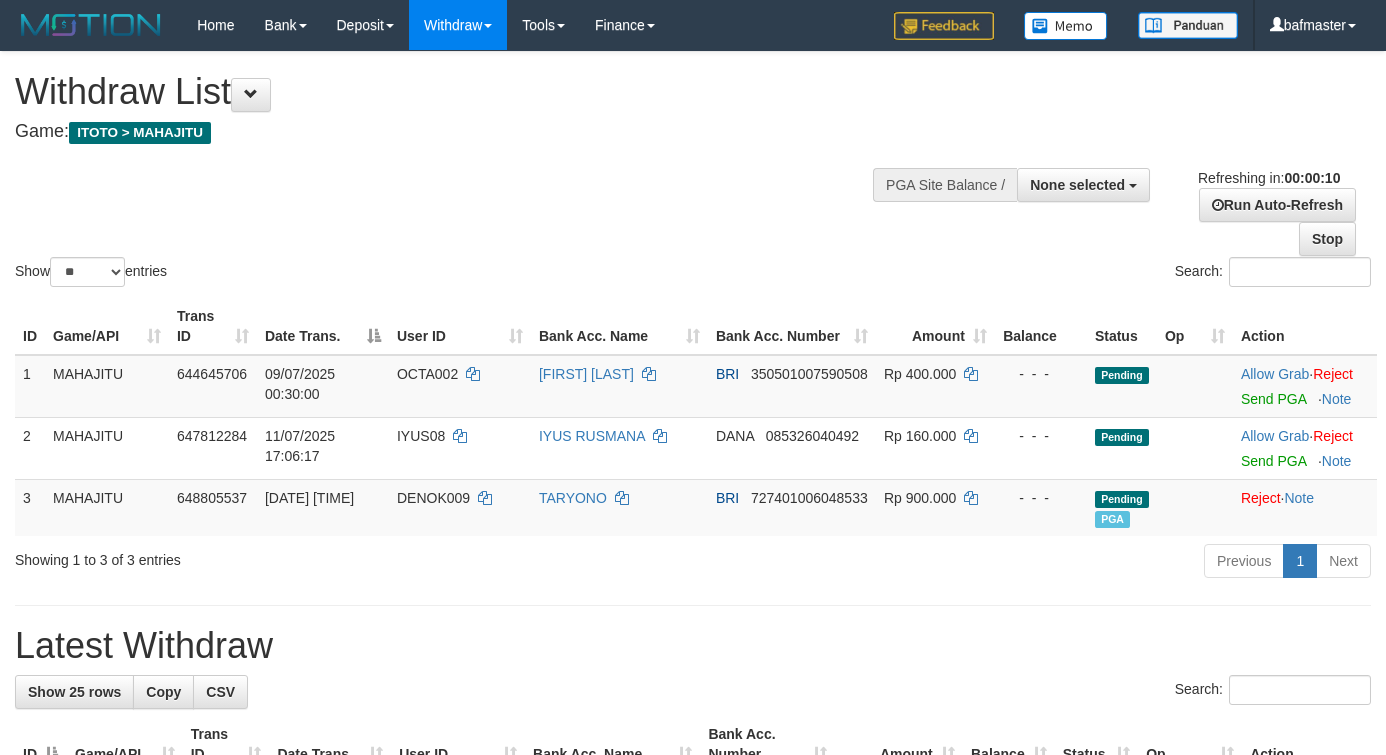 select 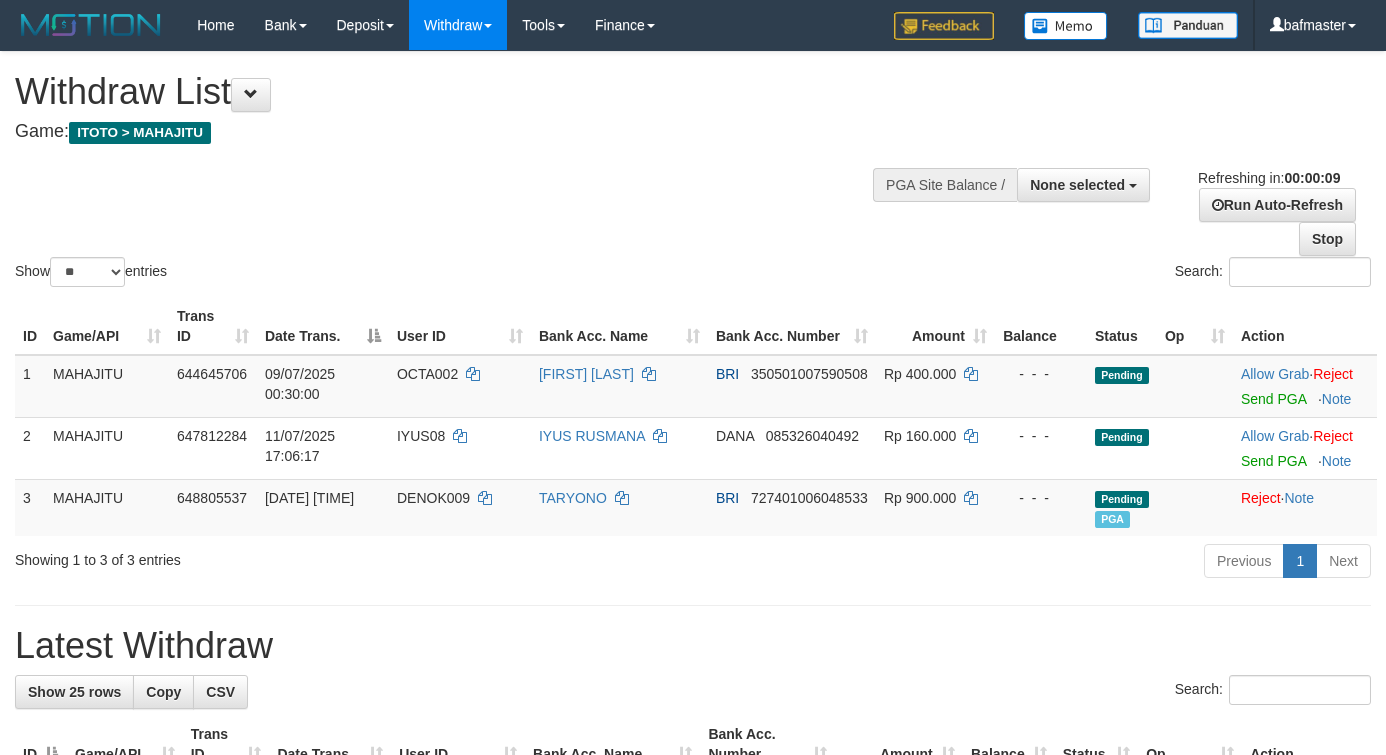 scroll, scrollTop: 0, scrollLeft: 0, axis: both 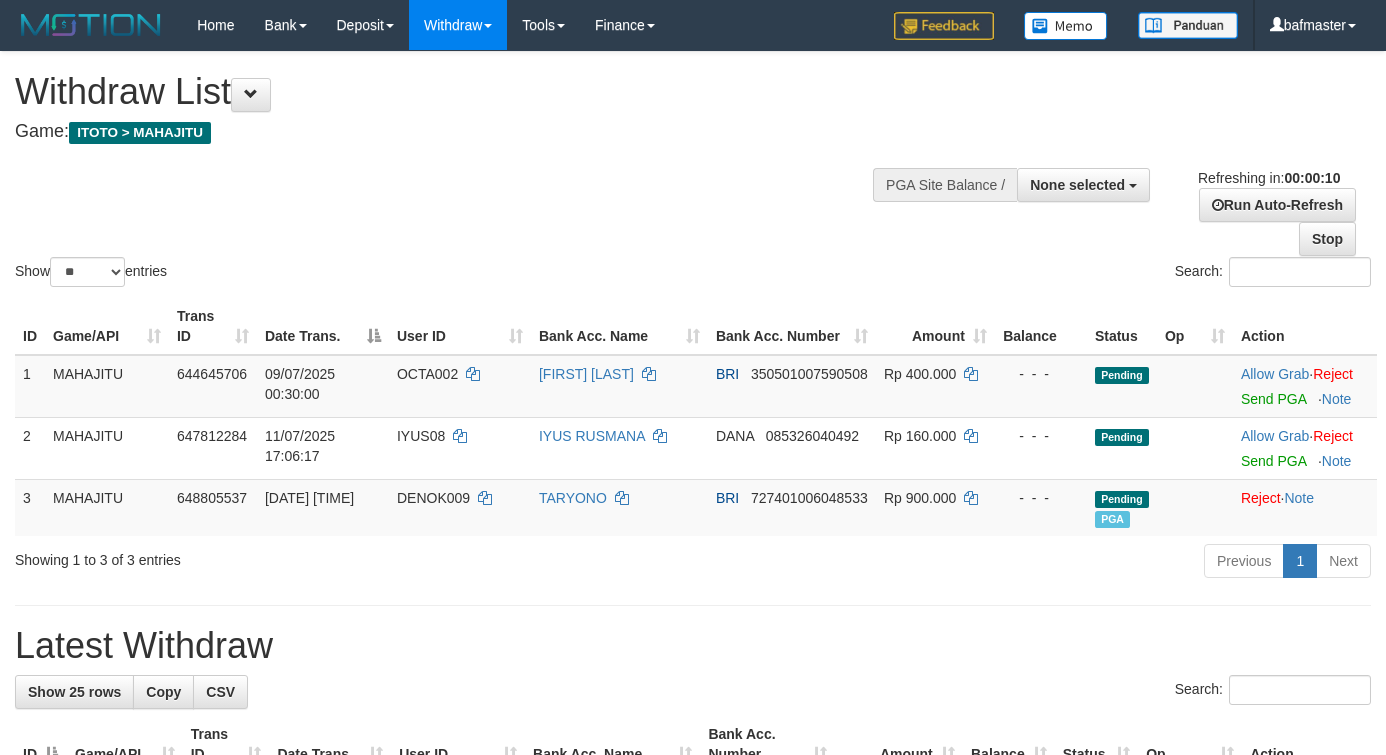 select 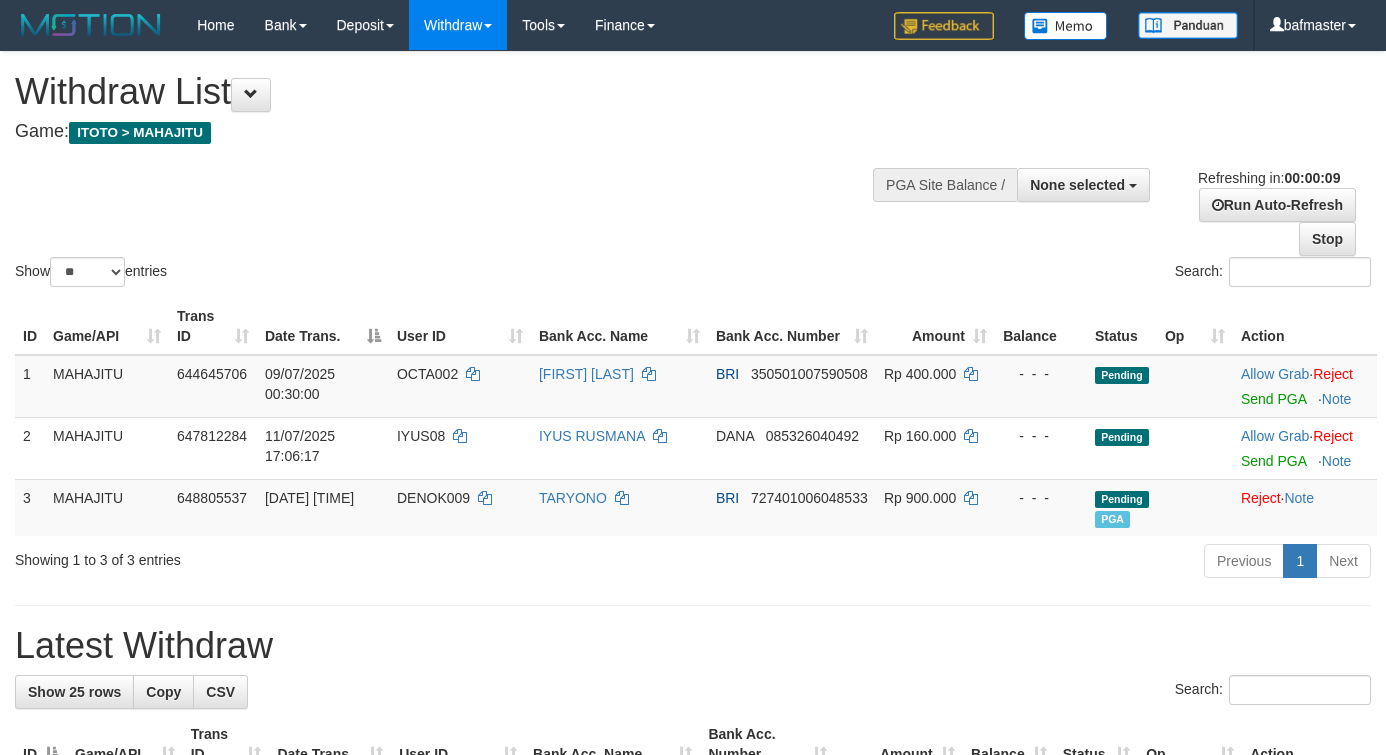 select 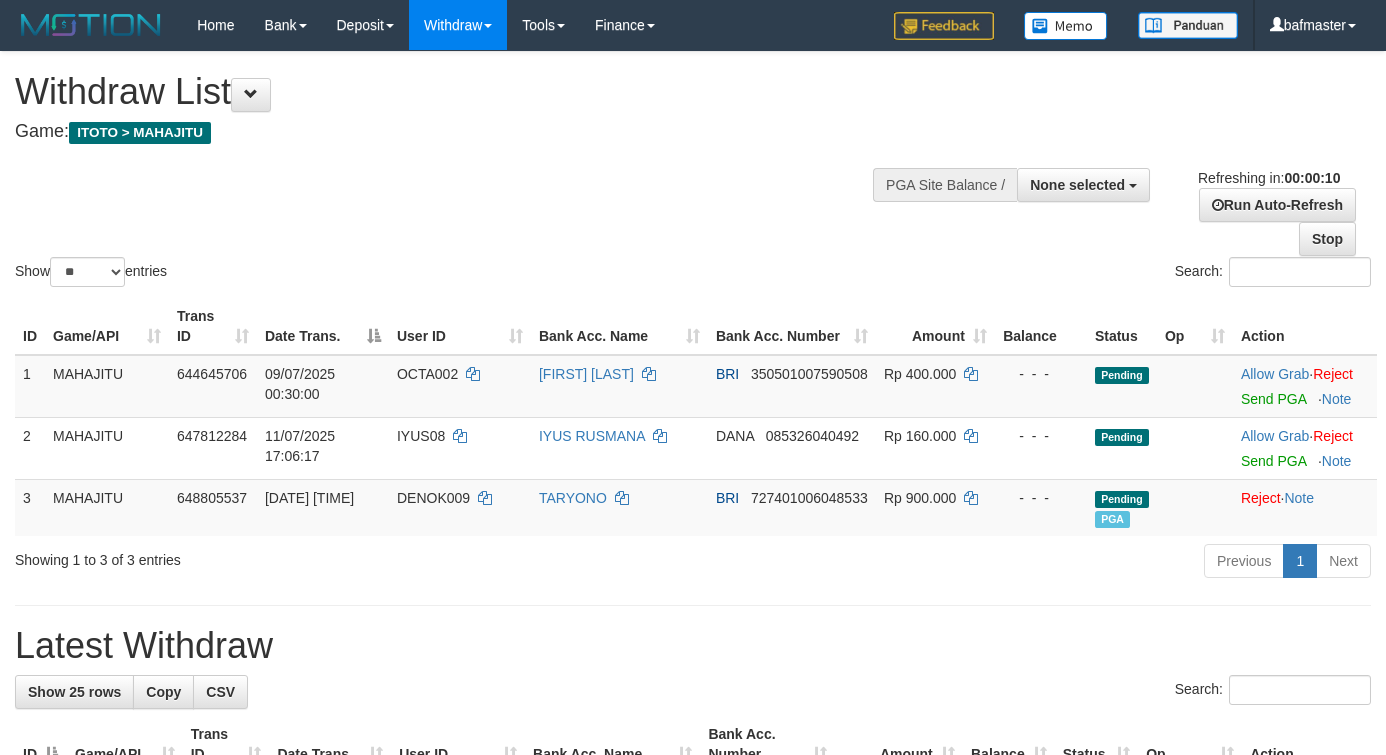 select 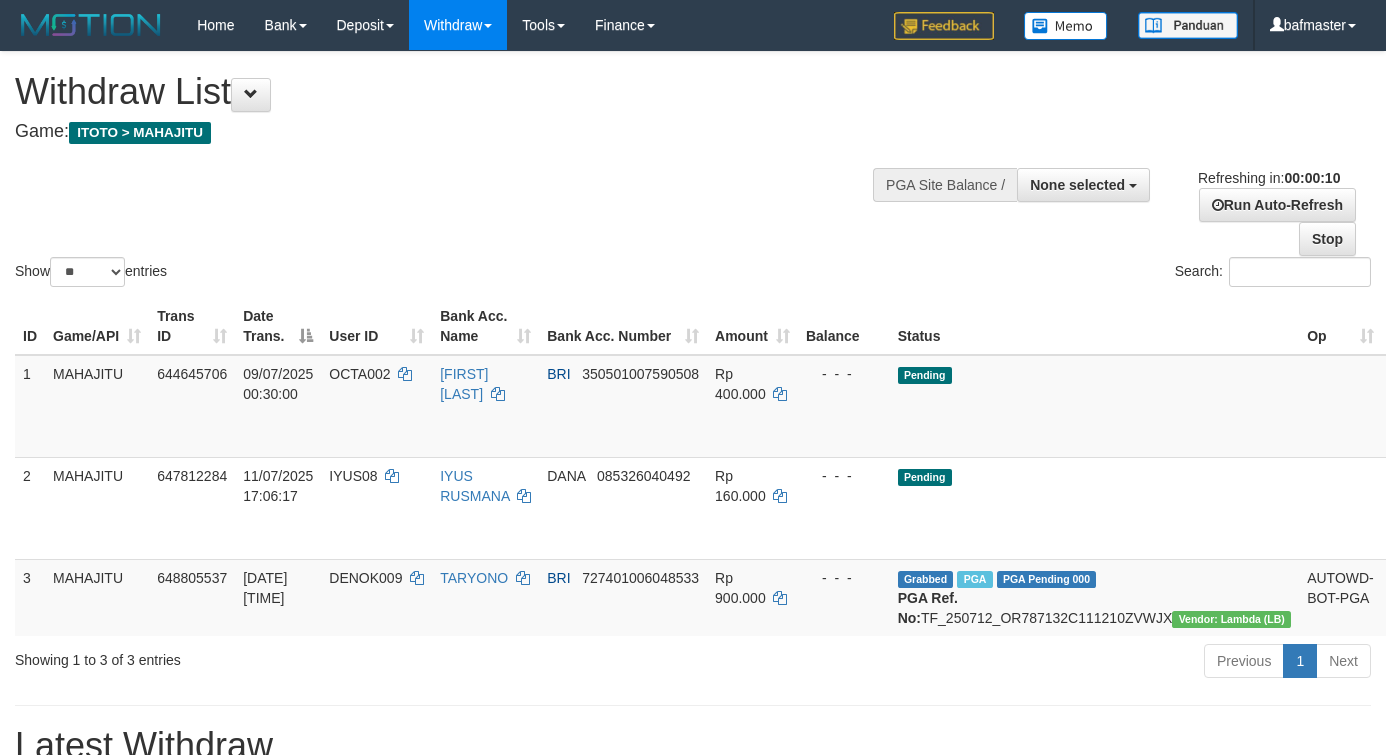 select 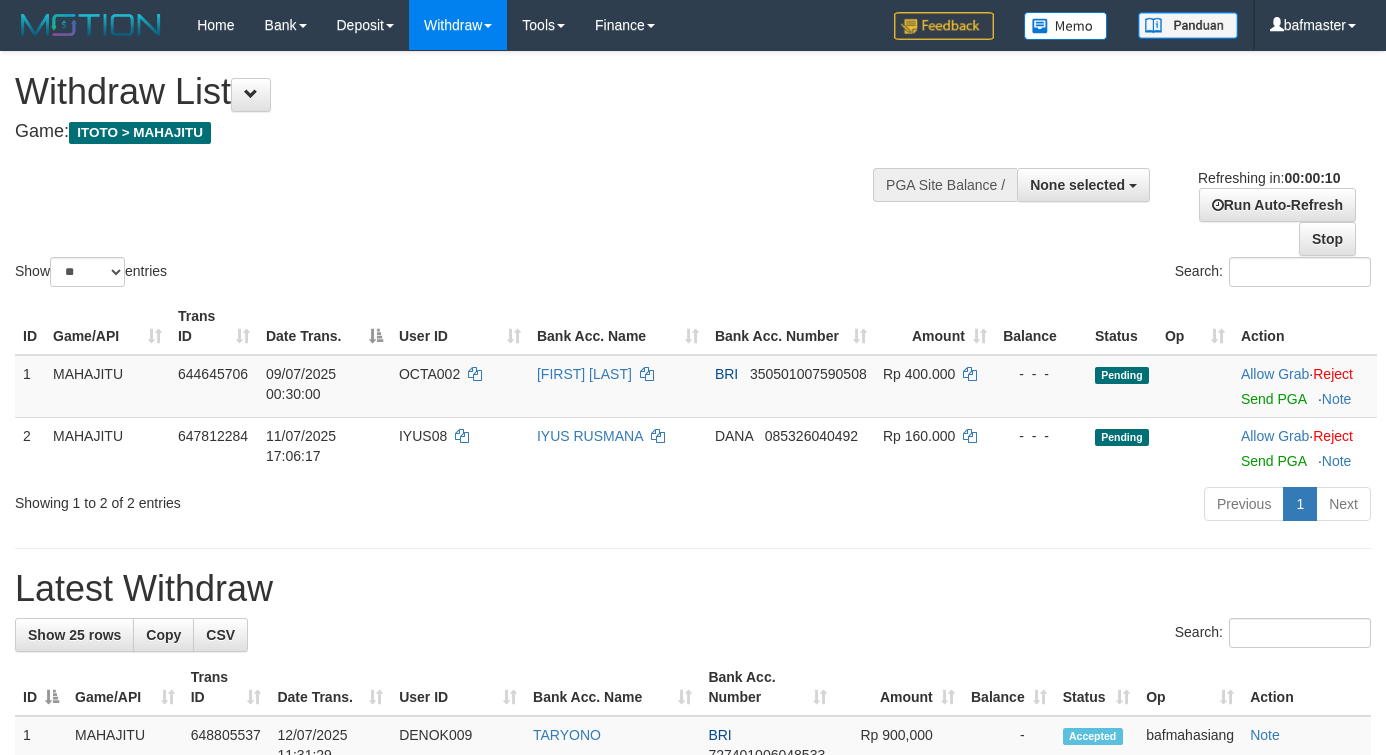 select 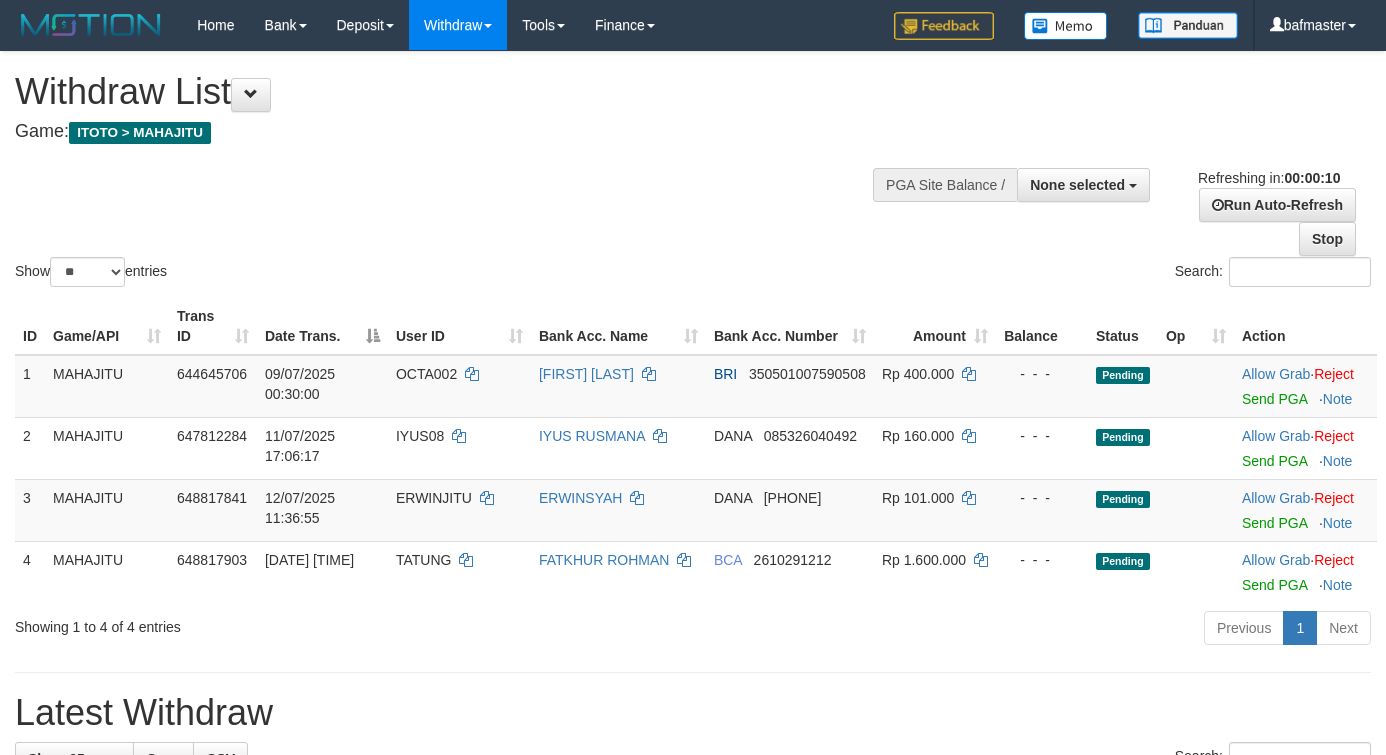 select 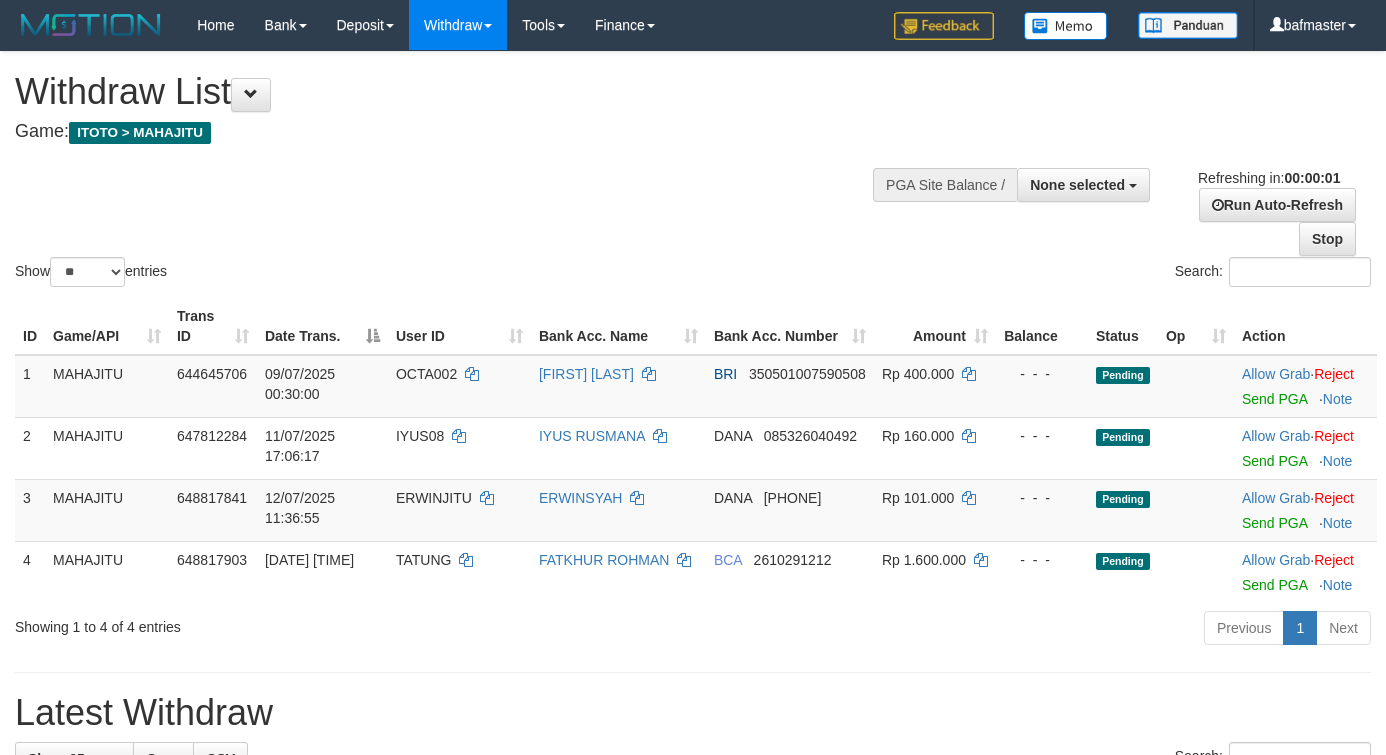 scroll, scrollTop: 0, scrollLeft: 0, axis: both 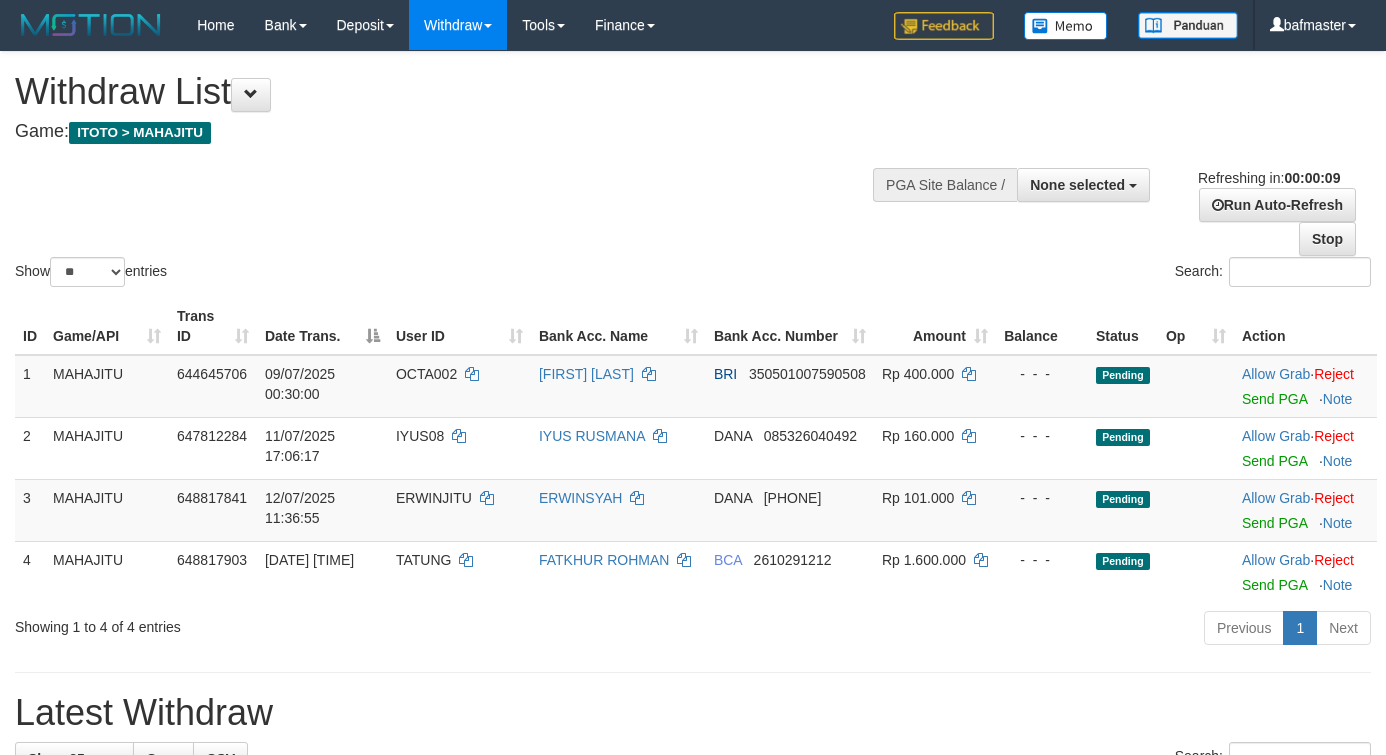 select 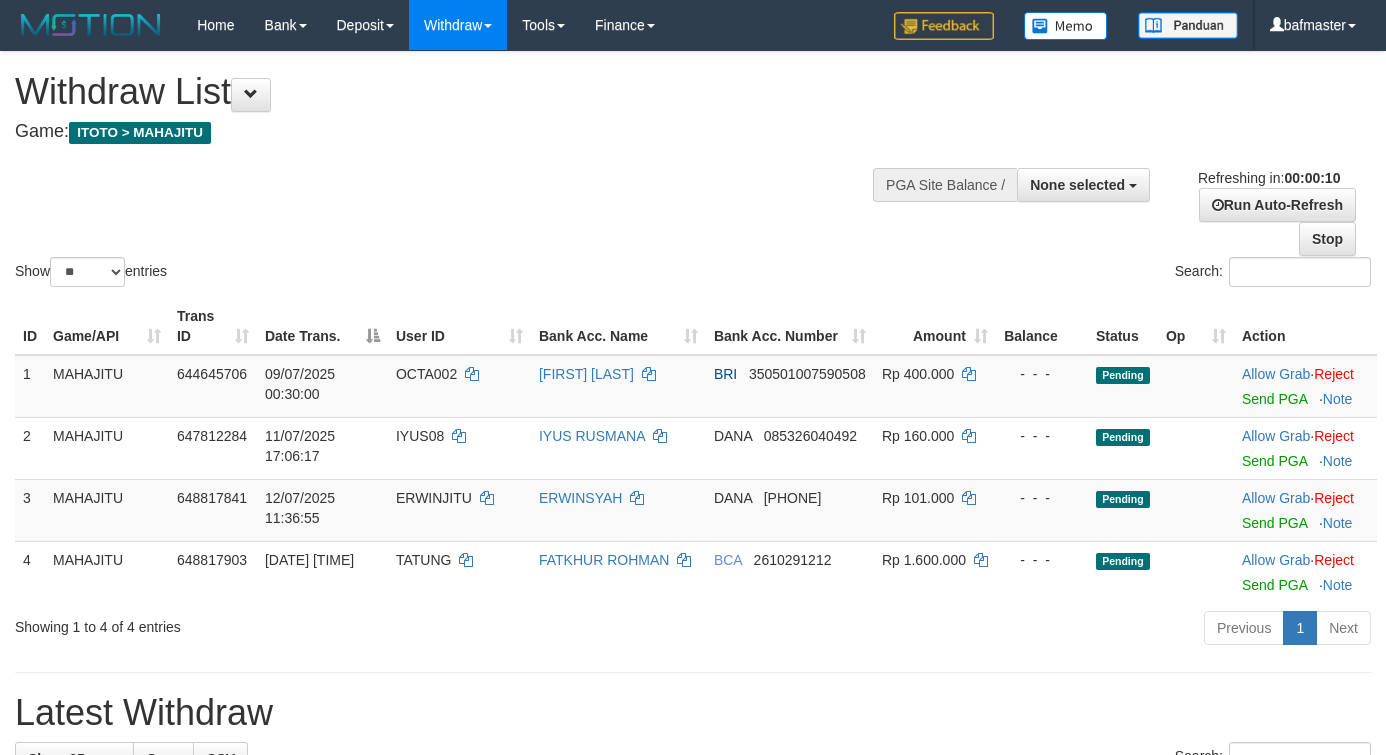 select 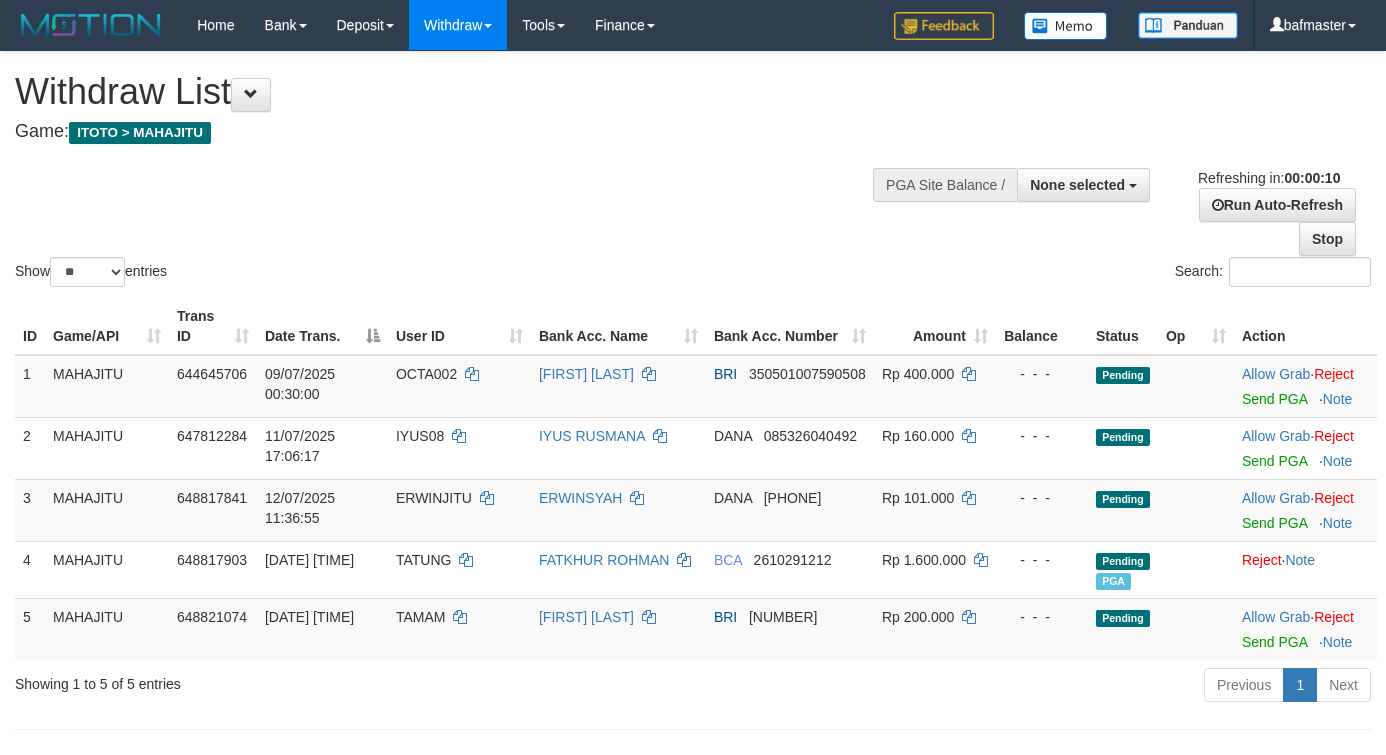 select 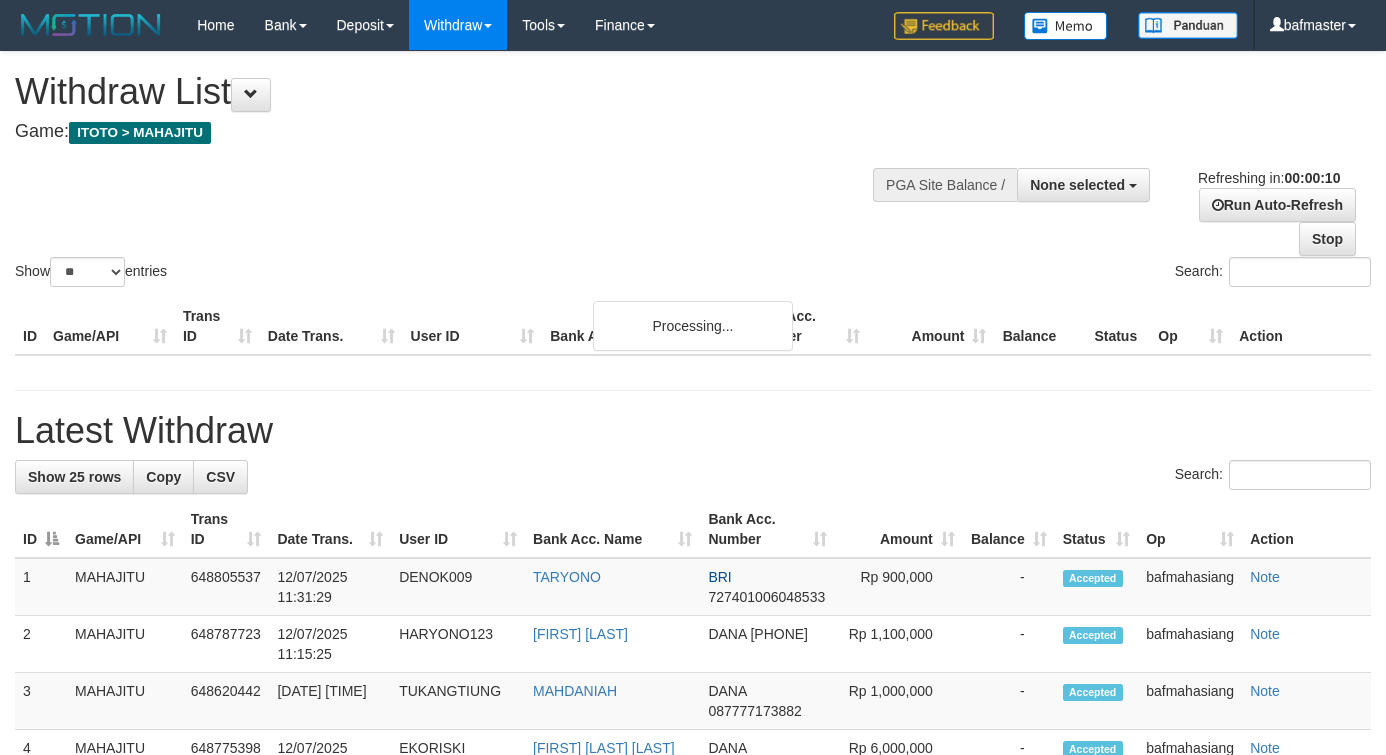 select 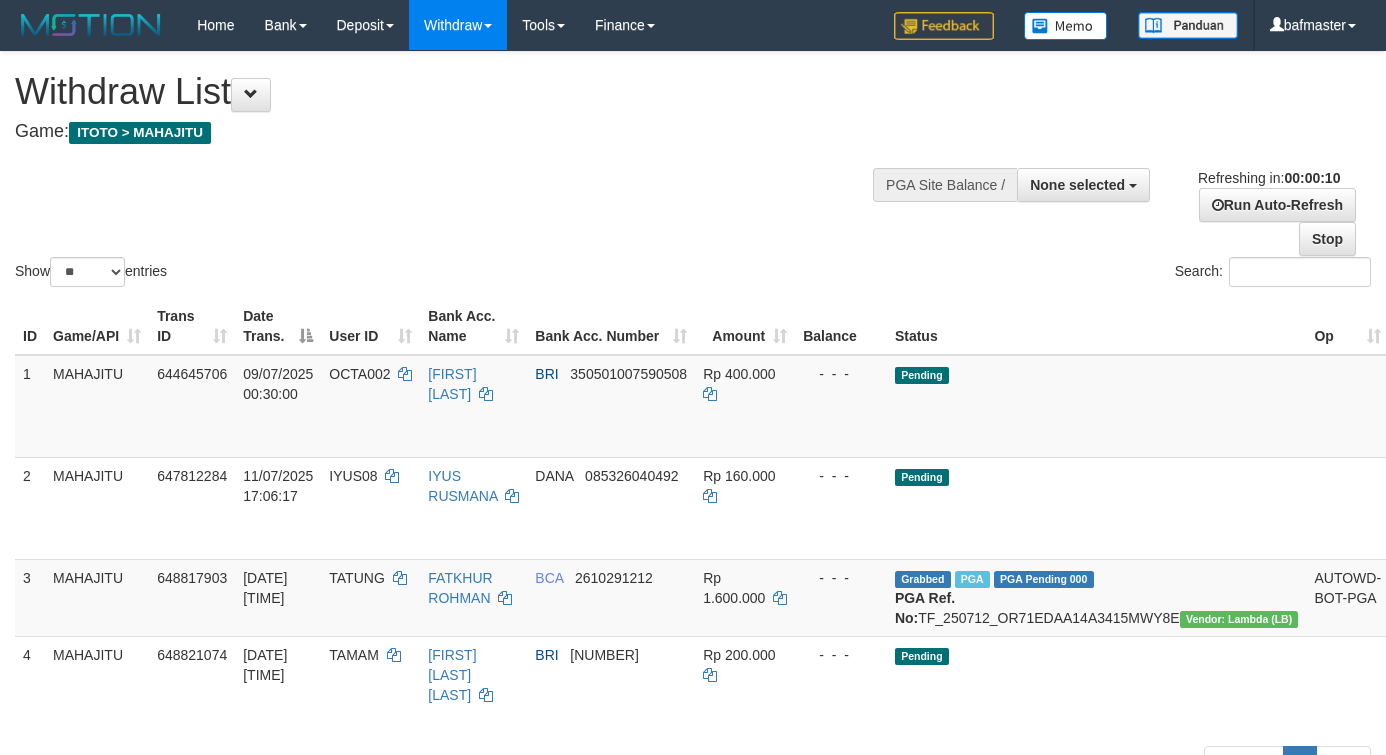 select 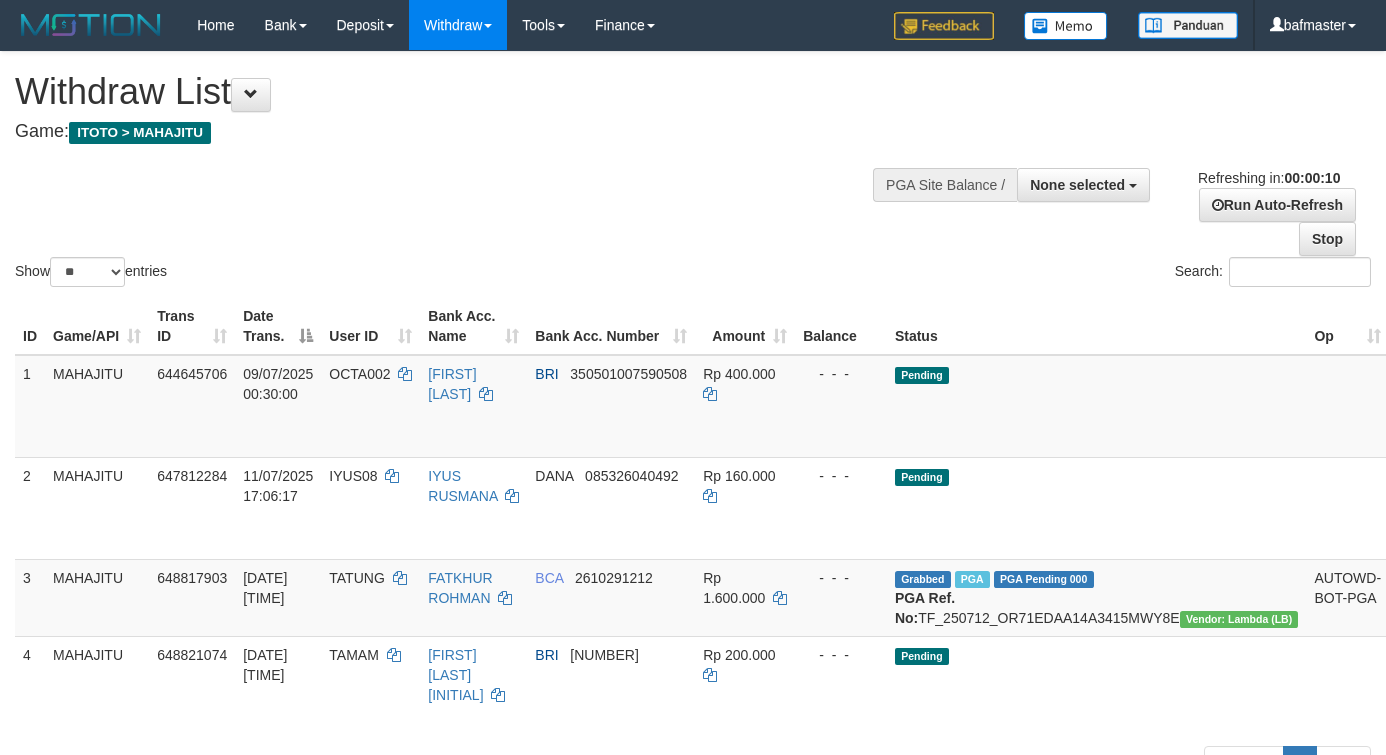 select 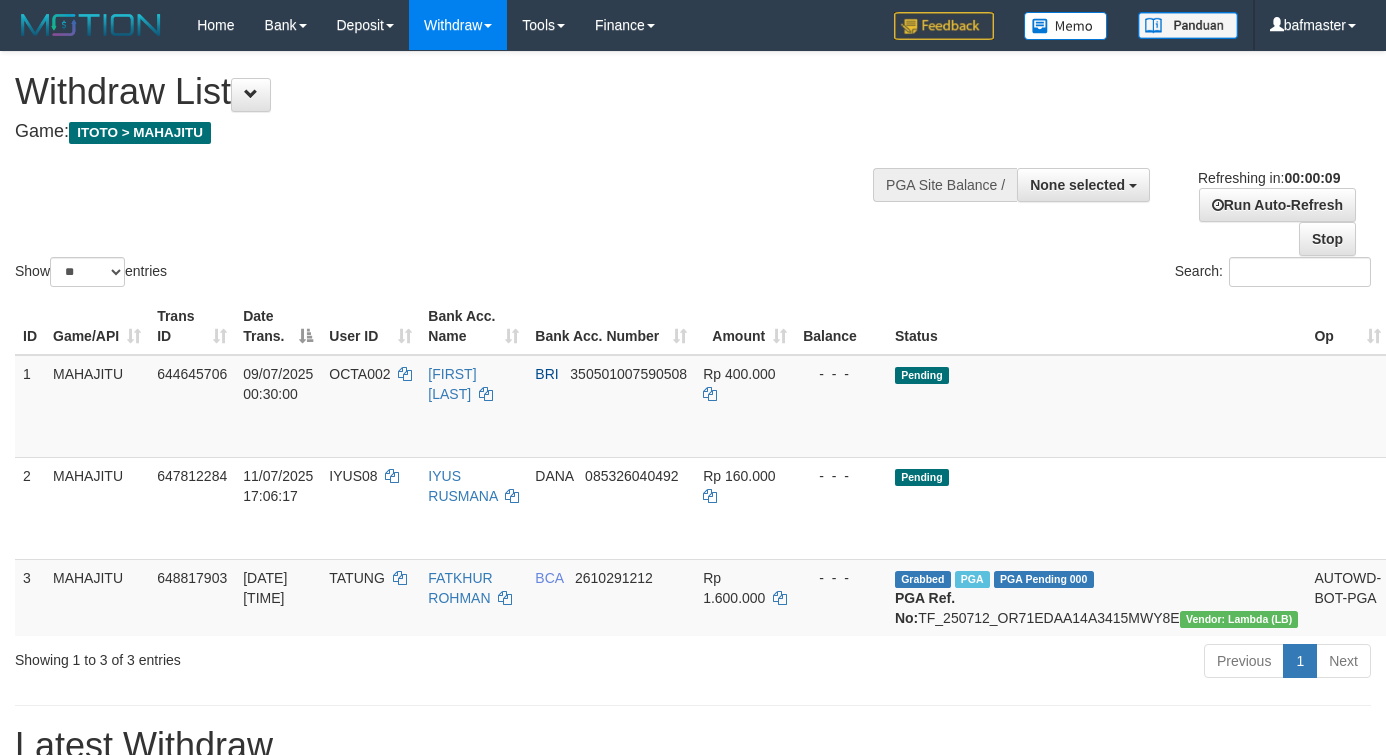 select 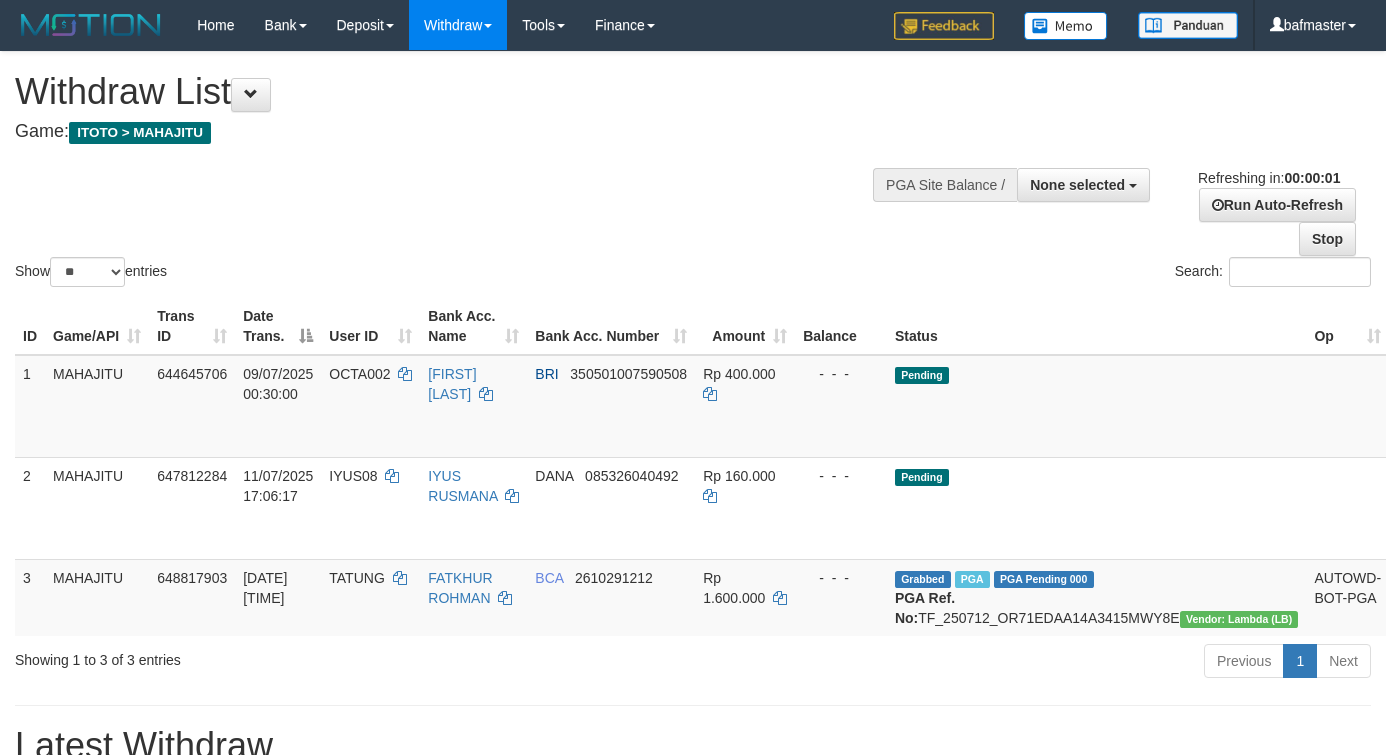 scroll, scrollTop: 0, scrollLeft: 0, axis: both 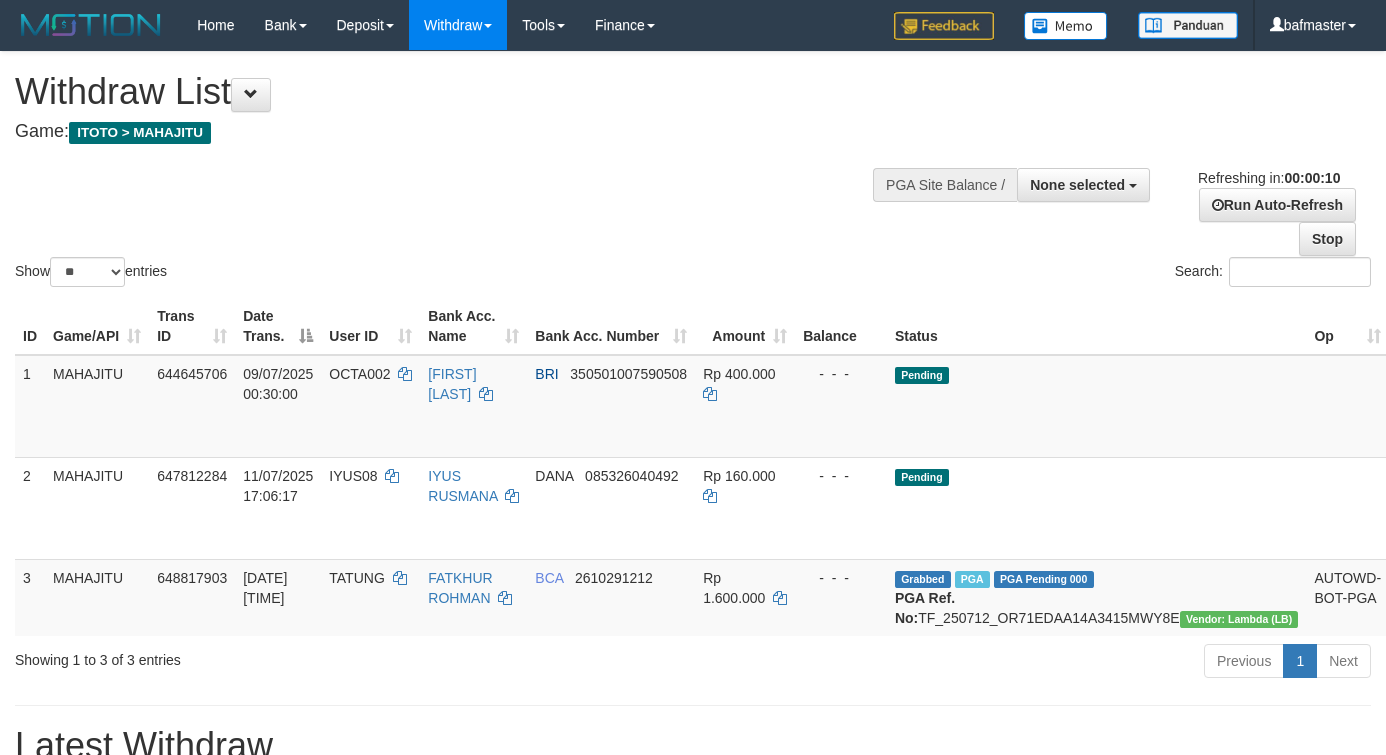 select 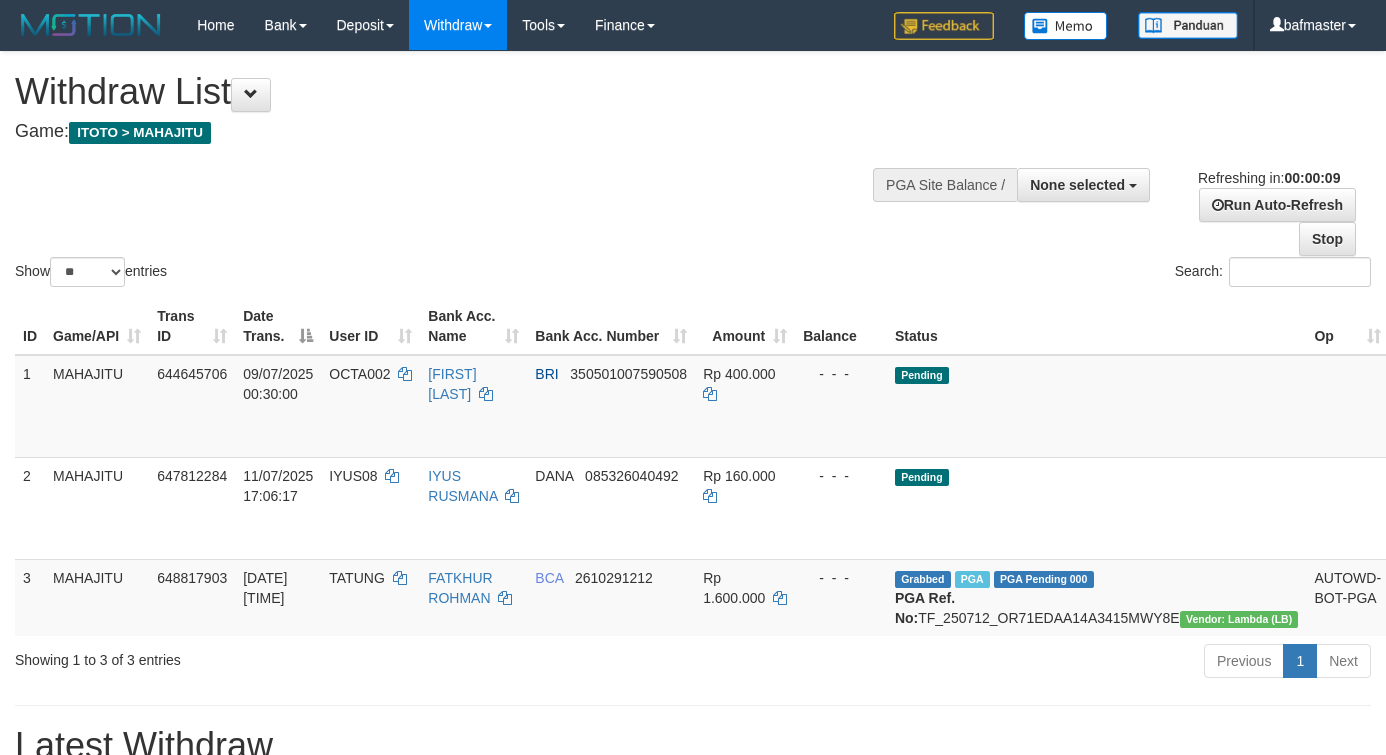 scroll, scrollTop: 0, scrollLeft: 0, axis: both 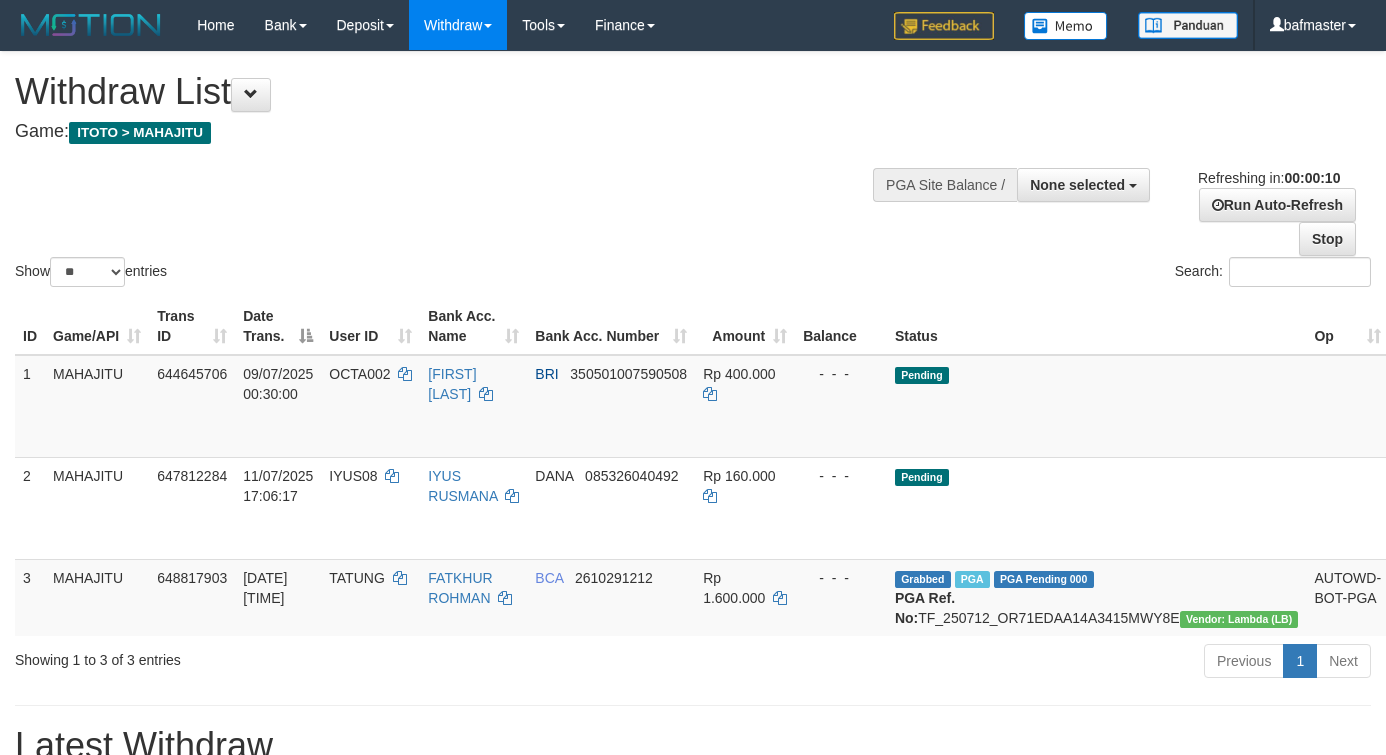 select 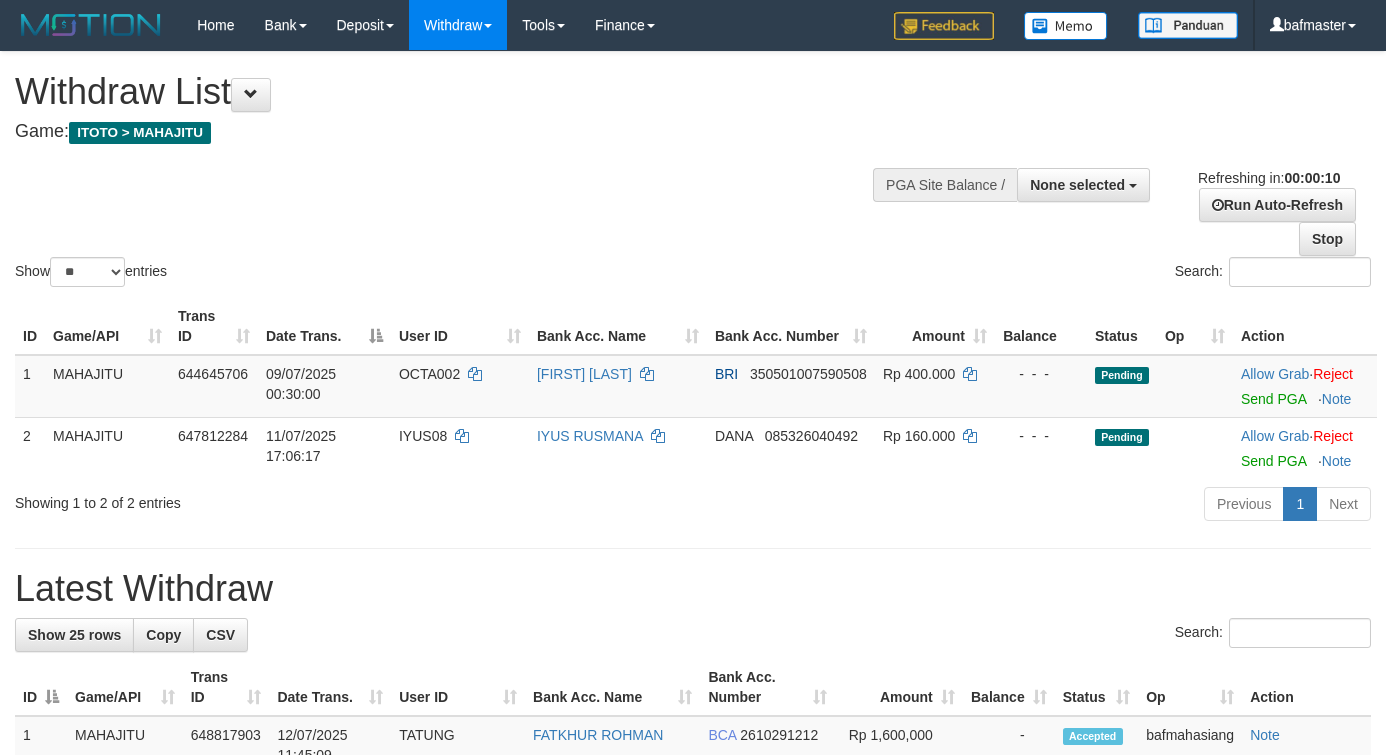 select 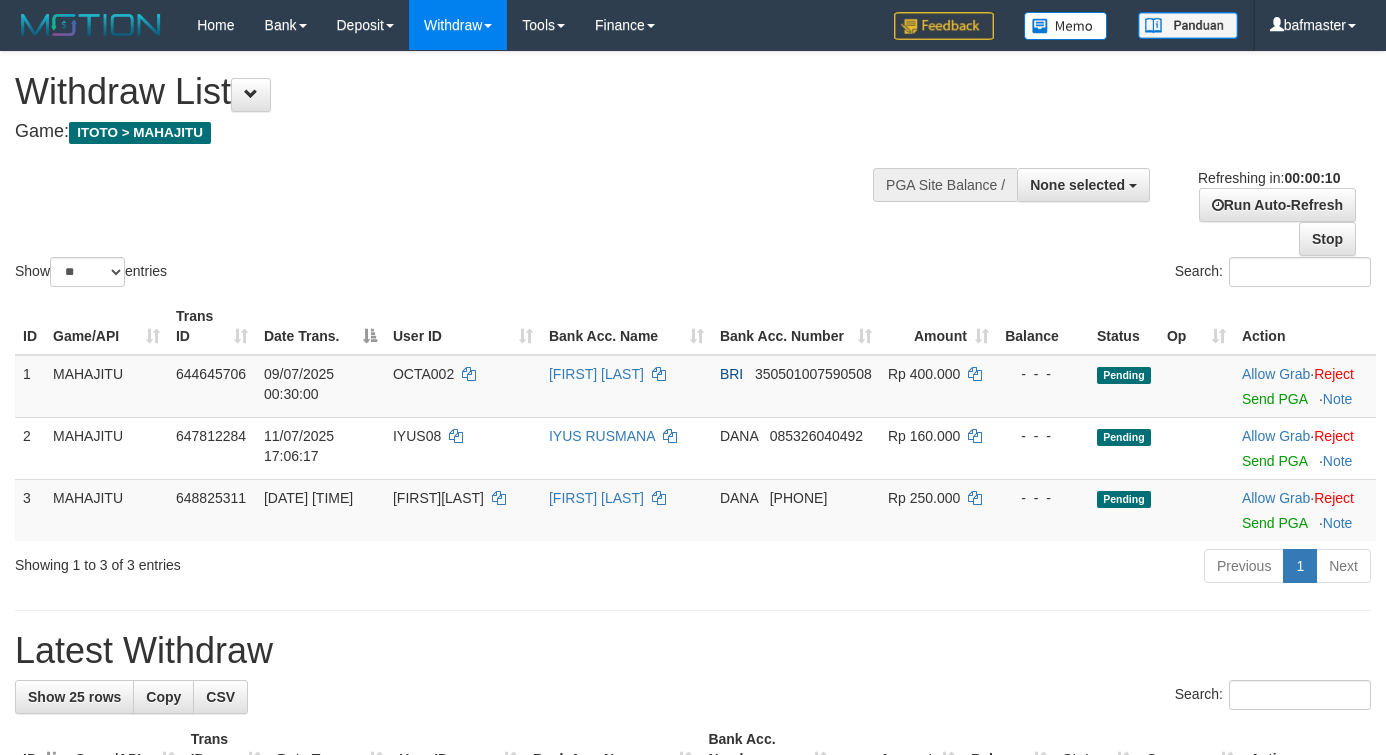 select 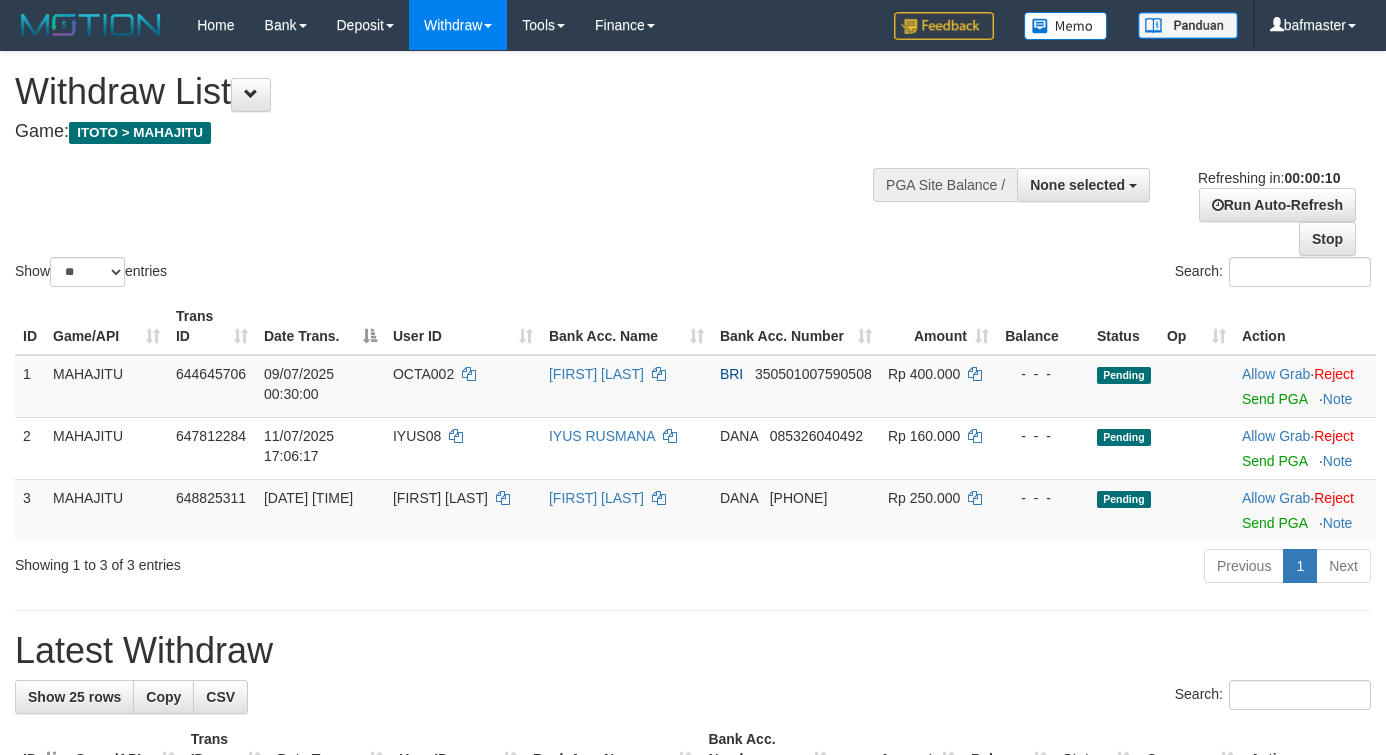 select 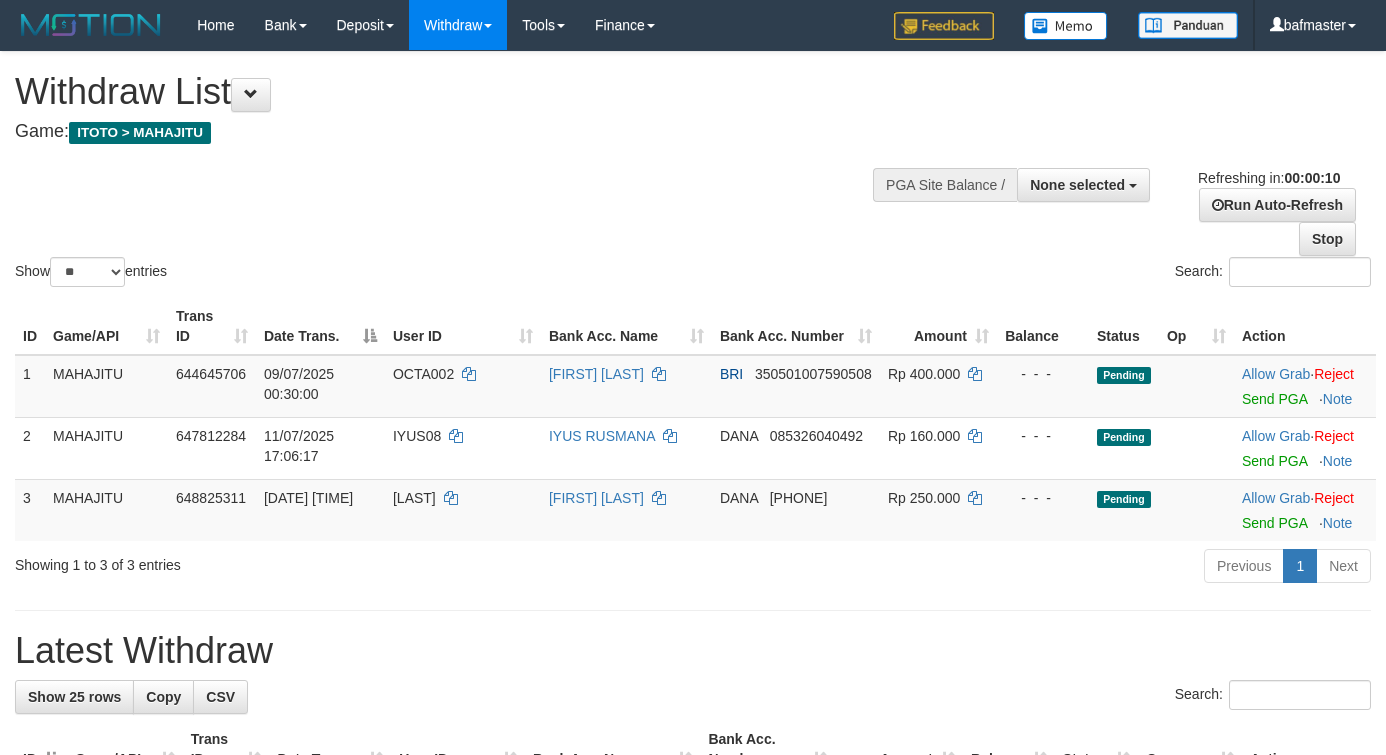 select 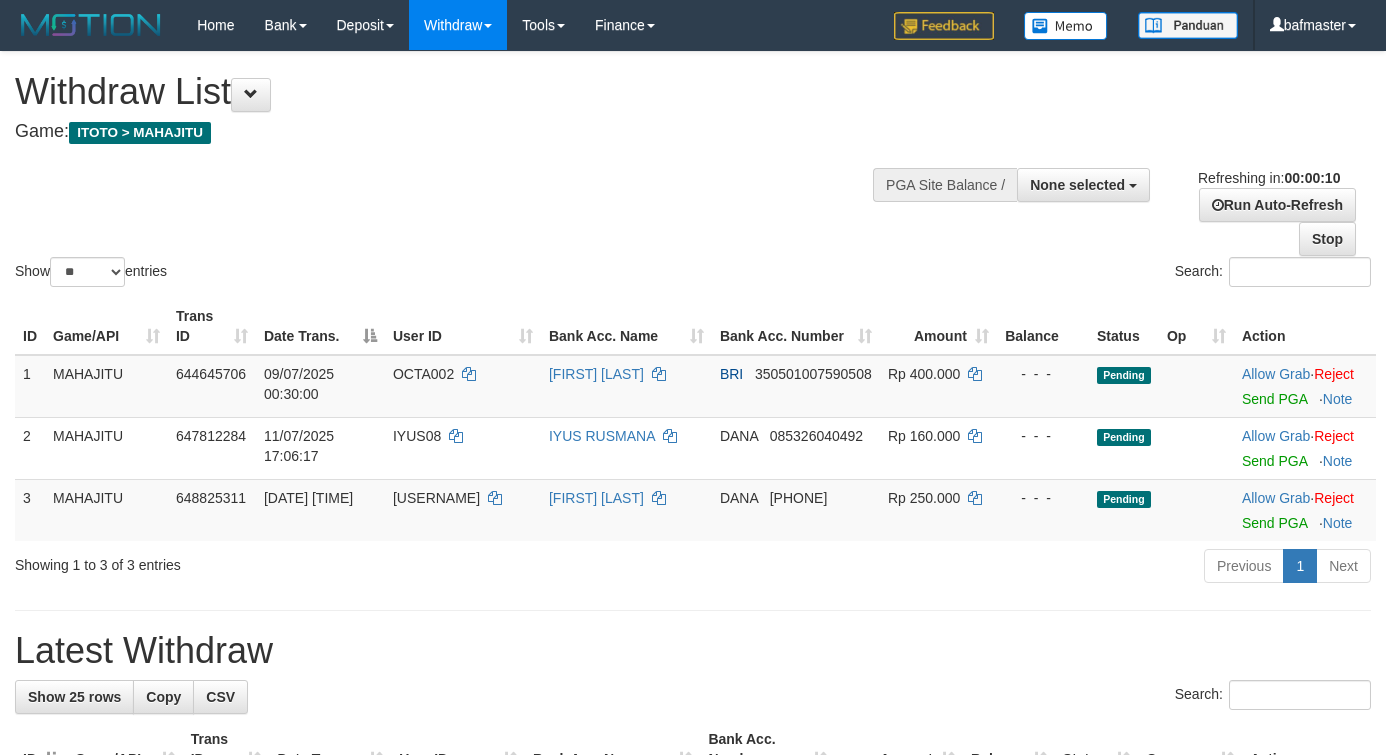 select 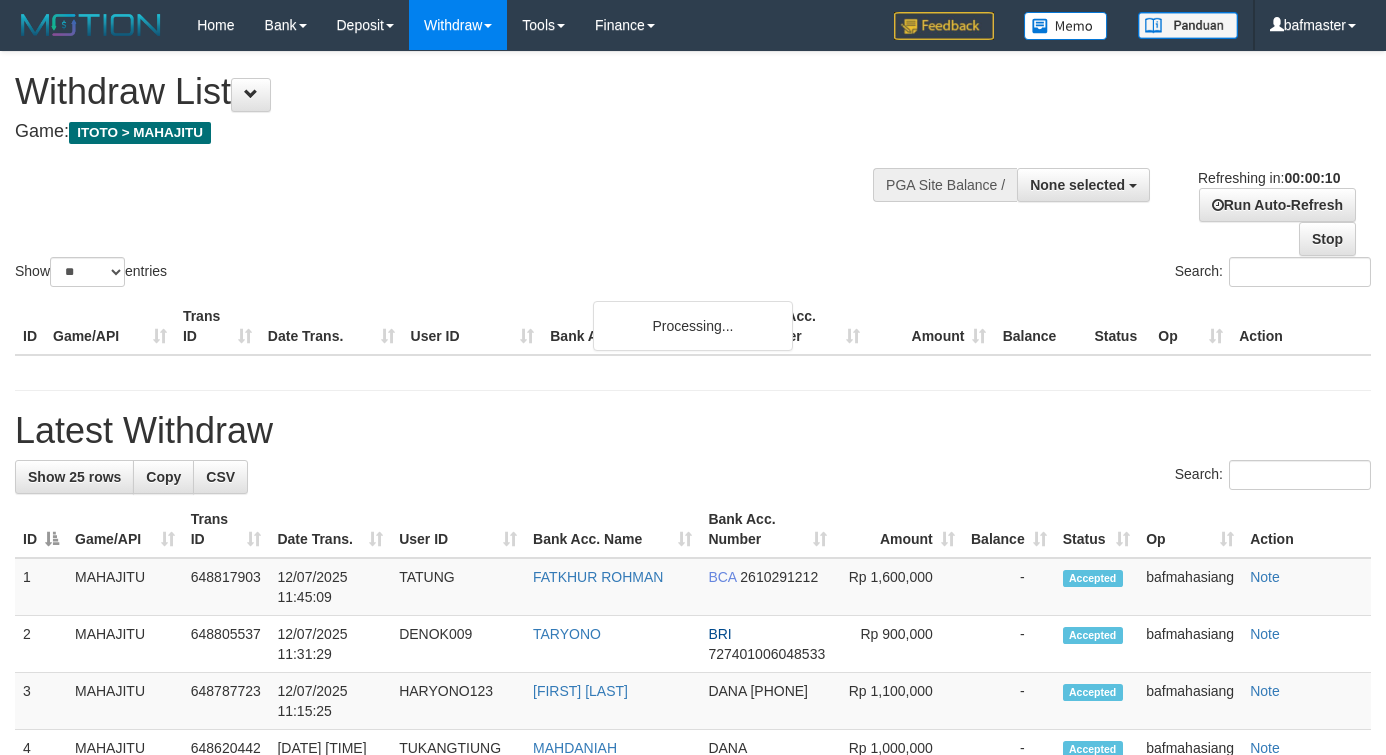select 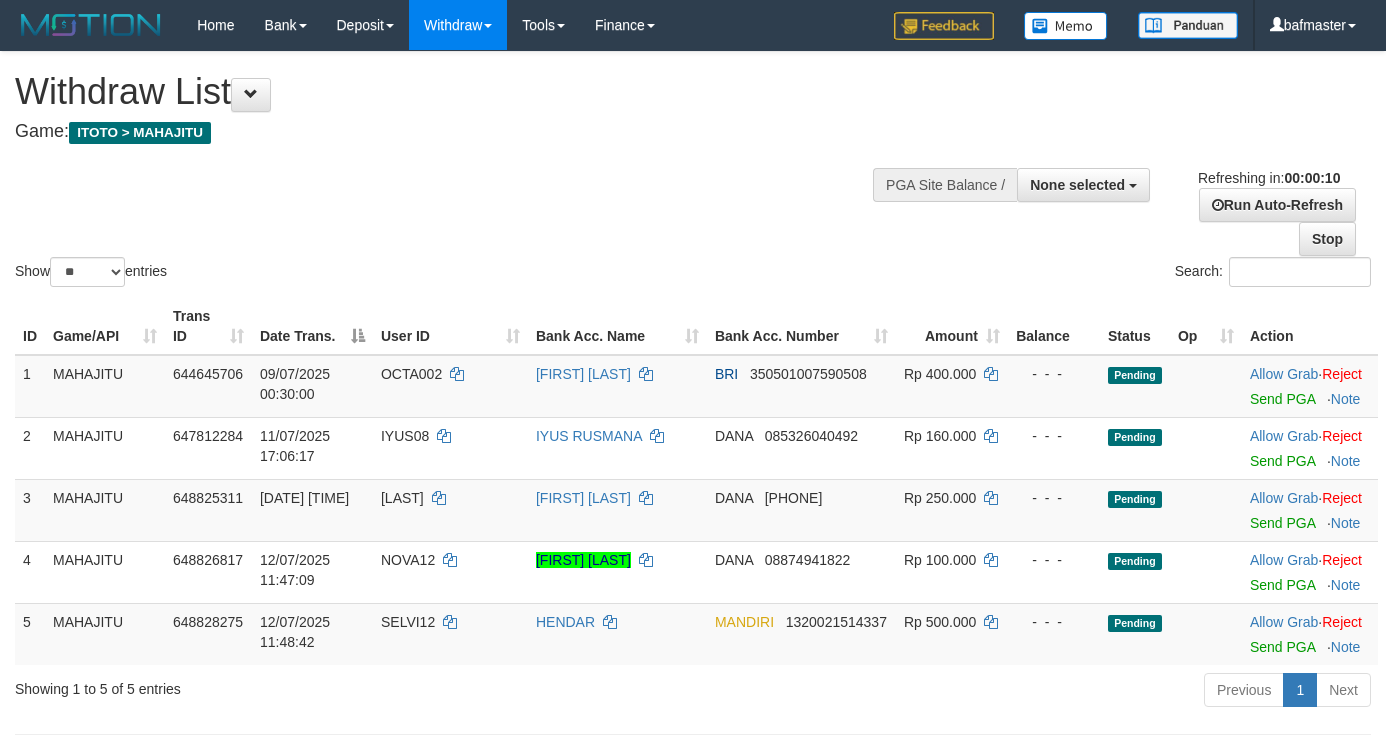 select 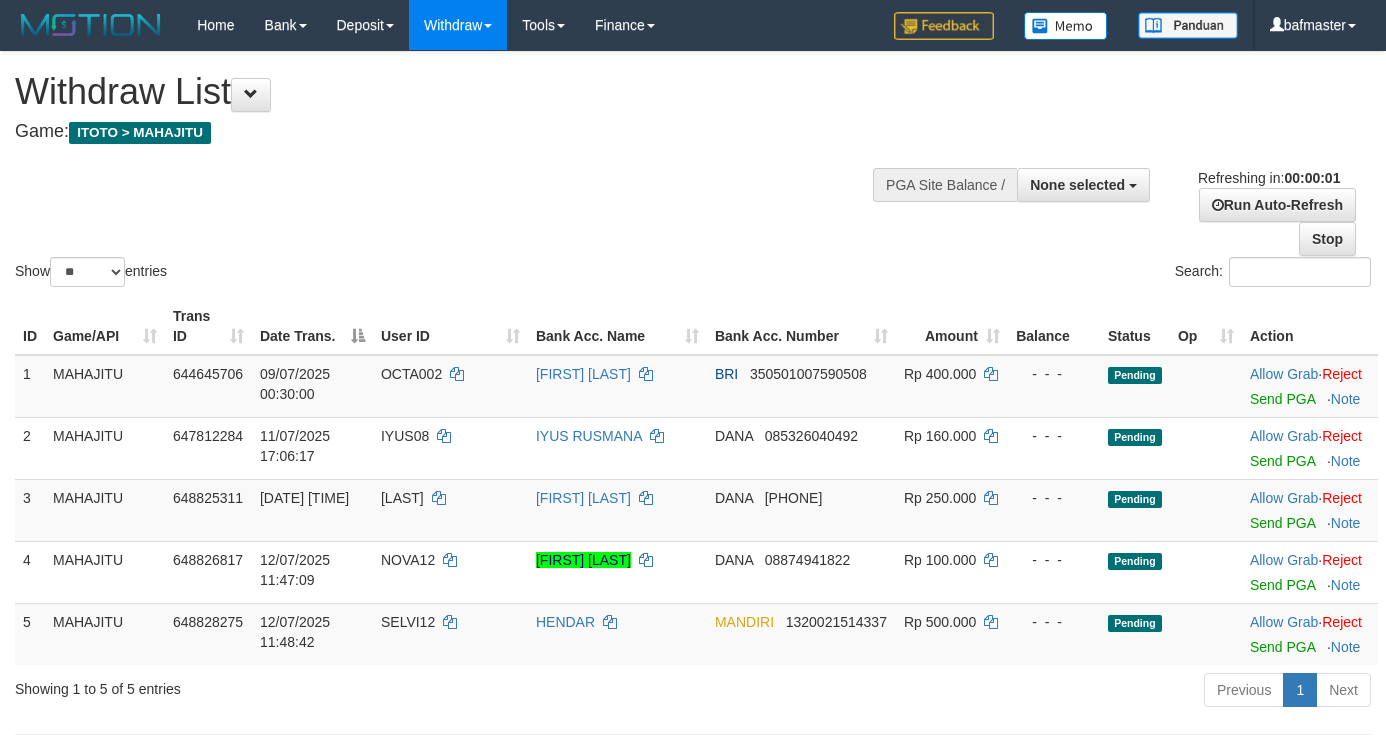 scroll, scrollTop: 0, scrollLeft: 0, axis: both 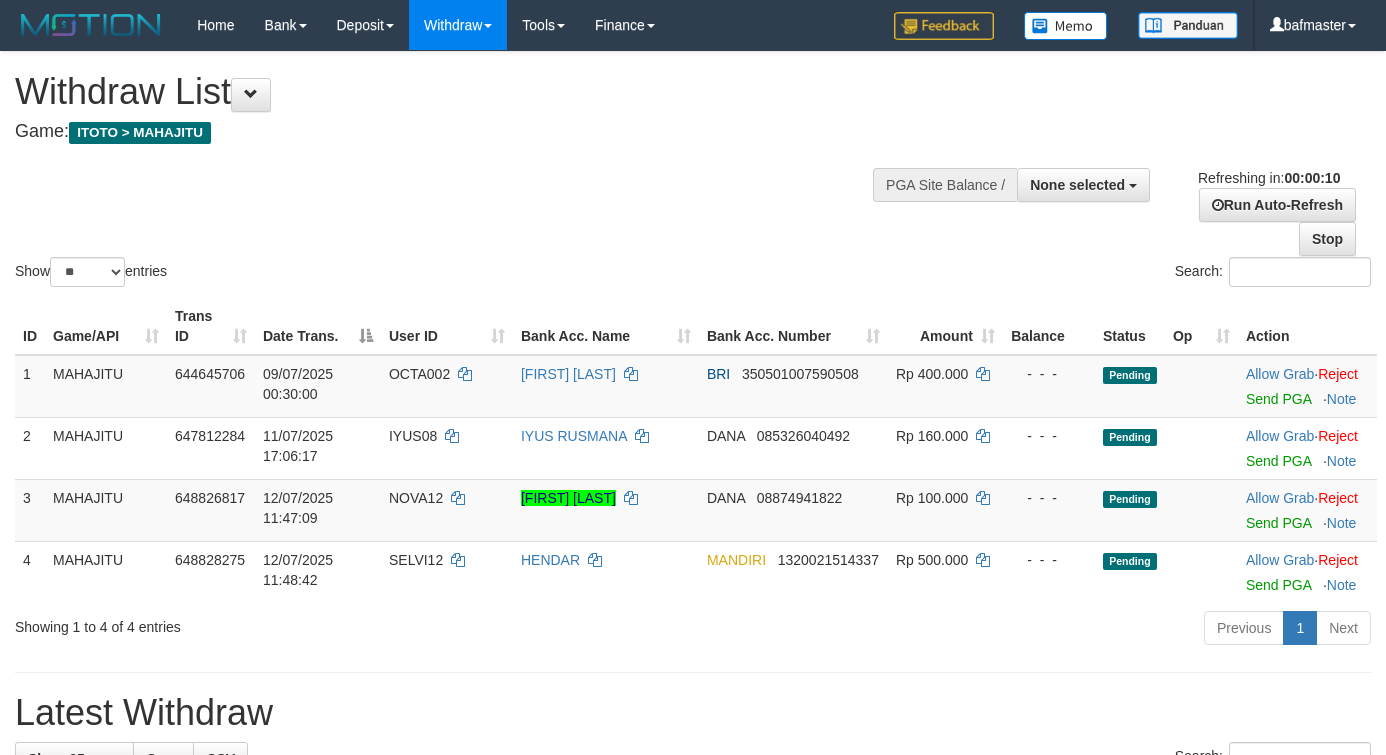 select 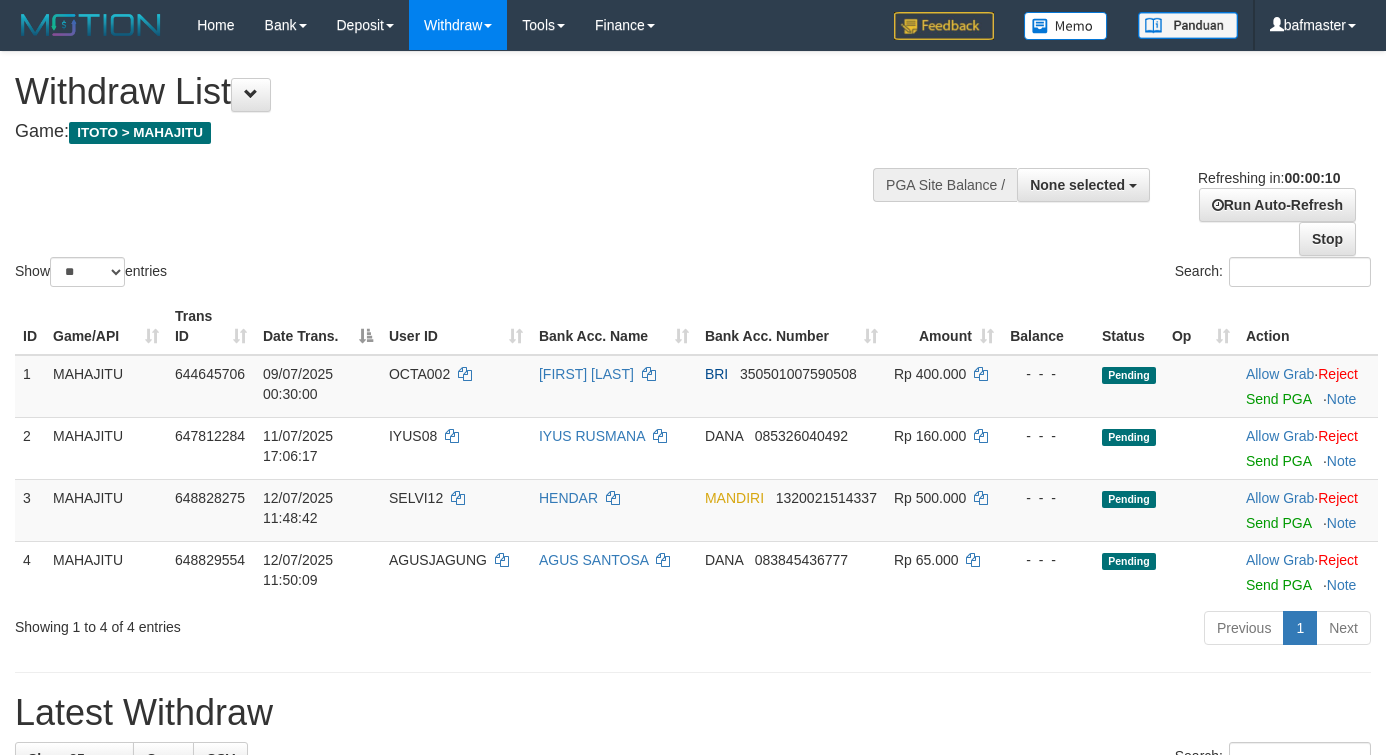 select 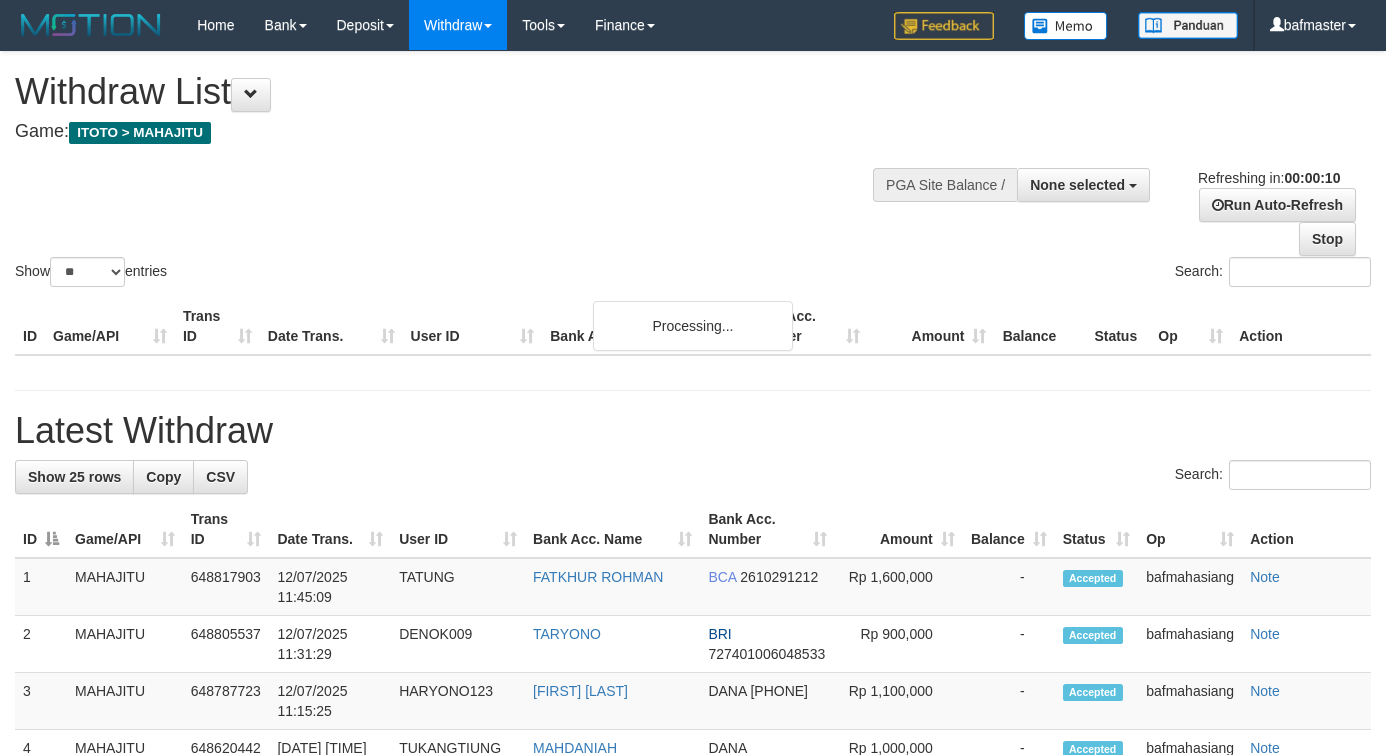 select 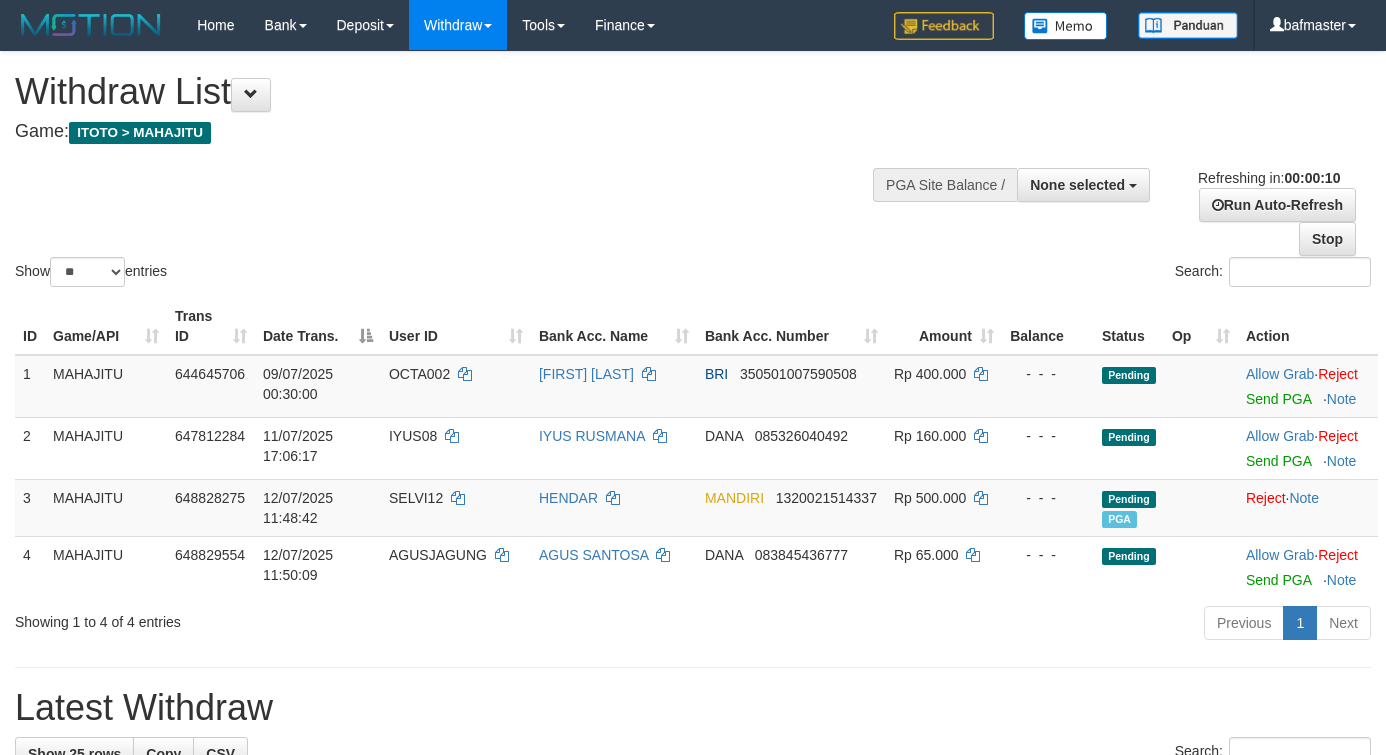 select 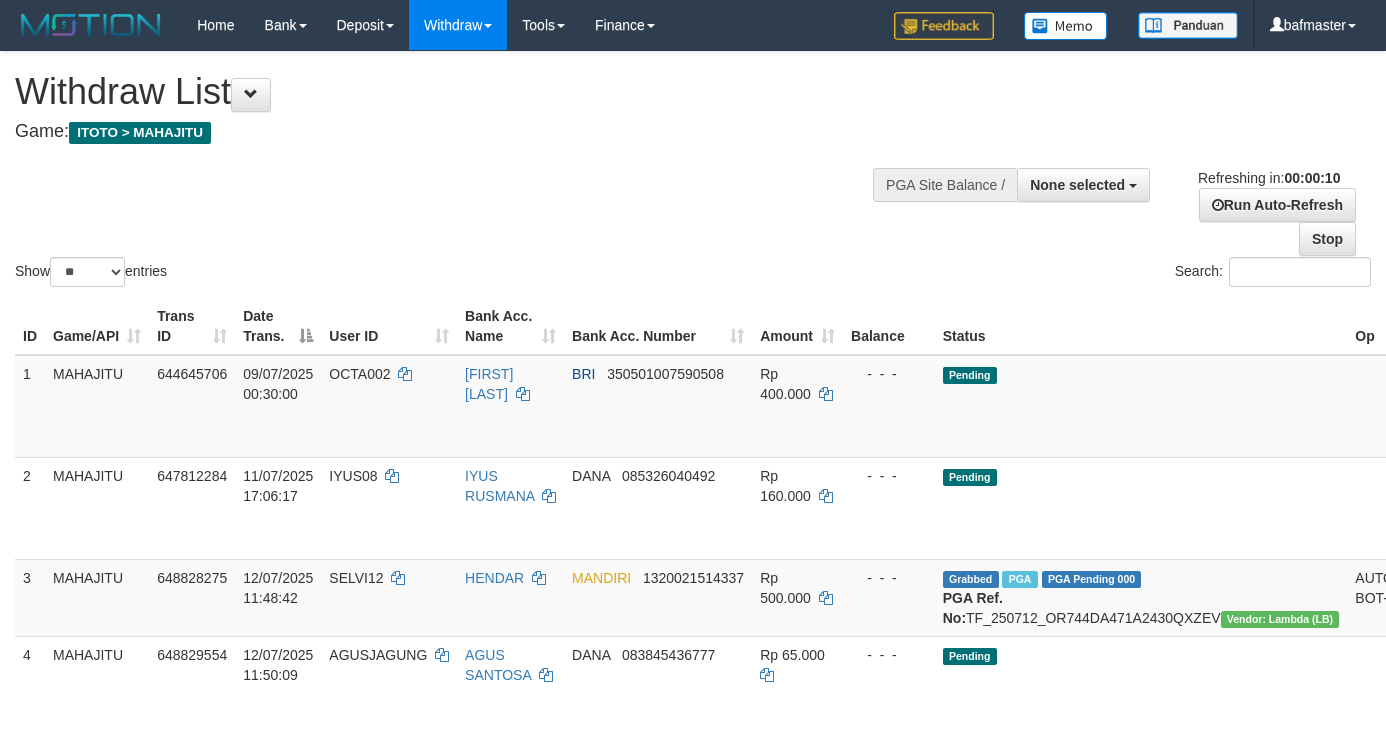 select 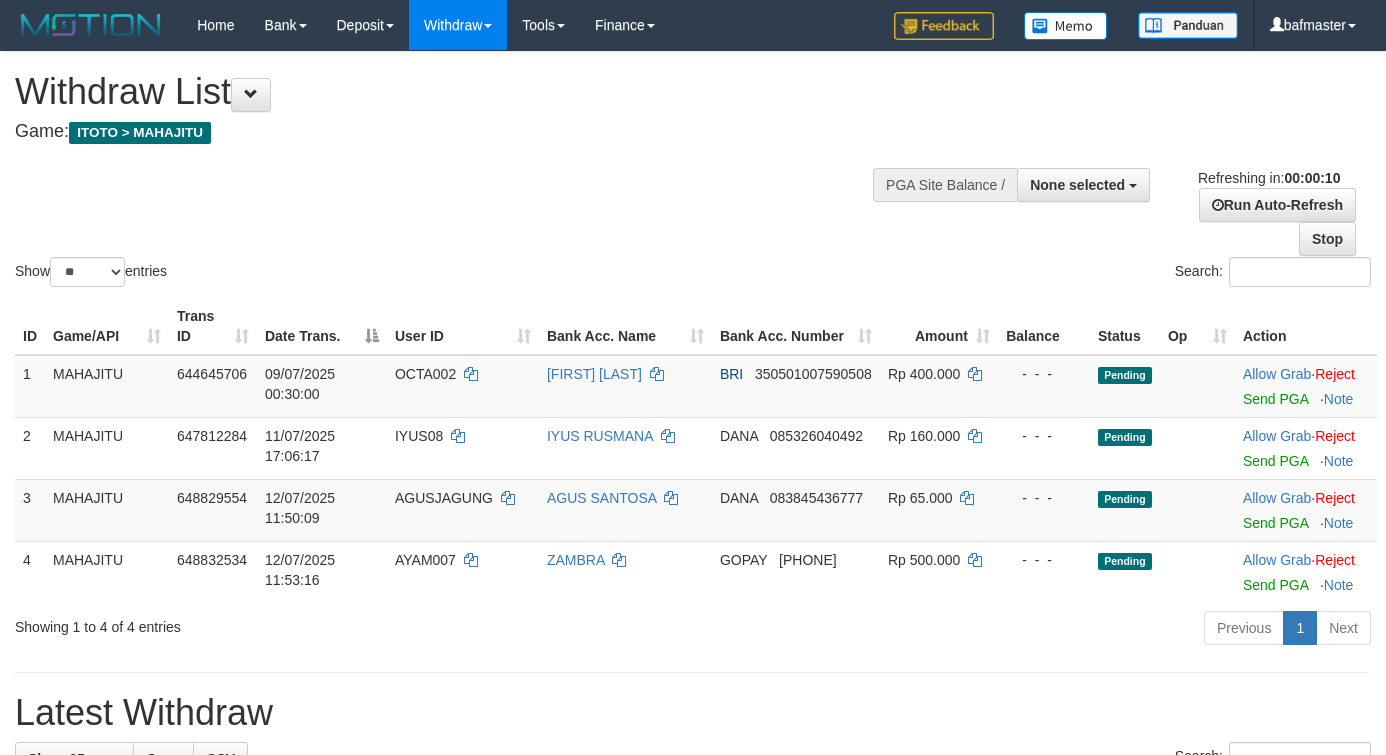 select 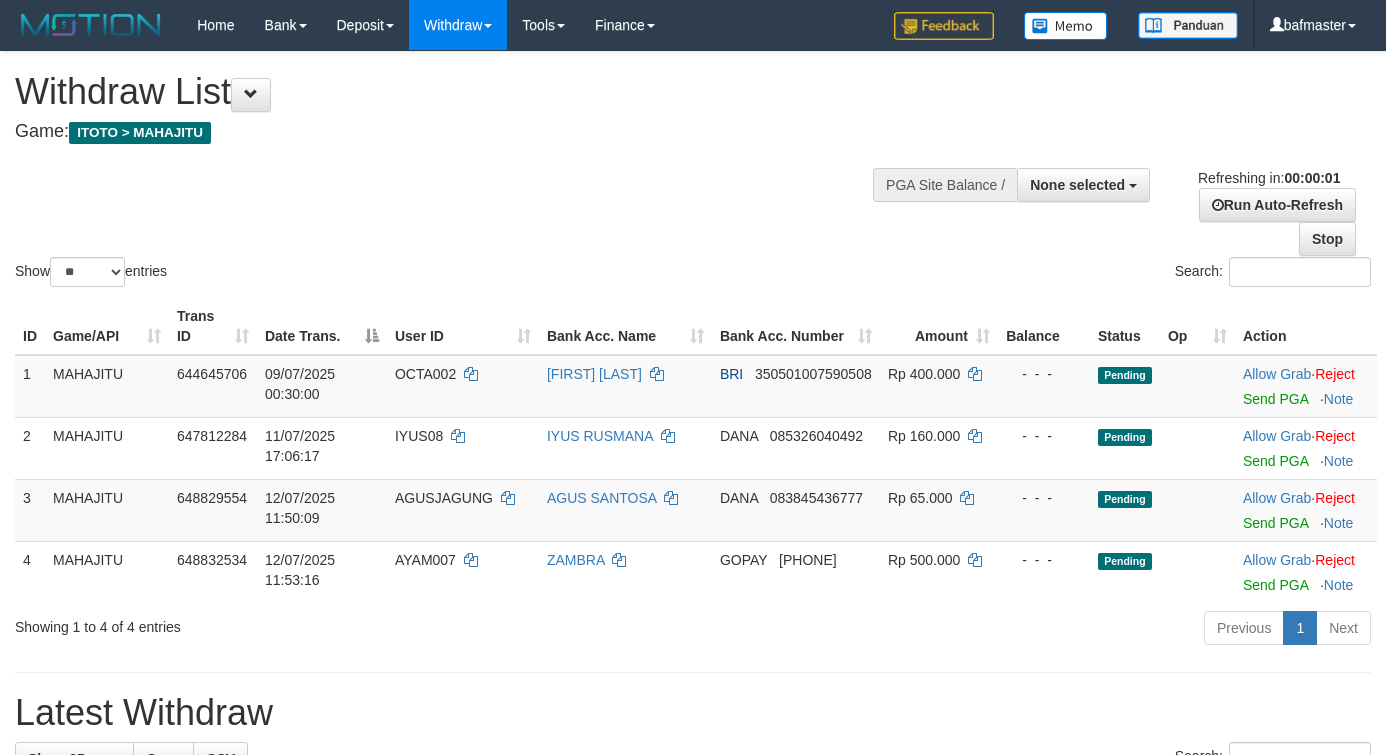 scroll, scrollTop: 0, scrollLeft: 0, axis: both 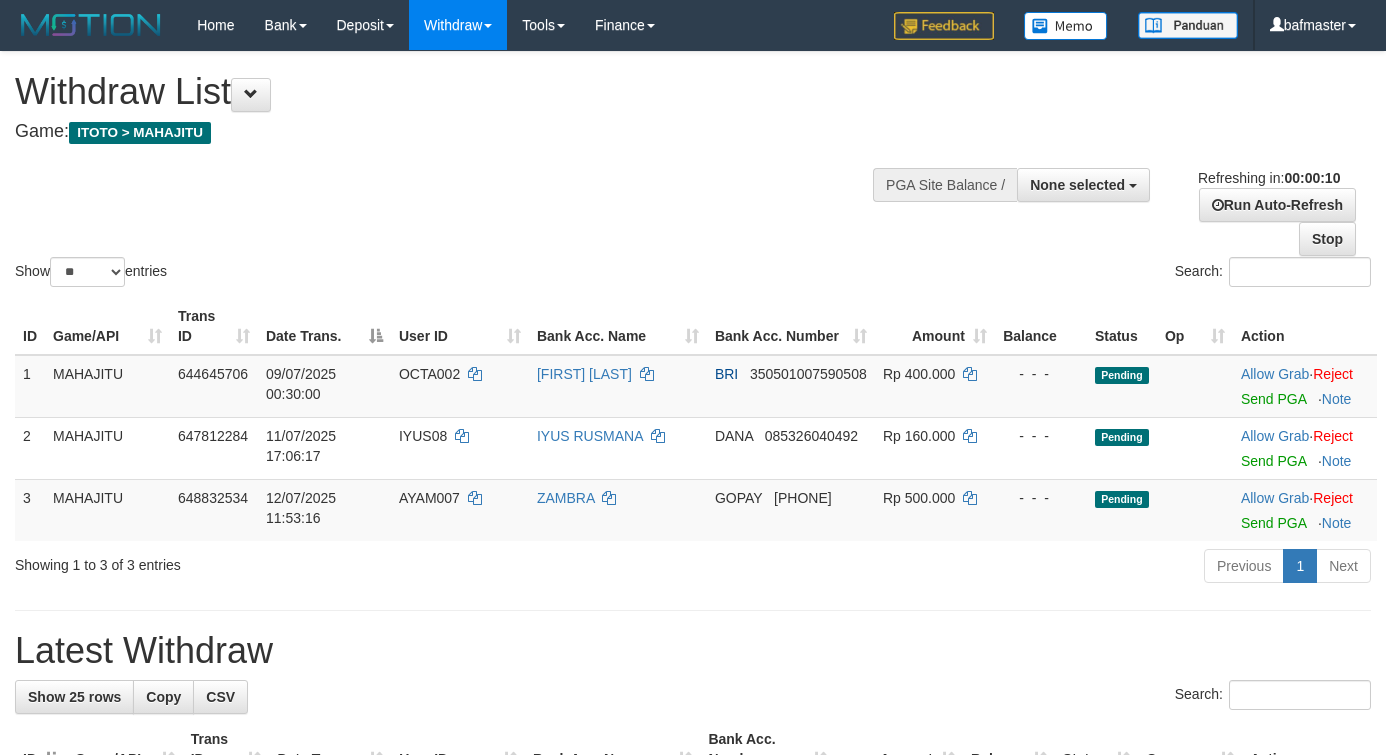 select 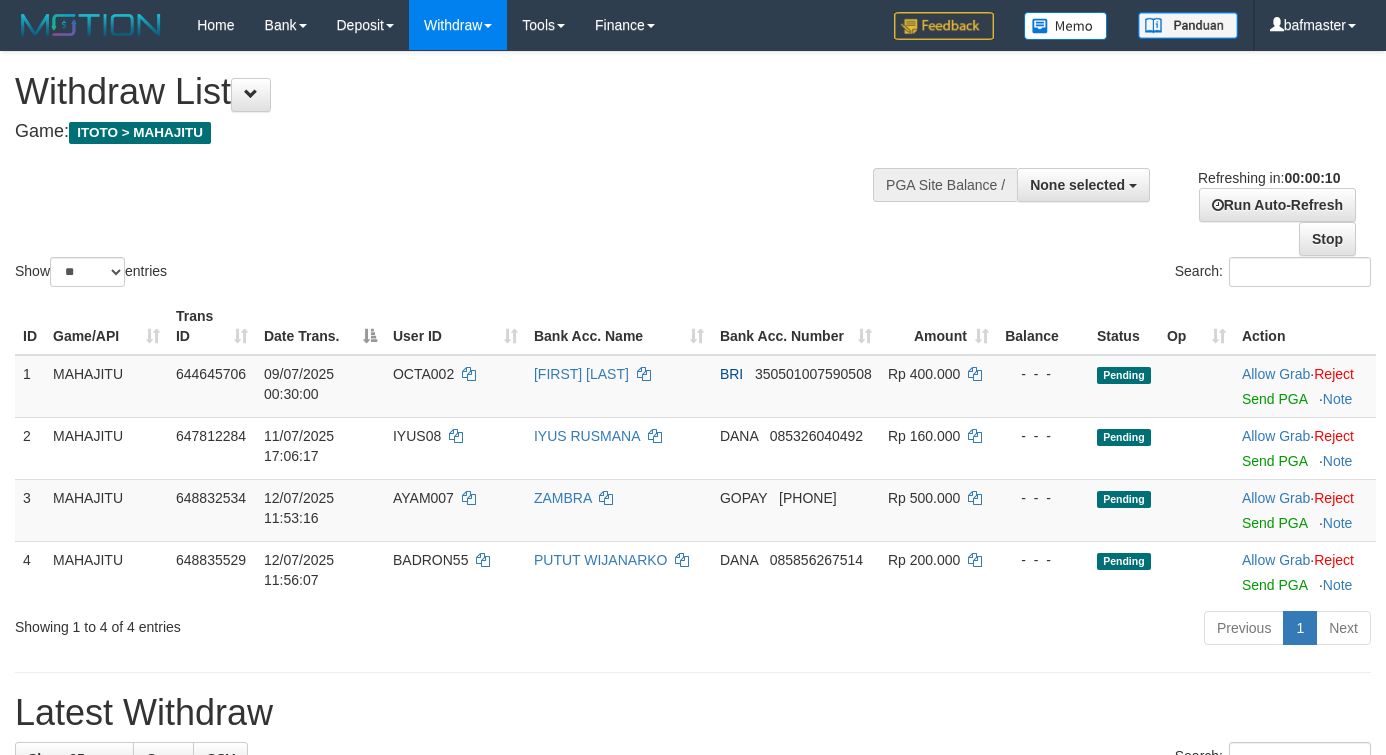 select 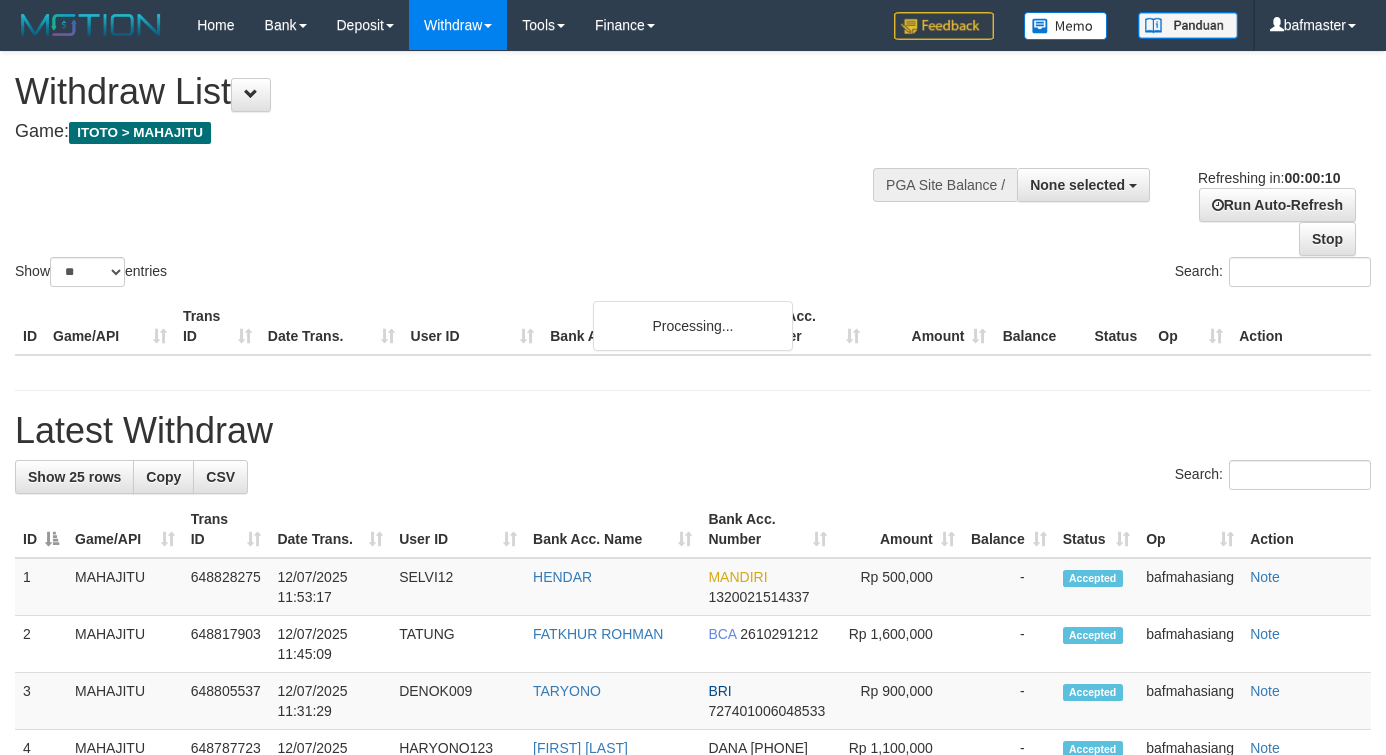 select 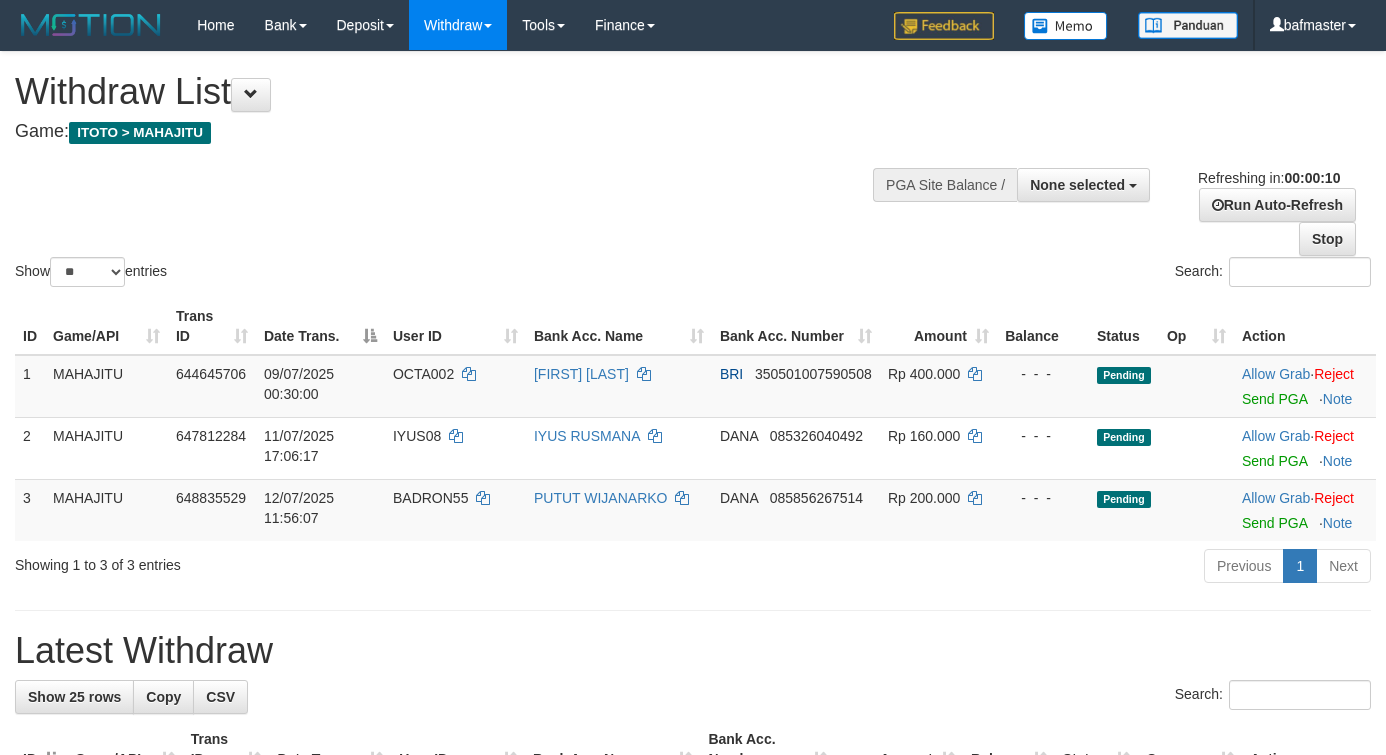 select 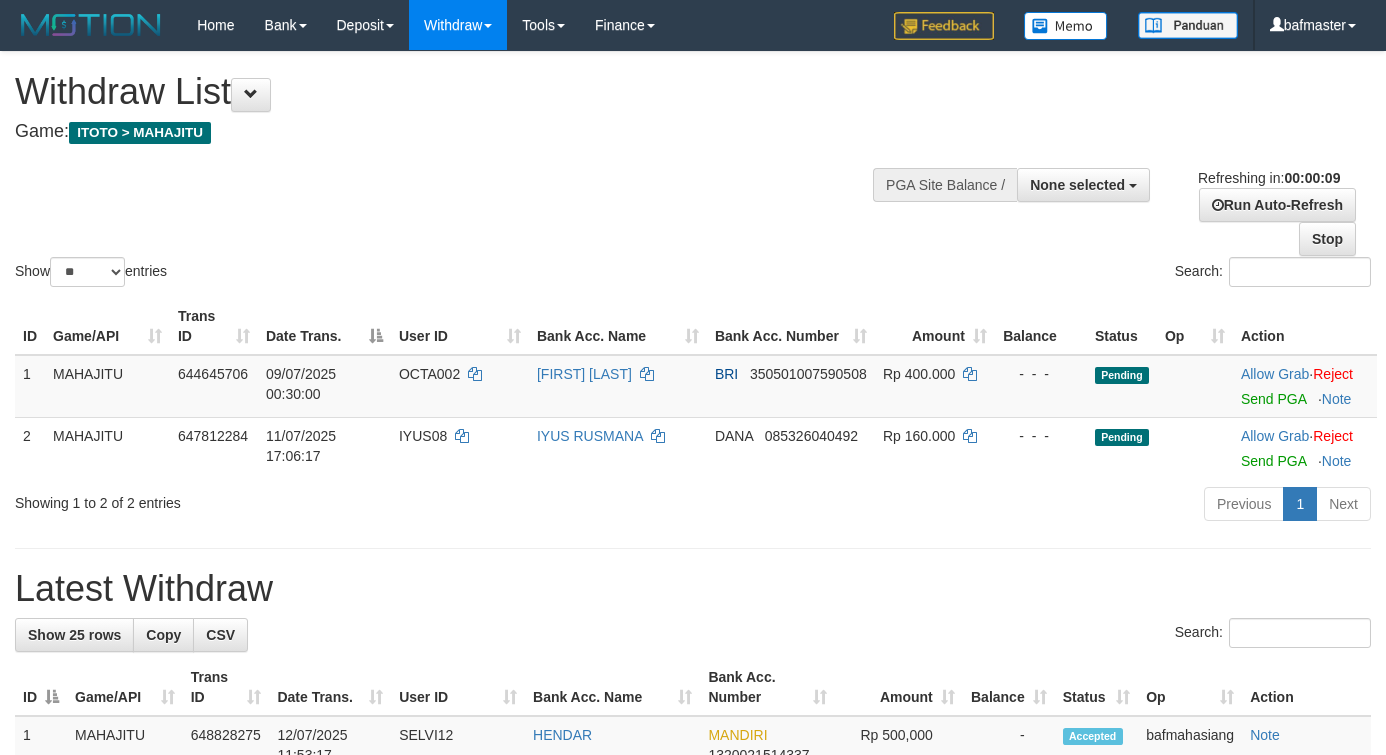 select 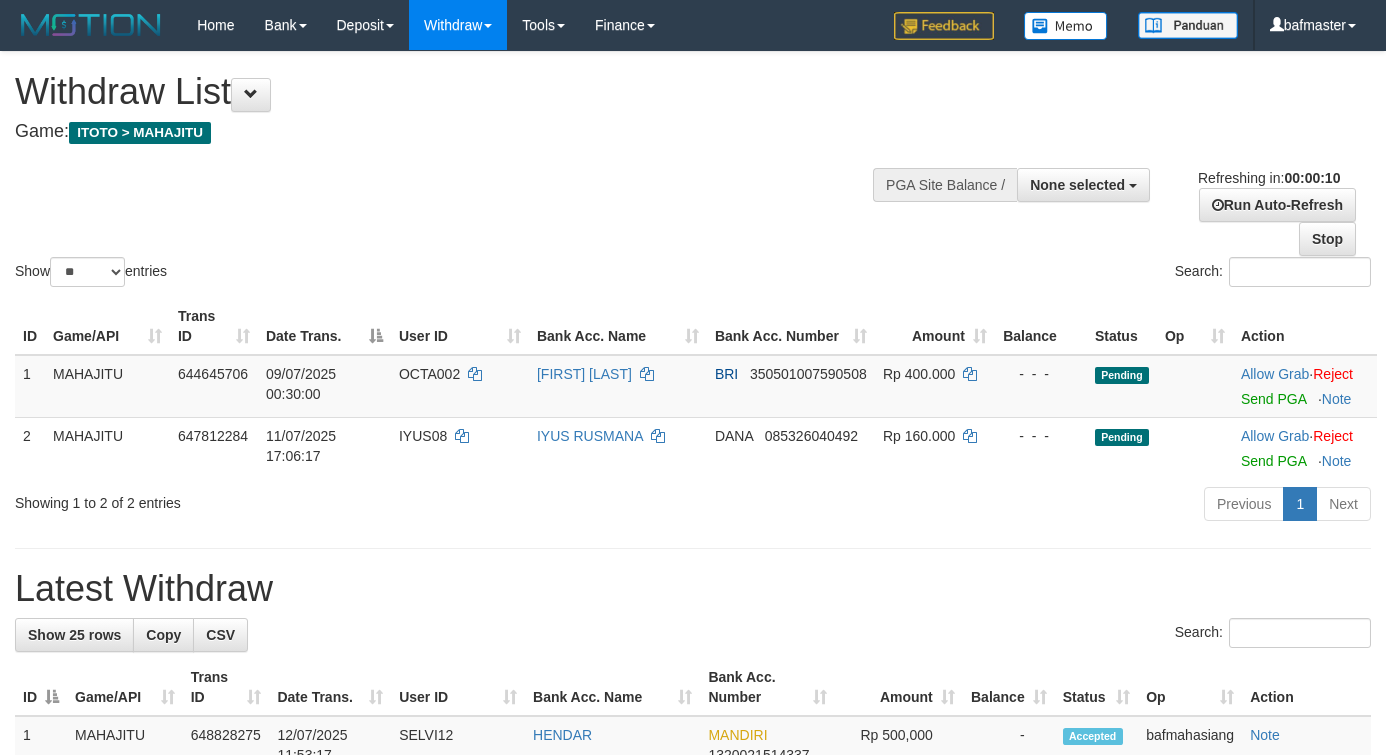 select 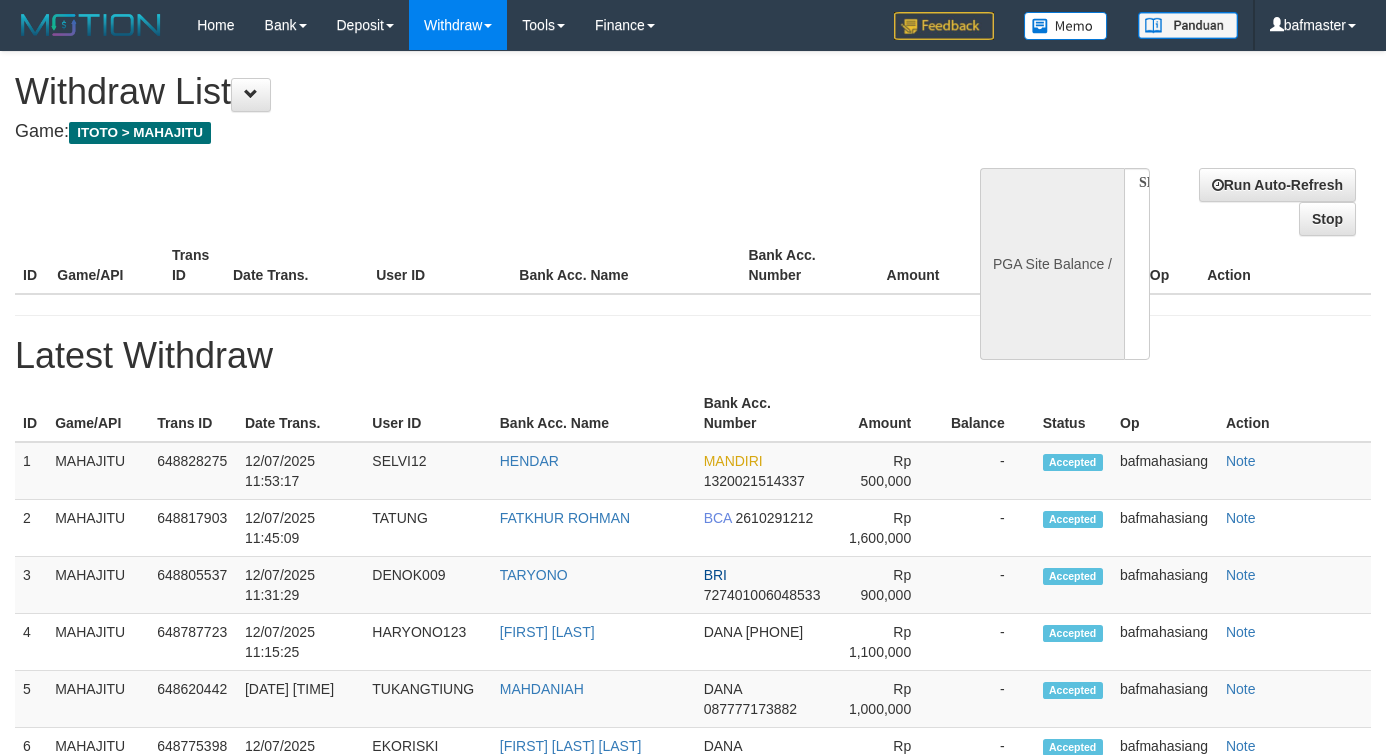 select 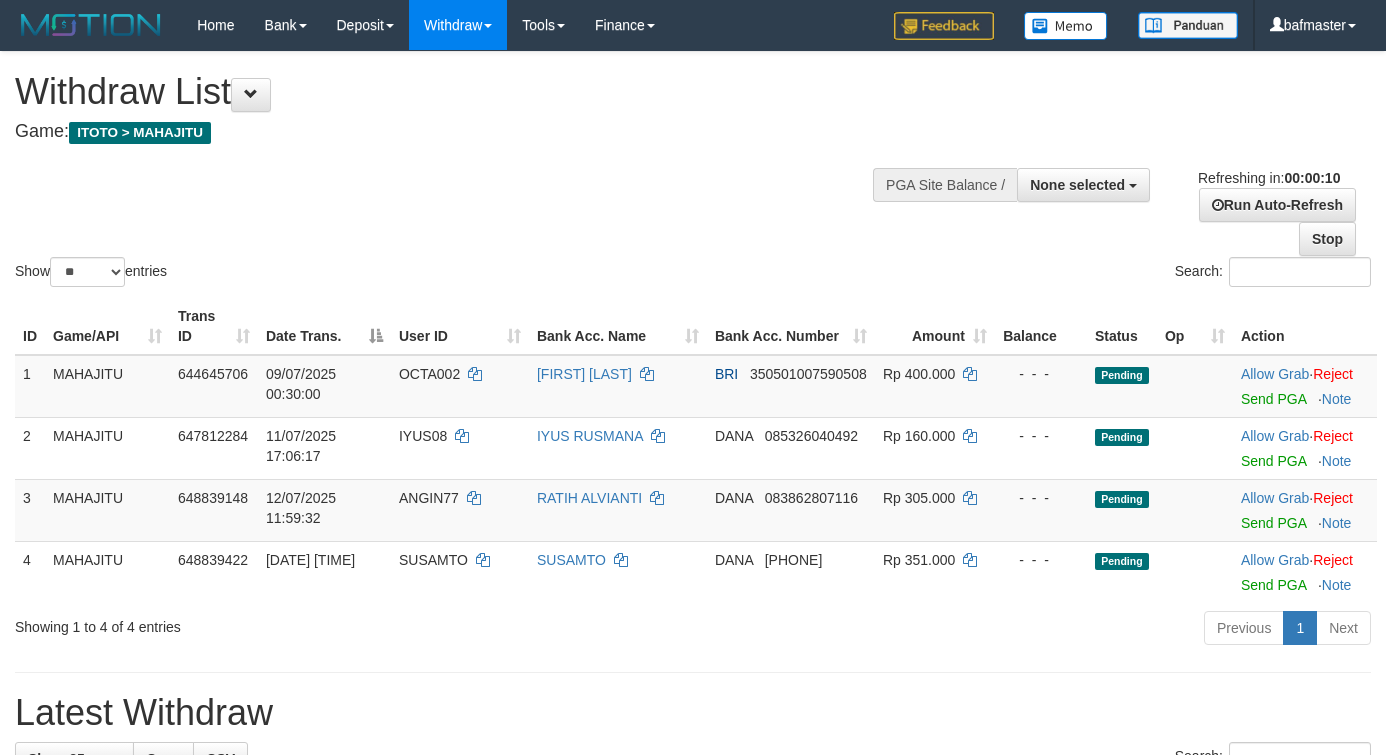 select 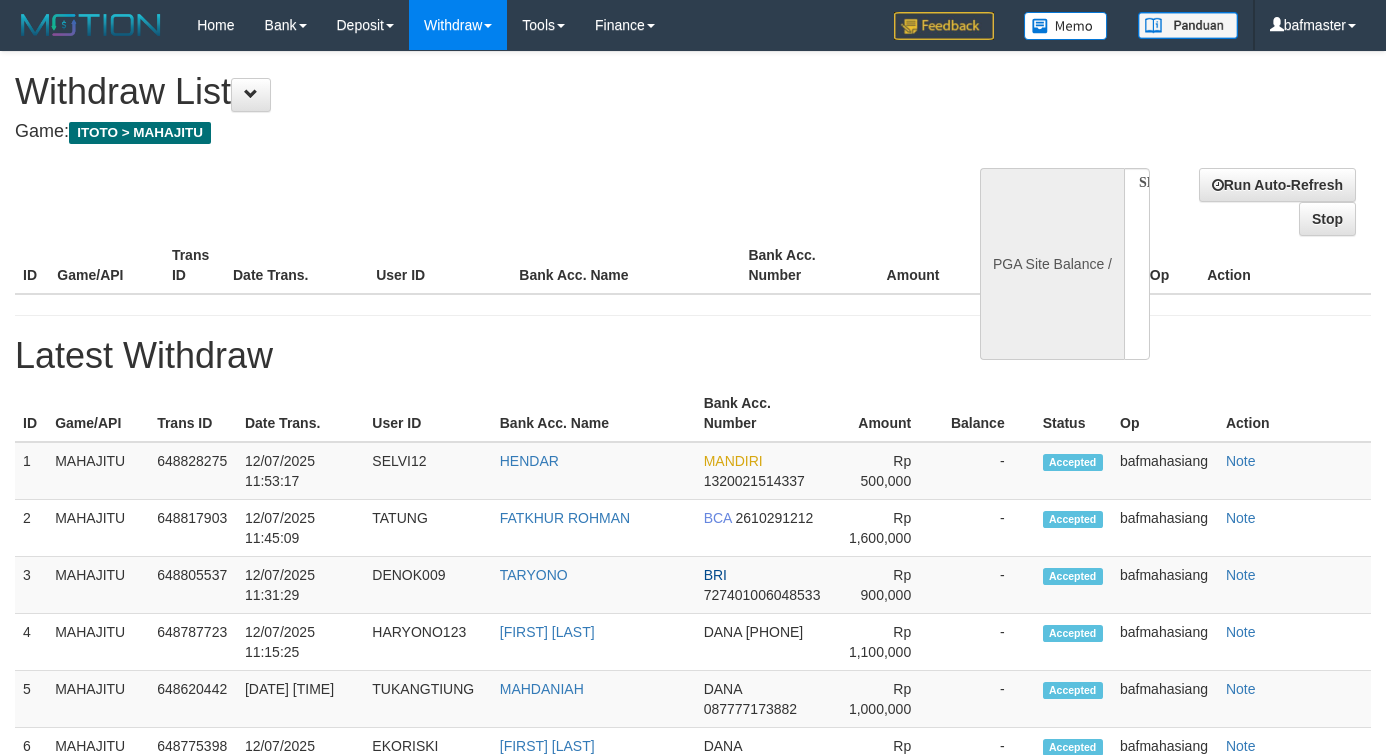 select 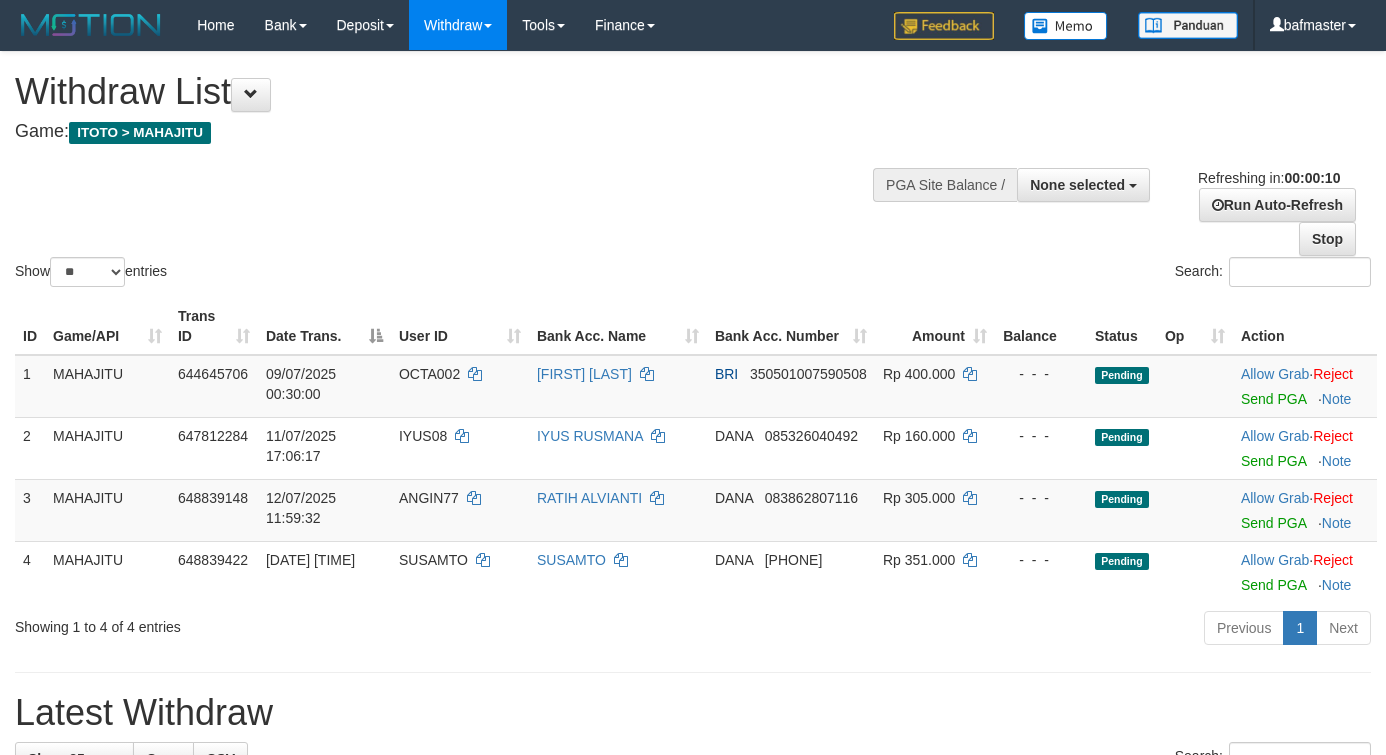select 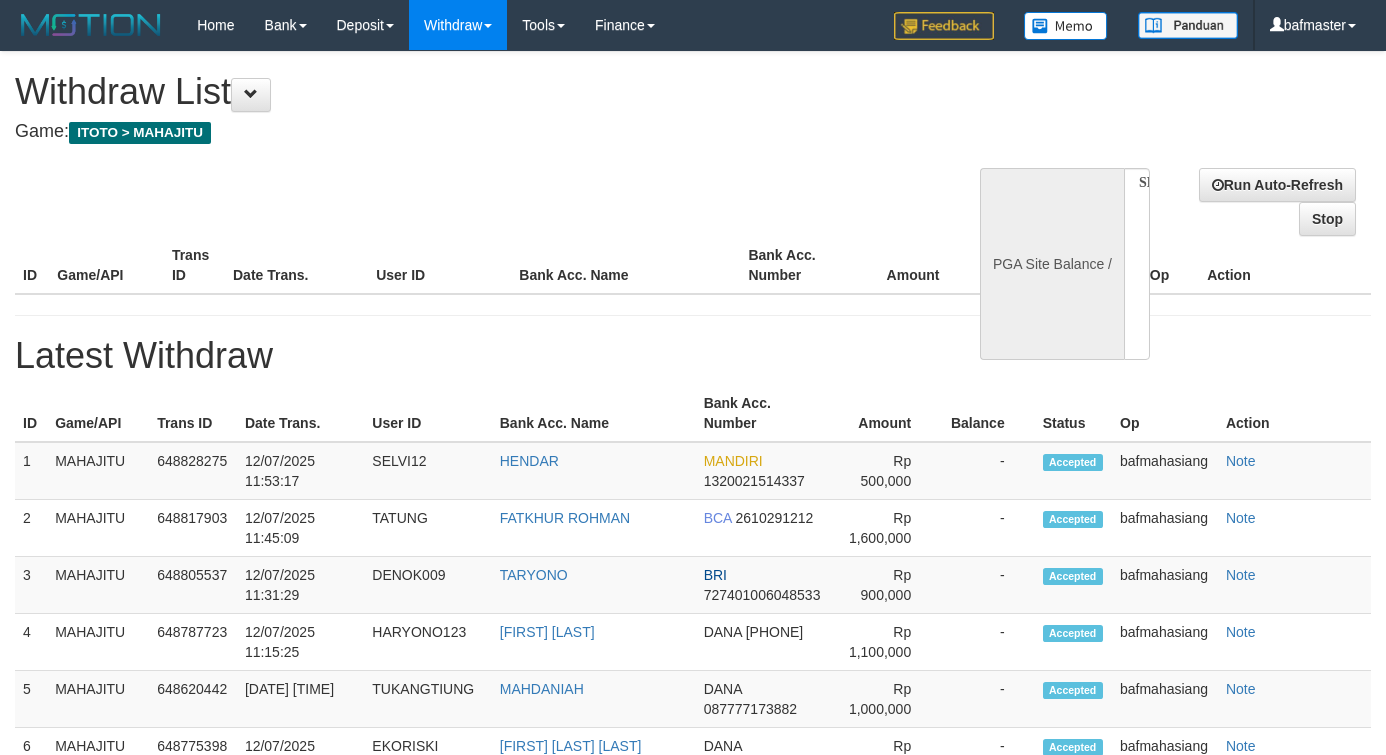 select 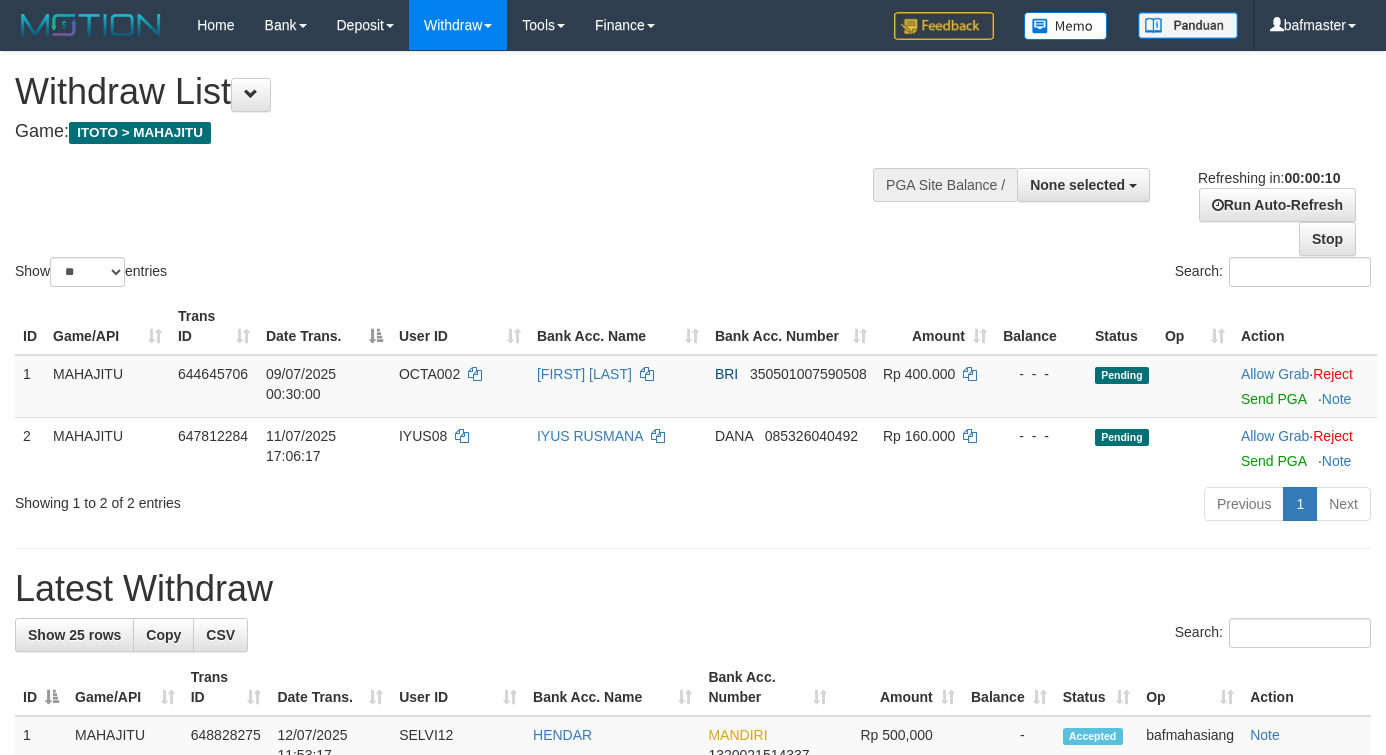 select 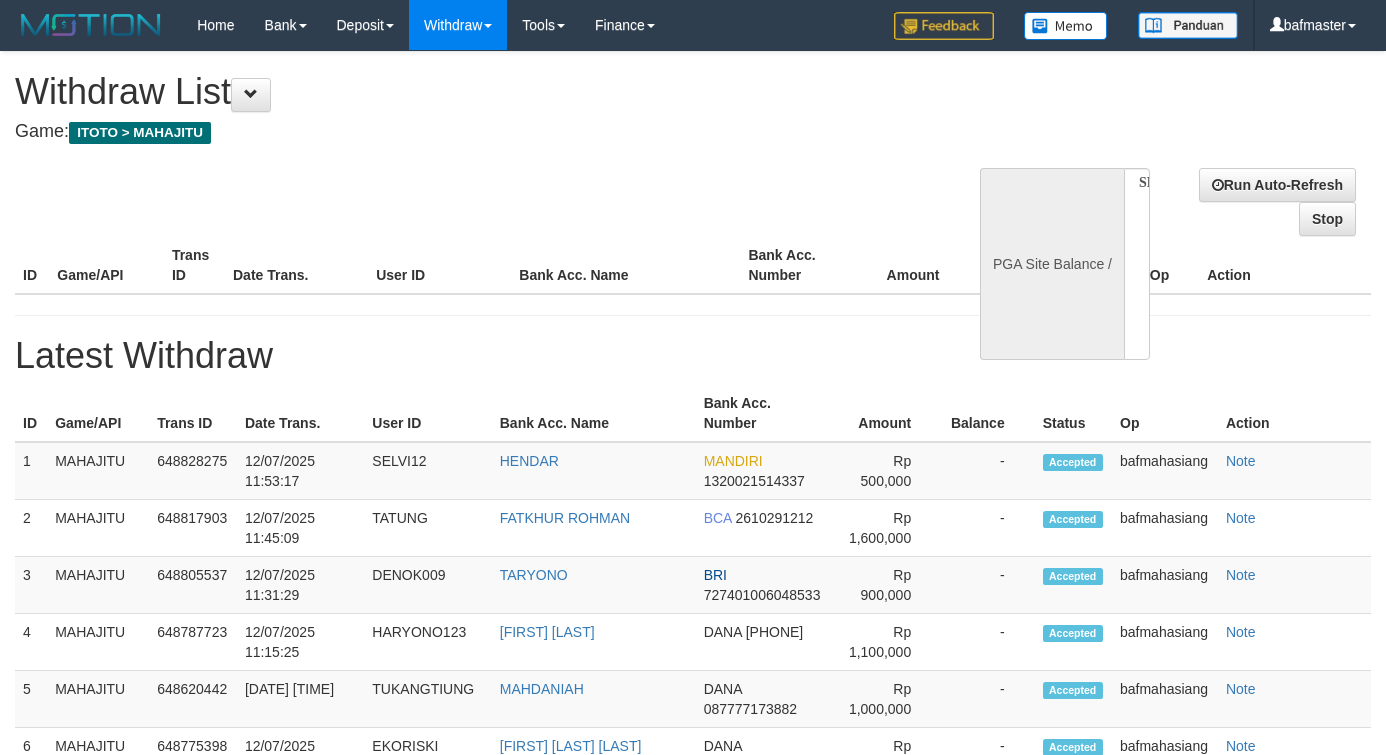 select 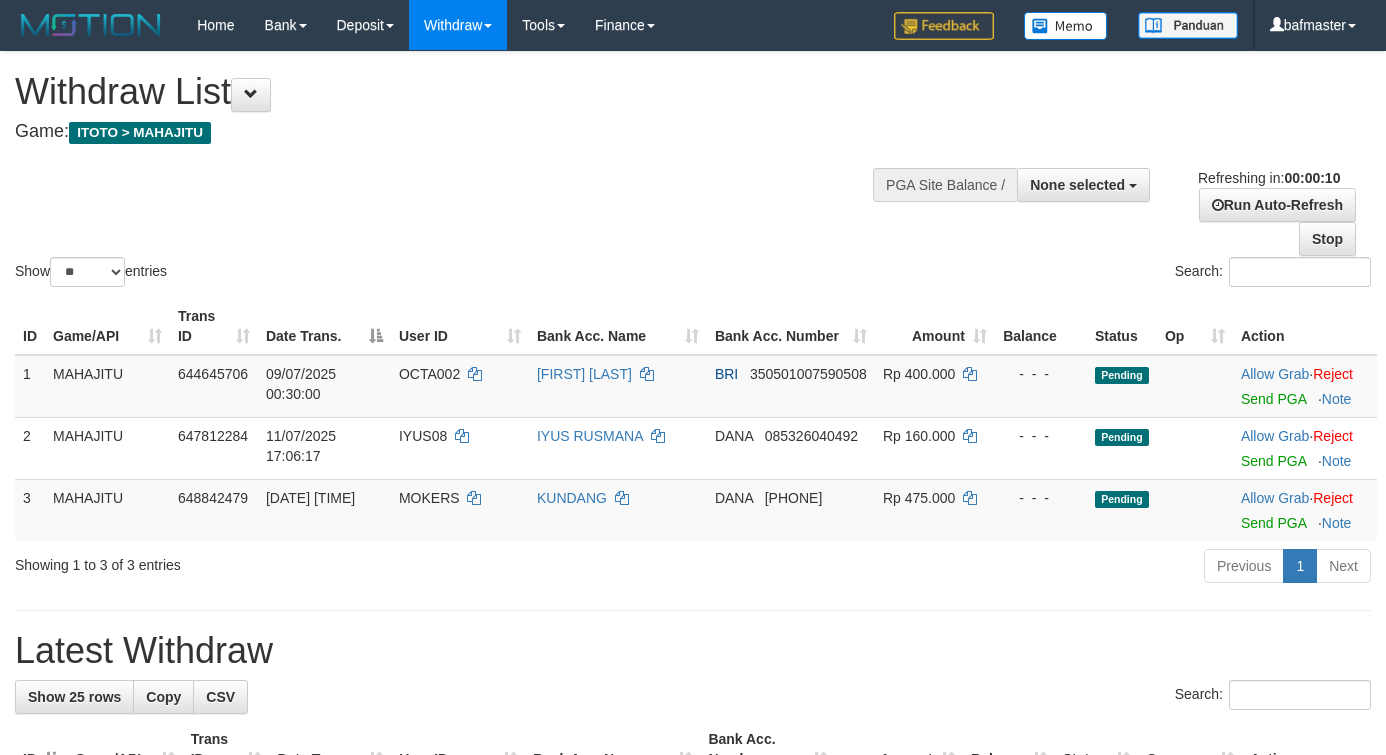 select 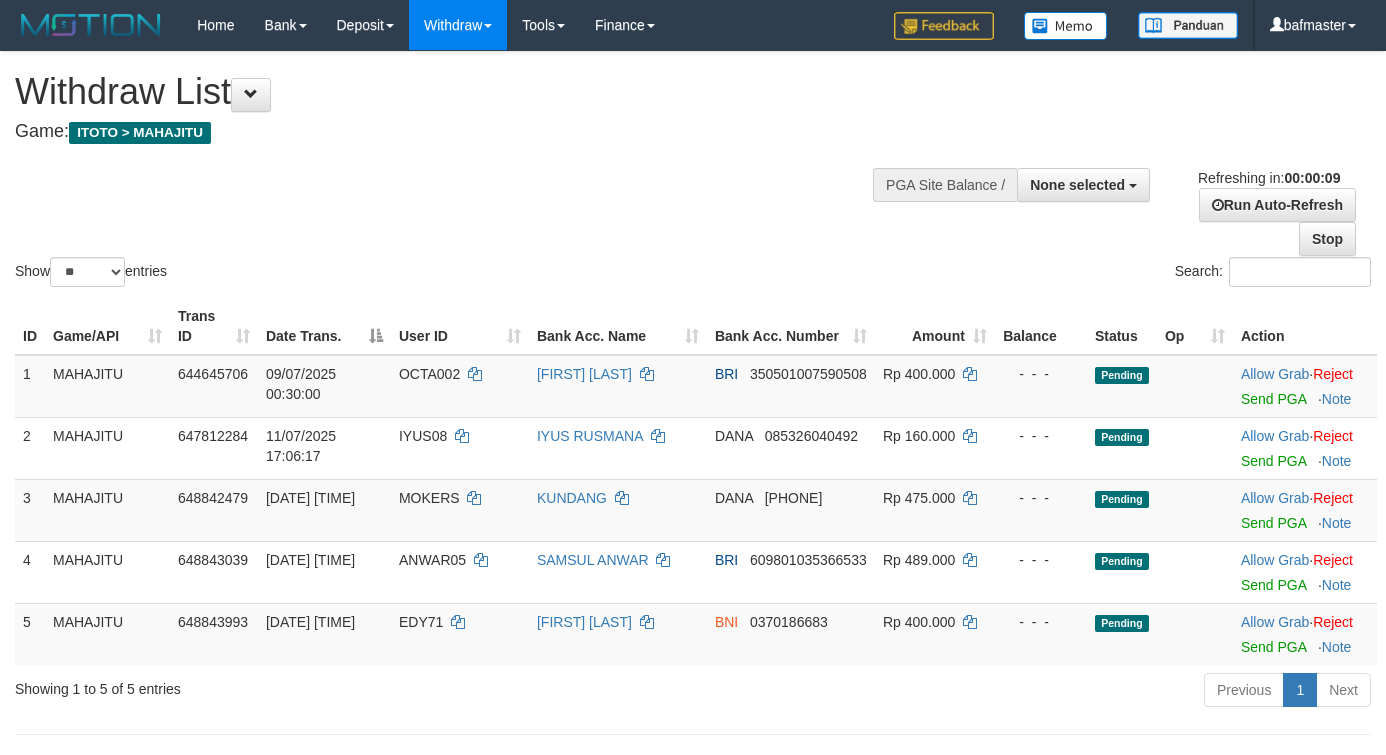 select 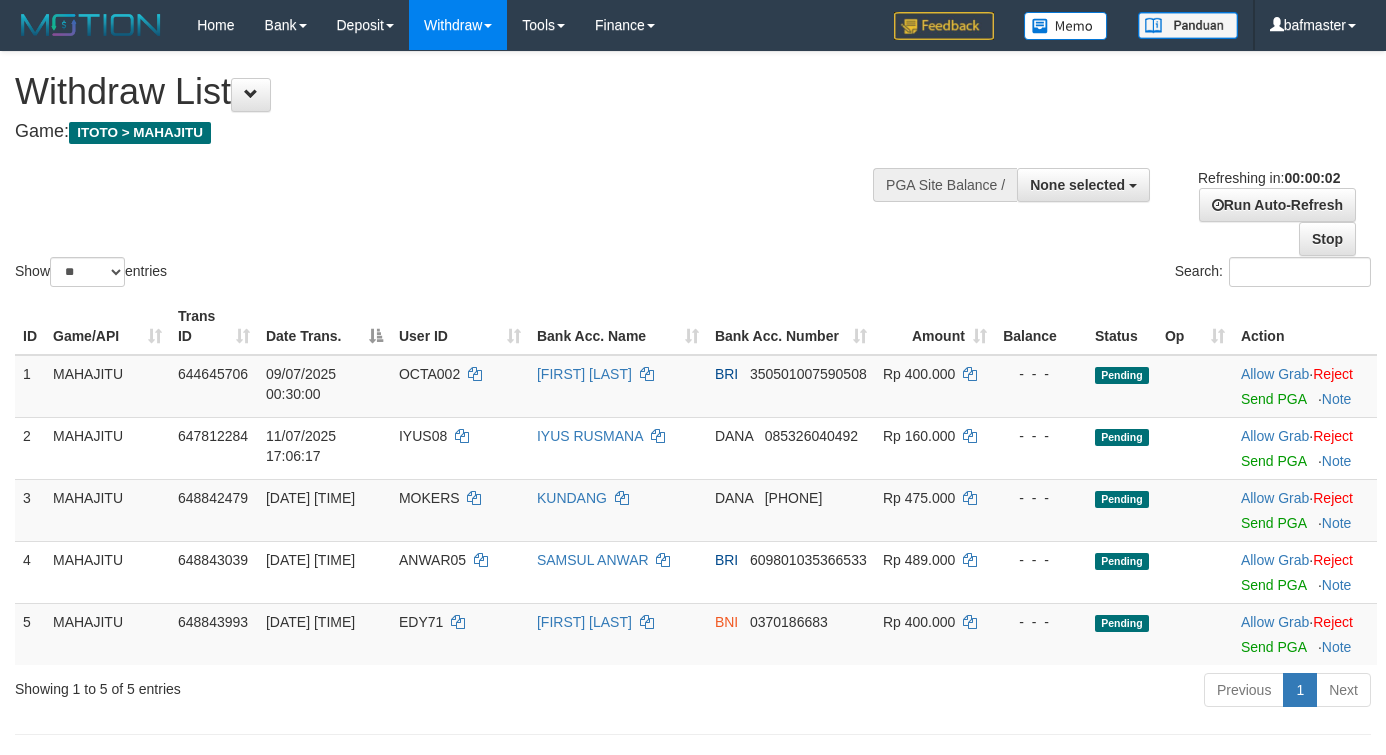 scroll, scrollTop: 0, scrollLeft: 0, axis: both 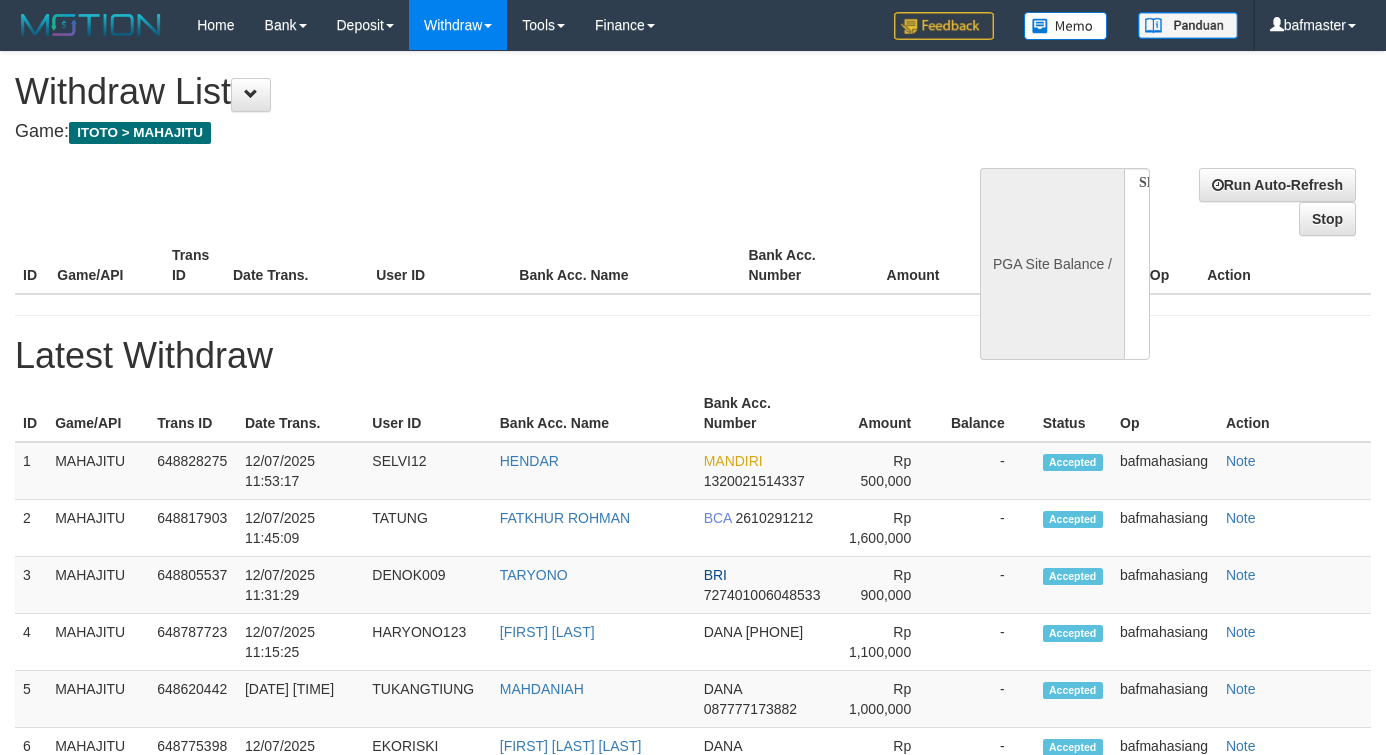 select 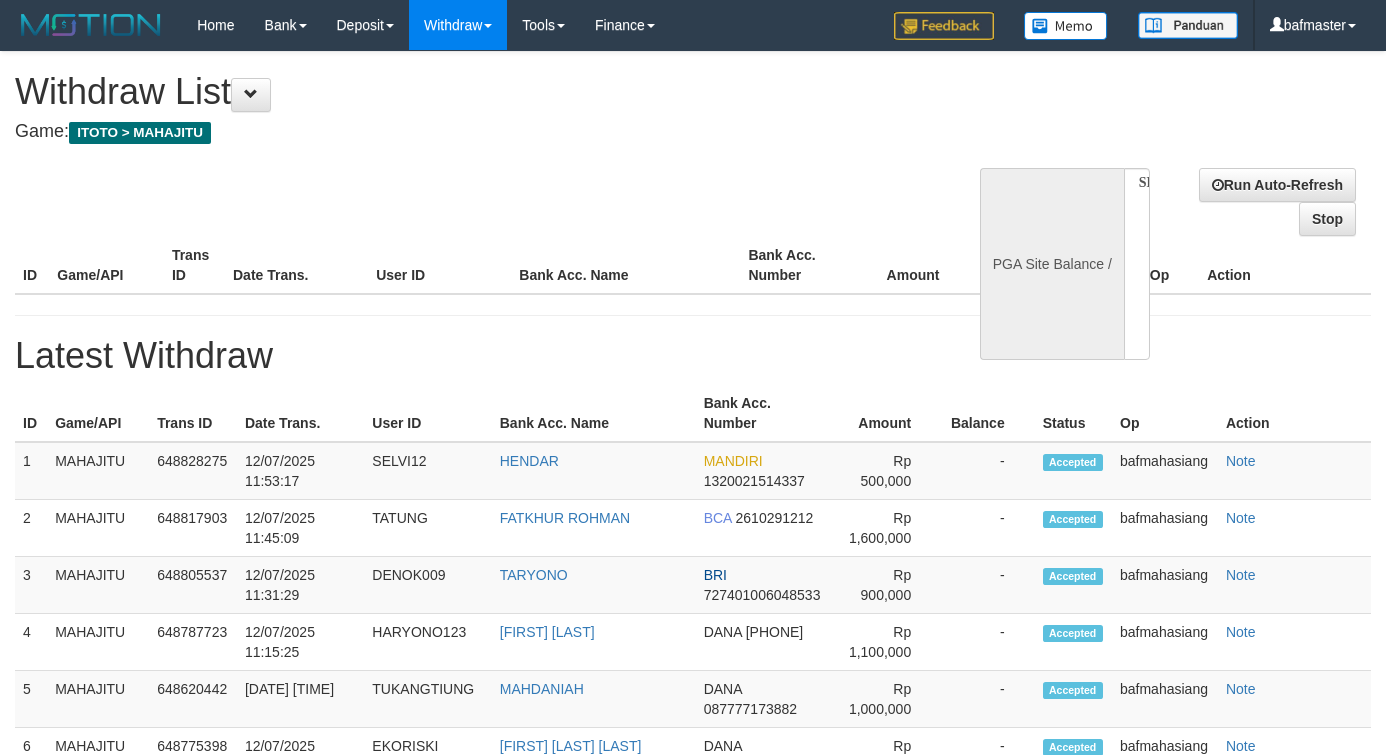 scroll, scrollTop: 0, scrollLeft: 0, axis: both 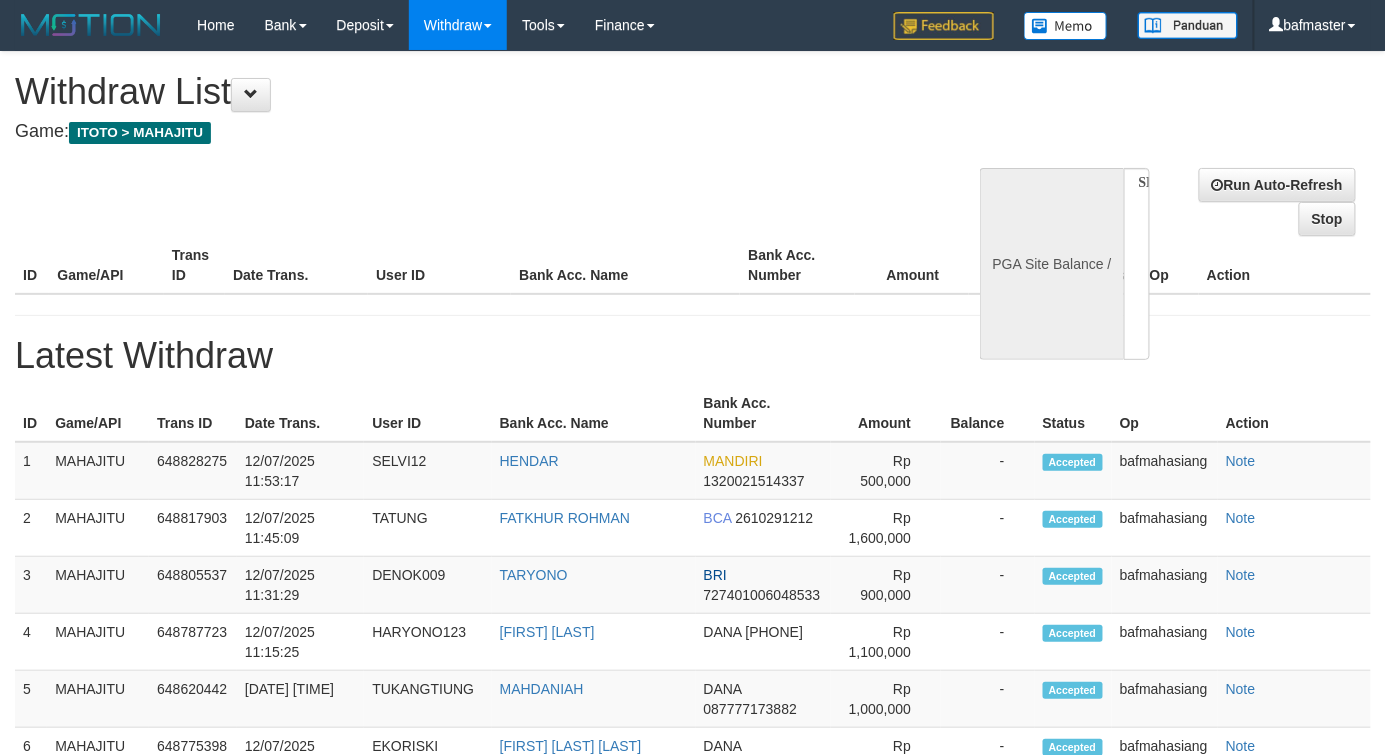 select on "**" 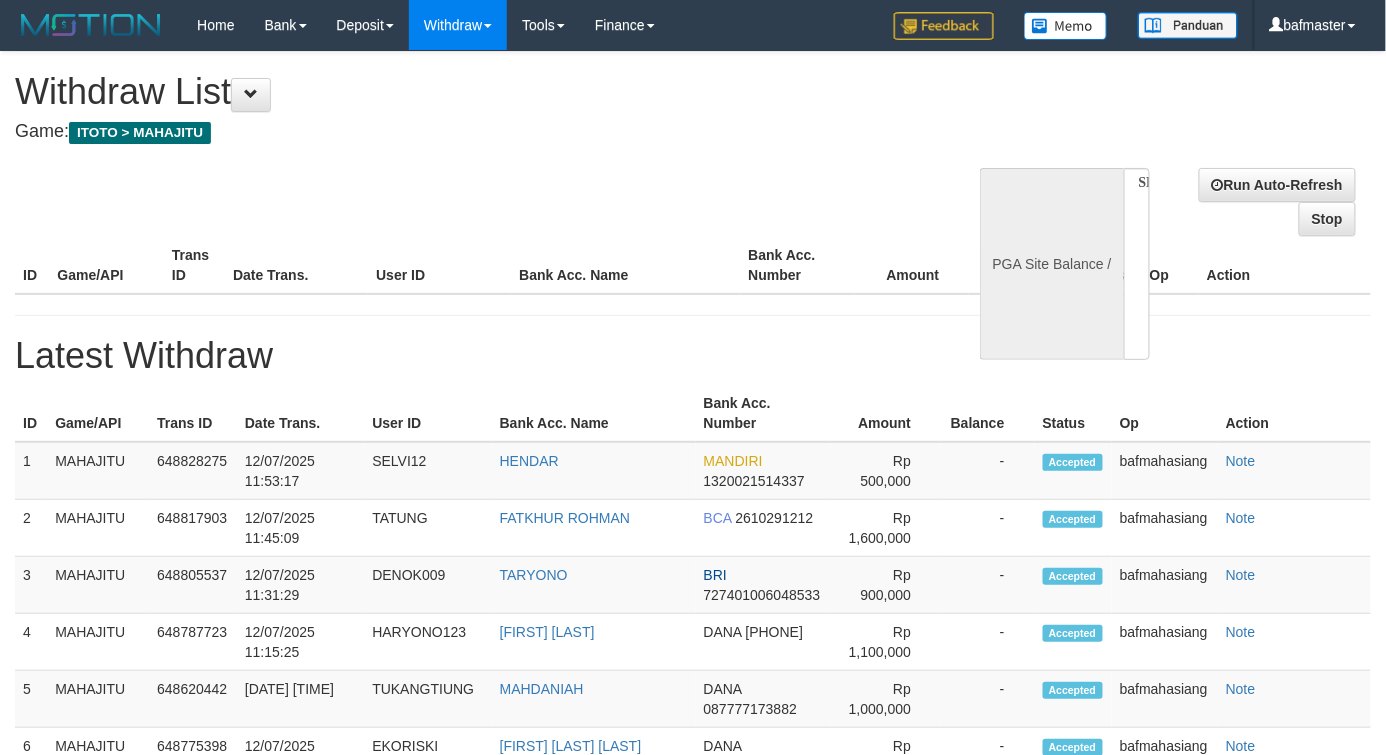 select 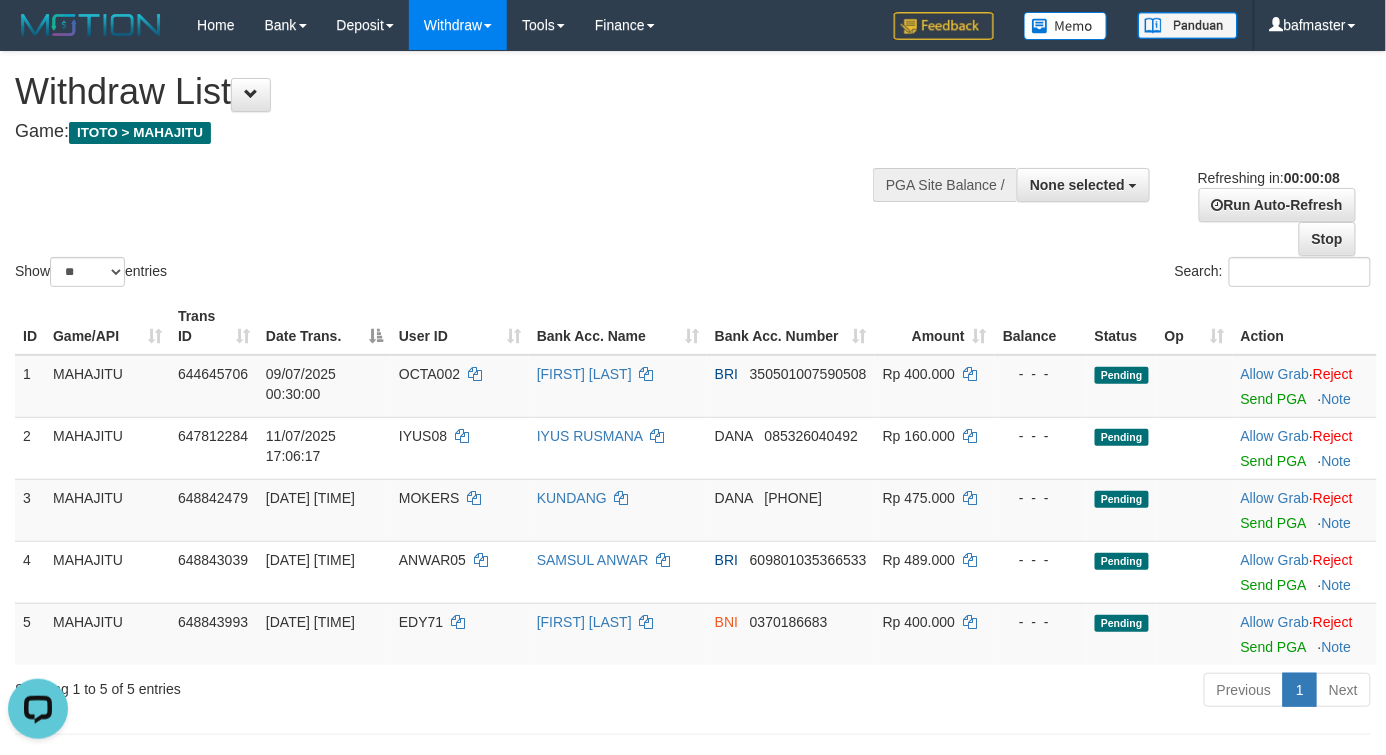 scroll, scrollTop: 0, scrollLeft: 0, axis: both 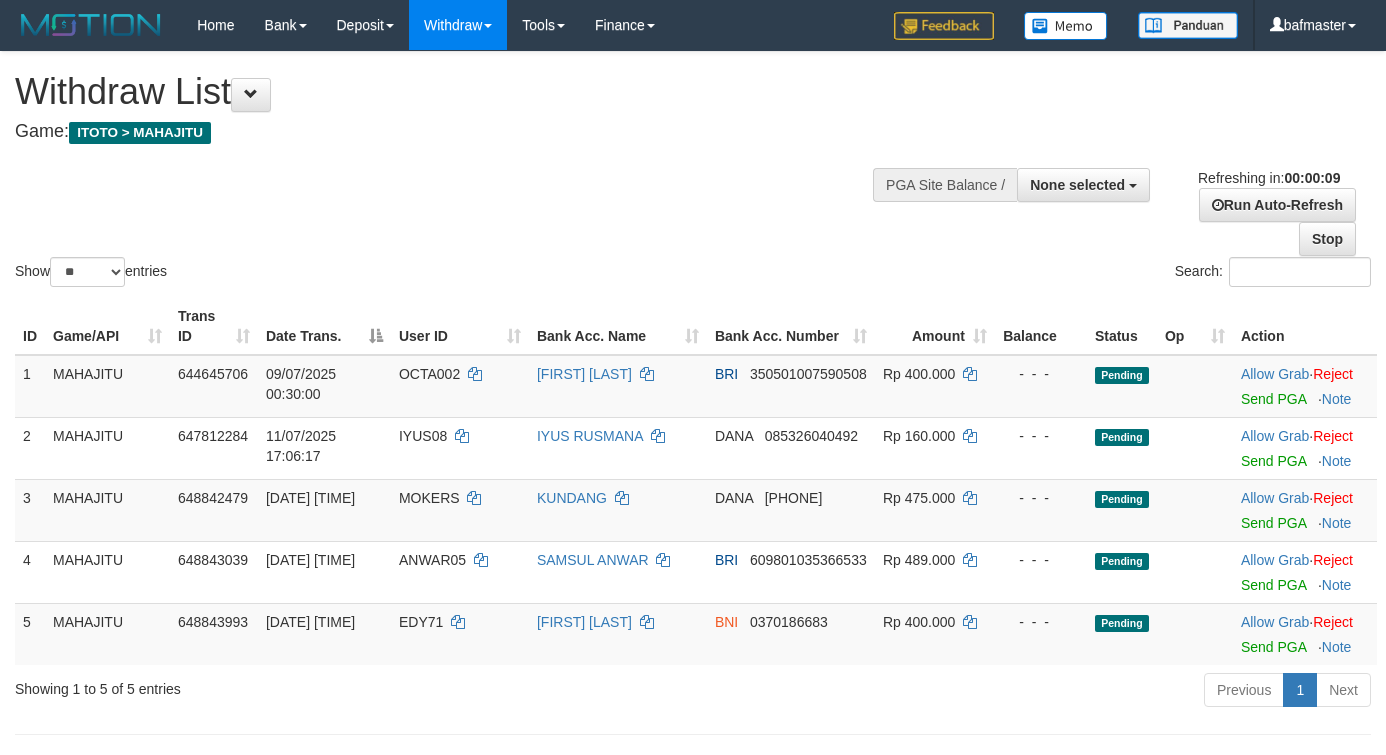 select 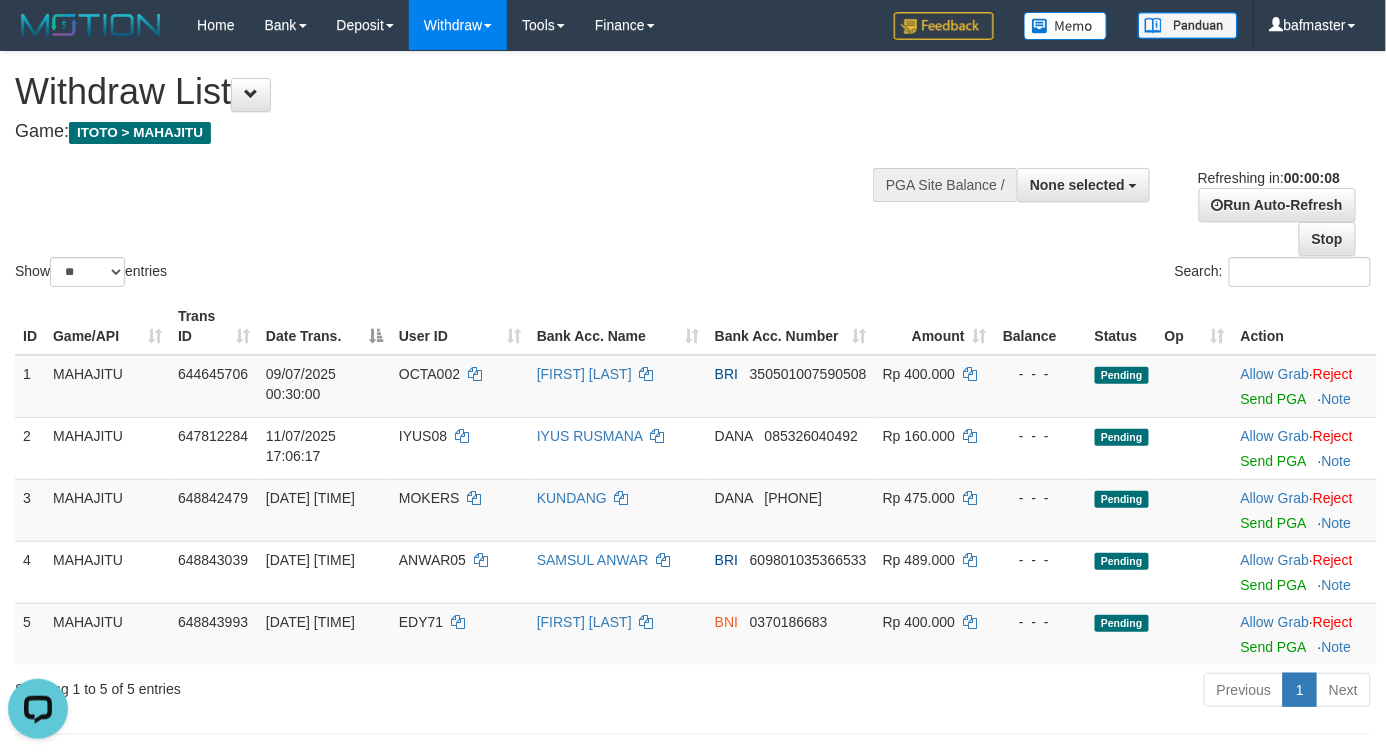 scroll, scrollTop: 0, scrollLeft: 0, axis: both 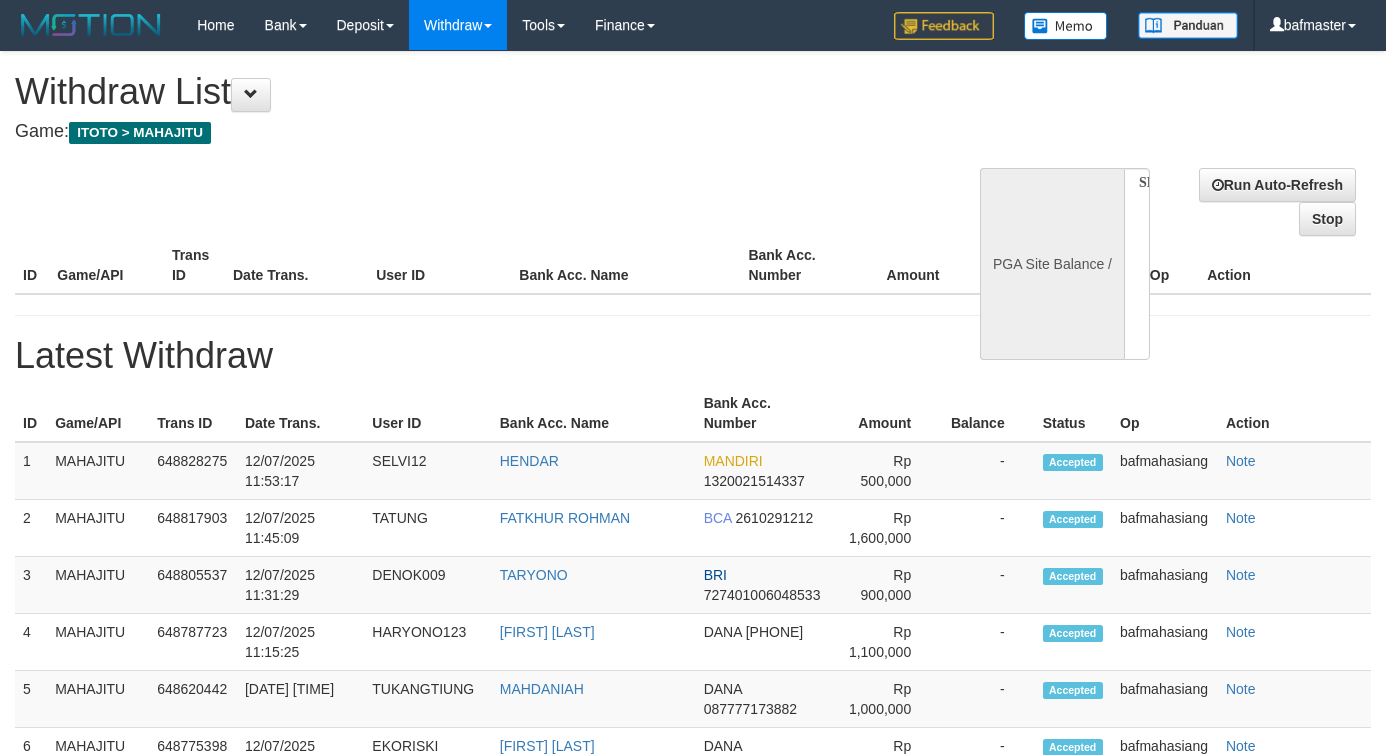 select 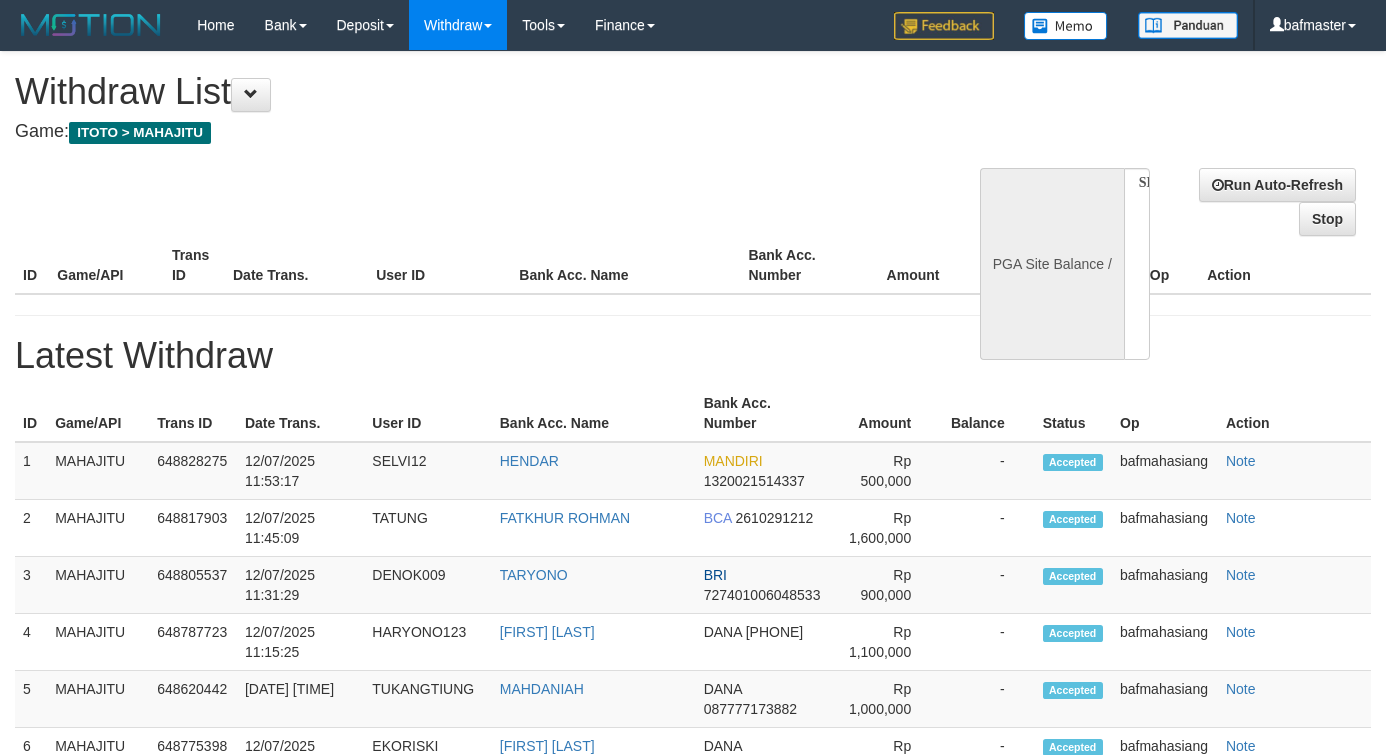 scroll, scrollTop: 0, scrollLeft: 0, axis: both 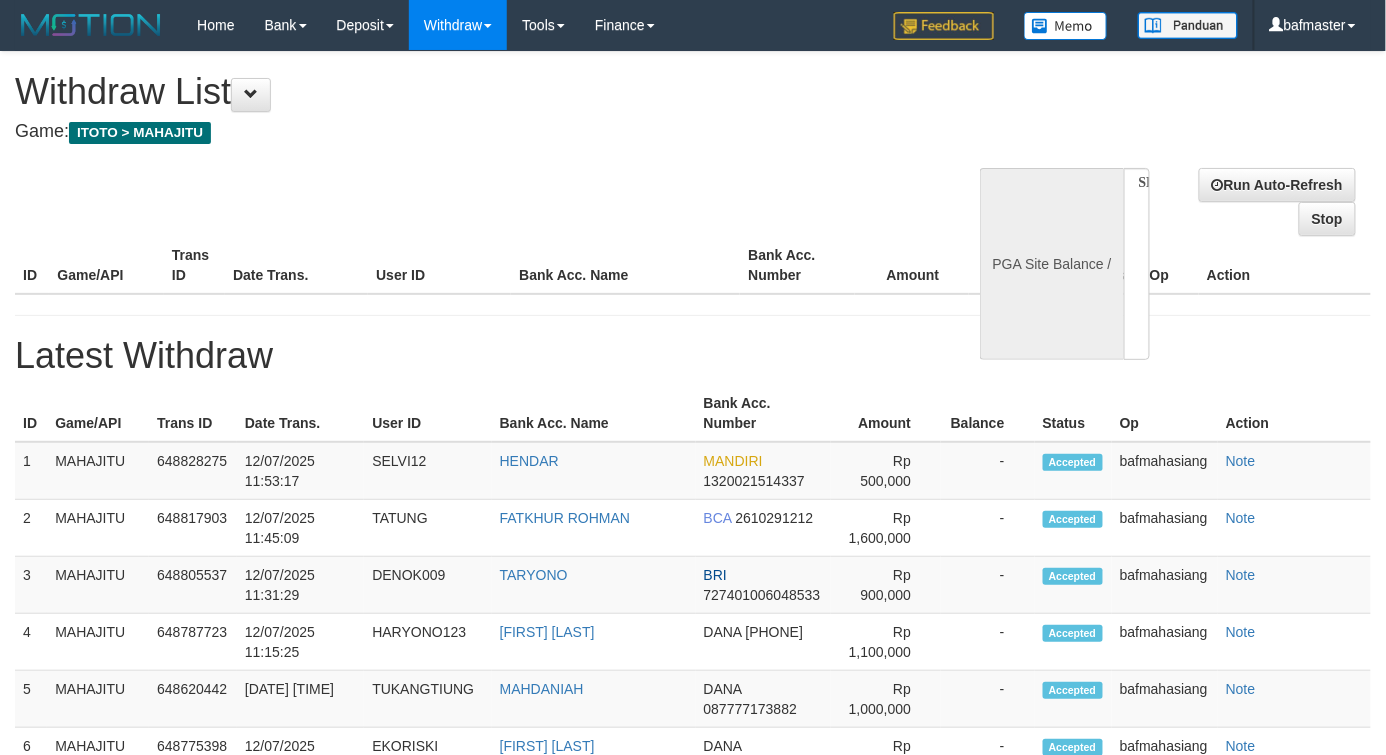 select on "**" 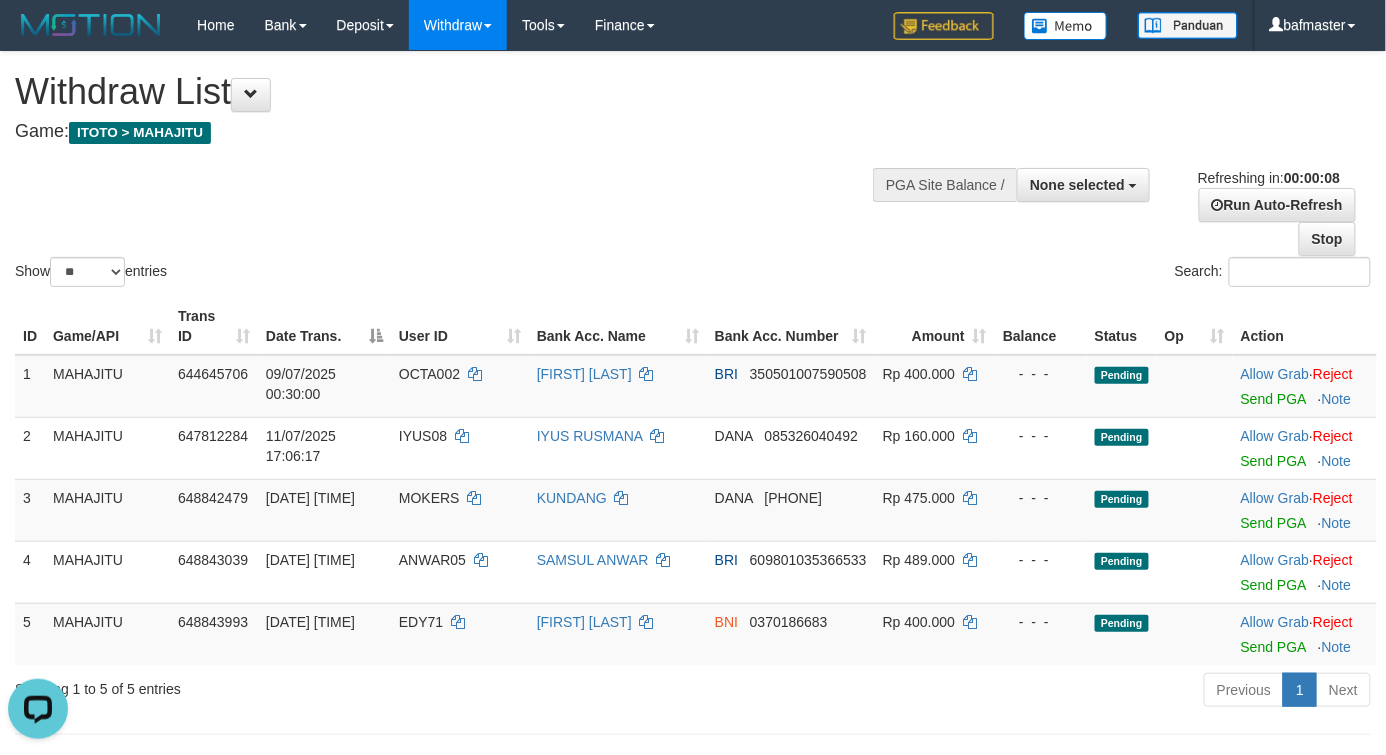 scroll, scrollTop: 0, scrollLeft: 0, axis: both 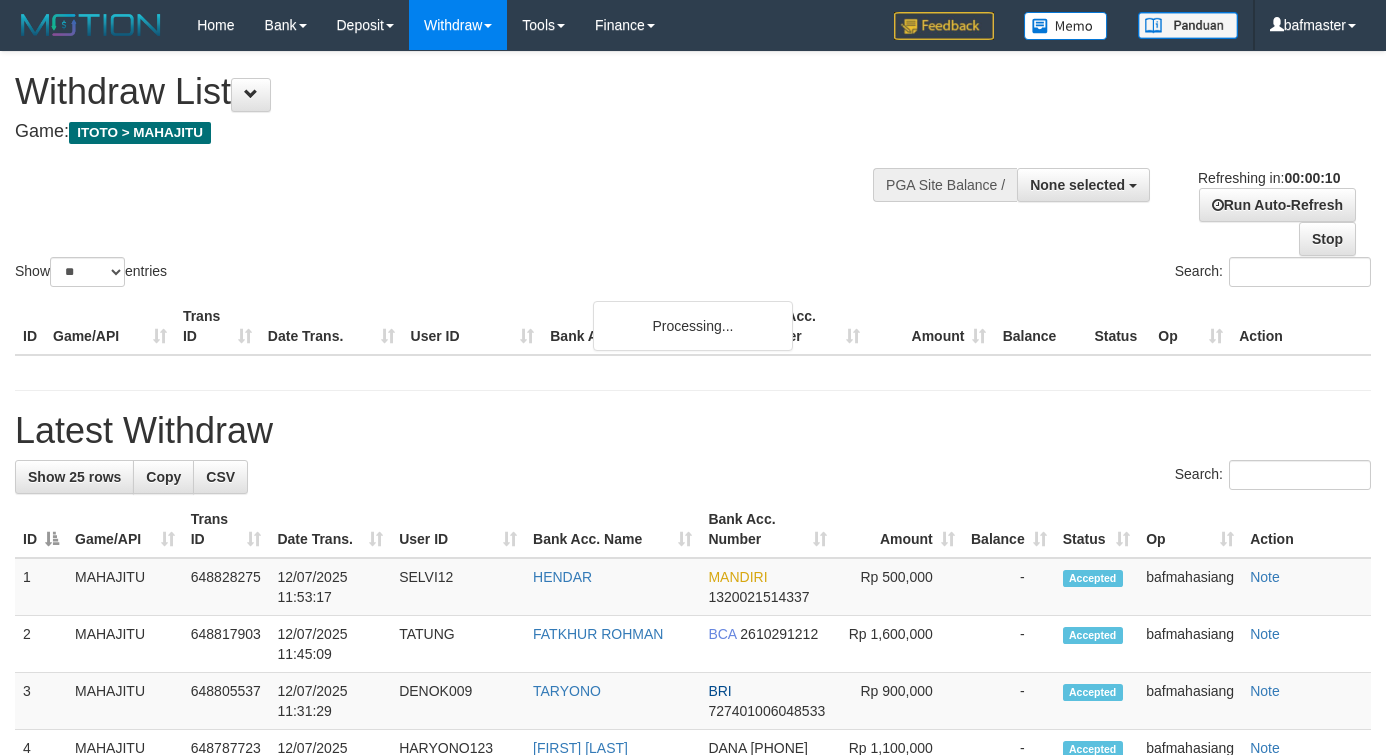 select 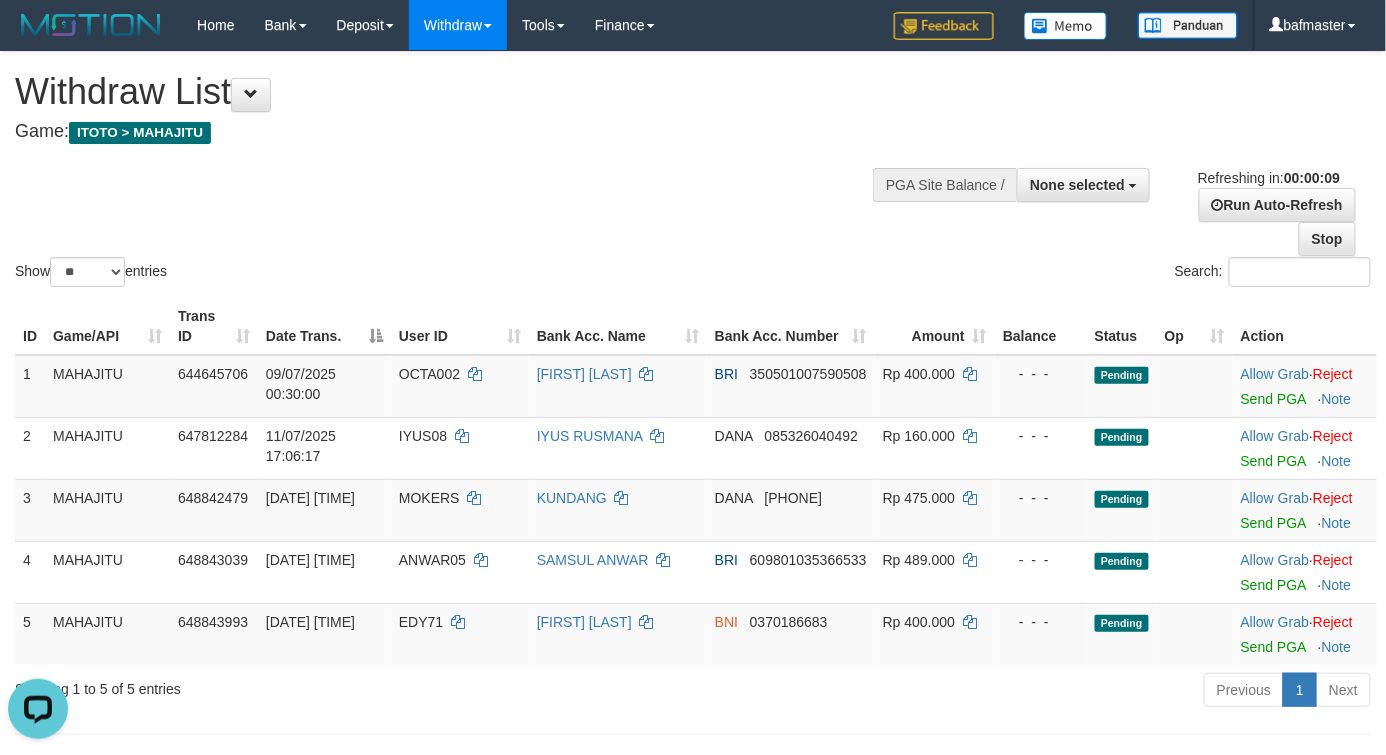 scroll, scrollTop: 0, scrollLeft: 0, axis: both 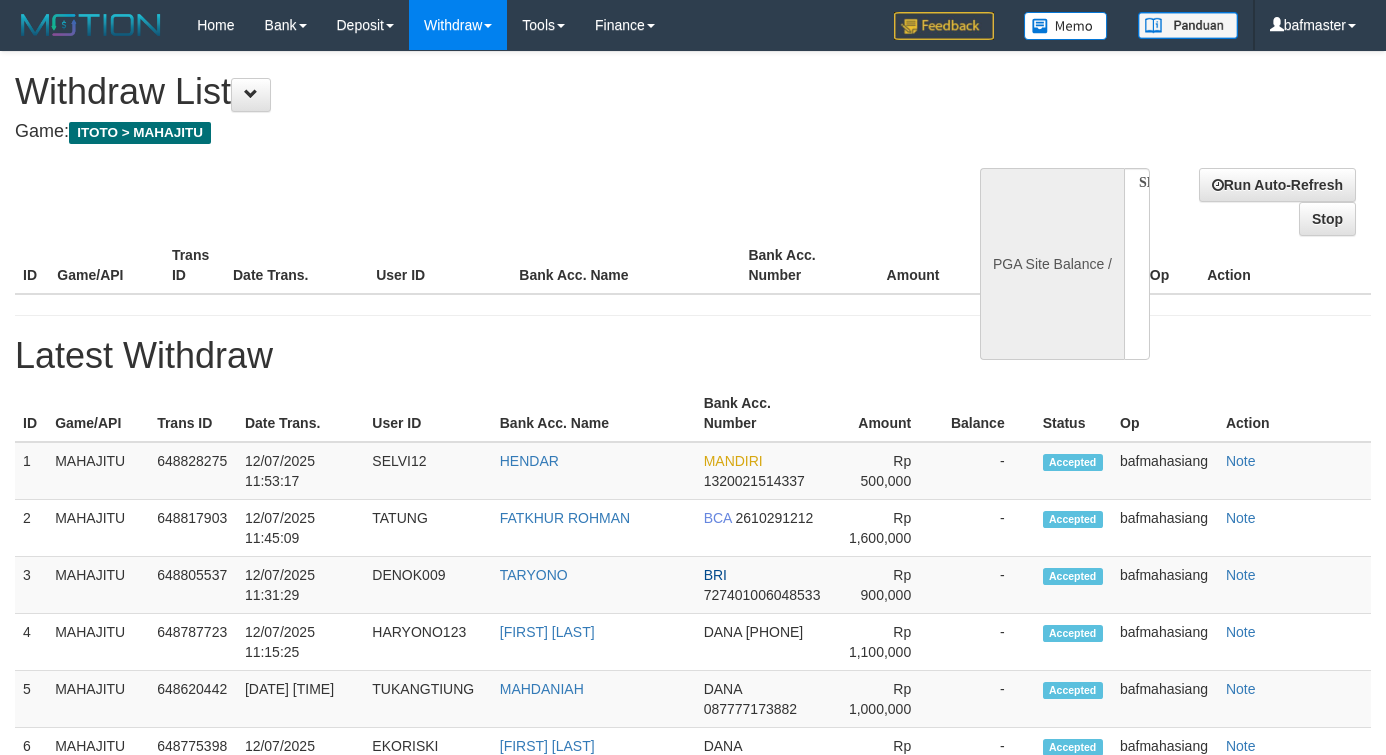 select 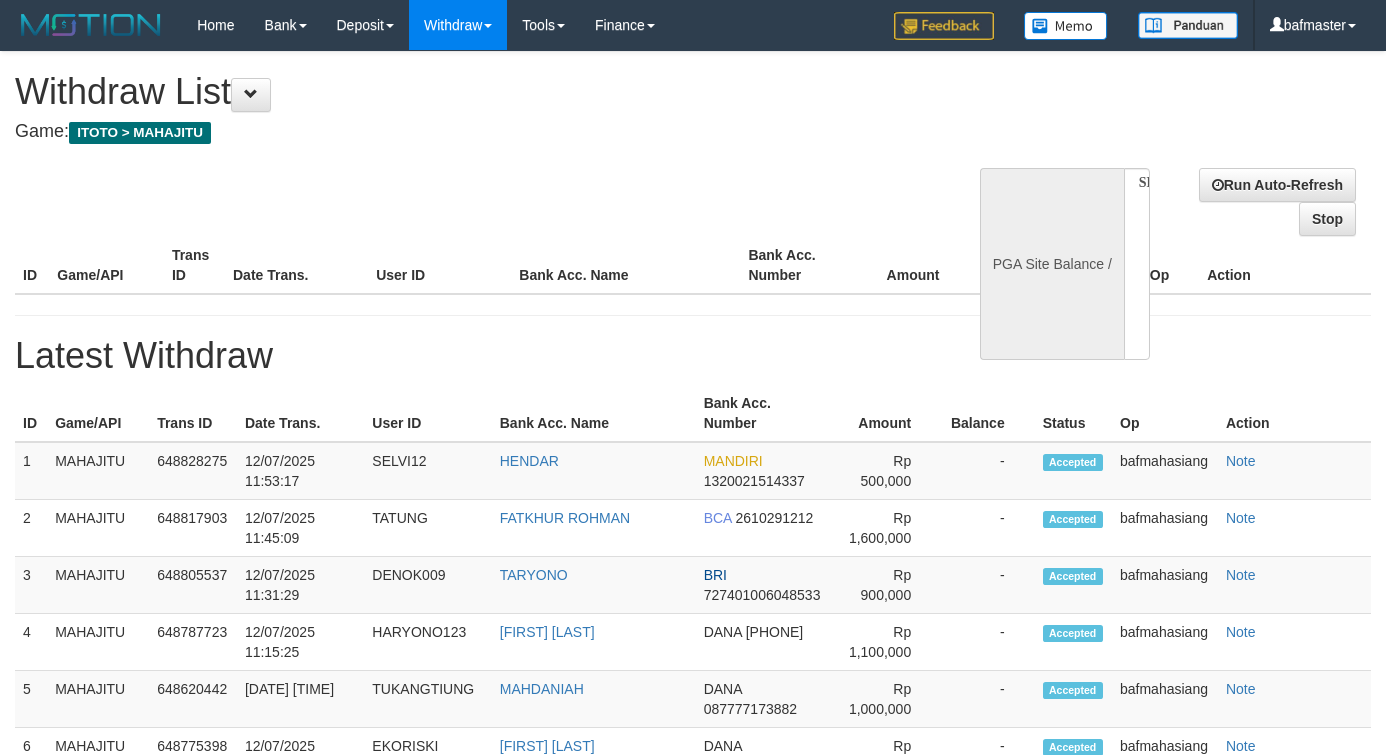 scroll, scrollTop: 0, scrollLeft: 0, axis: both 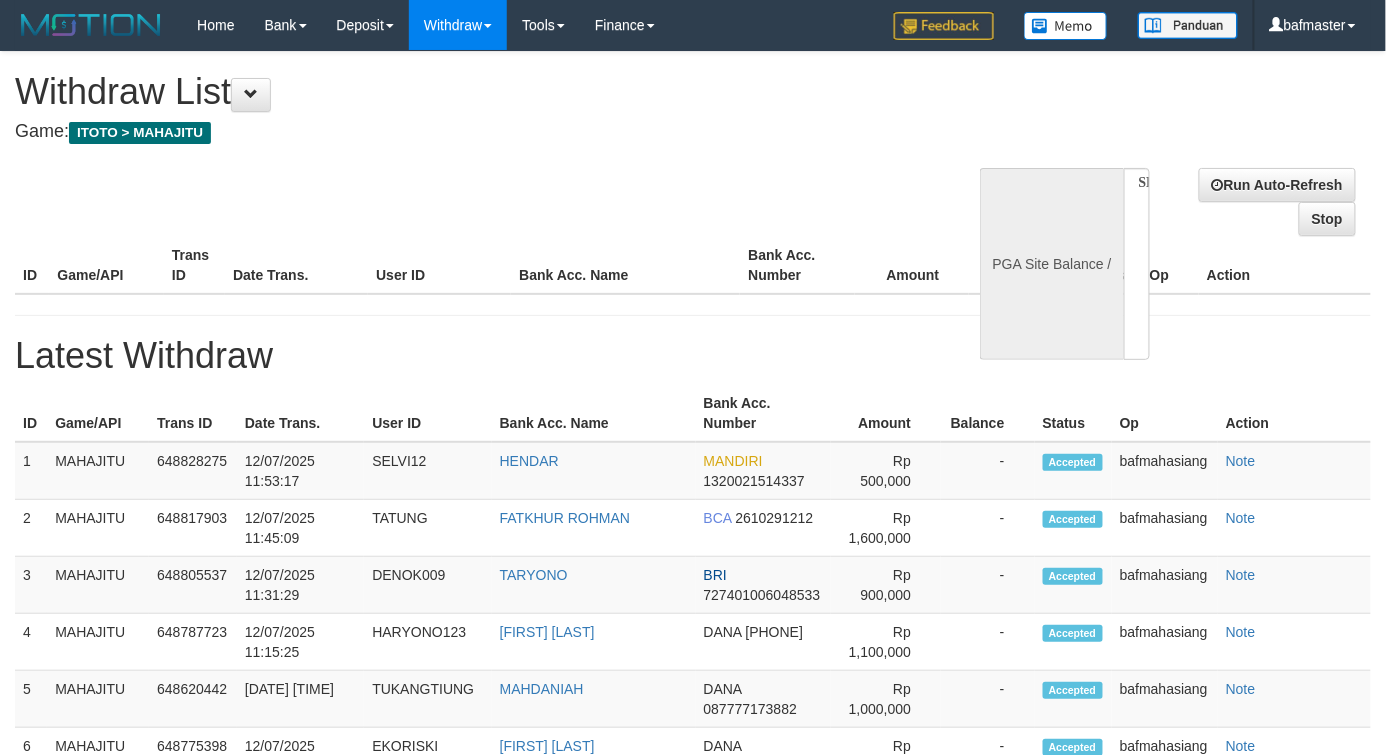 select on "**" 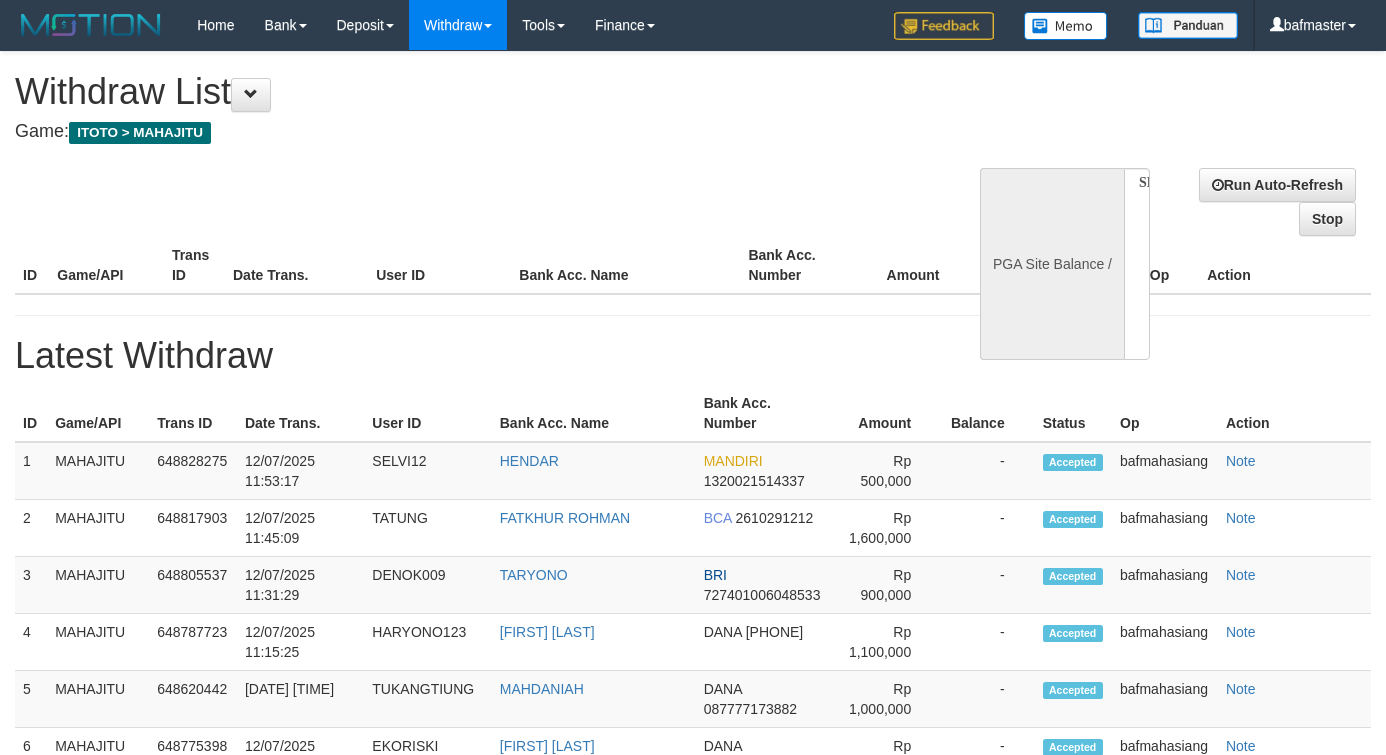 select 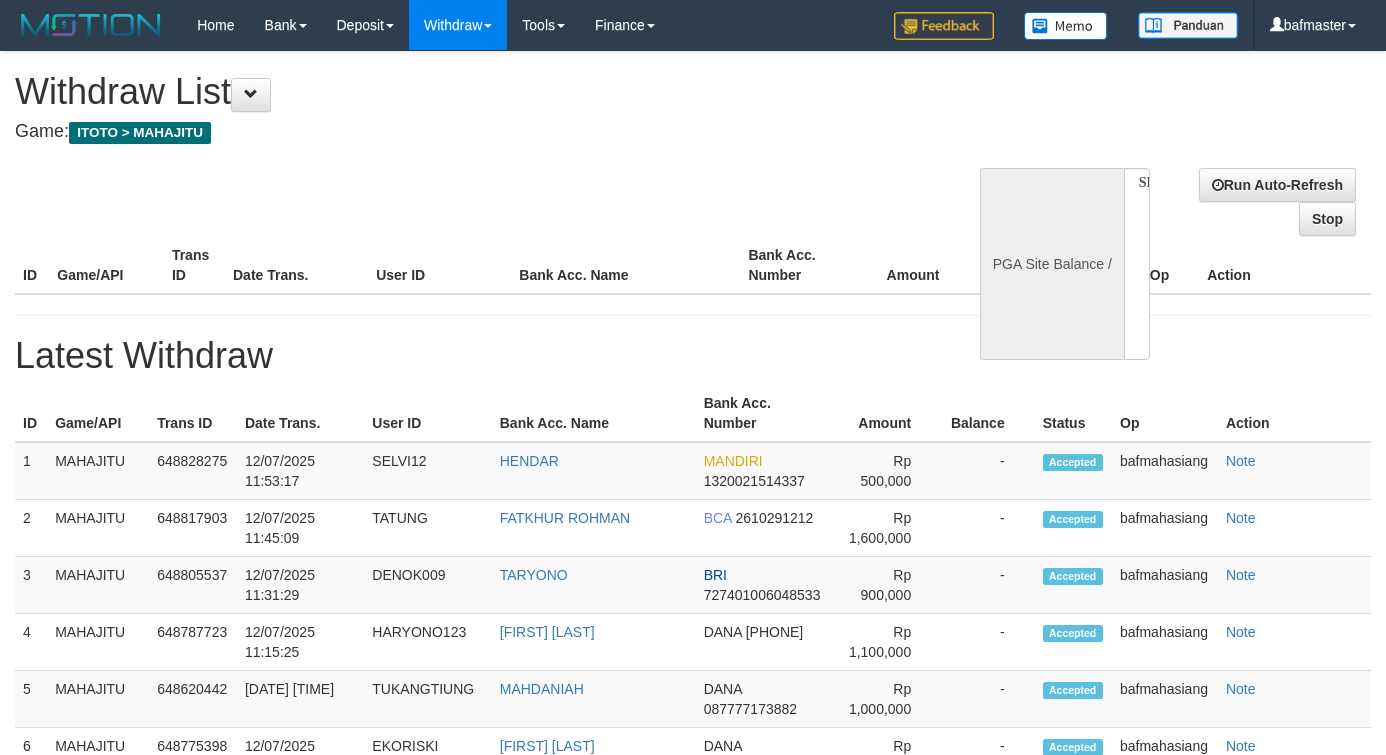 scroll, scrollTop: 0, scrollLeft: 0, axis: both 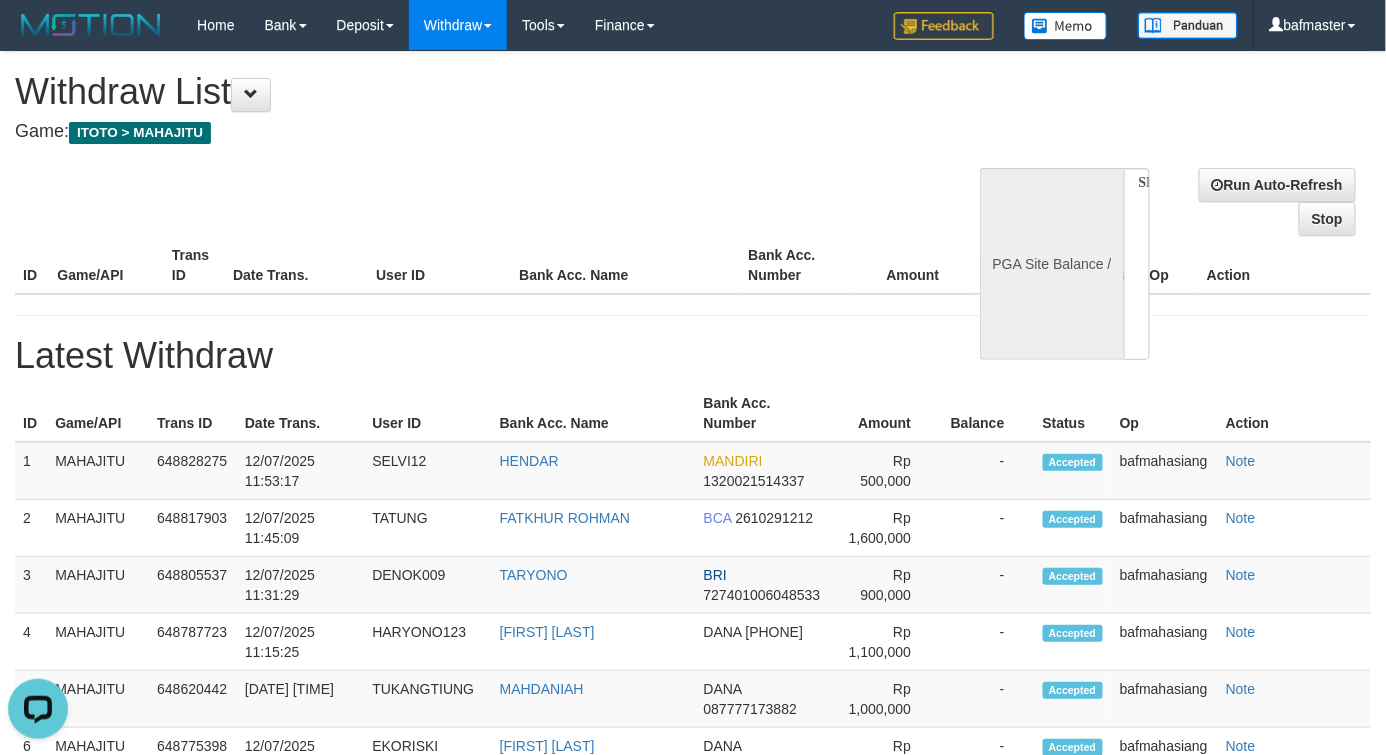 select on "**" 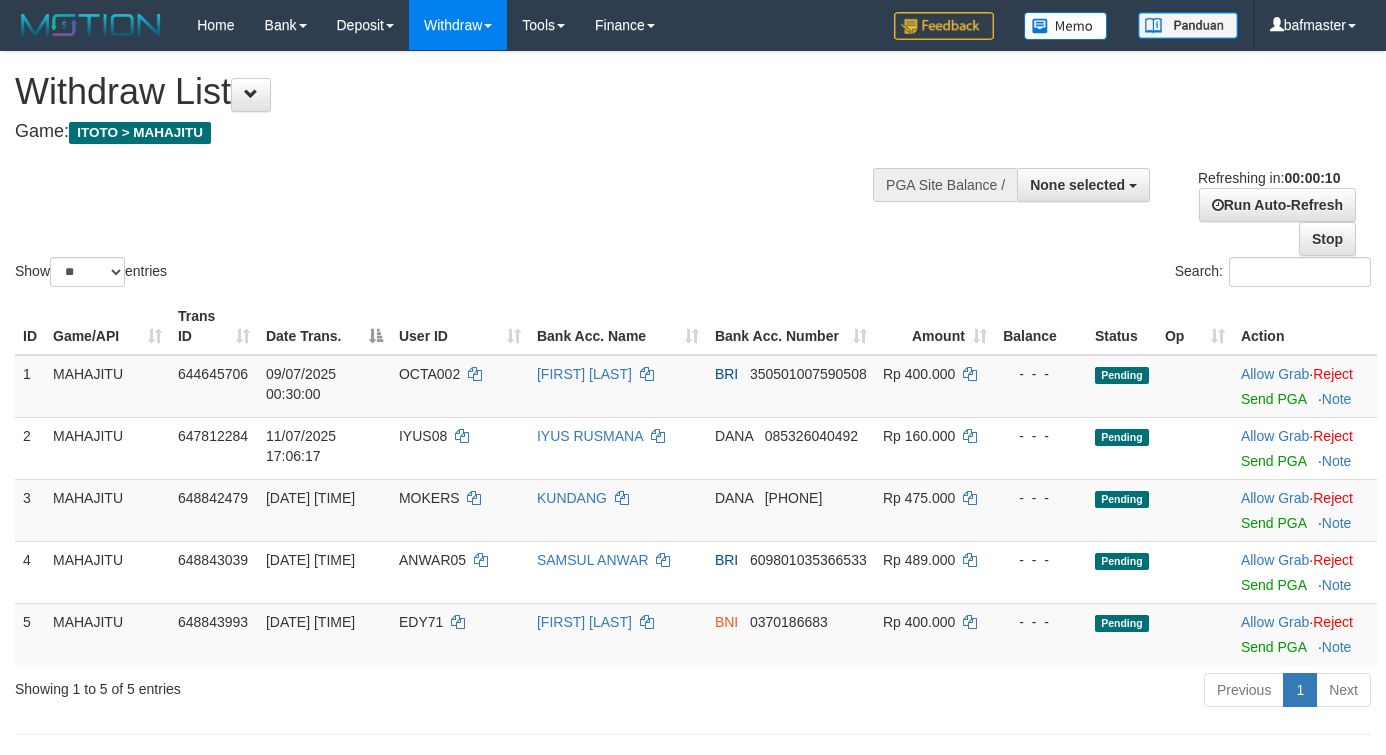 select 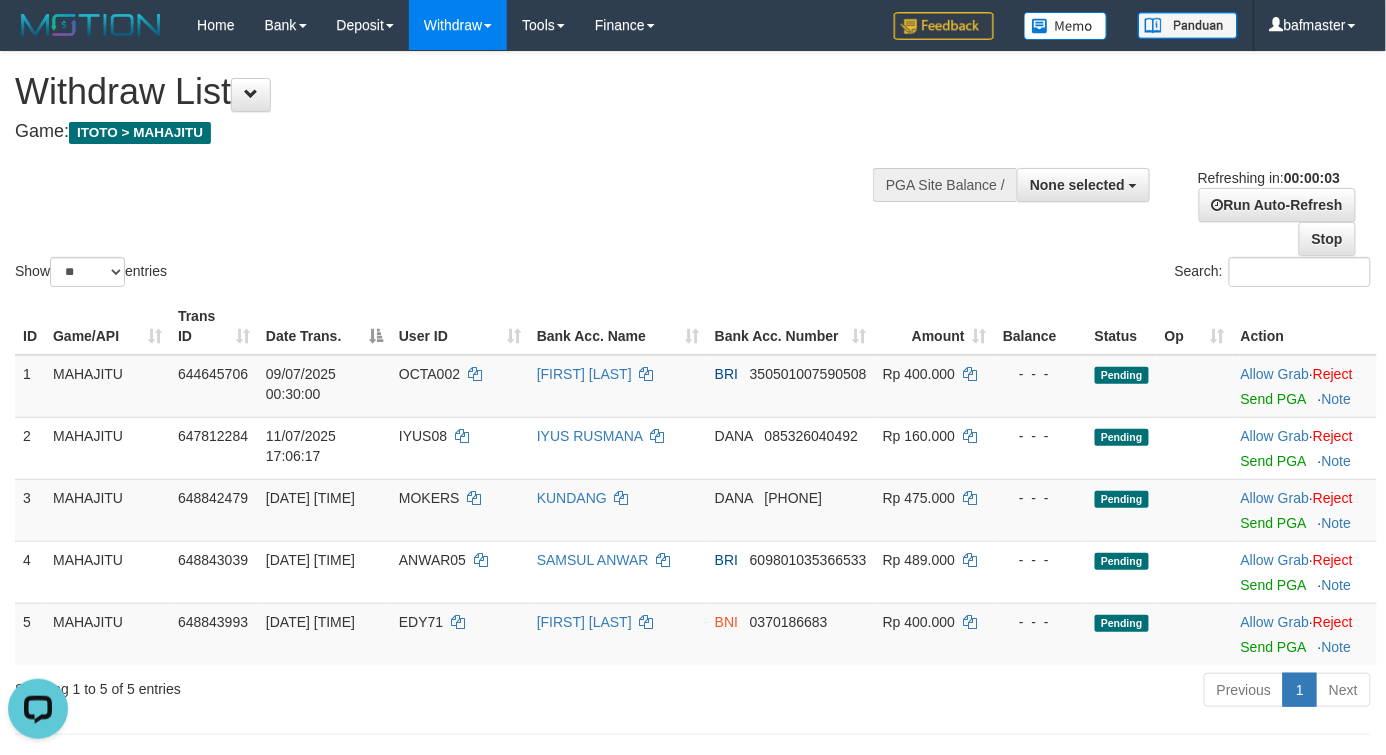 scroll, scrollTop: 0, scrollLeft: 0, axis: both 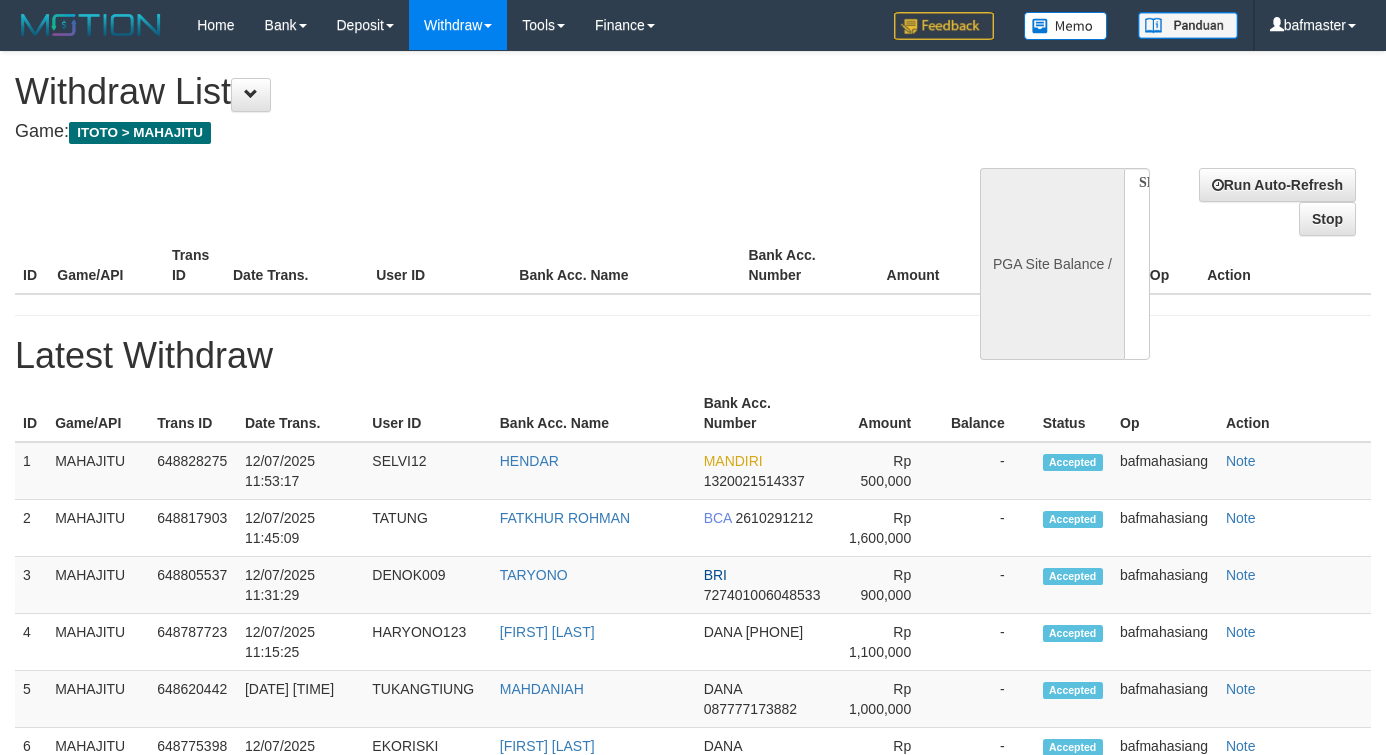 select 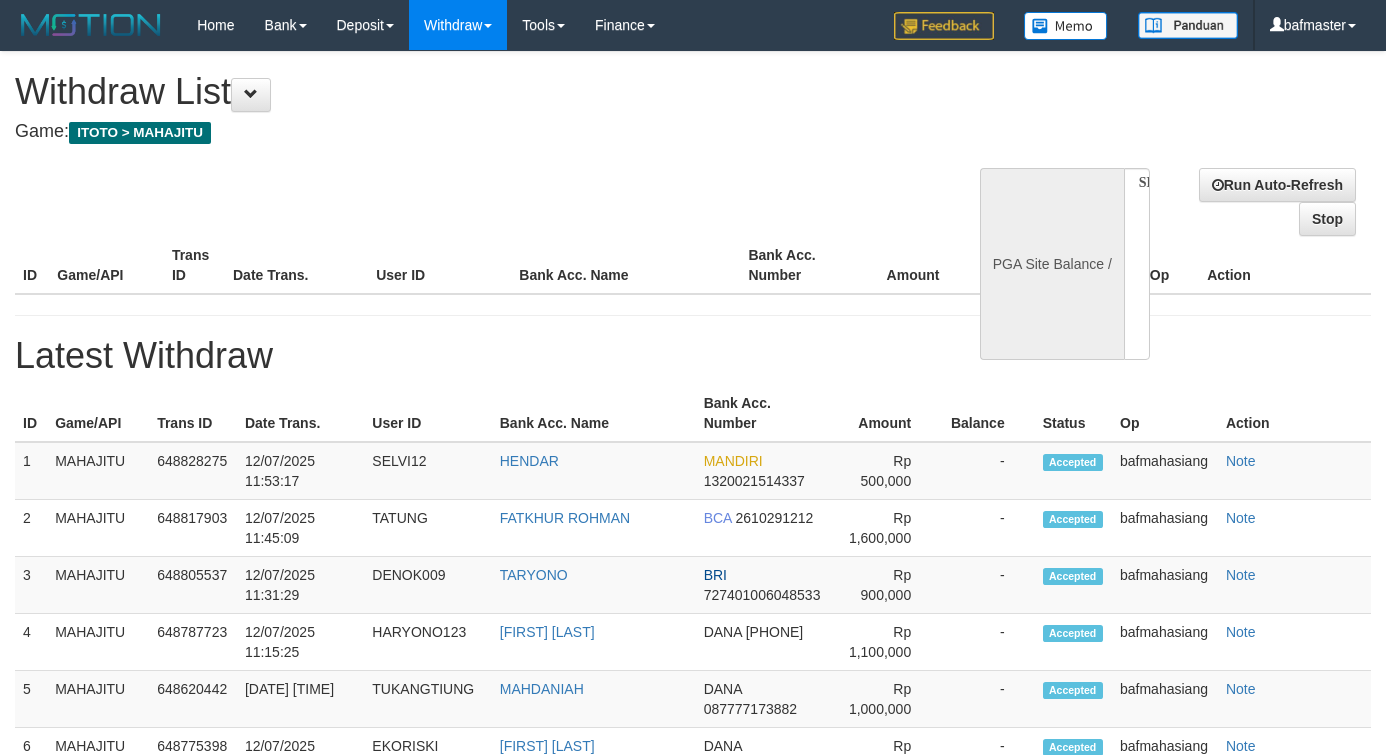 scroll, scrollTop: 0, scrollLeft: 0, axis: both 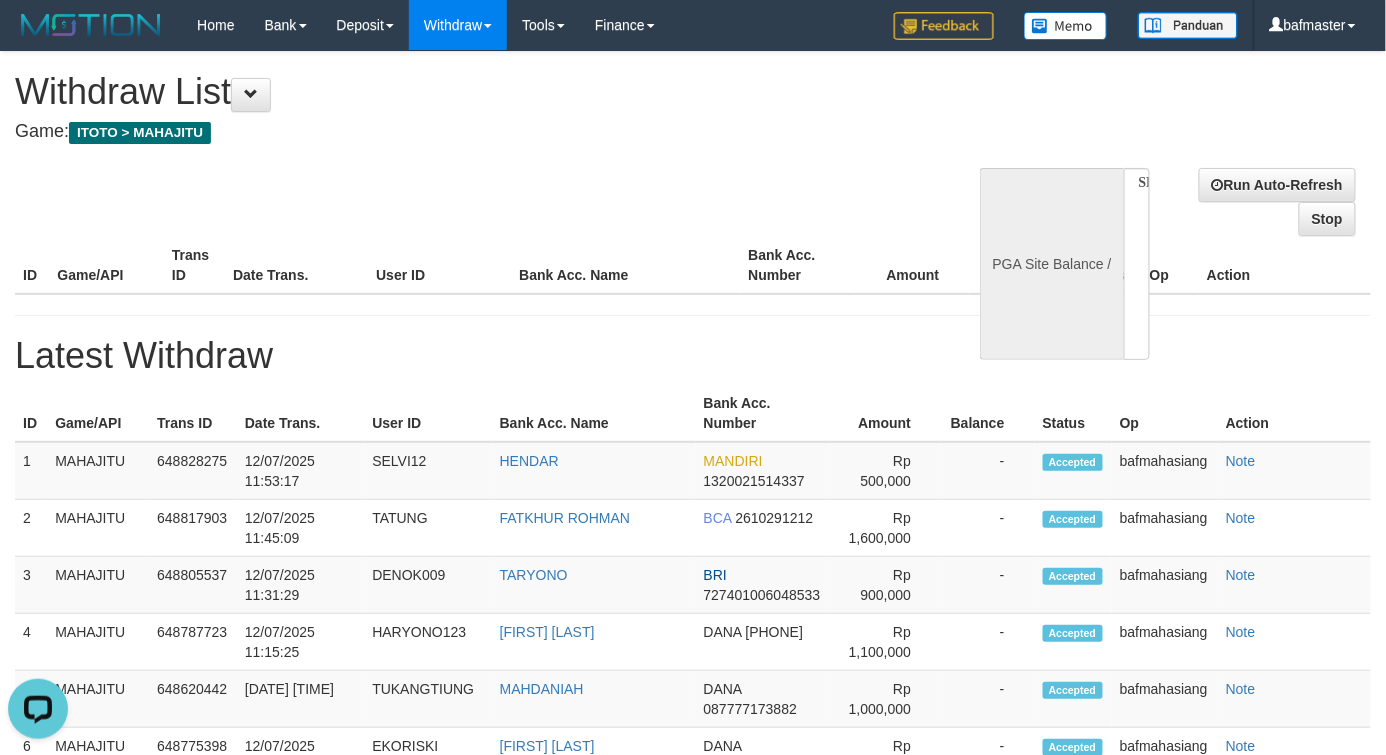 select on "**" 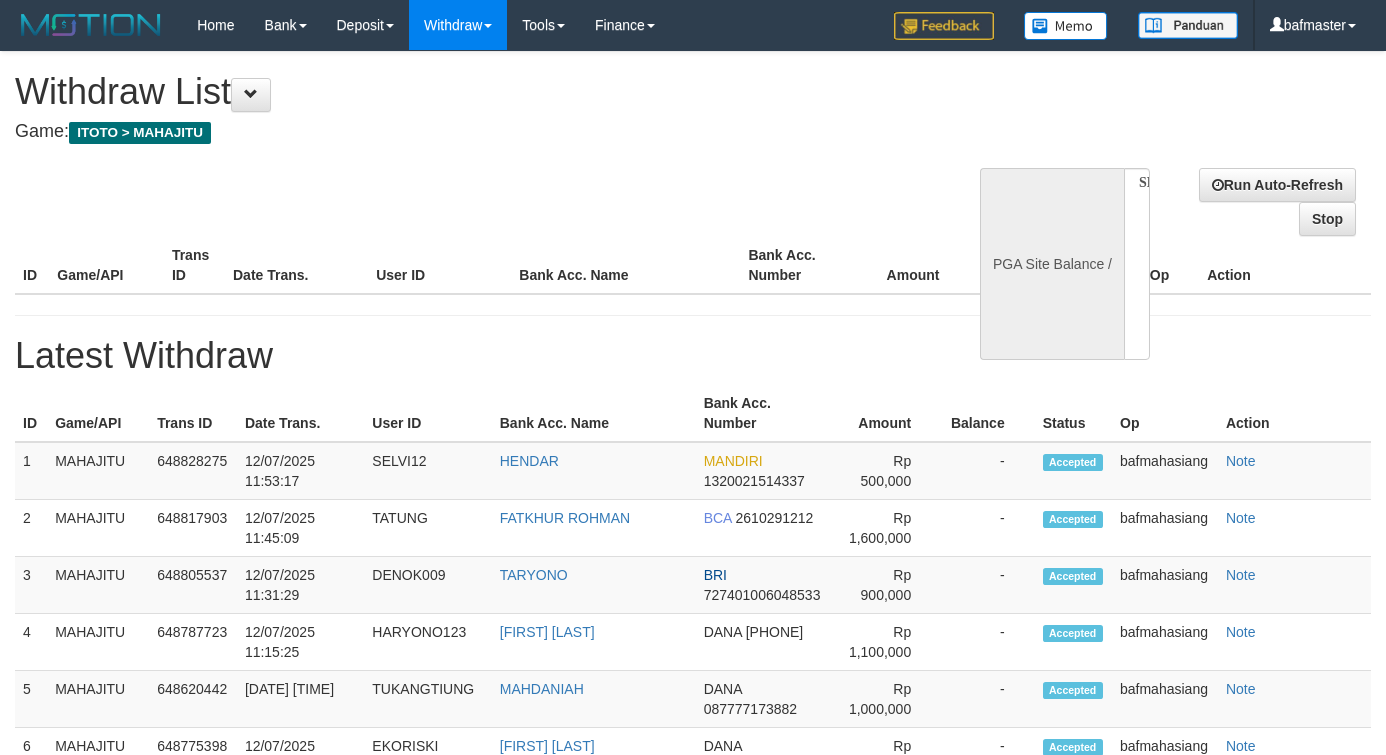 select 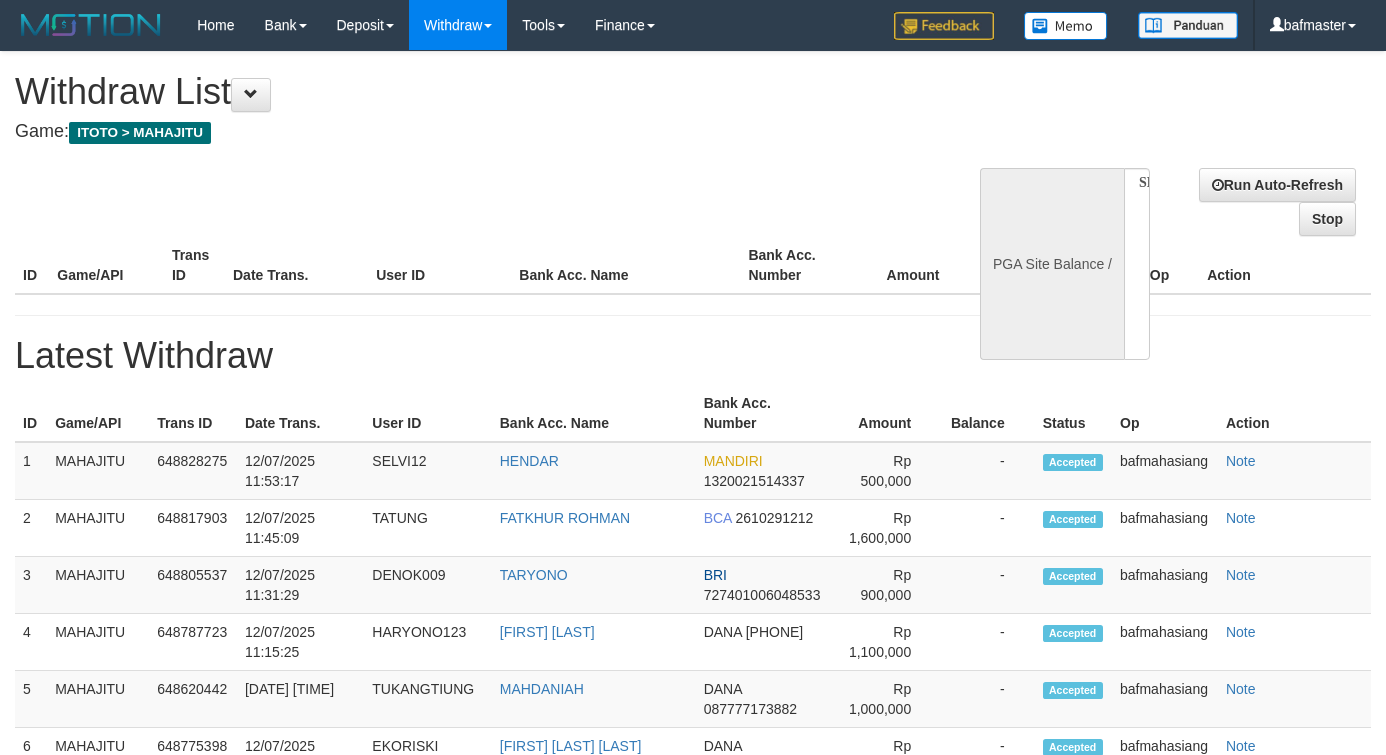 select 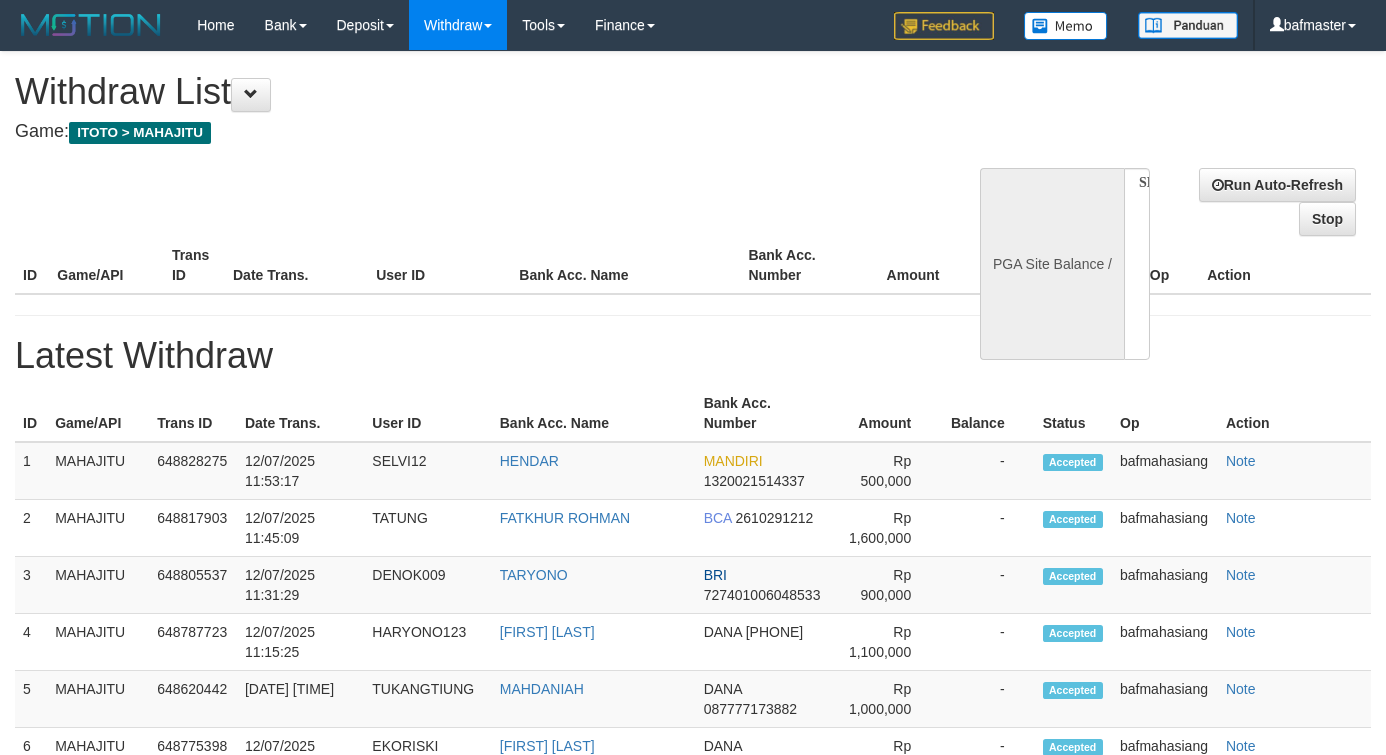 select 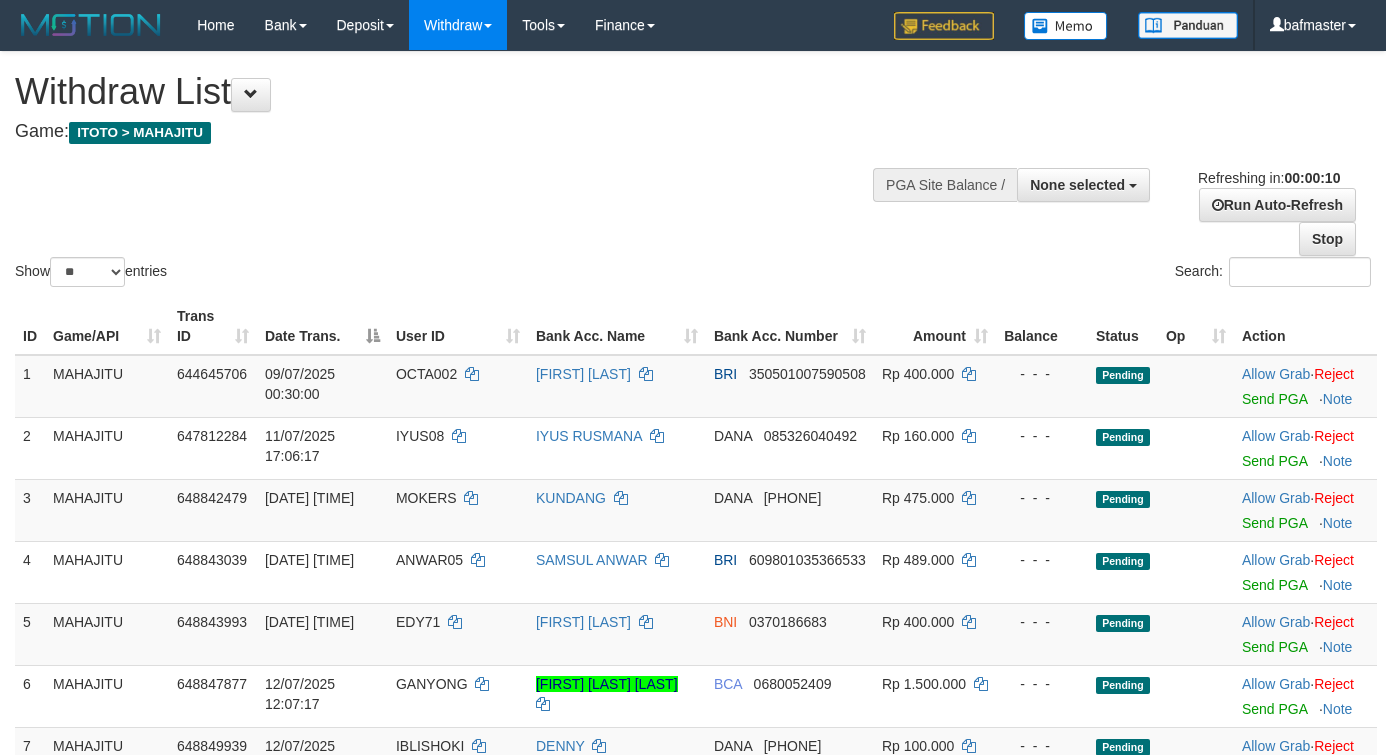 select 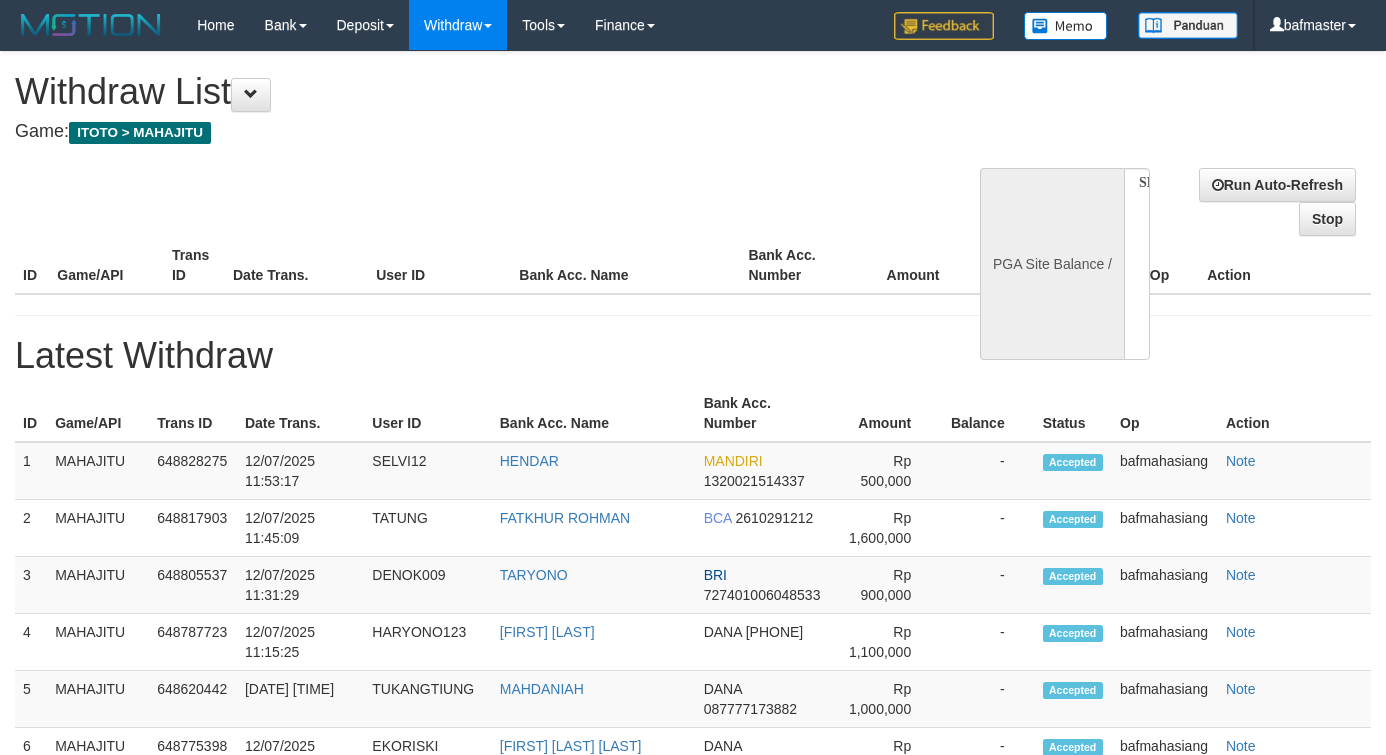 select 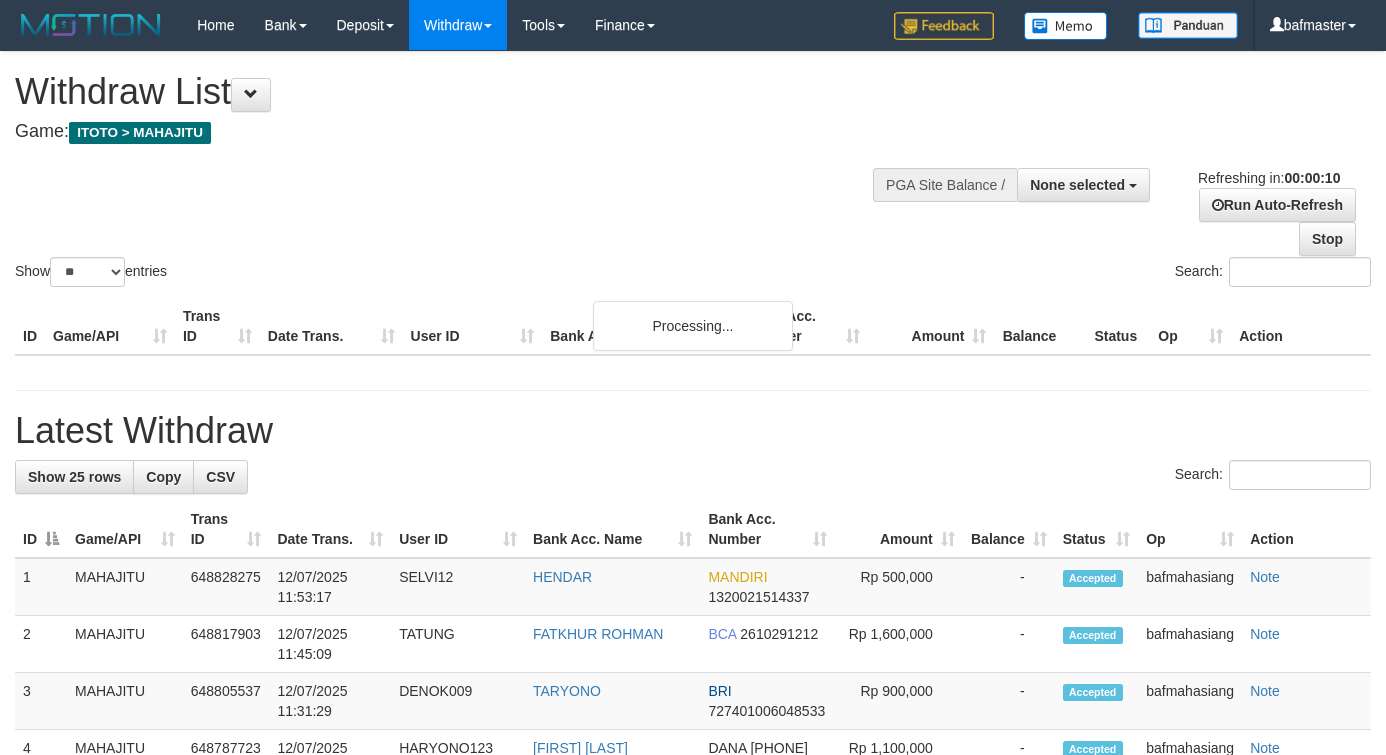 select 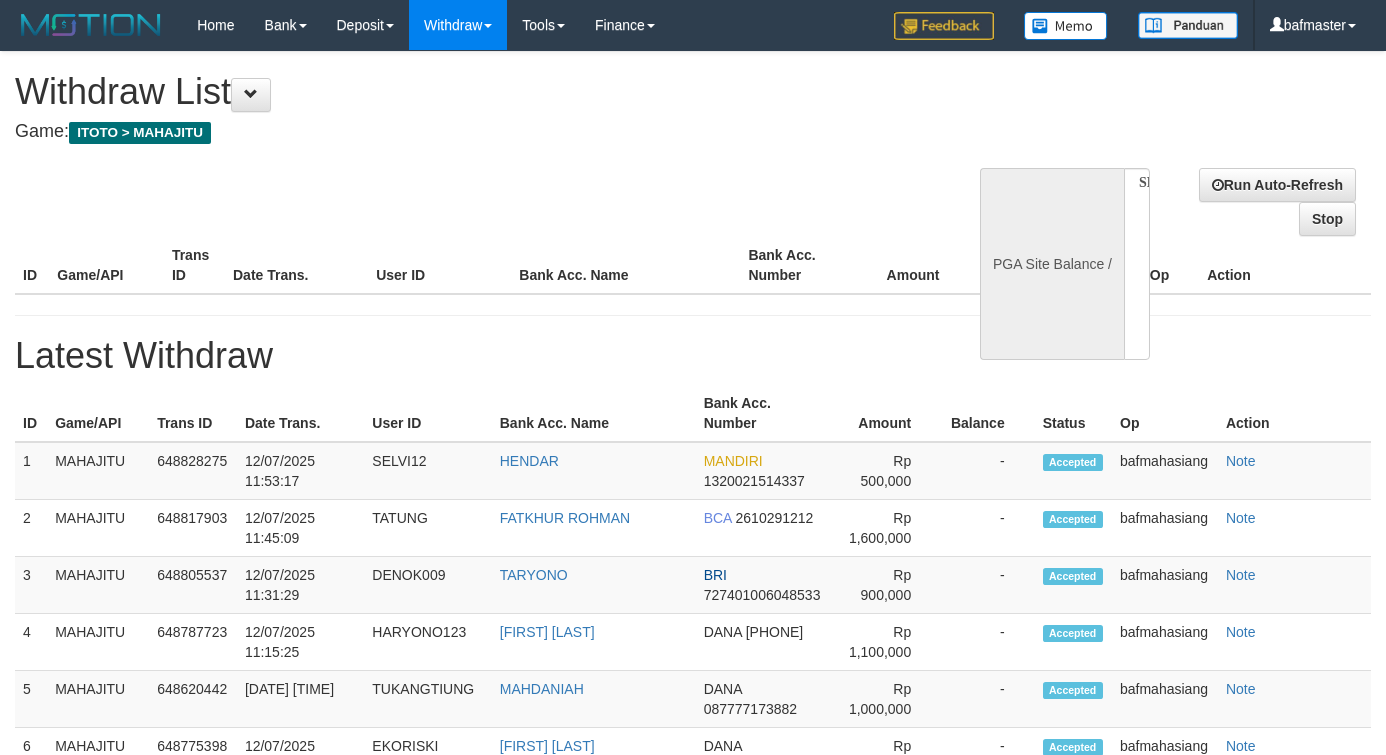 select 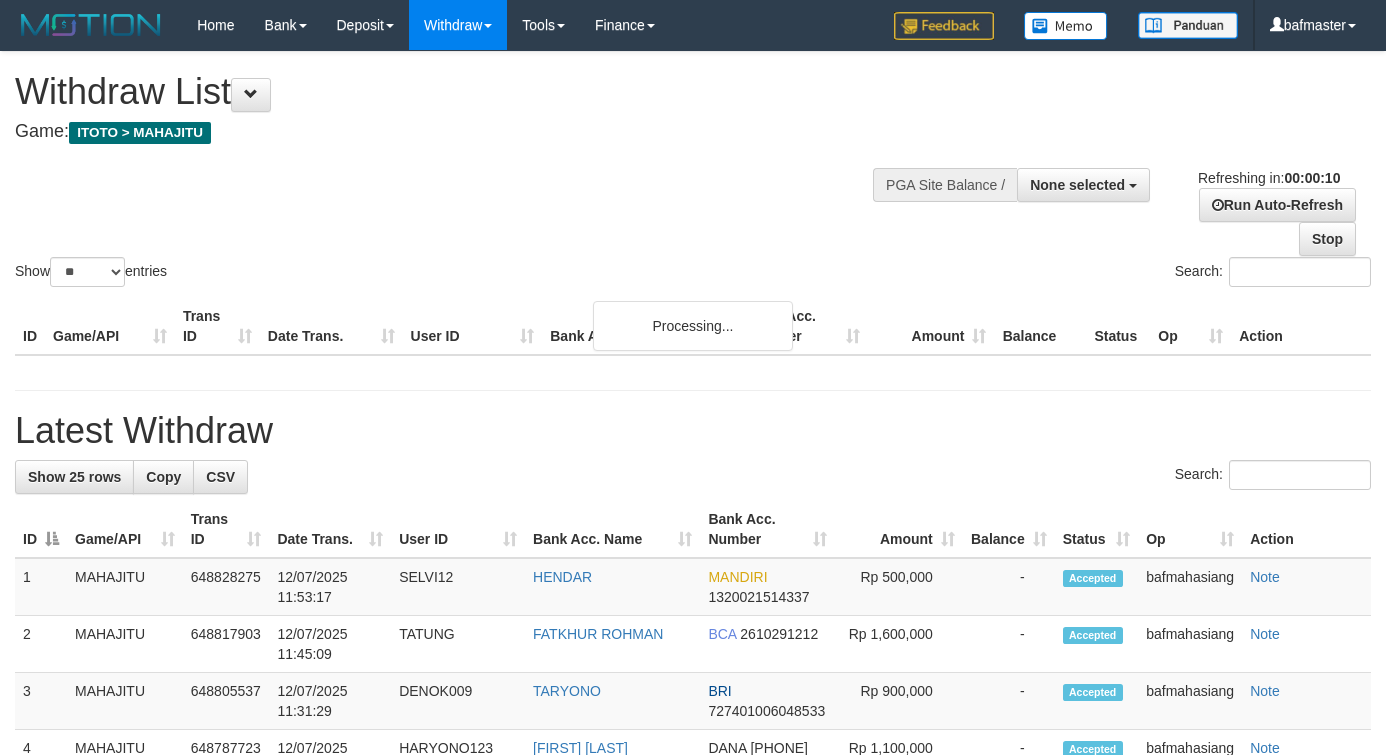 select 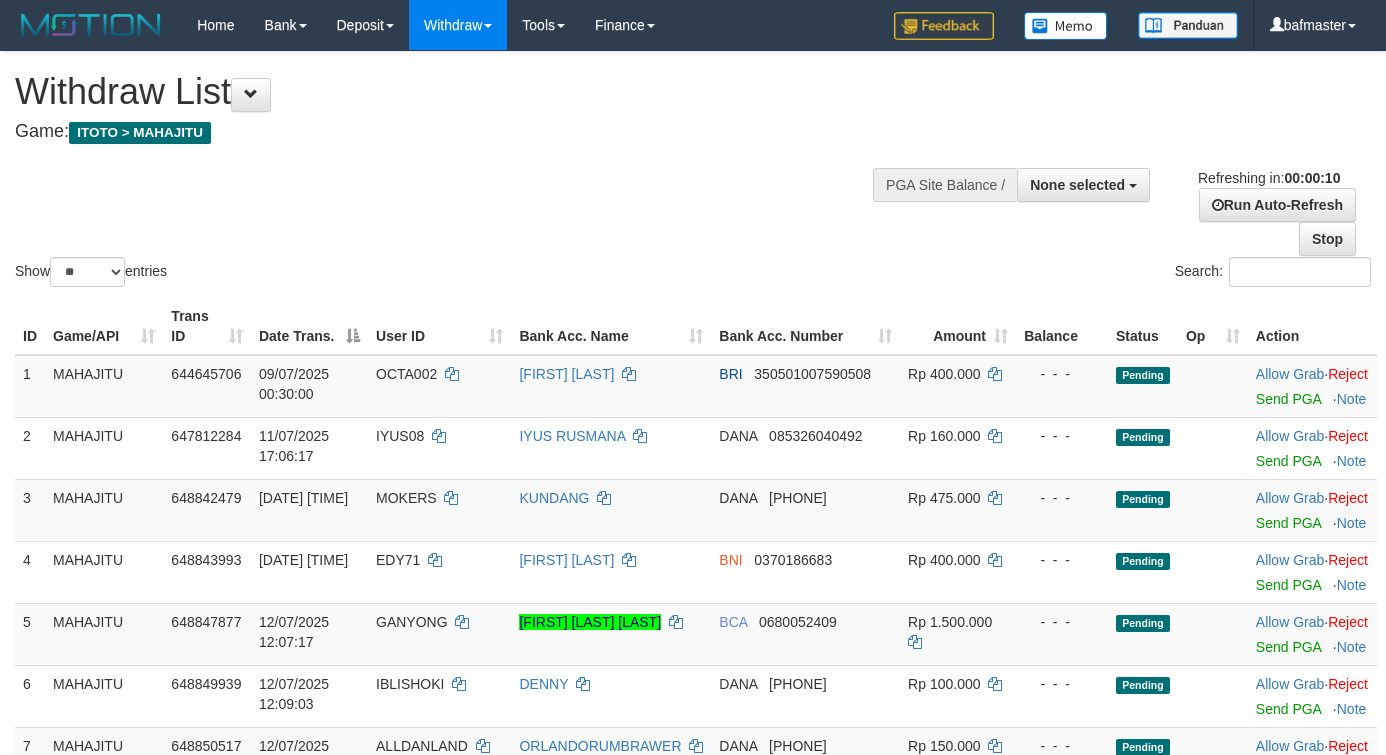 select 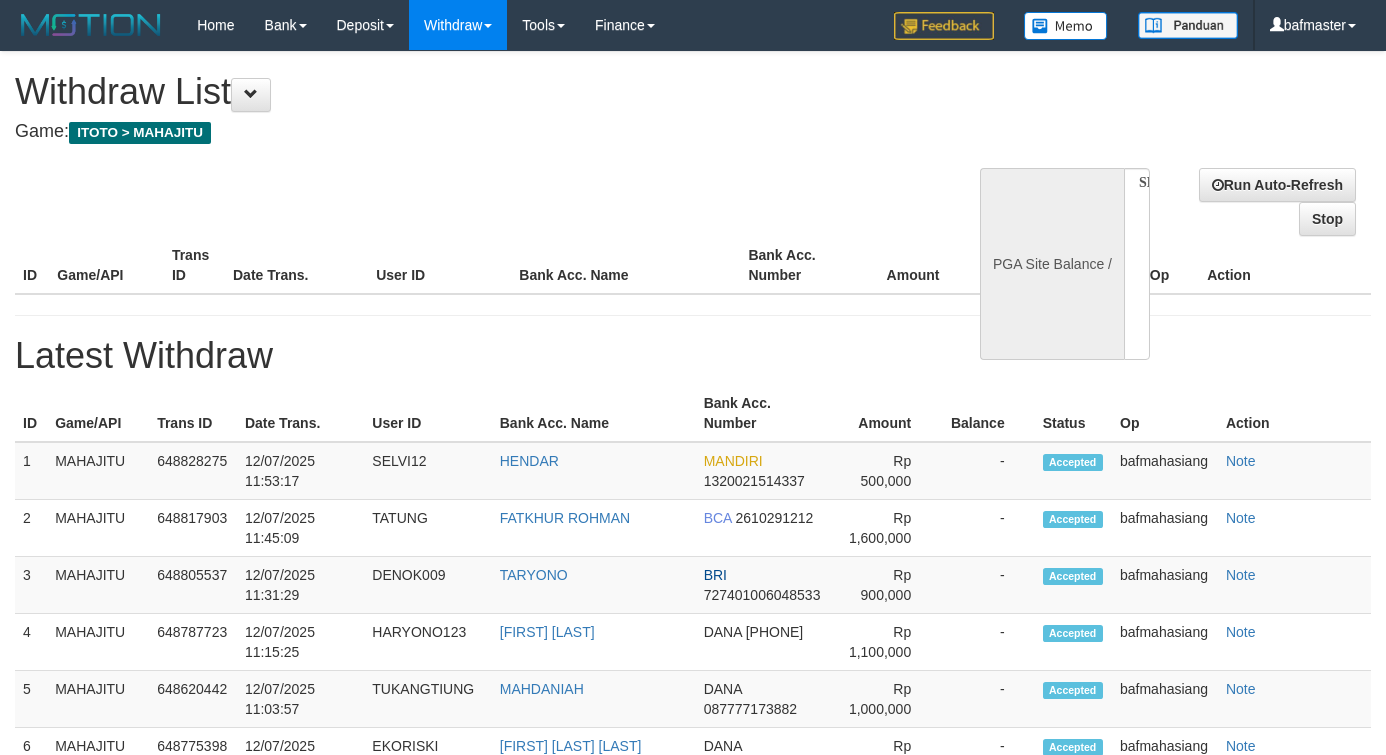 select 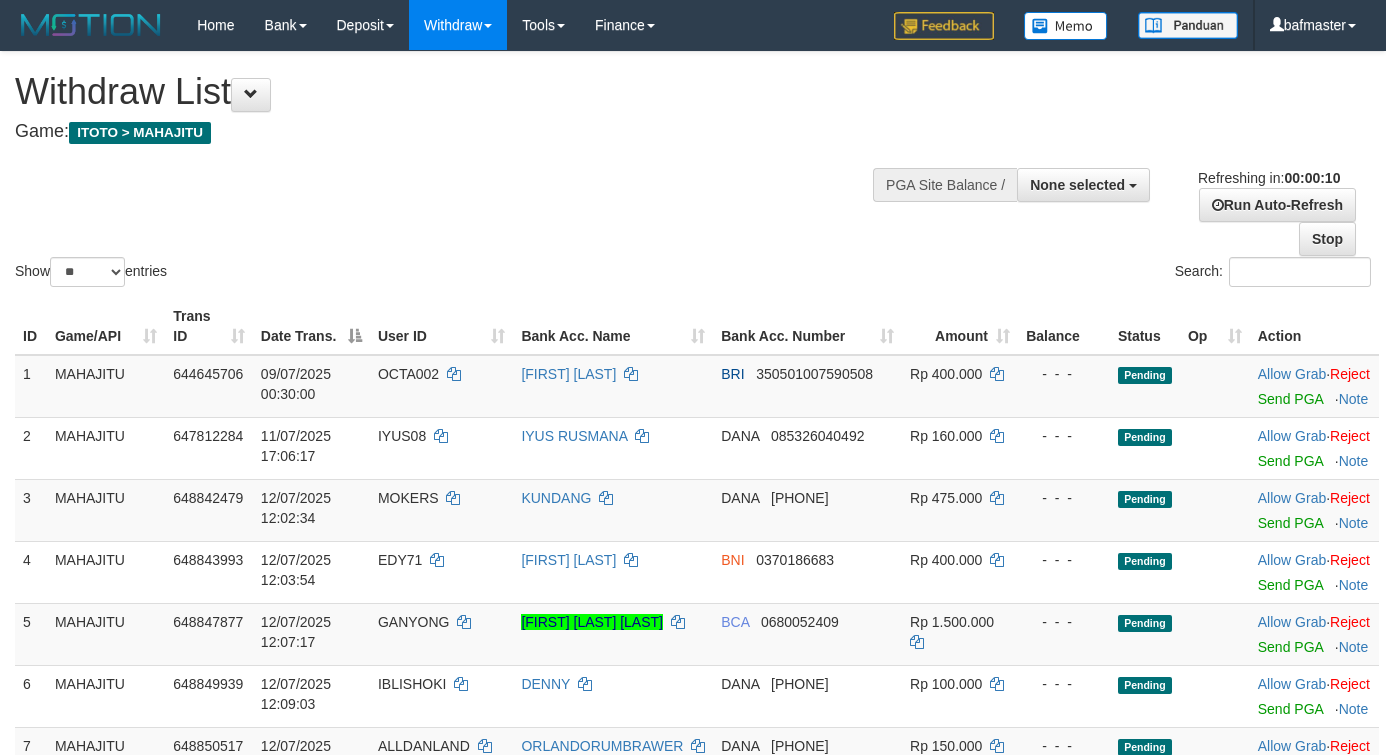 select 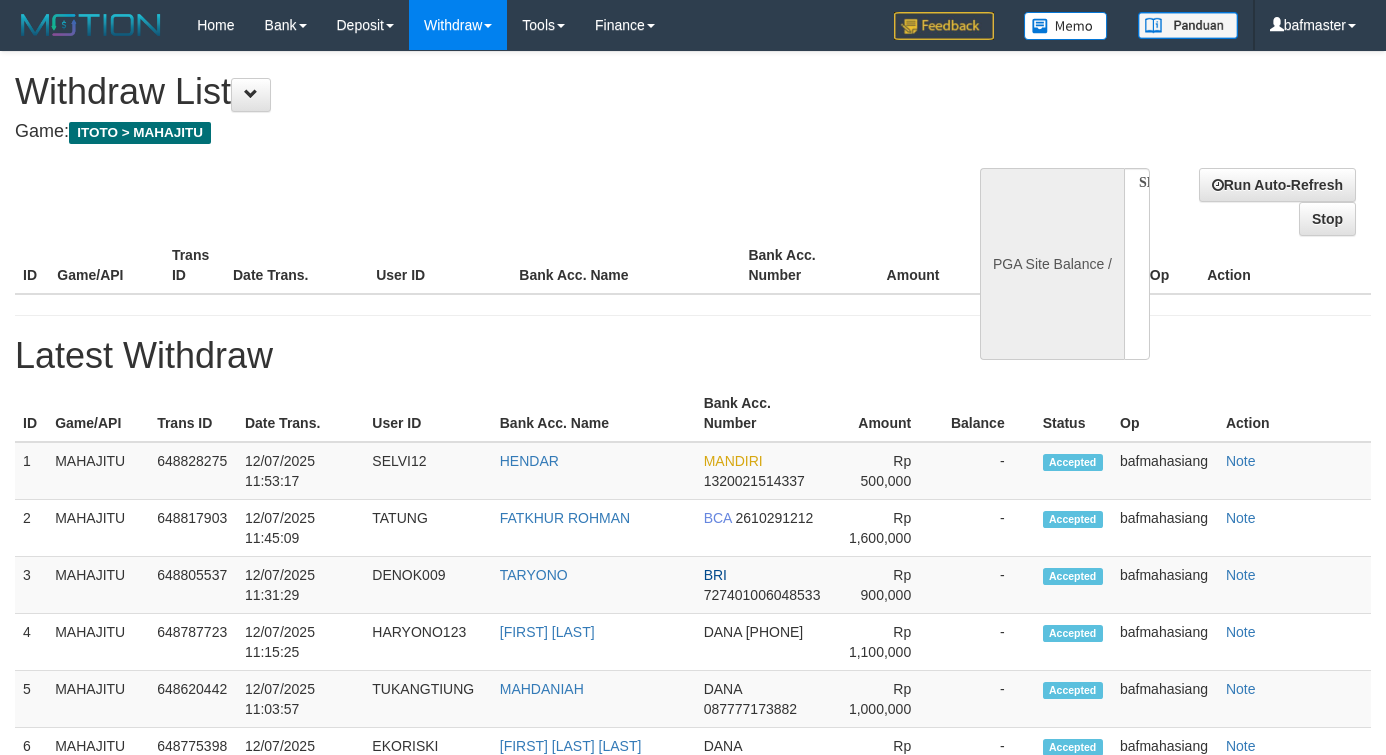 select 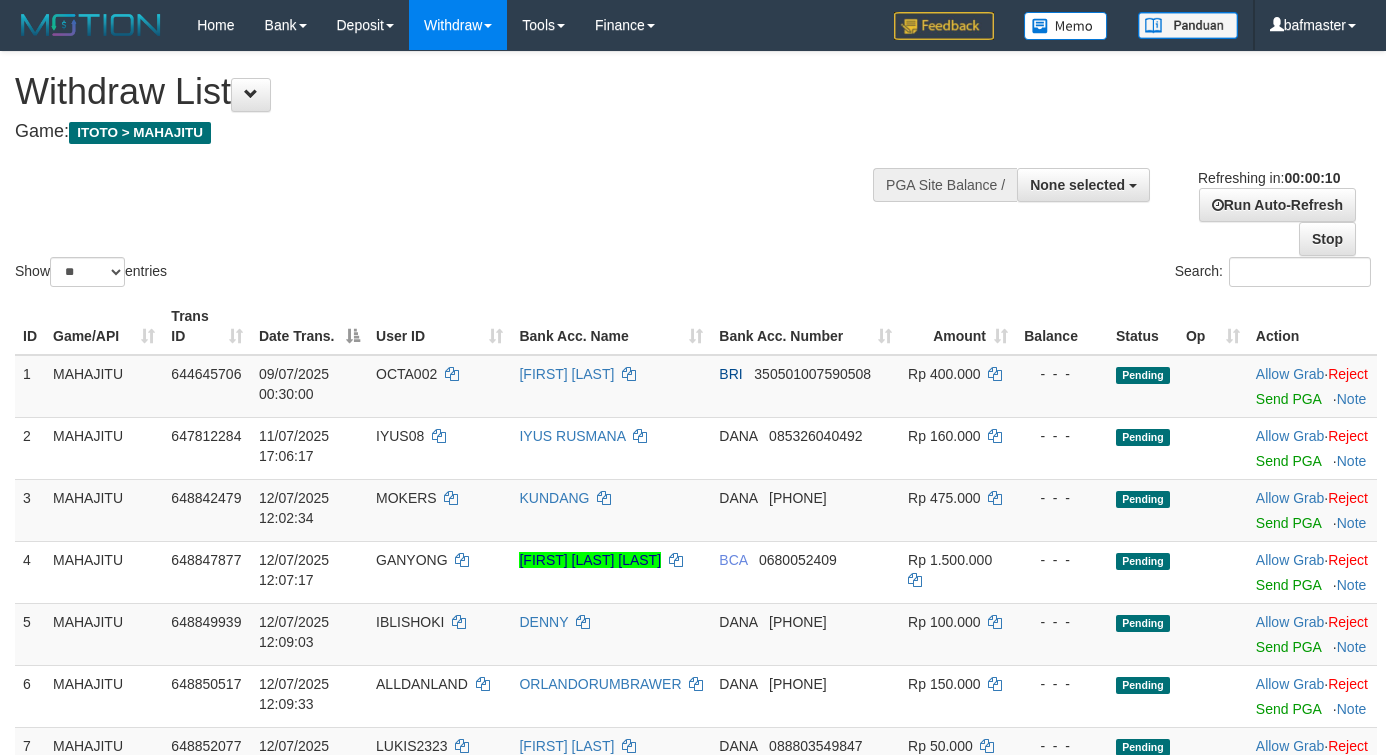 select 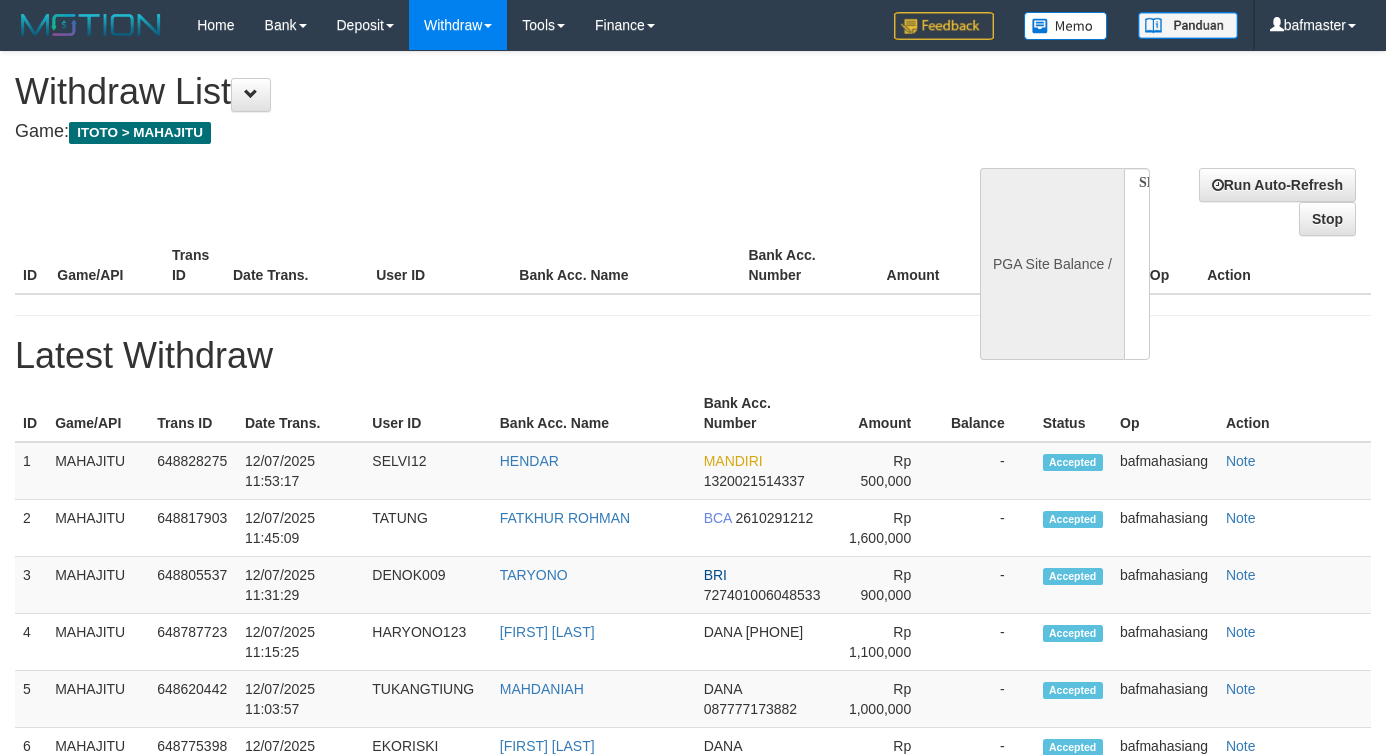 select 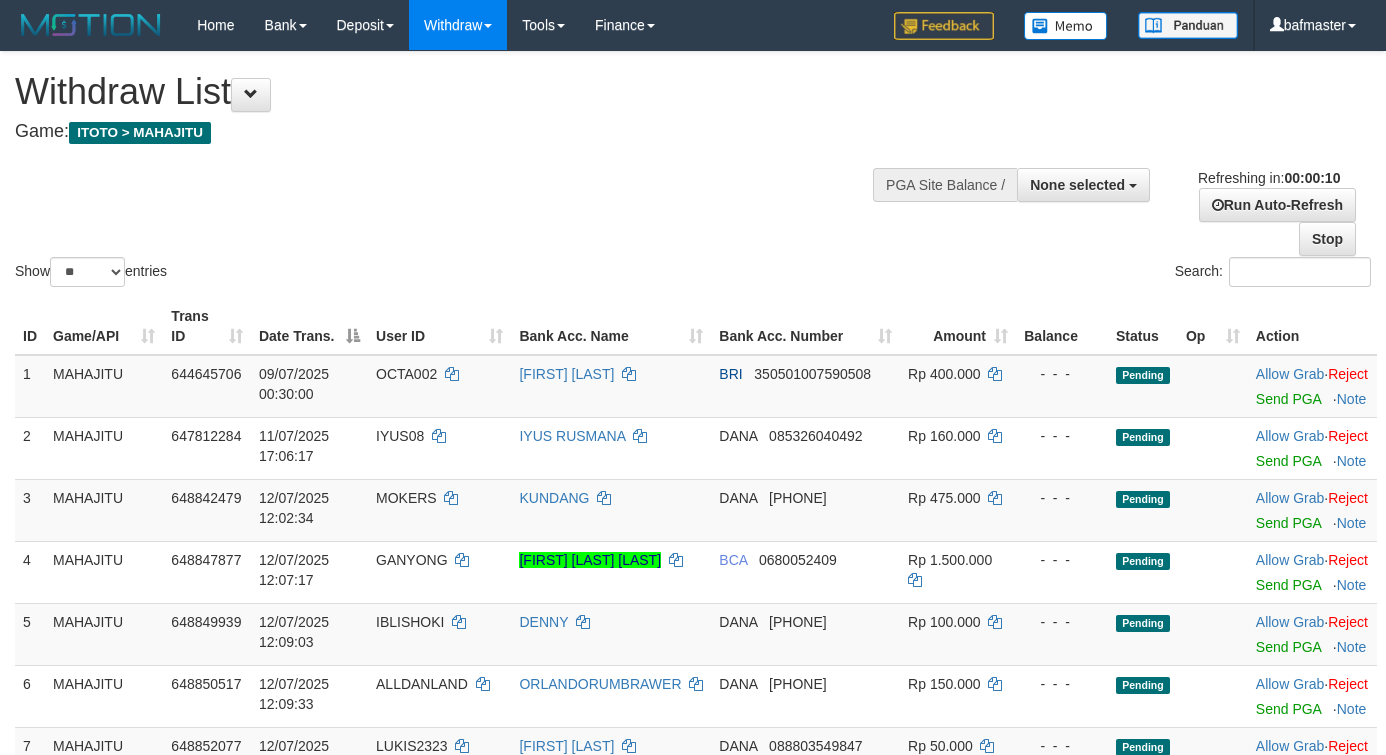 select 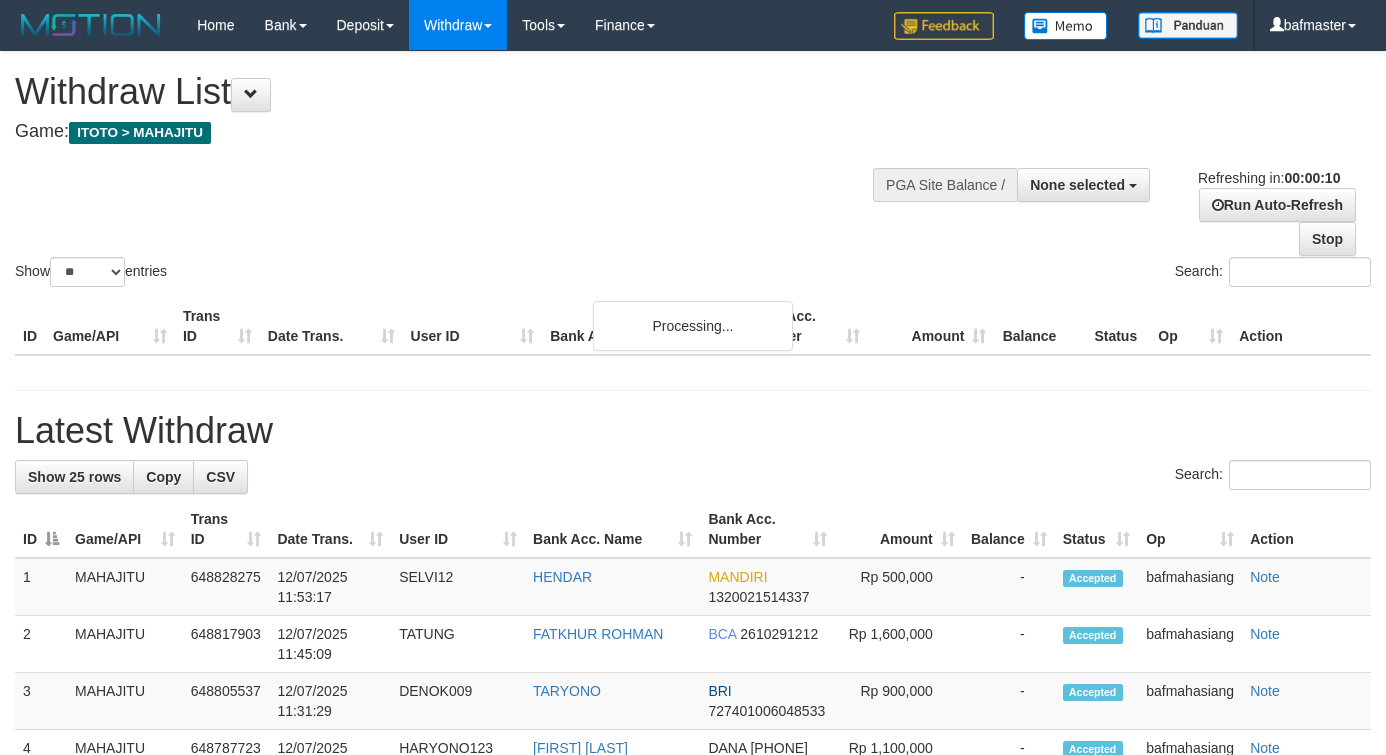 select 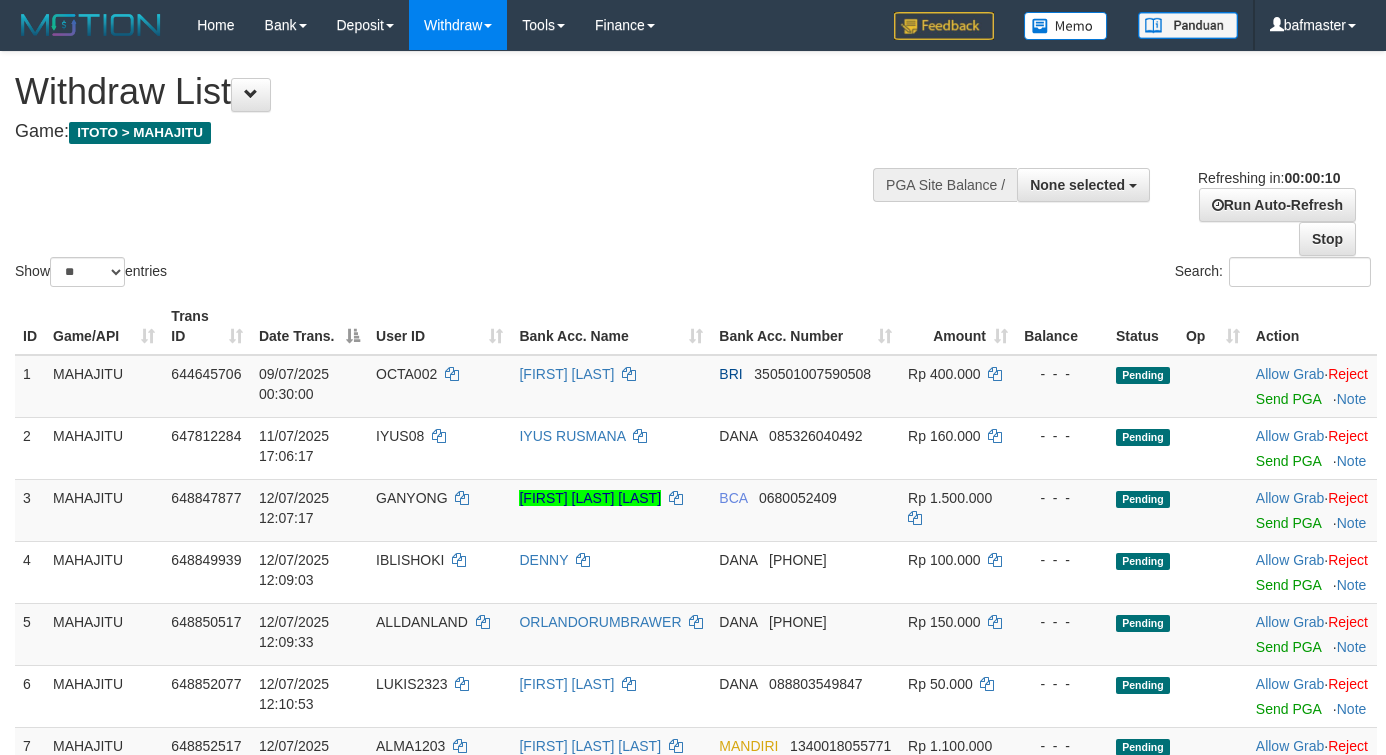 select 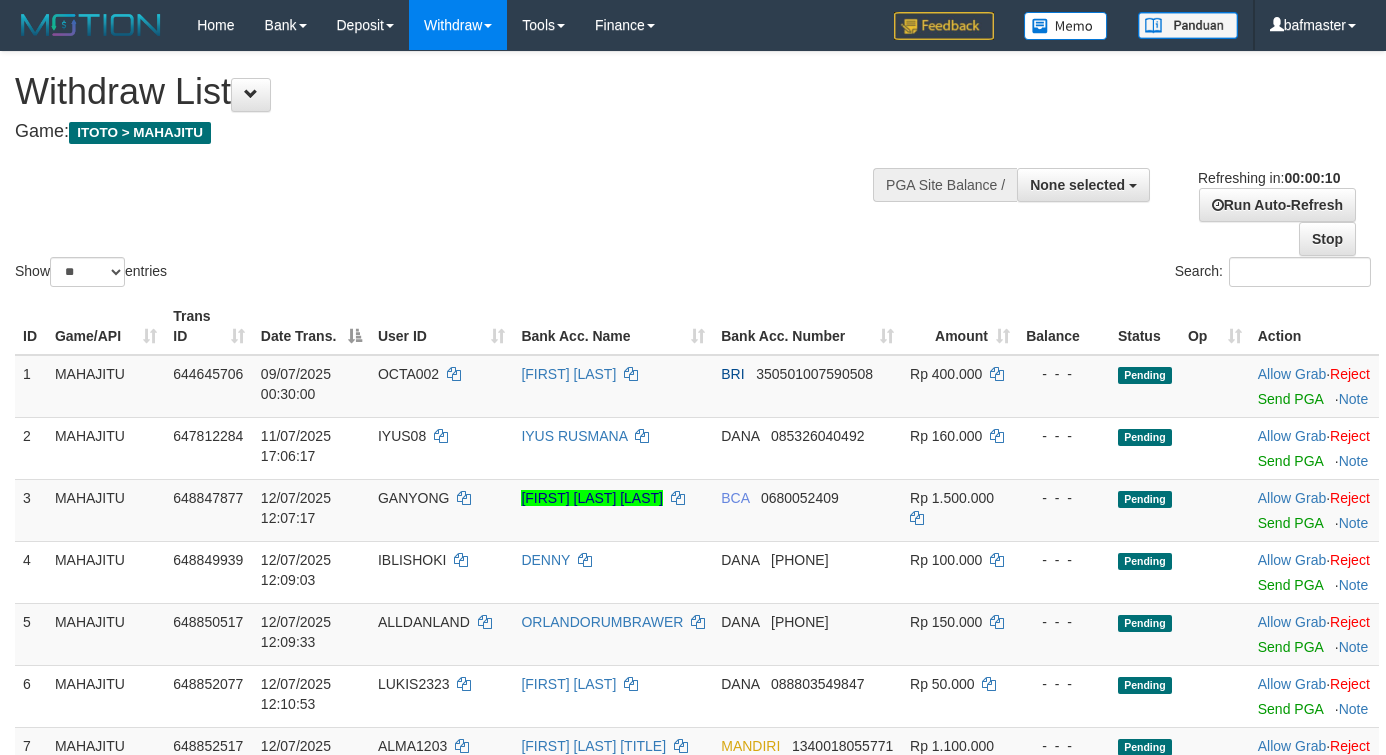 select 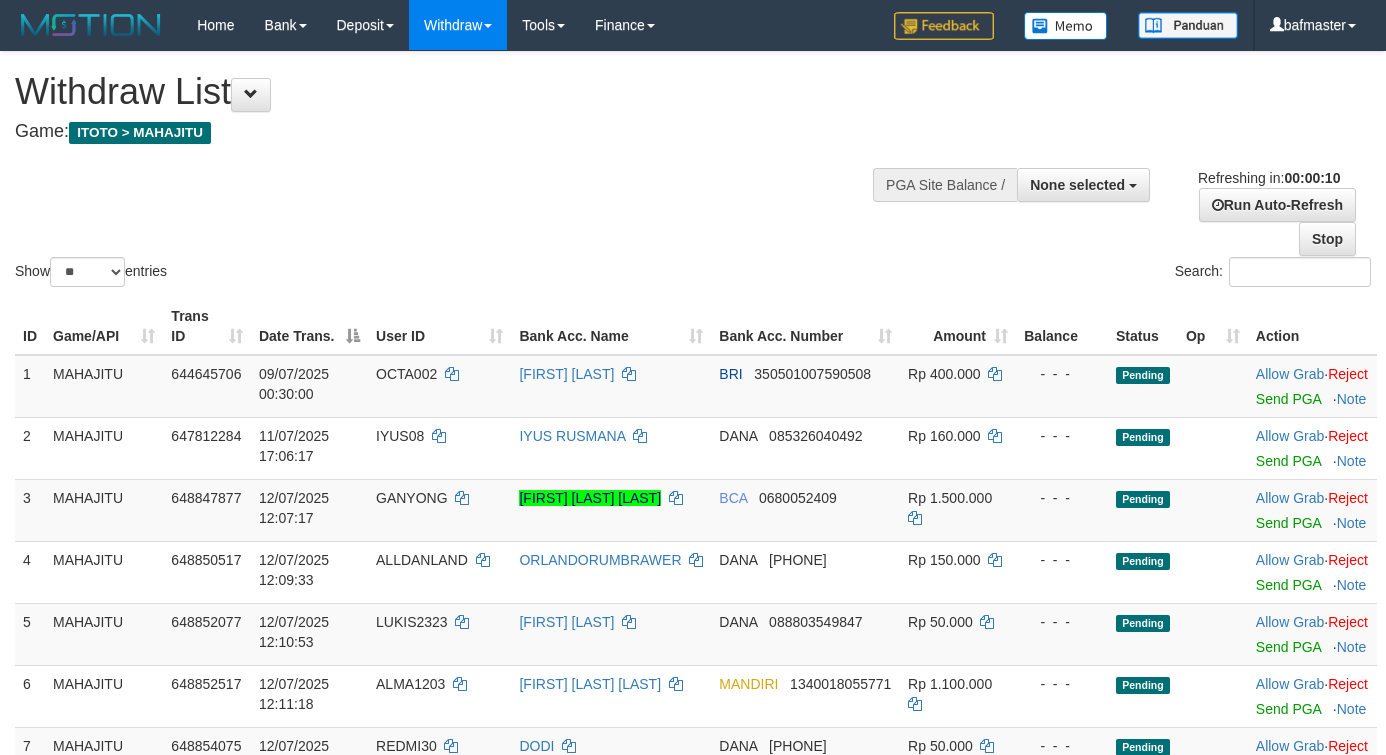 select 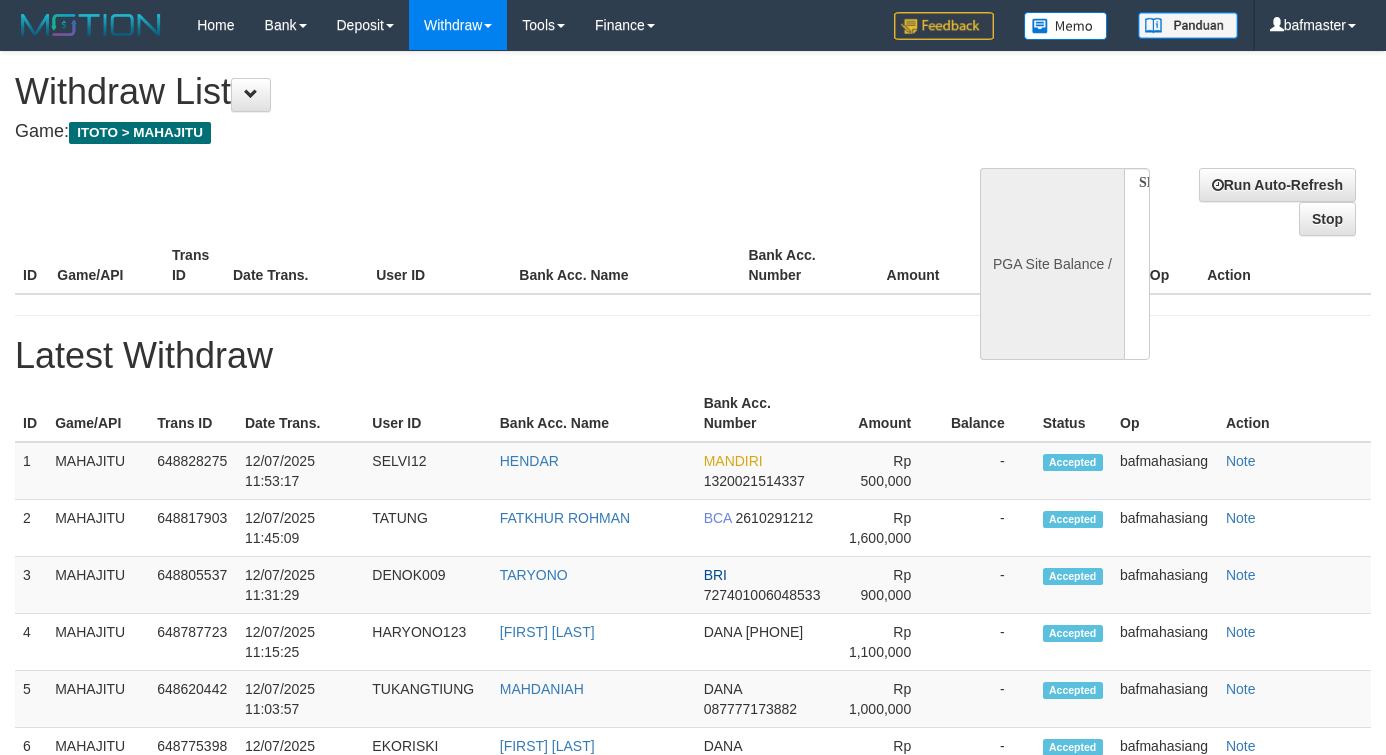 select 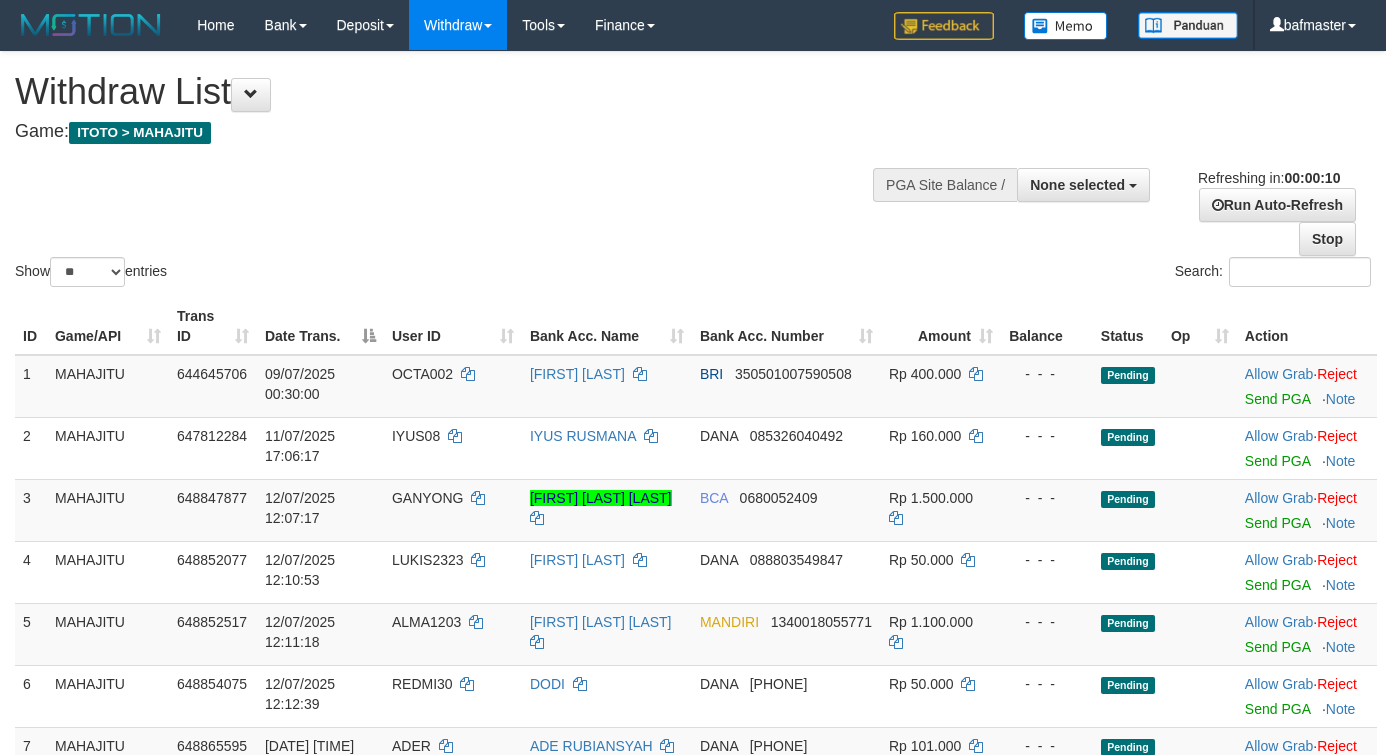select 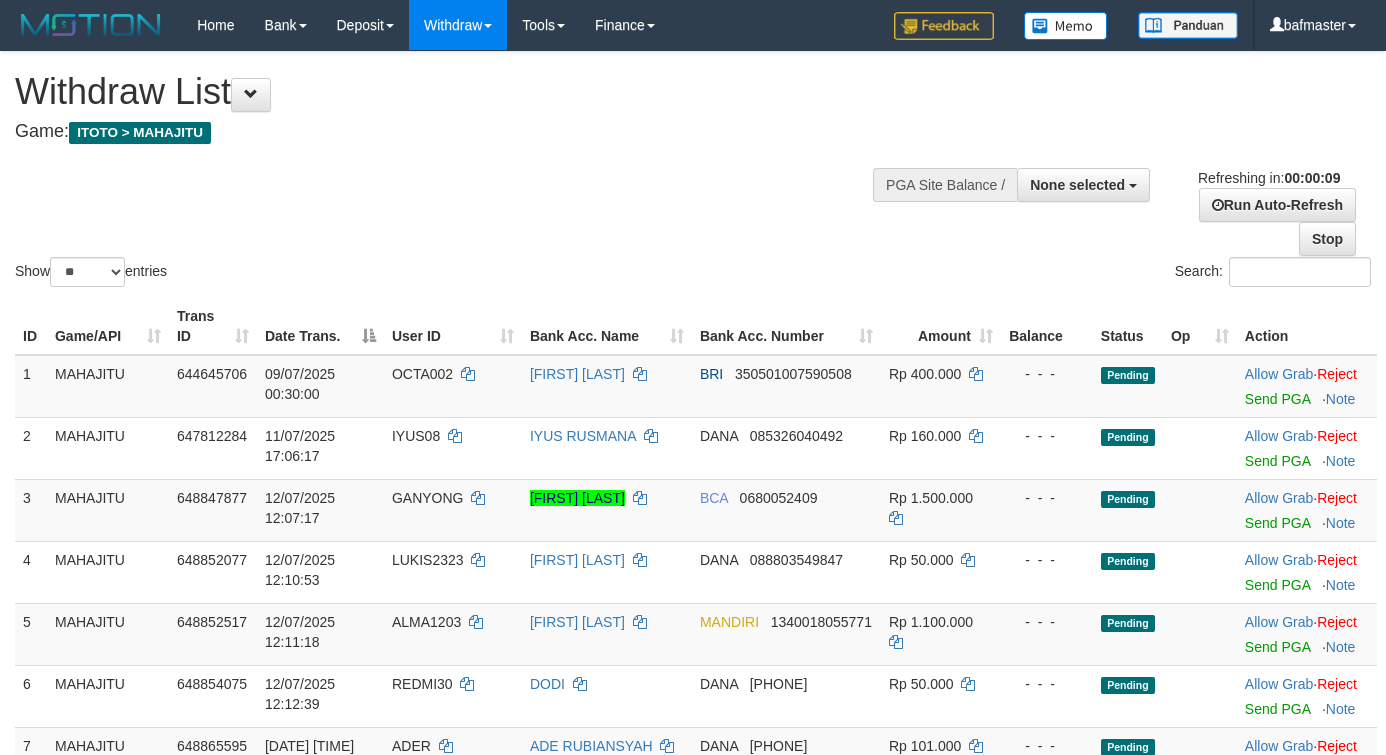 select 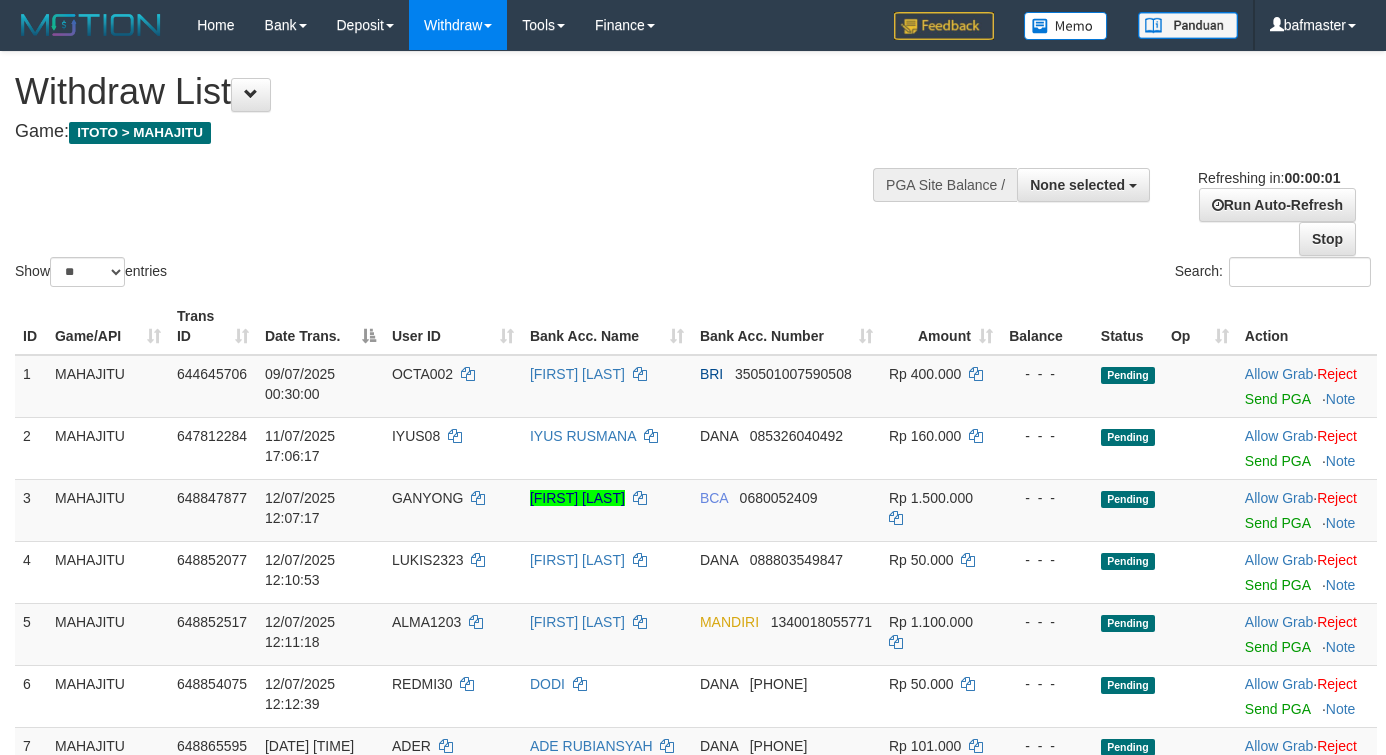 scroll, scrollTop: 0, scrollLeft: 0, axis: both 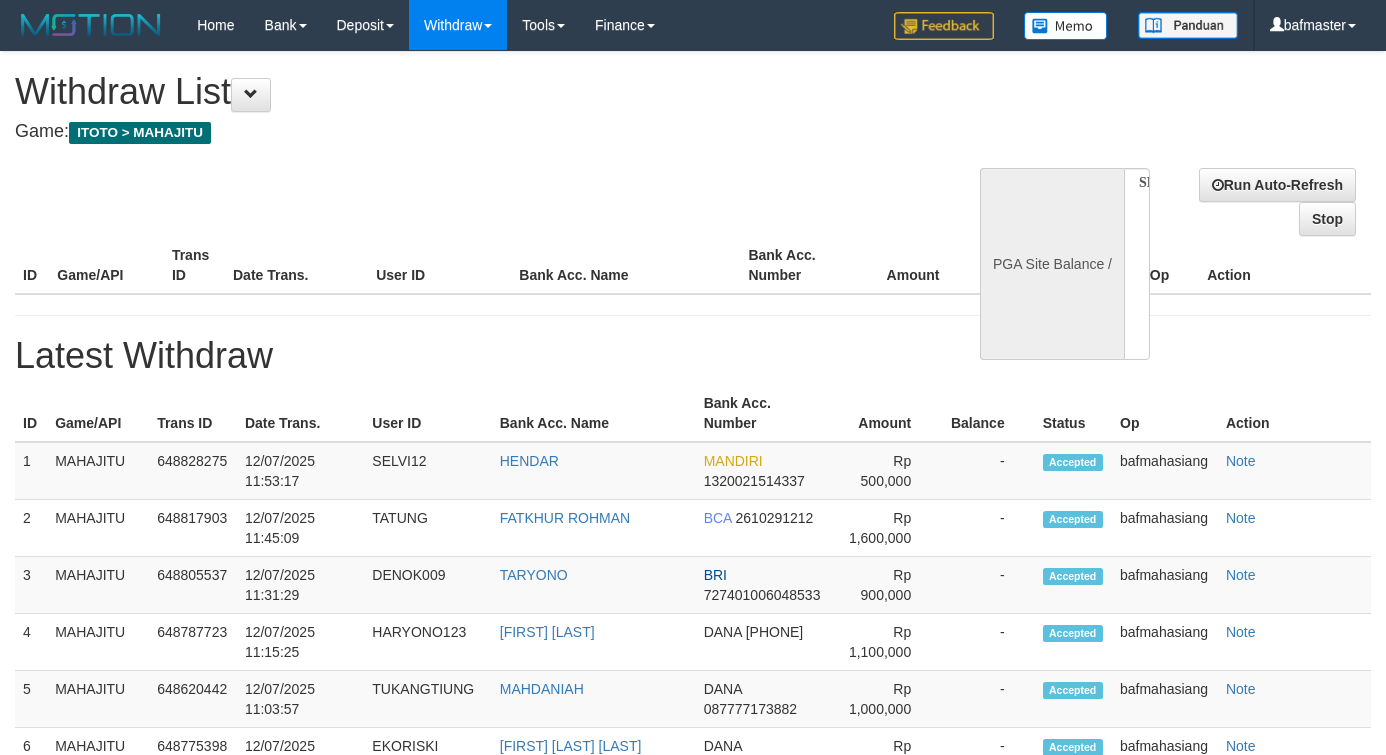 select 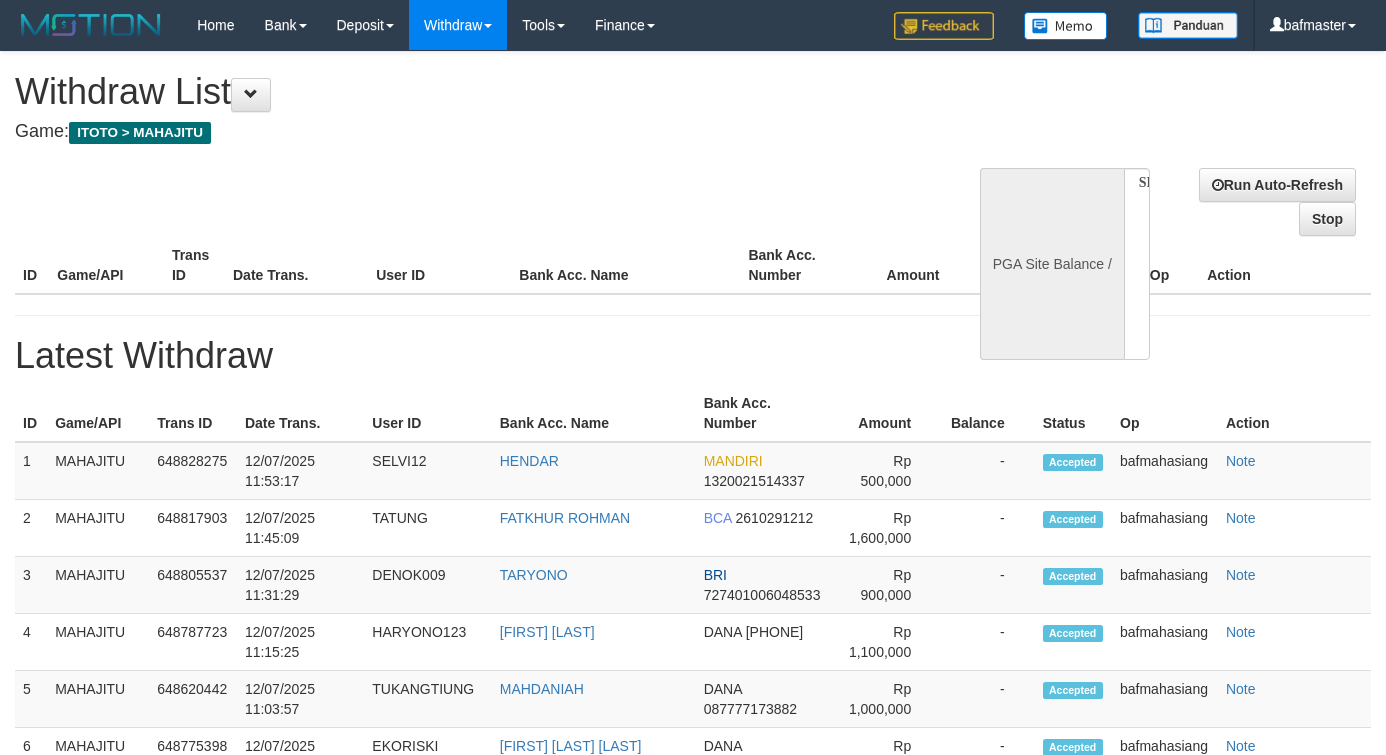 scroll, scrollTop: 0, scrollLeft: 0, axis: both 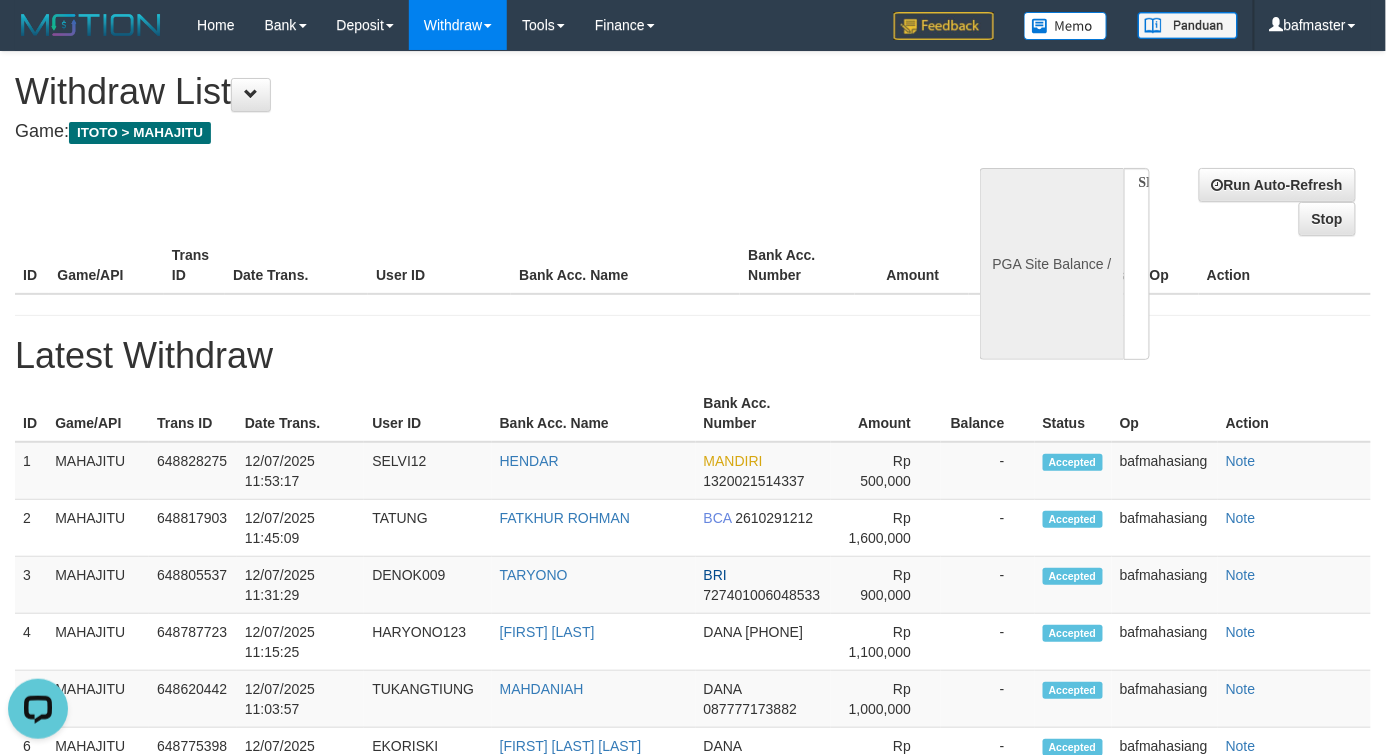select on "**" 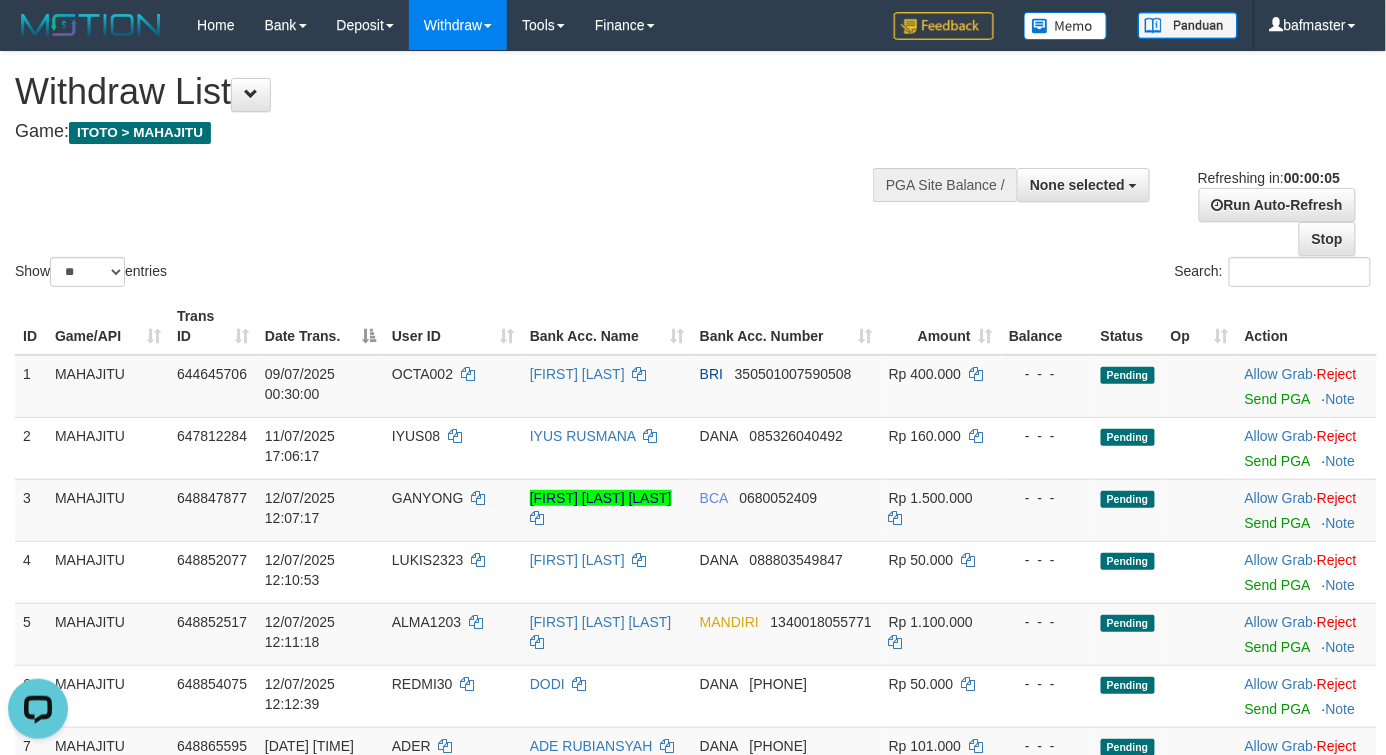 click on "Show  ** ** ** ***  entries" at bounding box center [346, 274] 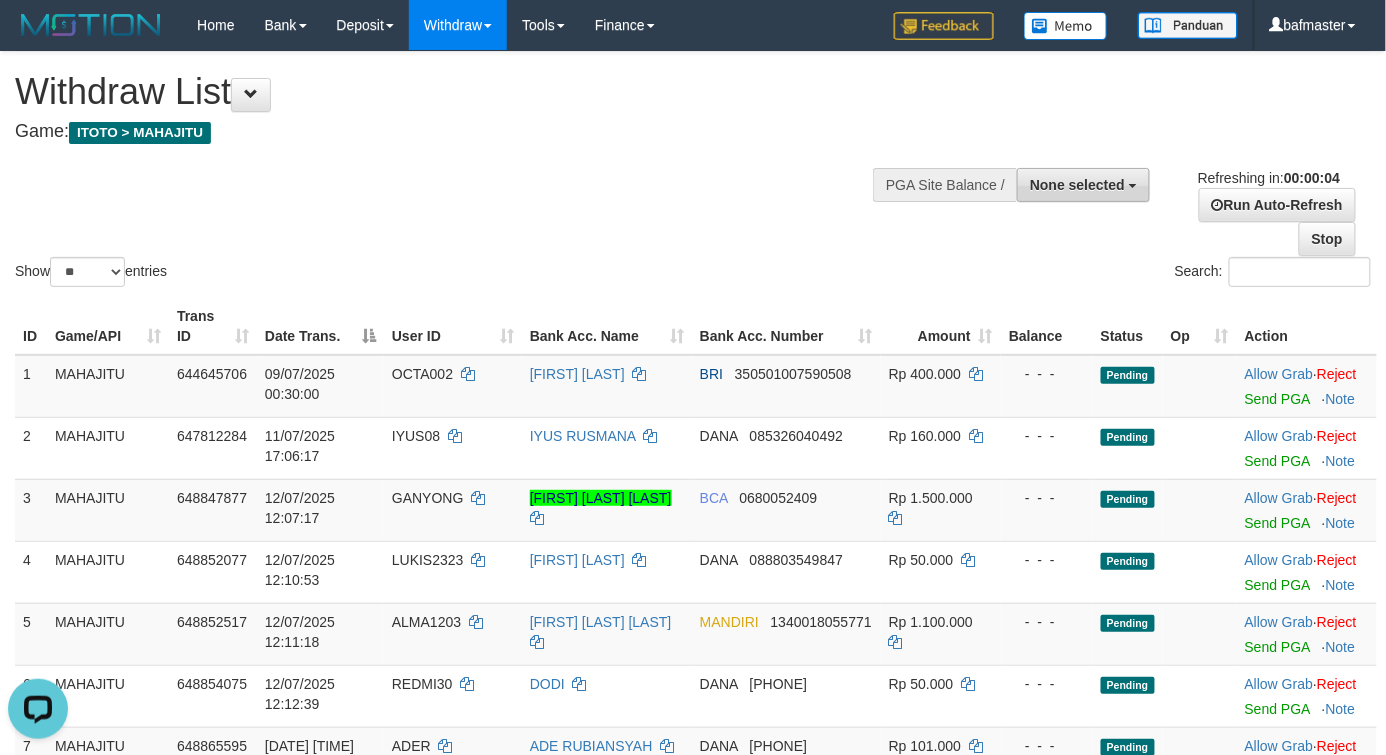 click on "None selected" at bounding box center (1077, 185) 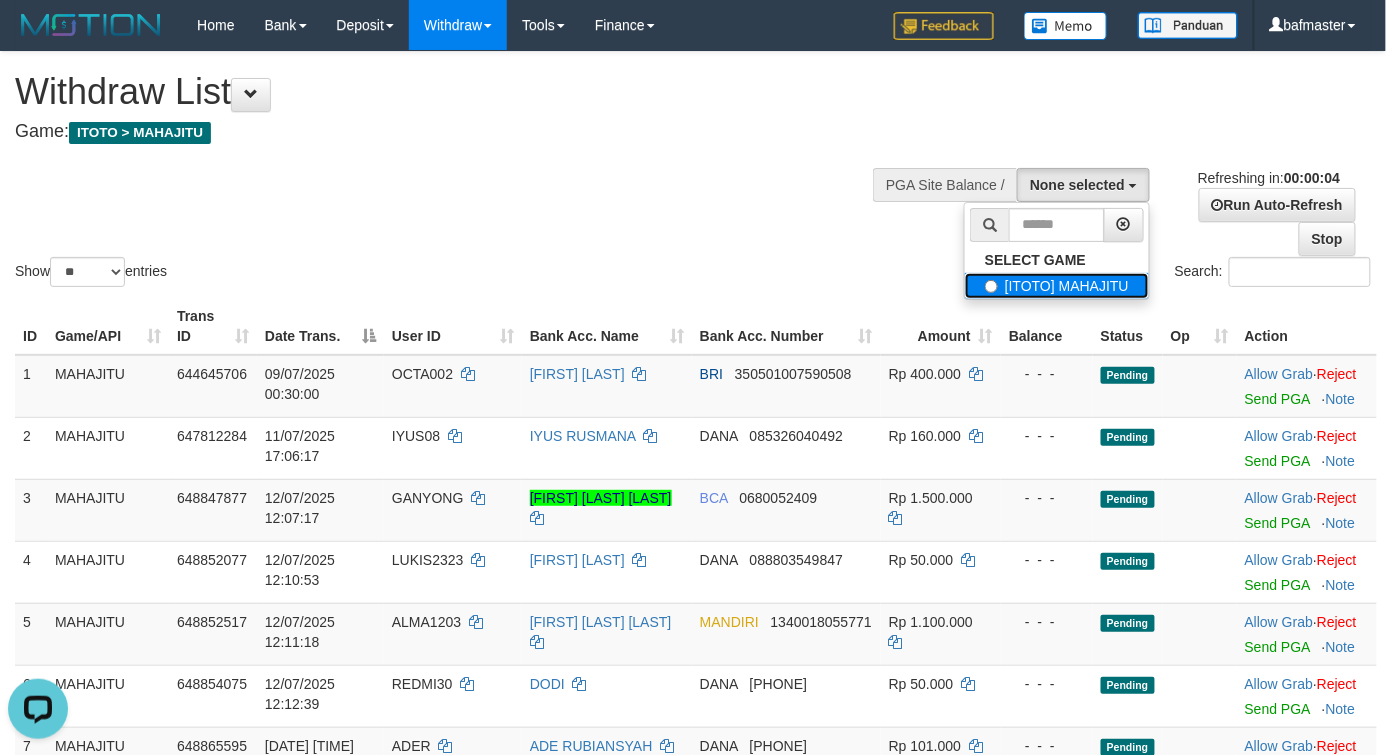 click on "[ITOTO] MAHAJITU" at bounding box center [1057, 286] 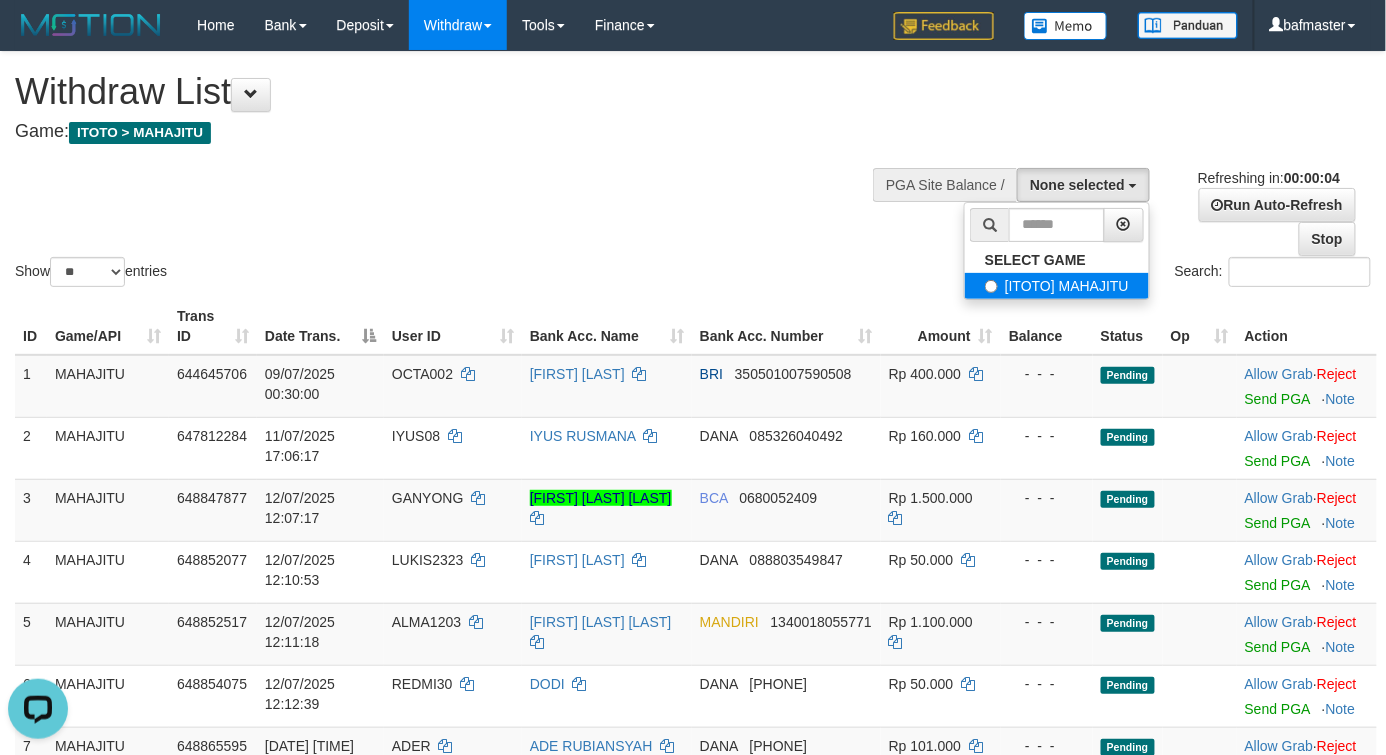 select on "***" 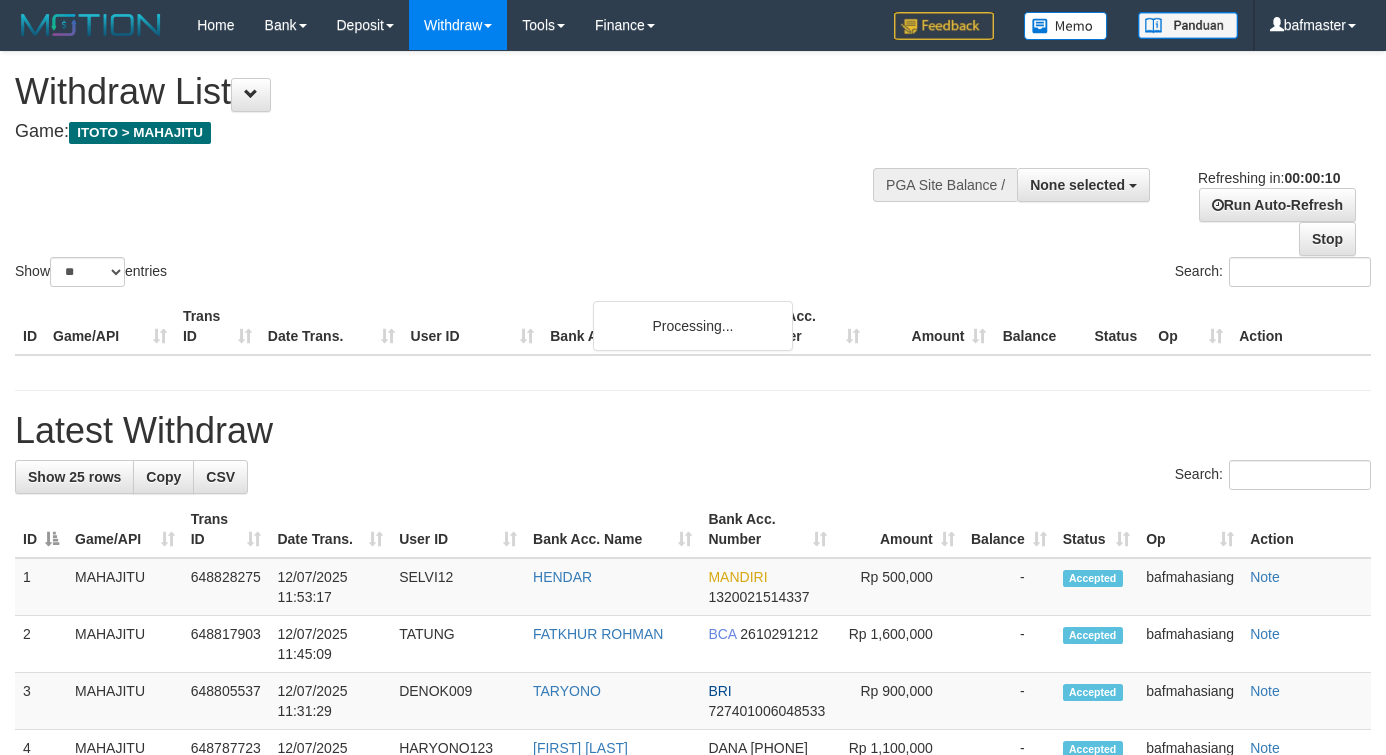 select 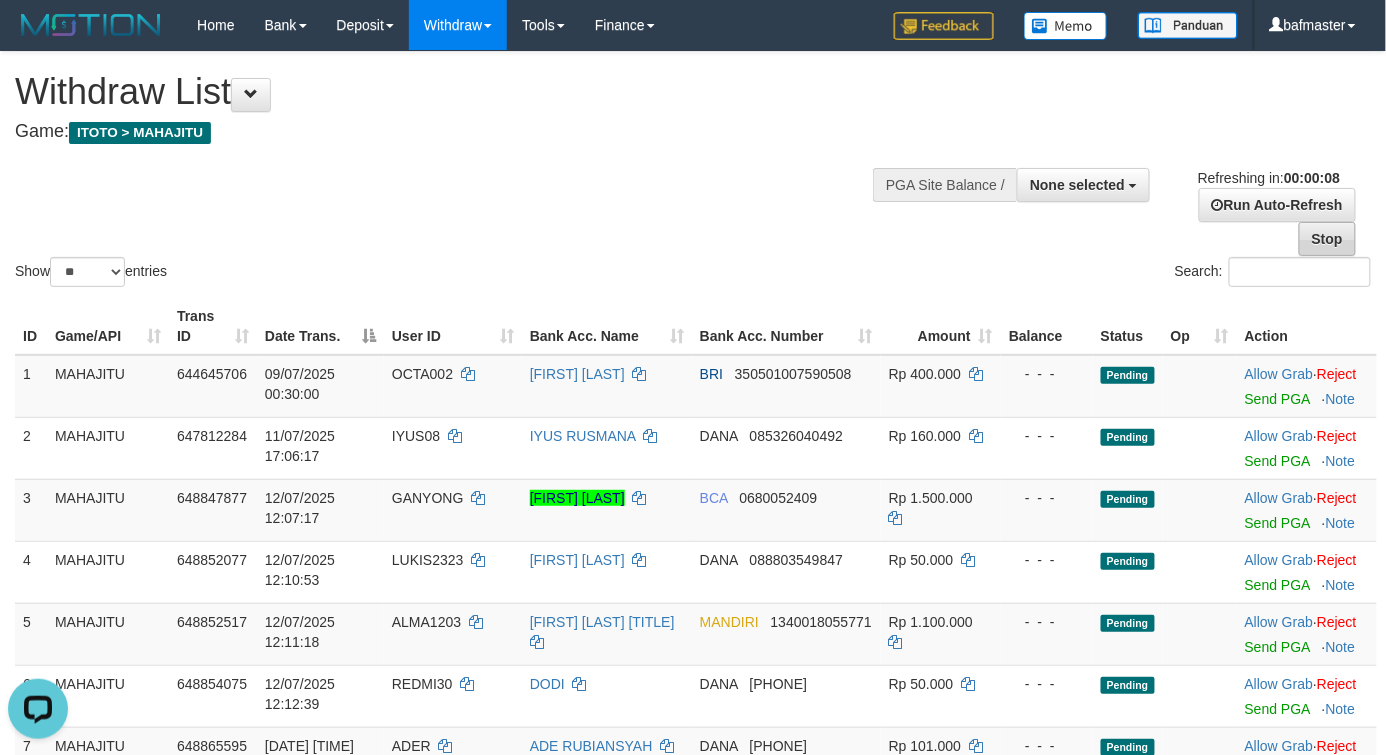 scroll, scrollTop: 0, scrollLeft: 0, axis: both 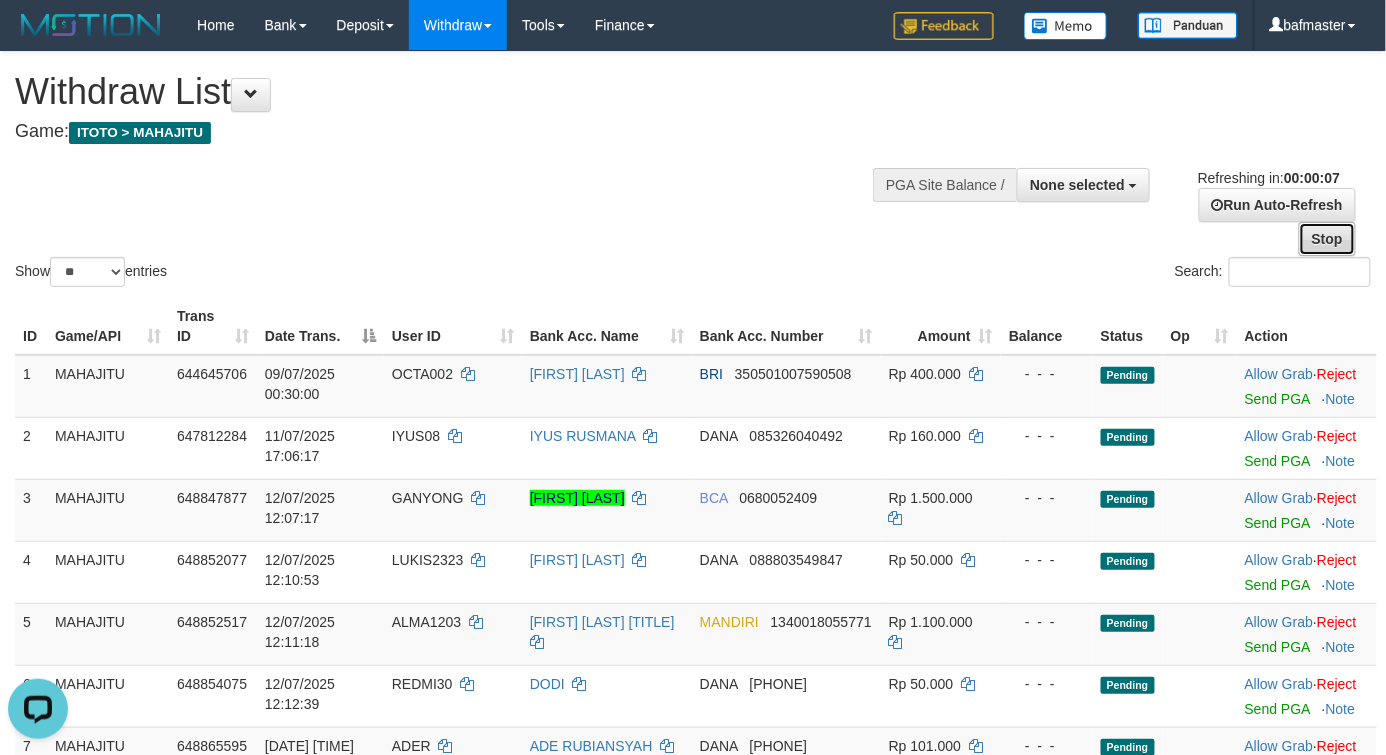 click on "Stop" at bounding box center (1327, 239) 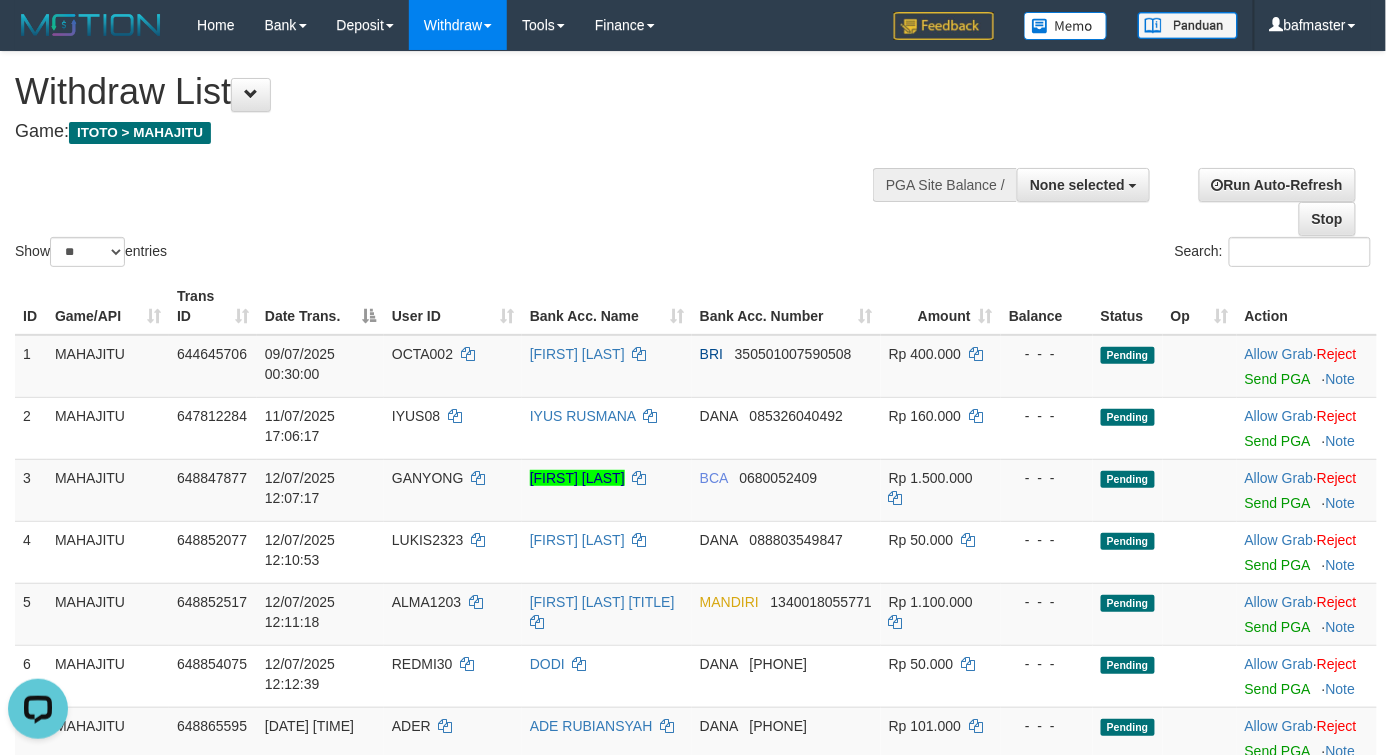 click on "Show  ** ** ** ***  entries Search:" at bounding box center [693, 161] 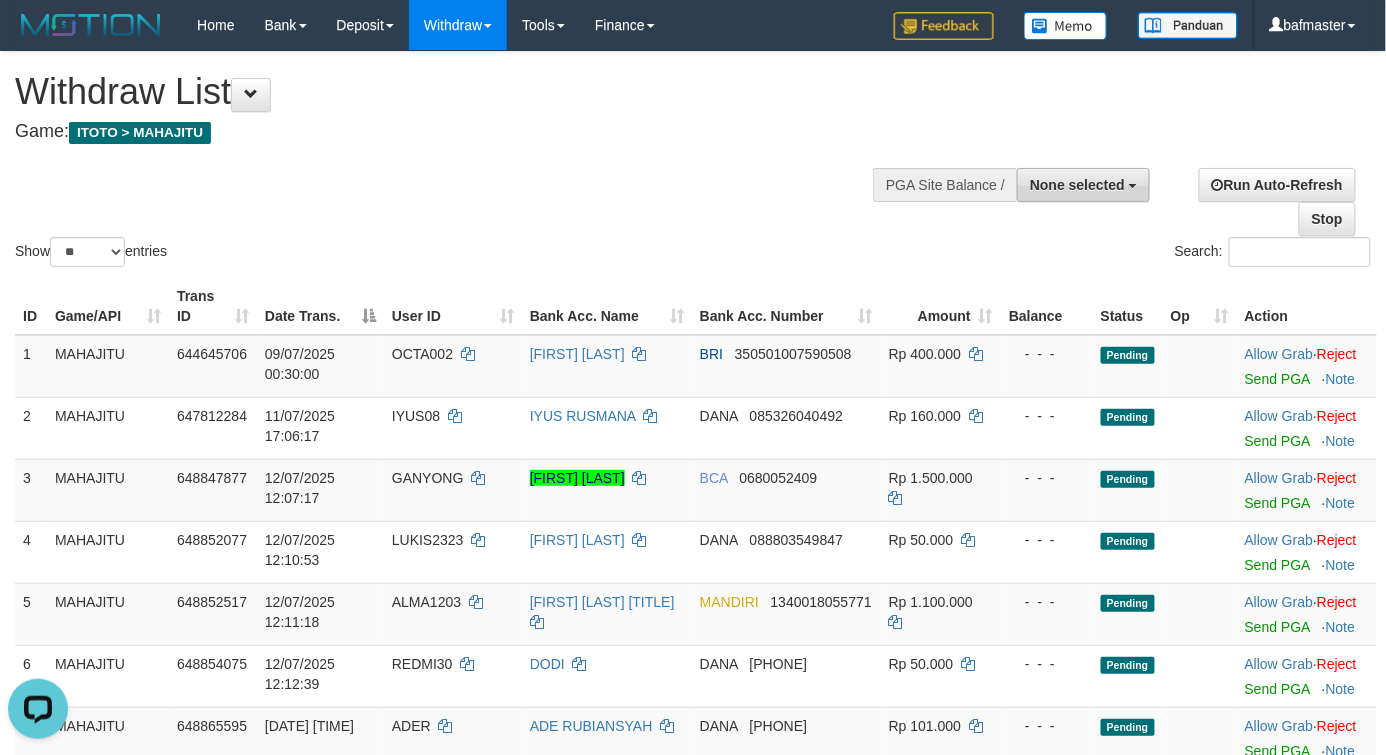 click on "None selected" at bounding box center (1083, 185) 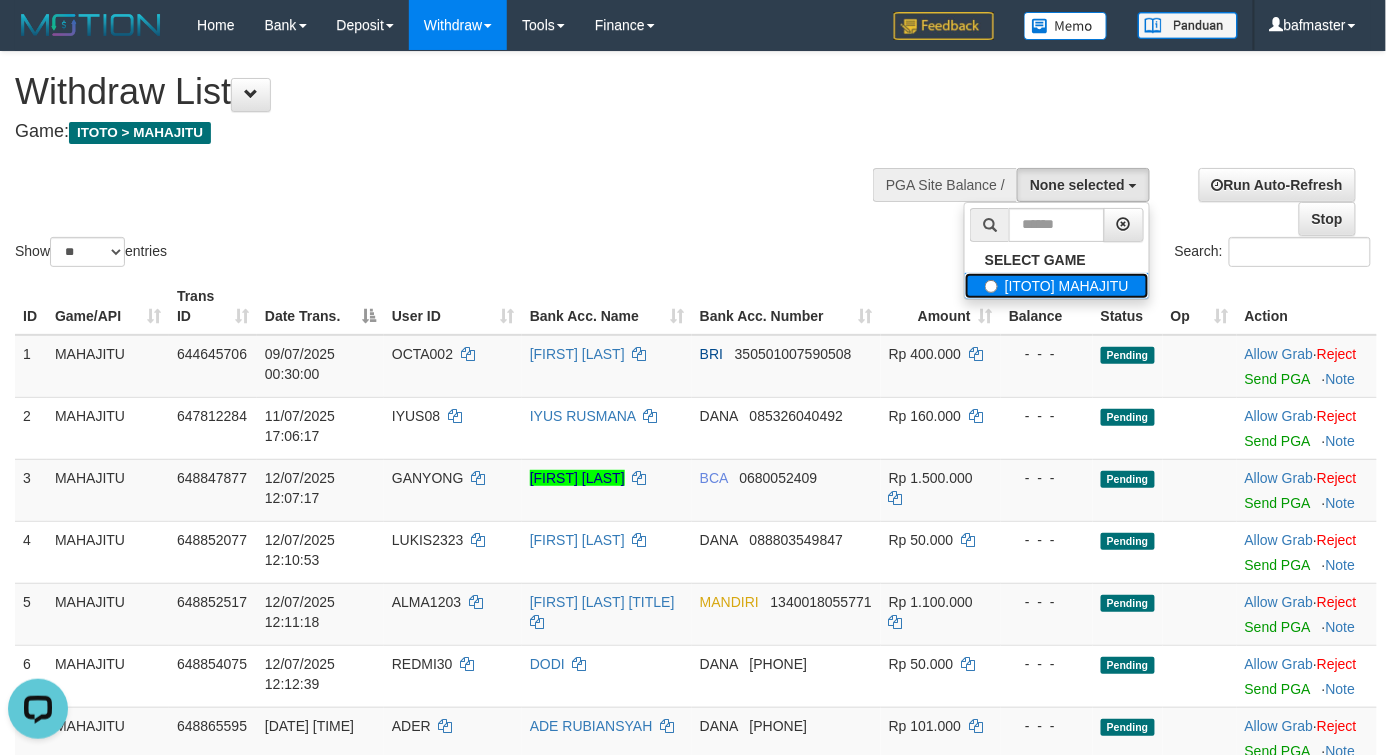 click on "[ITOTO] MAHAJITU" at bounding box center [1057, 286] 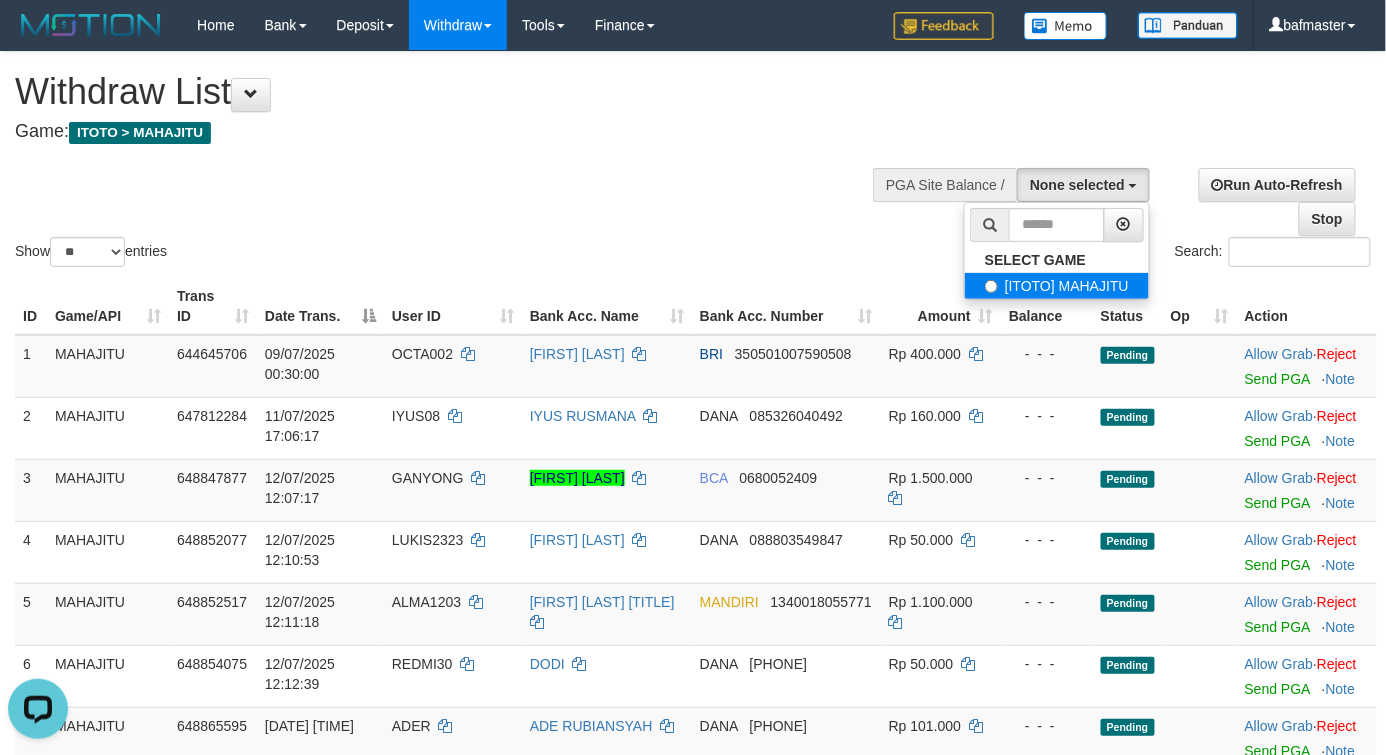 select on "***" 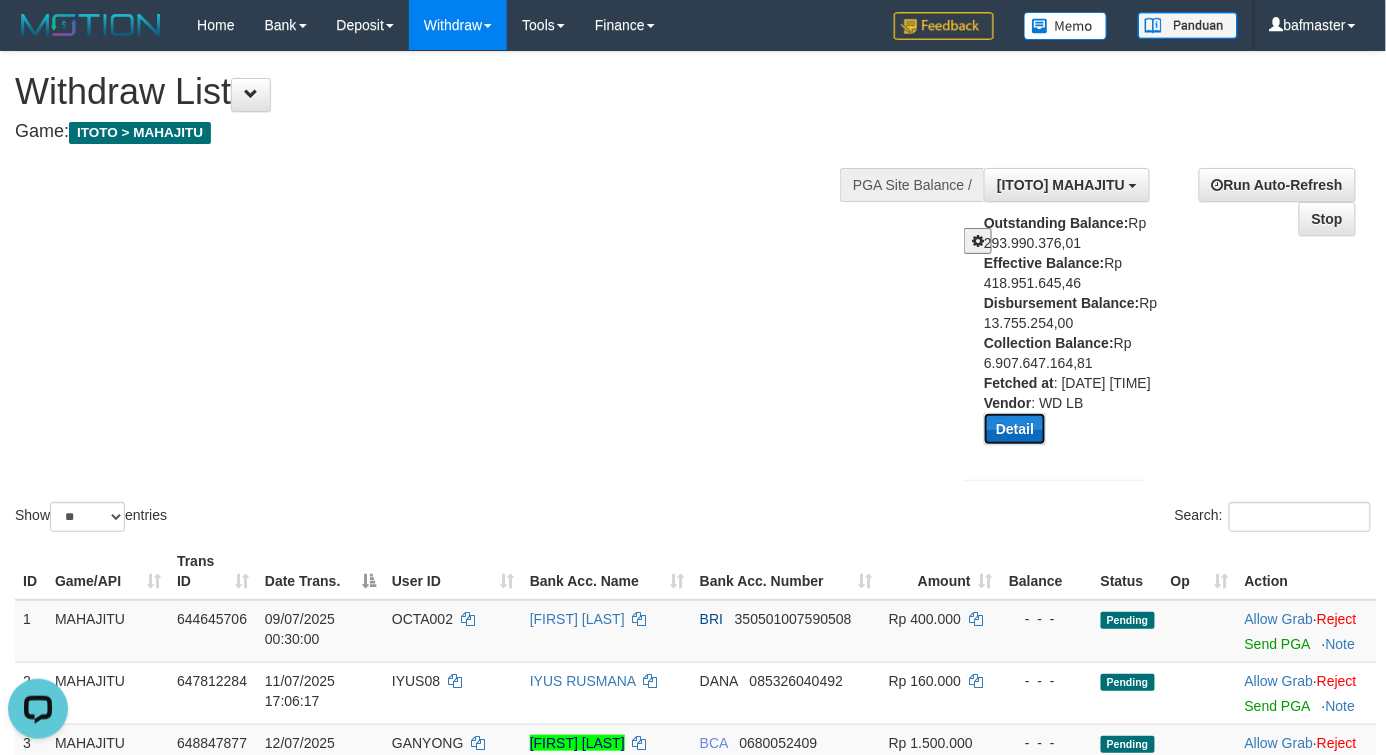 click on "Detail" at bounding box center (1015, 429) 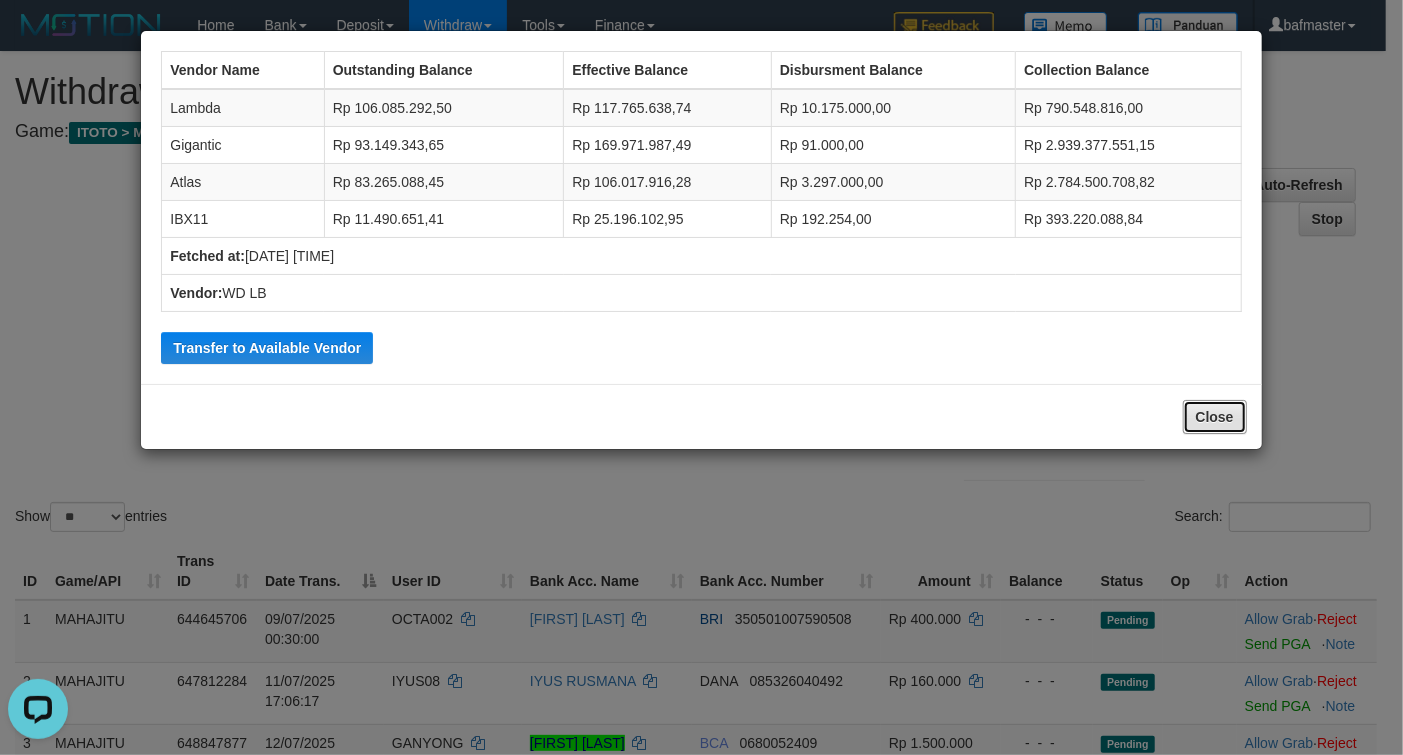 click on "Close" at bounding box center (1215, 417) 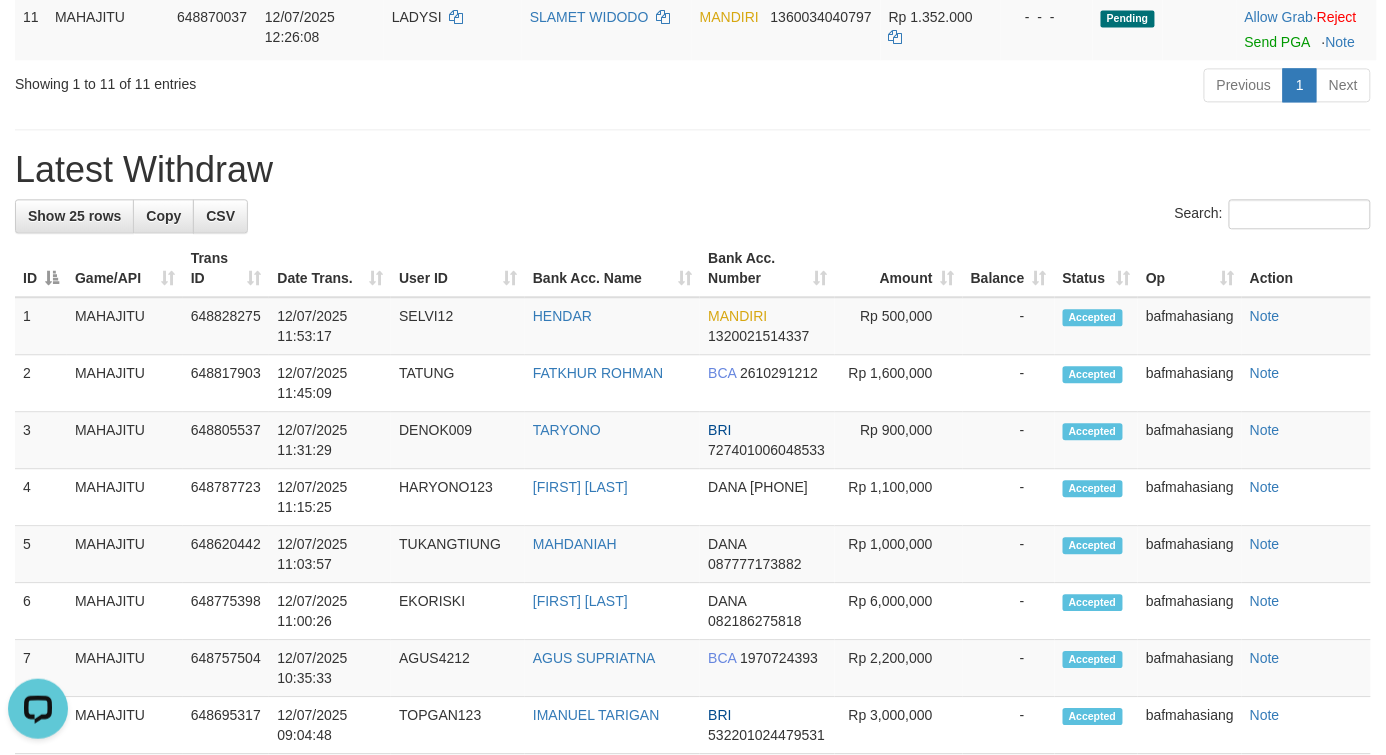 scroll, scrollTop: 1296, scrollLeft: 0, axis: vertical 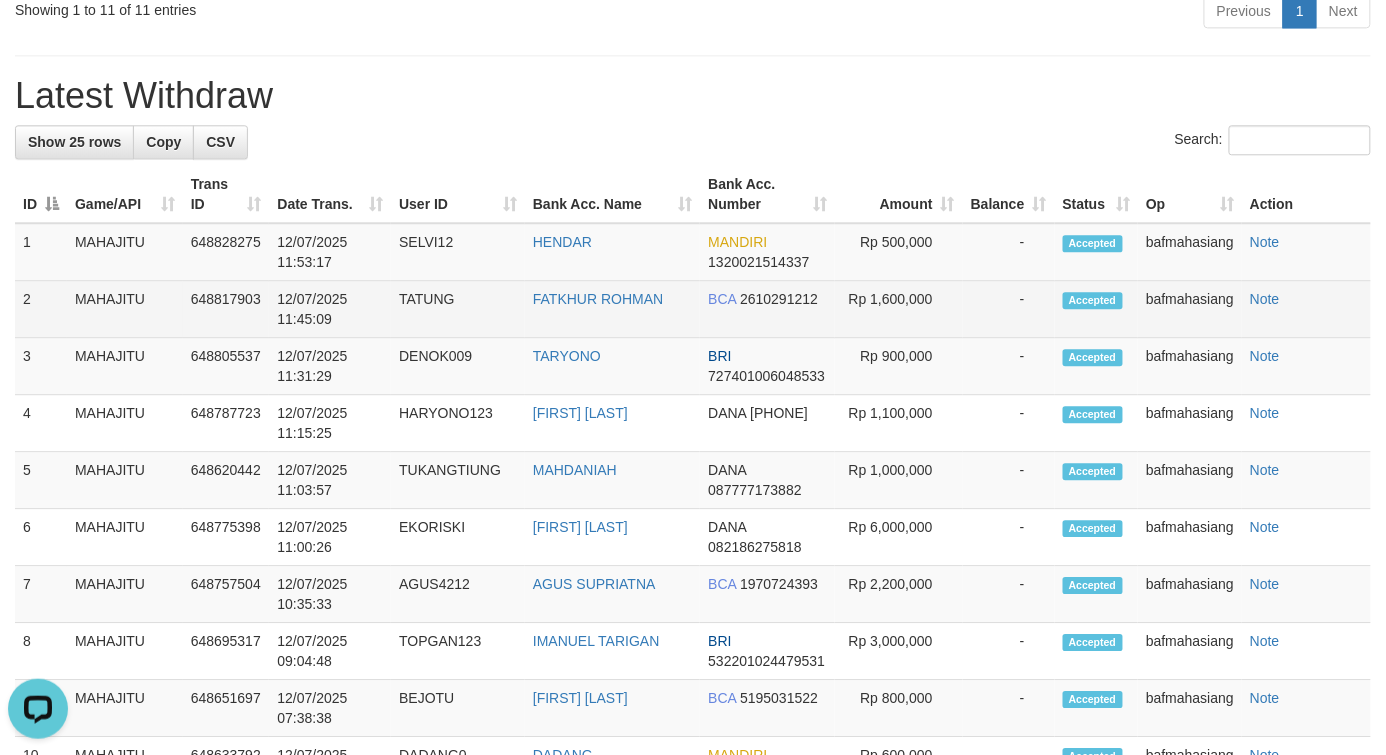 click on "TATUNG" at bounding box center [458, 309] 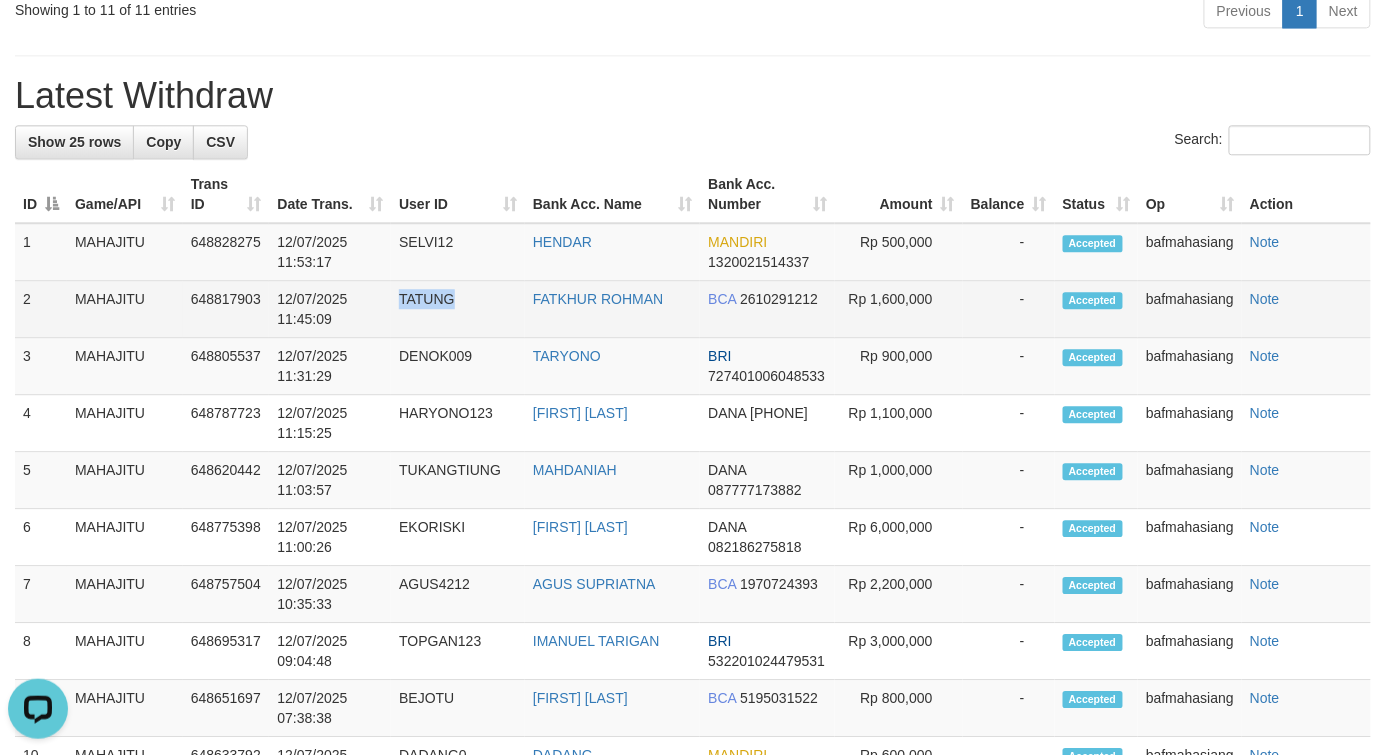 click on "TATUNG" at bounding box center [458, 309] 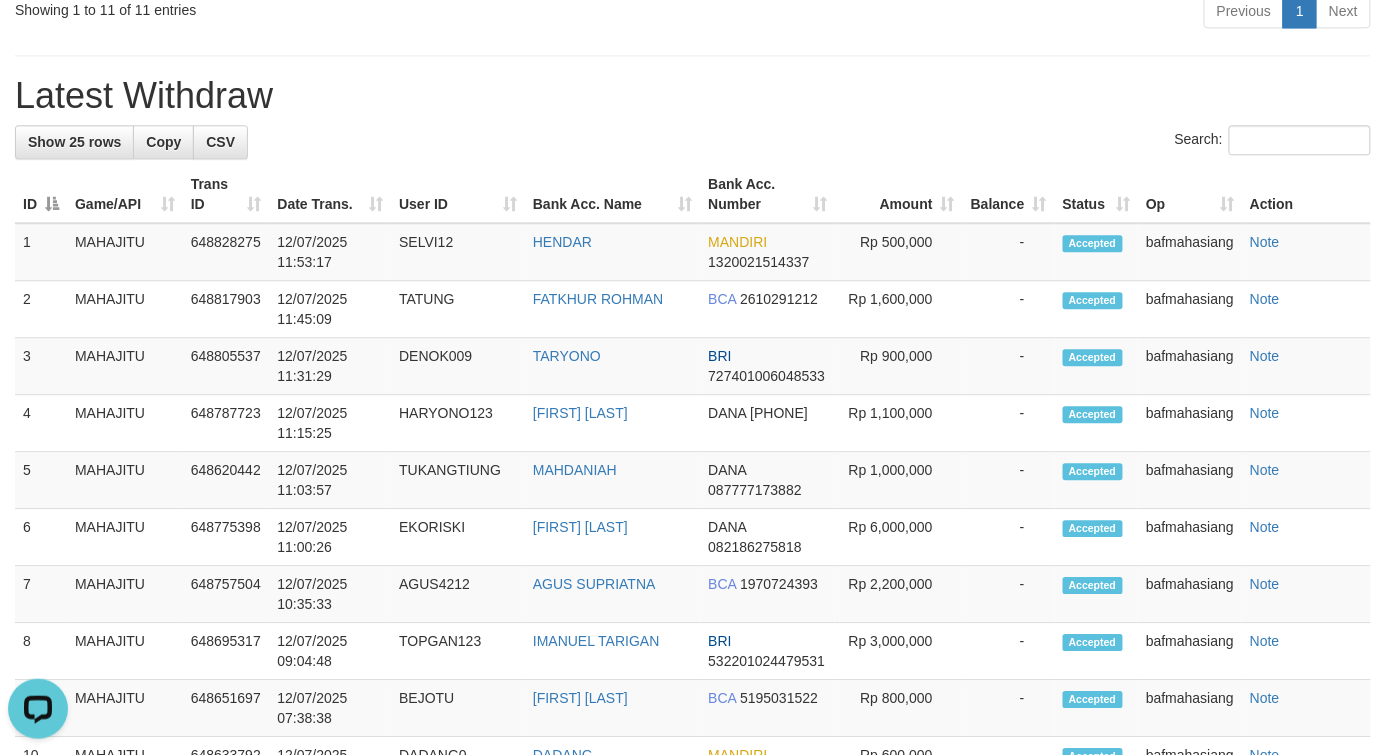 click on "**********" at bounding box center (693, 155) 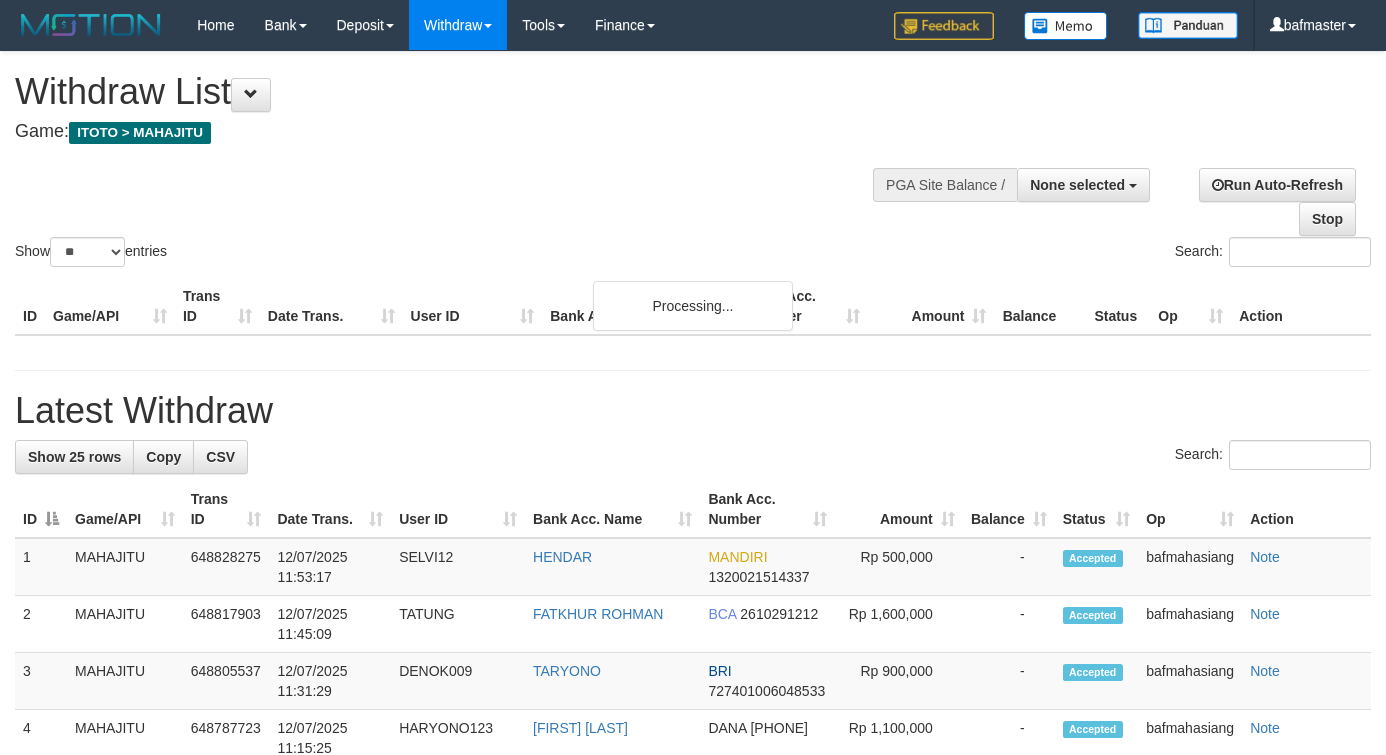 select 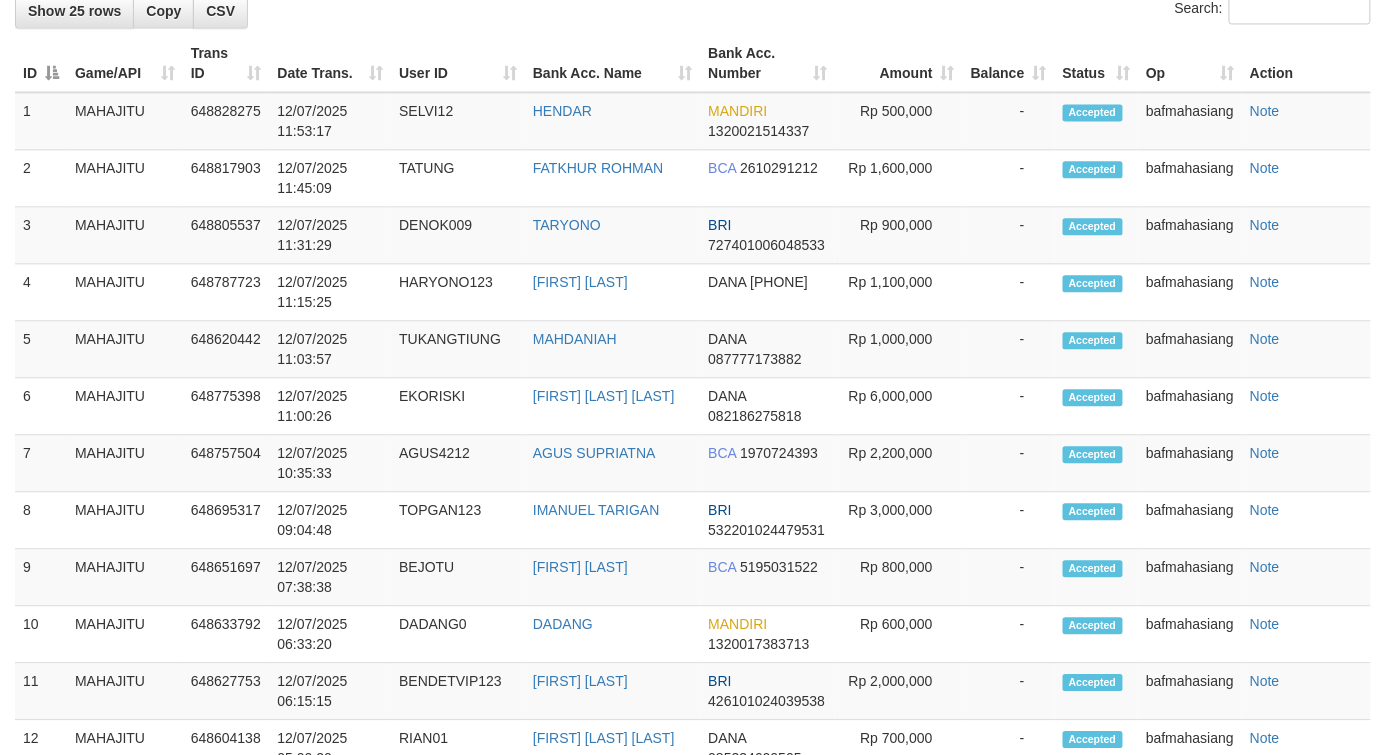 scroll, scrollTop: 1296, scrollLeft: 0, axis: vertical 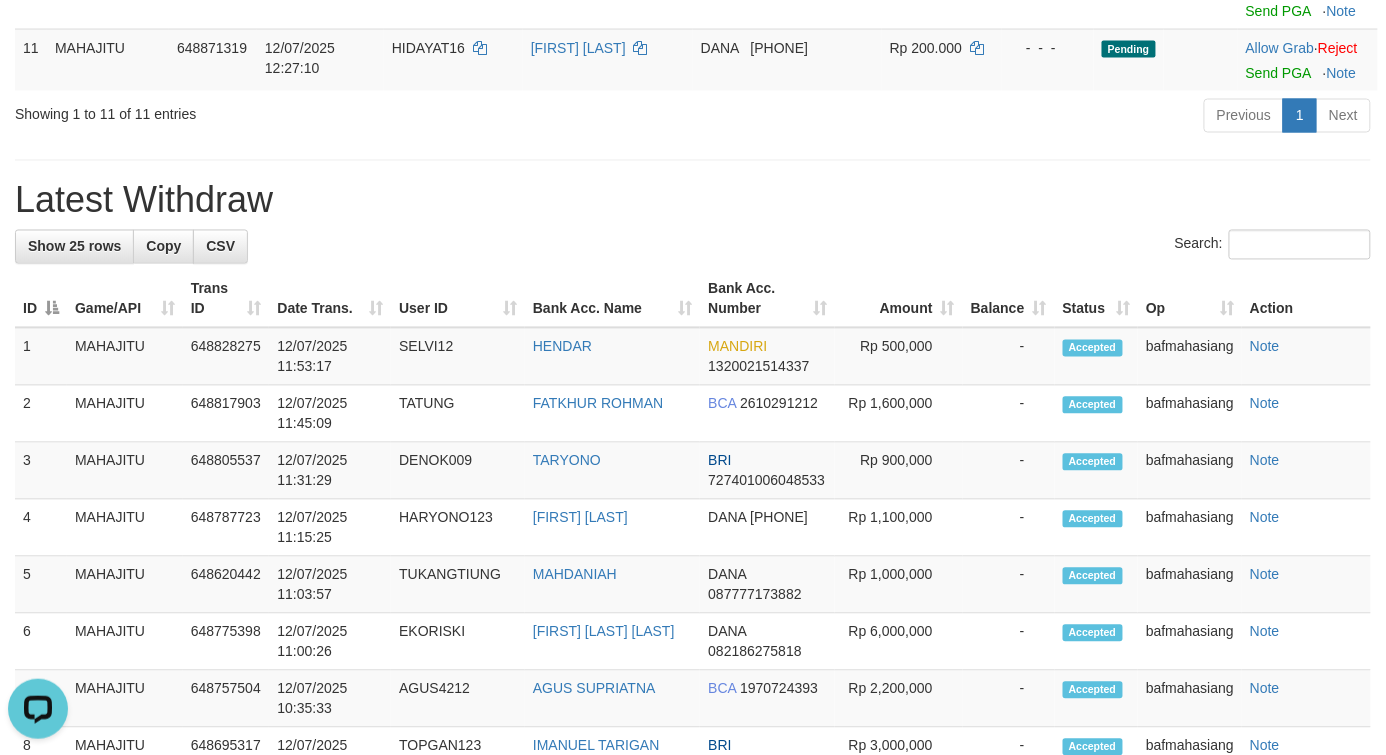 click on "Previous 1 Next" at bounding box center (982, 118) 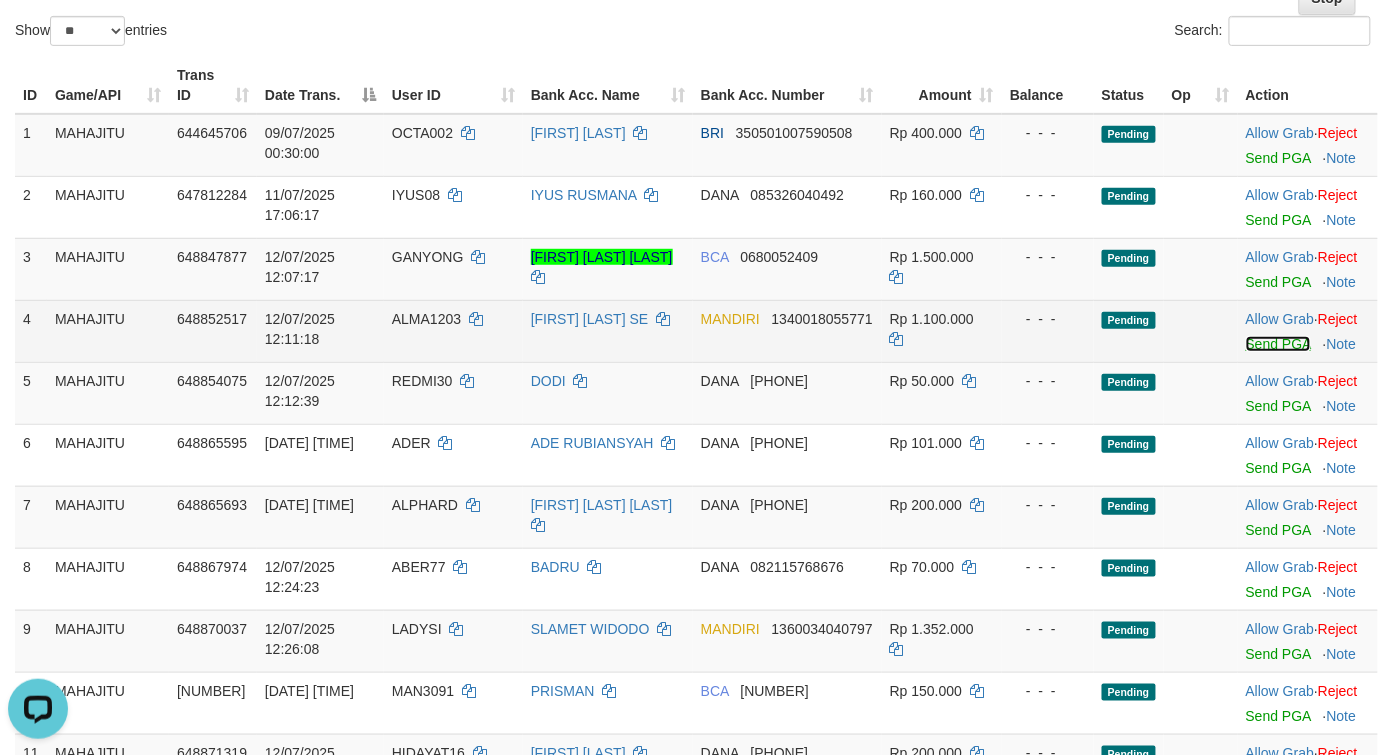 click on "Send PGA" at bounding box center (1278, 344) 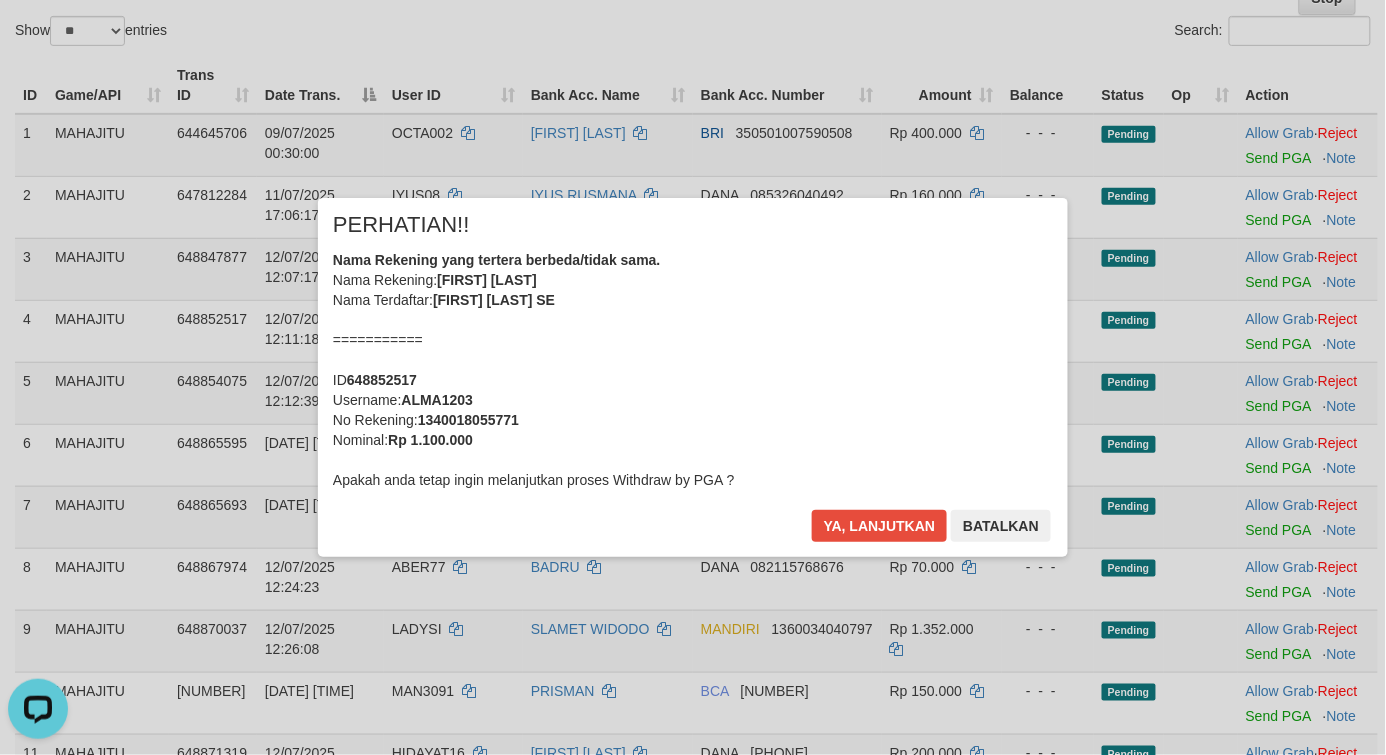 click on "Nama Rekening yang tertera berbeda/tidak sama. Nama Rekening:  NONO WARSONO Nama Terdaftar:  NONO WARSONO SE =========== ID  648852517 Username:  ALMA1203 No Rekening:  1340018055771 Nominal:  Rp 1.100.000 Apakah anda tetap ingin melanjutkan proses Withdraw by PGA ?" at bounding box center [693, 370] 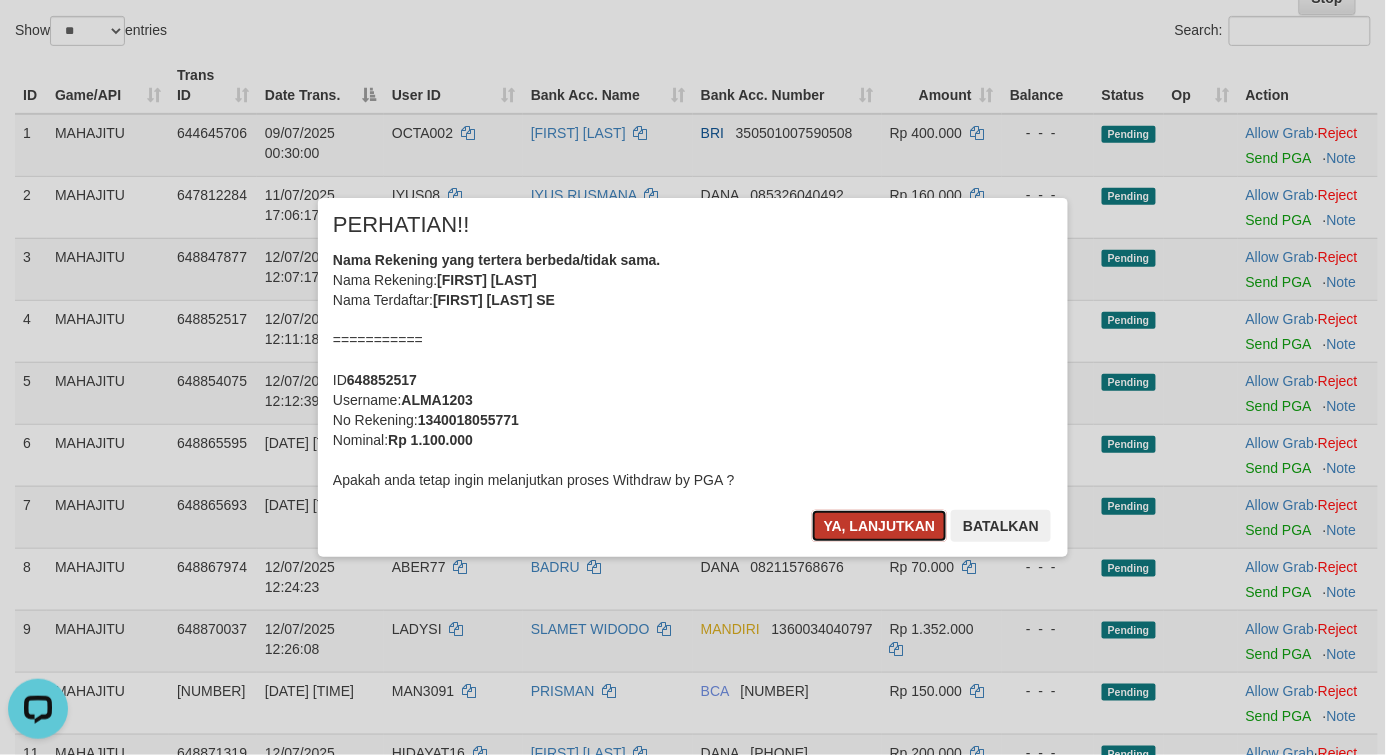 click on "Ya, lanjutkan" at bounding box center [880, 526] 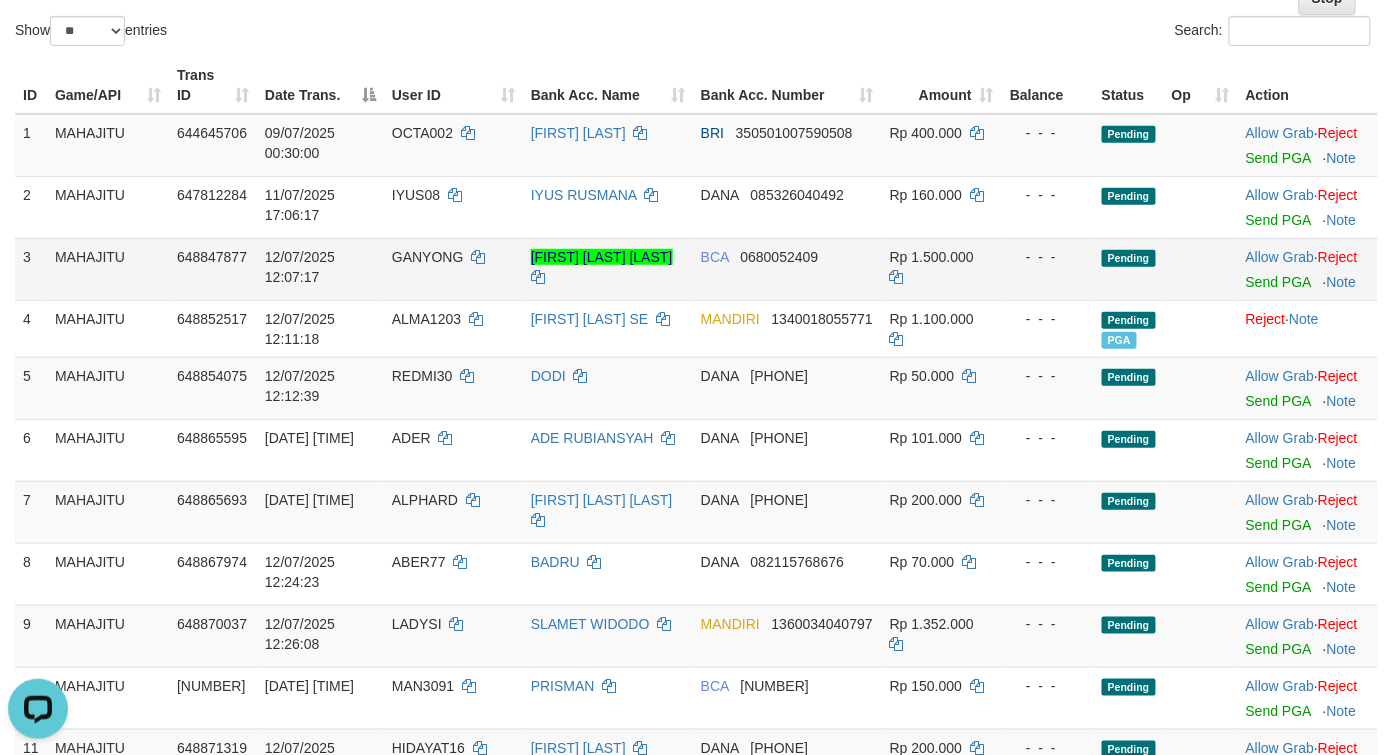click on "12/07/2025 12:07:17" at bounding box center [320, 269] 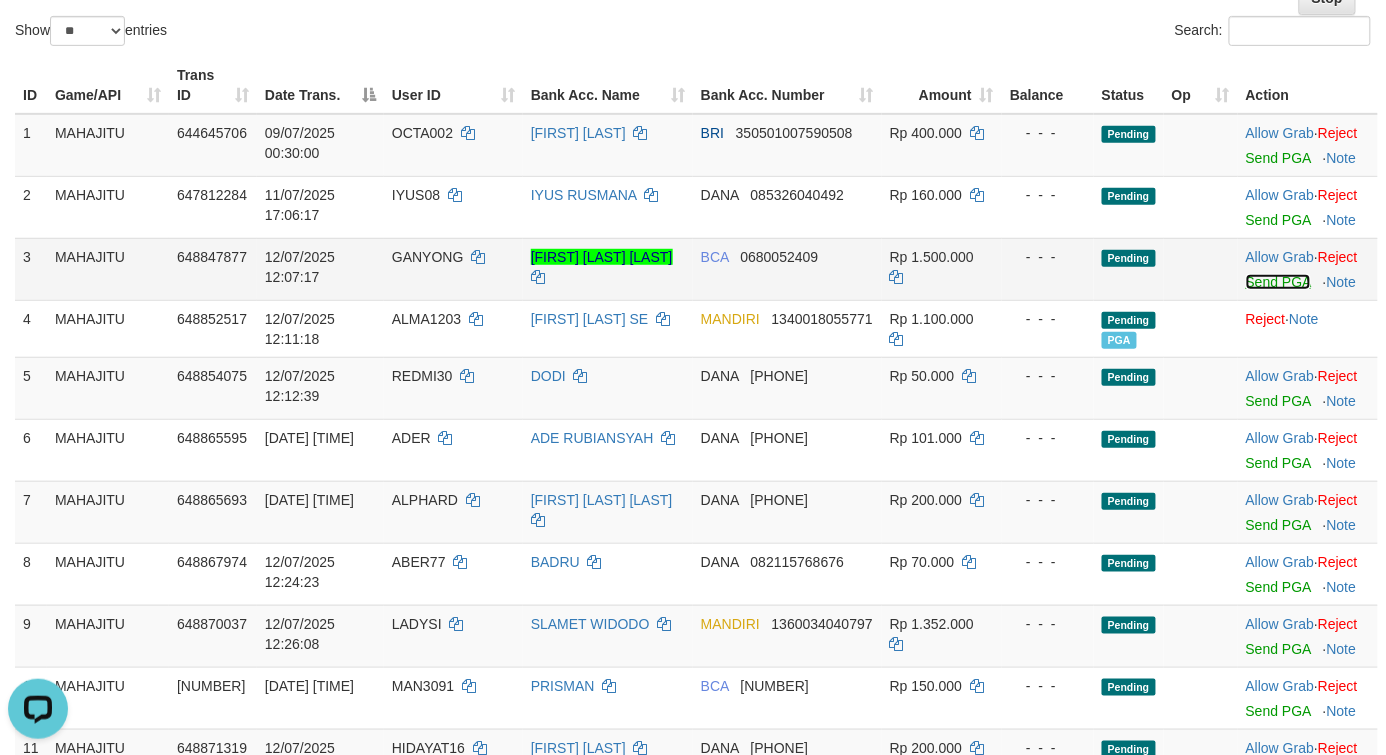 click on "Send PGA" at bounding box center [1278, 282] 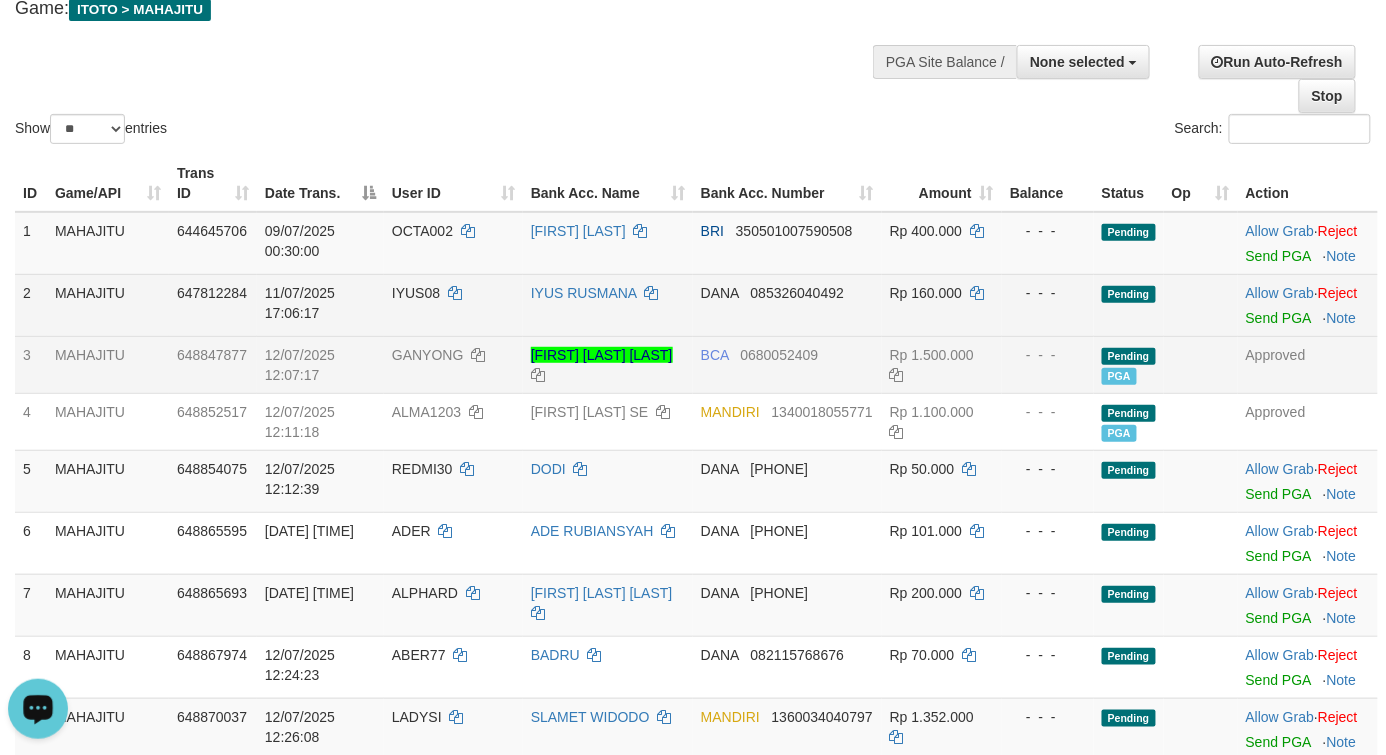 scroll, scrollTop: 0, scrollLeft: 0, axis: both 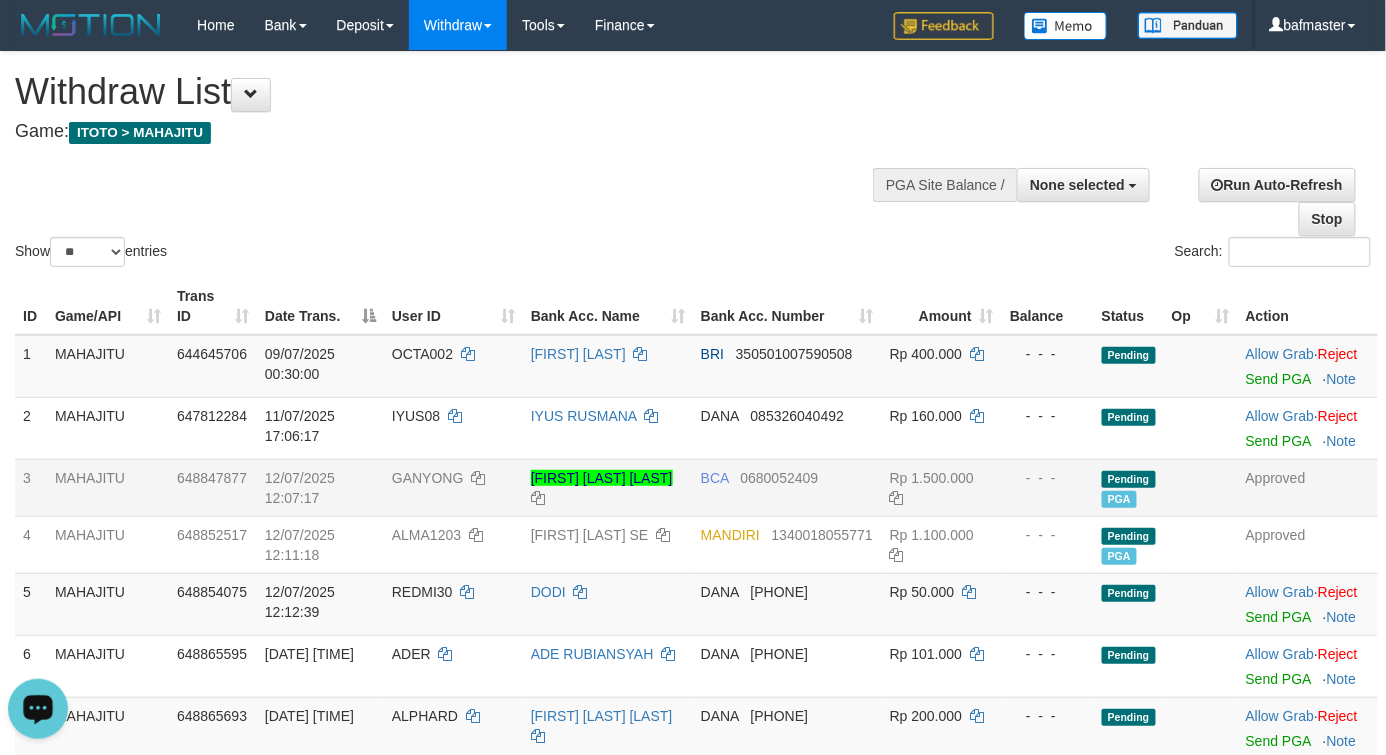 click on "Show  ** ** ** ***  entries Search:" at bounding box center (693, 161) 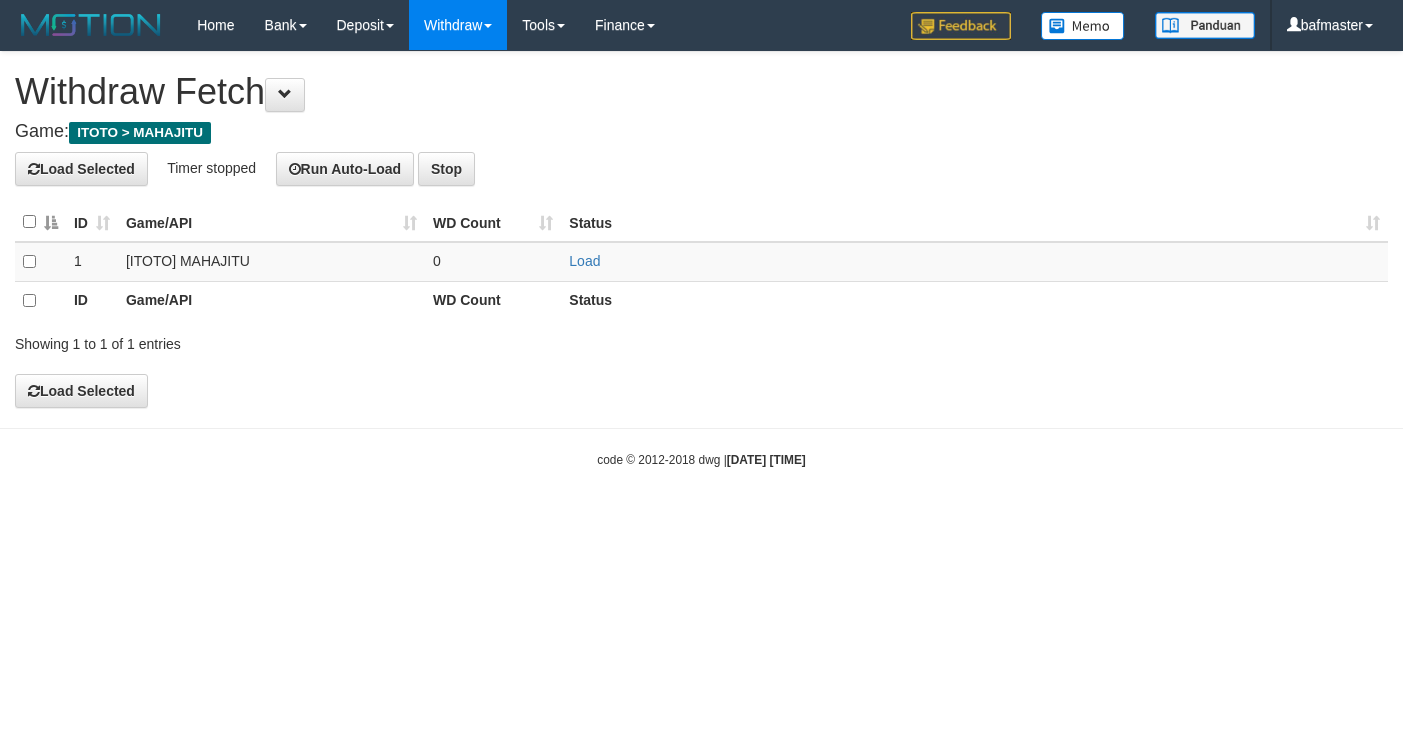 scroll, scrollTop: 0, scrollLeft: 0, axis: both 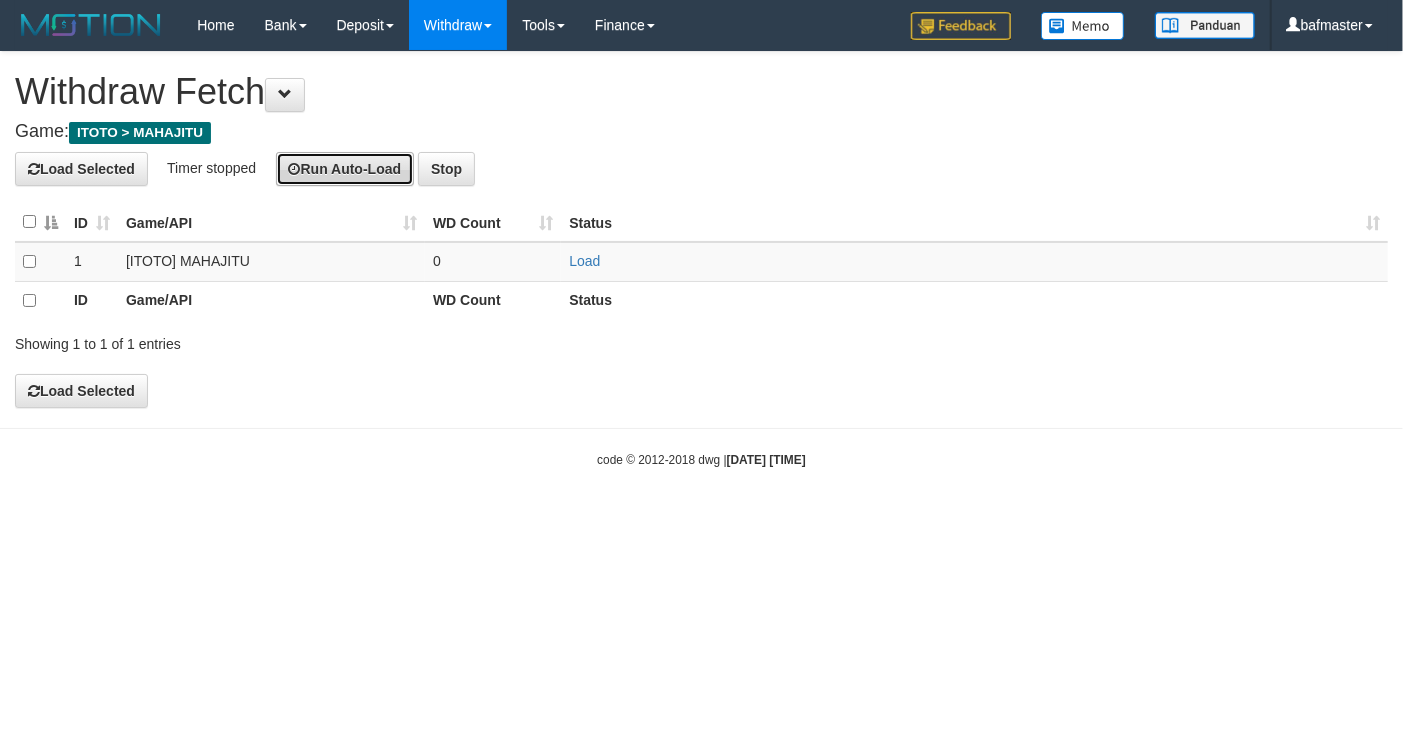 click on "Run Auto-Load" at bounding box center (345, 169) 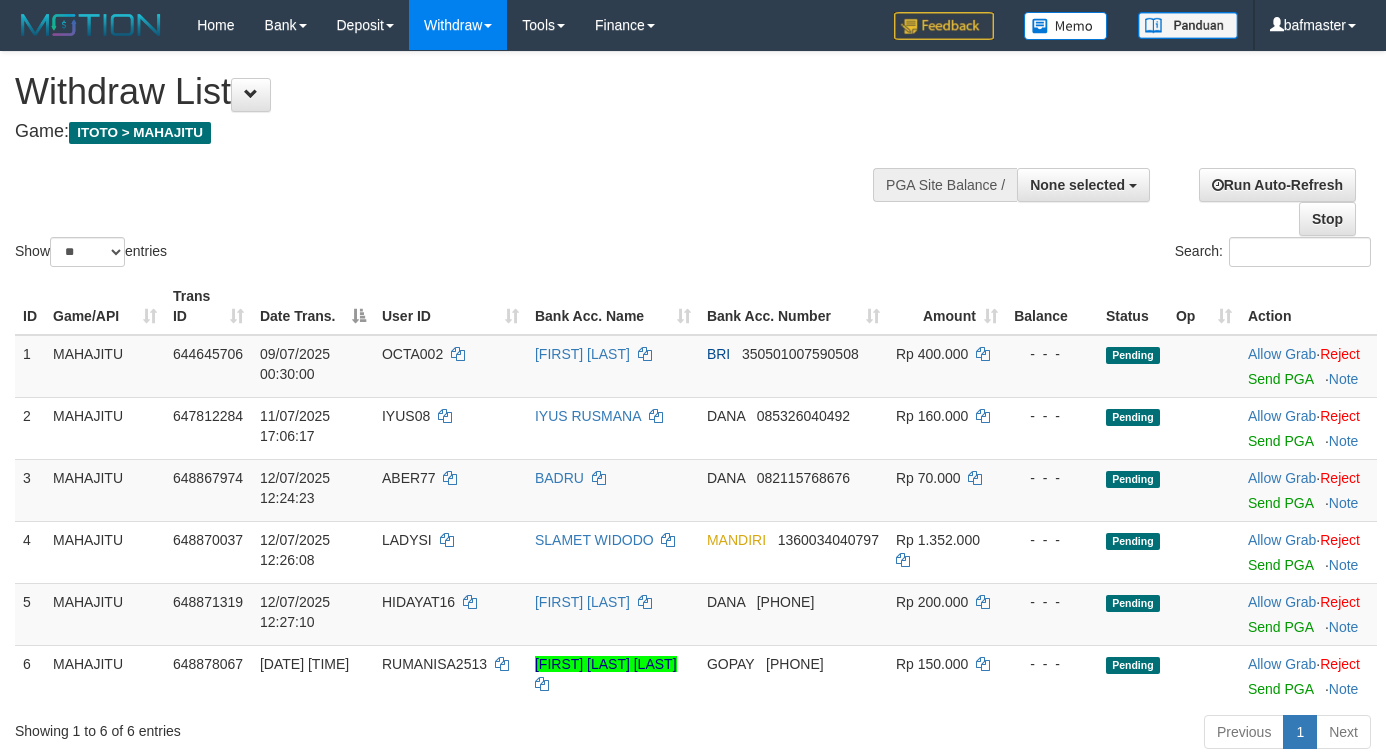 select 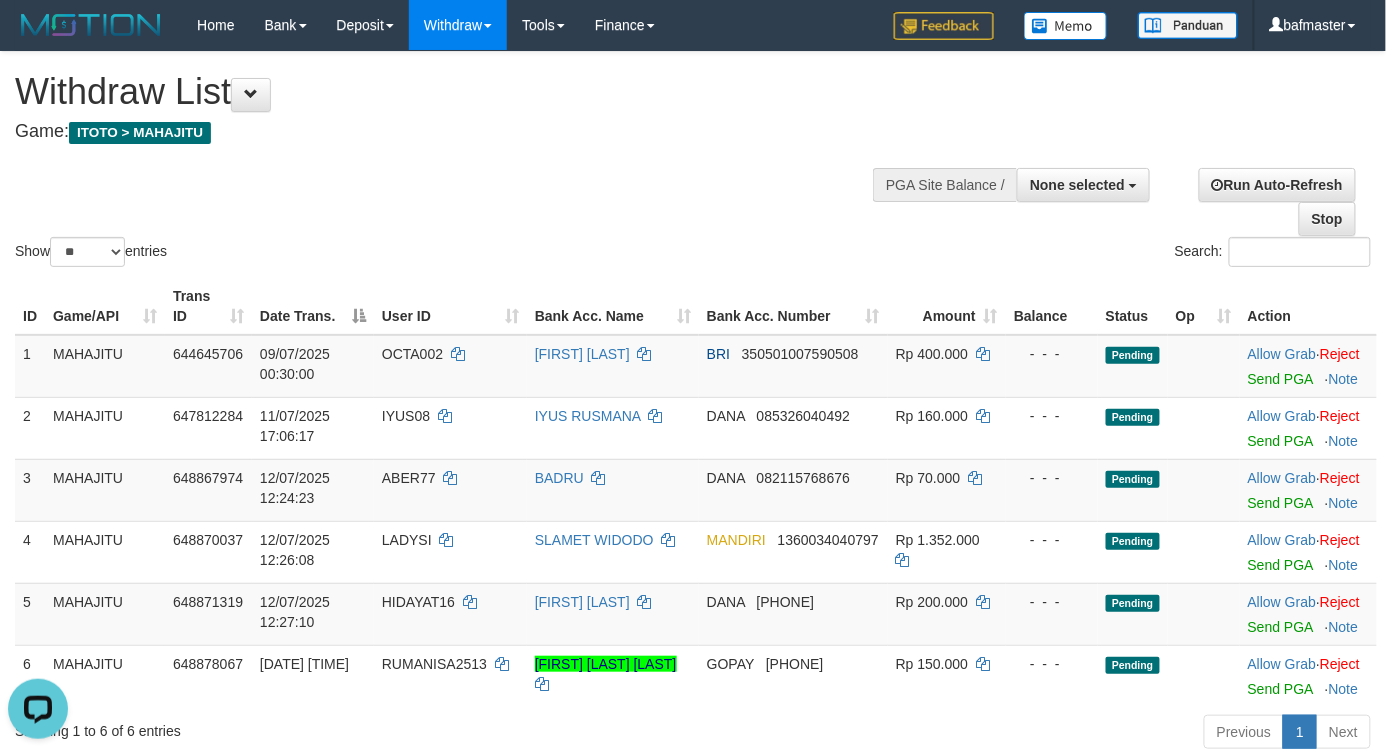 scroll, scrollTop: 0, scrollLeft: 0, axis: both 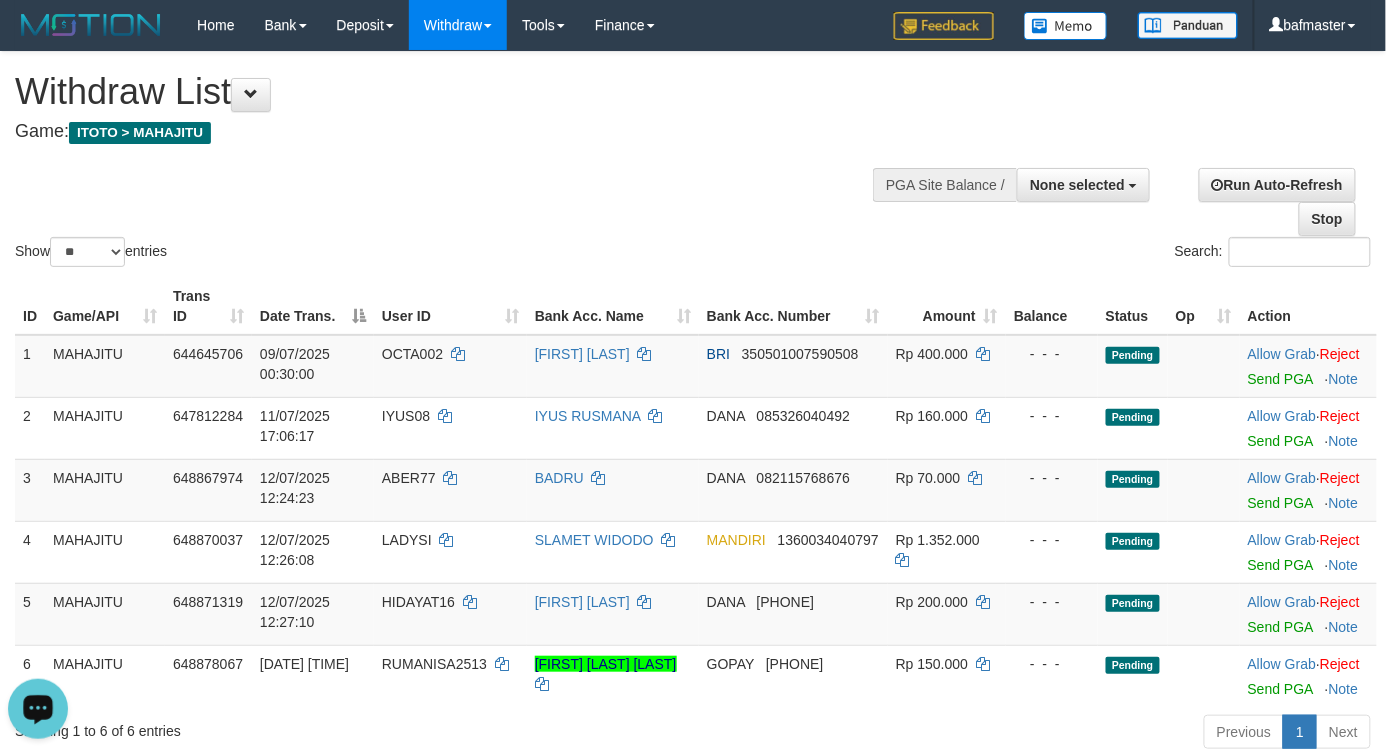 click on "Show  ** ** ** ***  entries Search:" at bounding box center [693, 161] 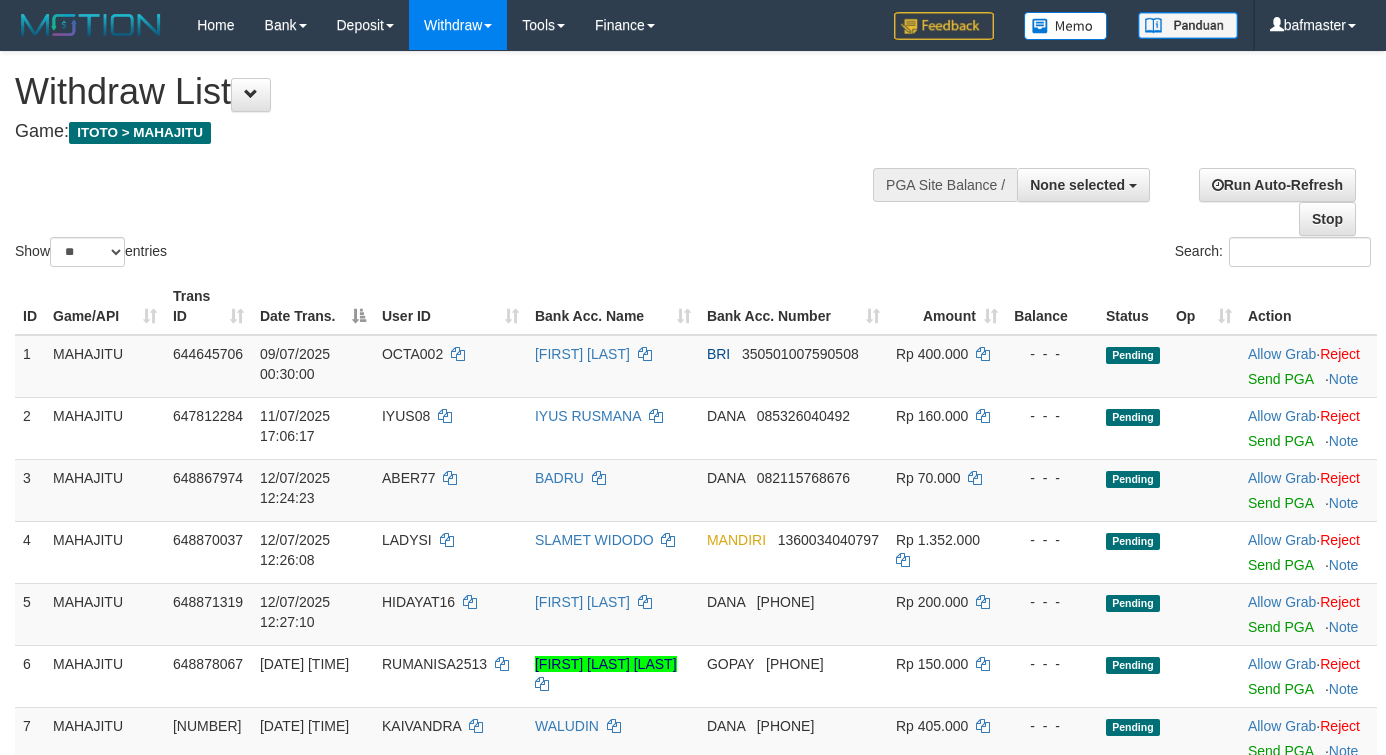 select 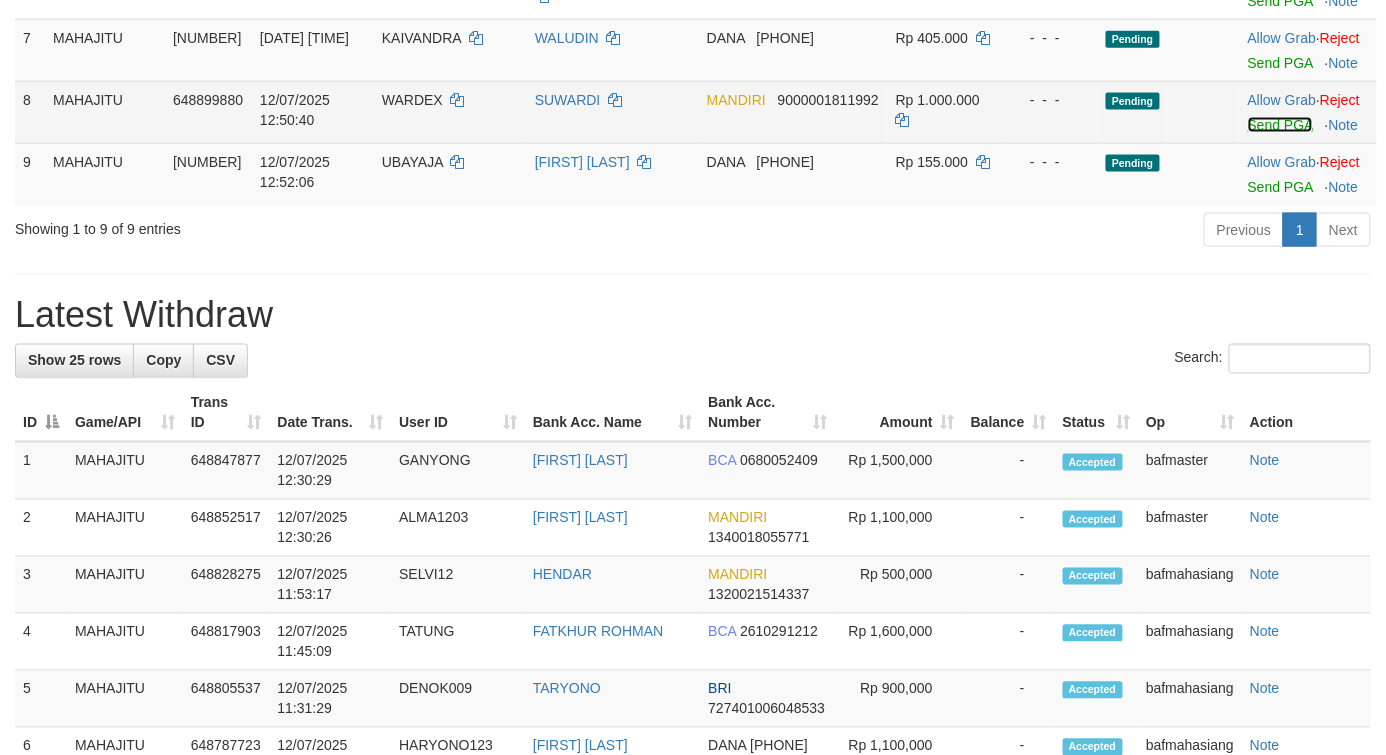 click on "Send PGA" at bounding box center [1280, 125] 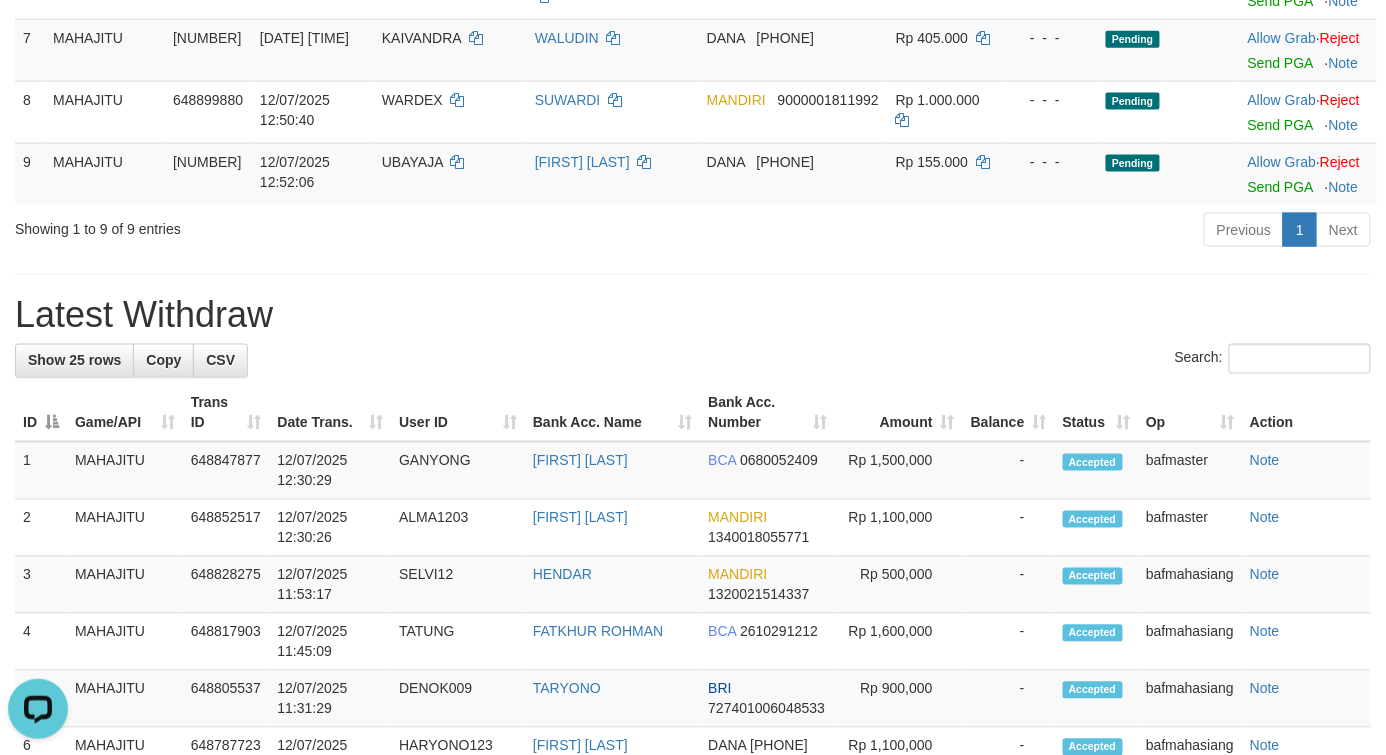 scroll, scrollTop: 0, scrollLeft: 0, axis: both 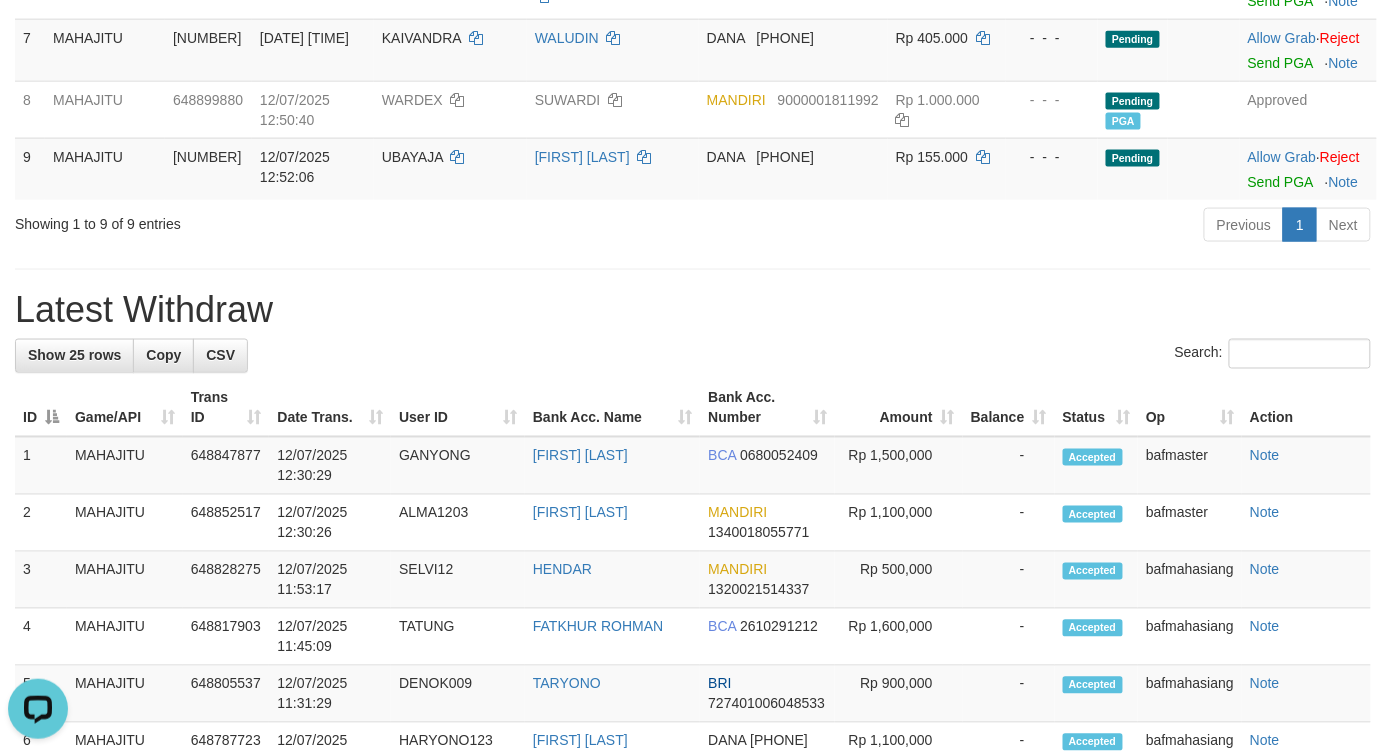 click on "Showing 1 to 9 of 9 entries" at bounding box center [289, 220] 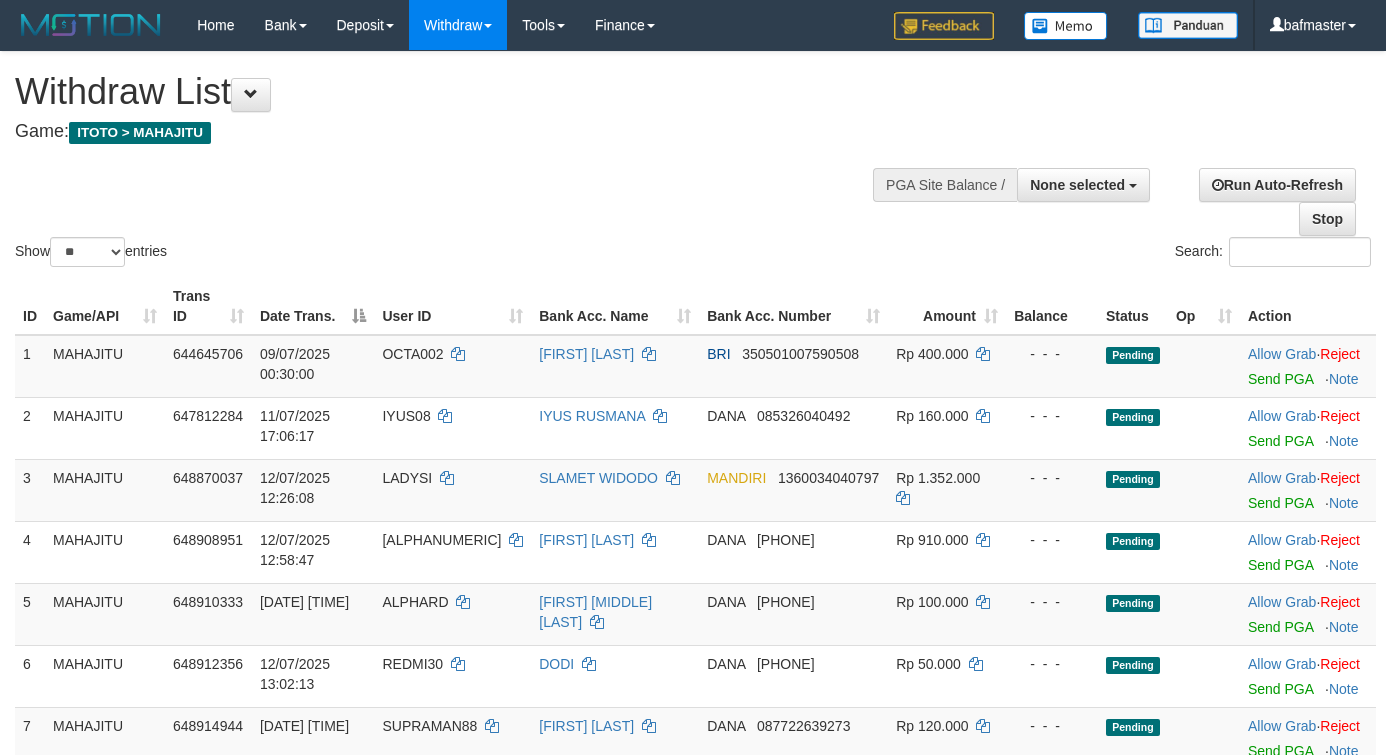 select 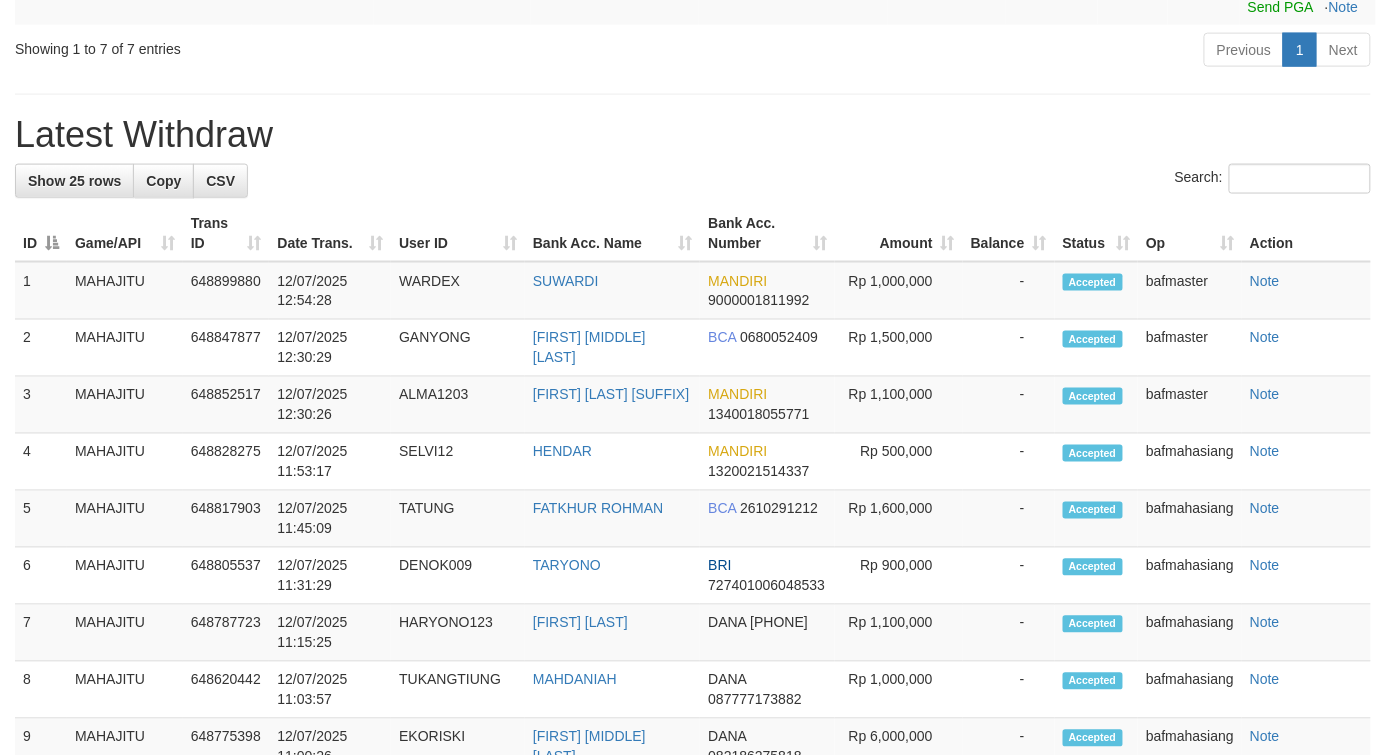 scroll, scrollTop: 688, scrollLeft: 0, axis: vertical 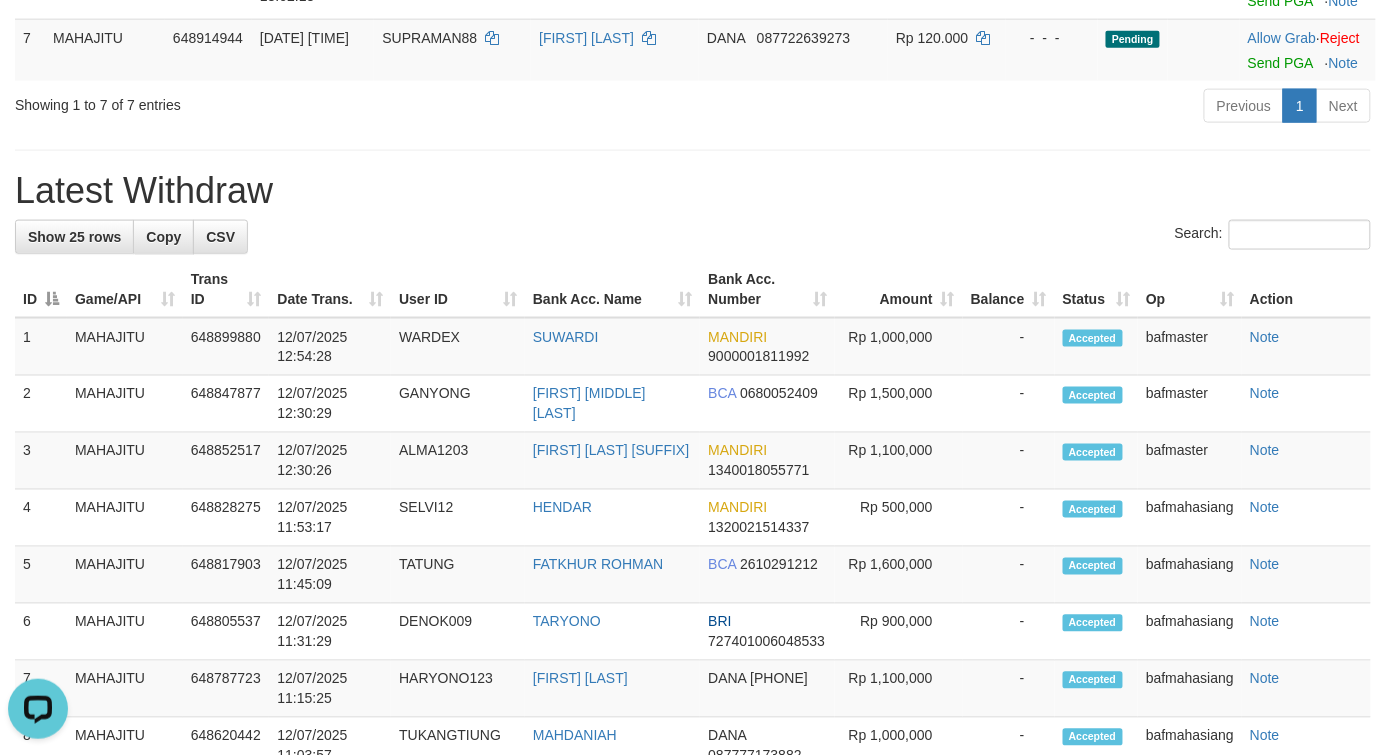 click on "Latest Withdraw" at bounding box center [693, 191] 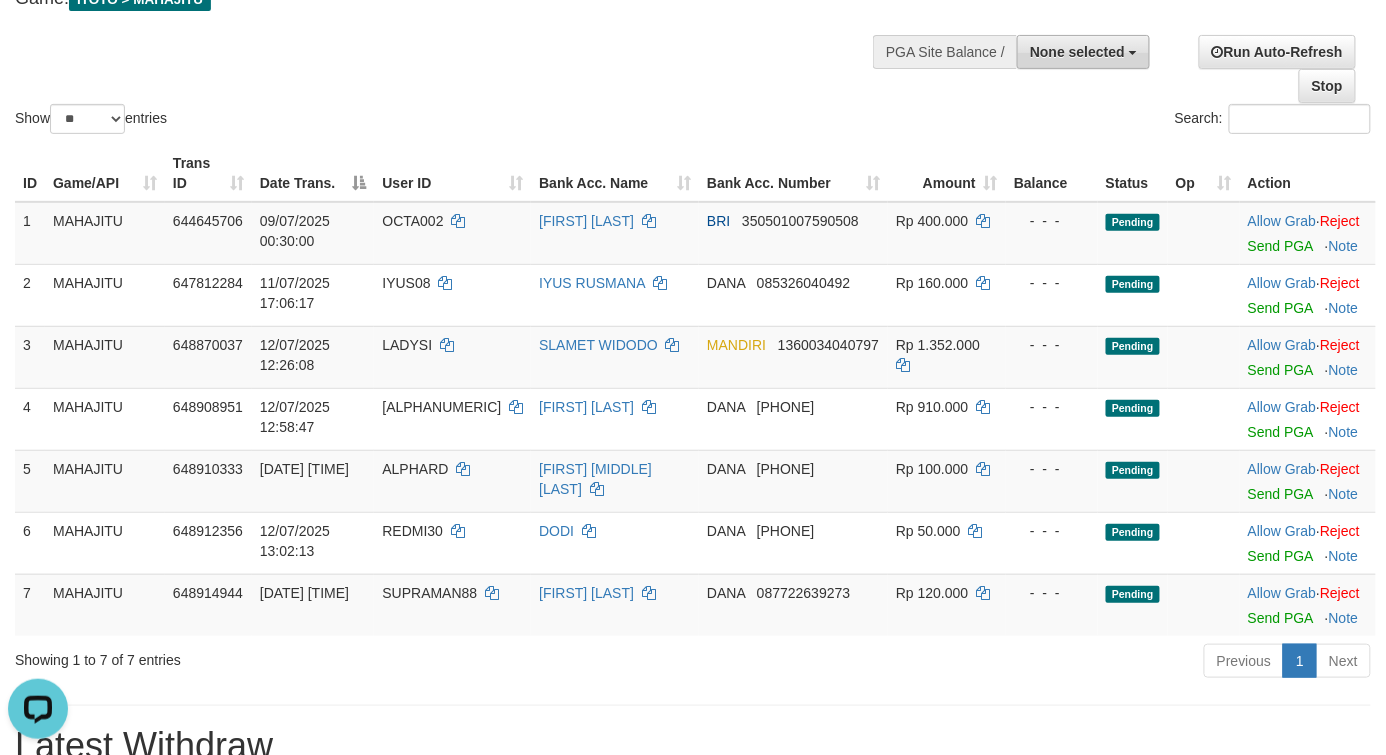 click on "None selected" at bounding box center [1083, 52] 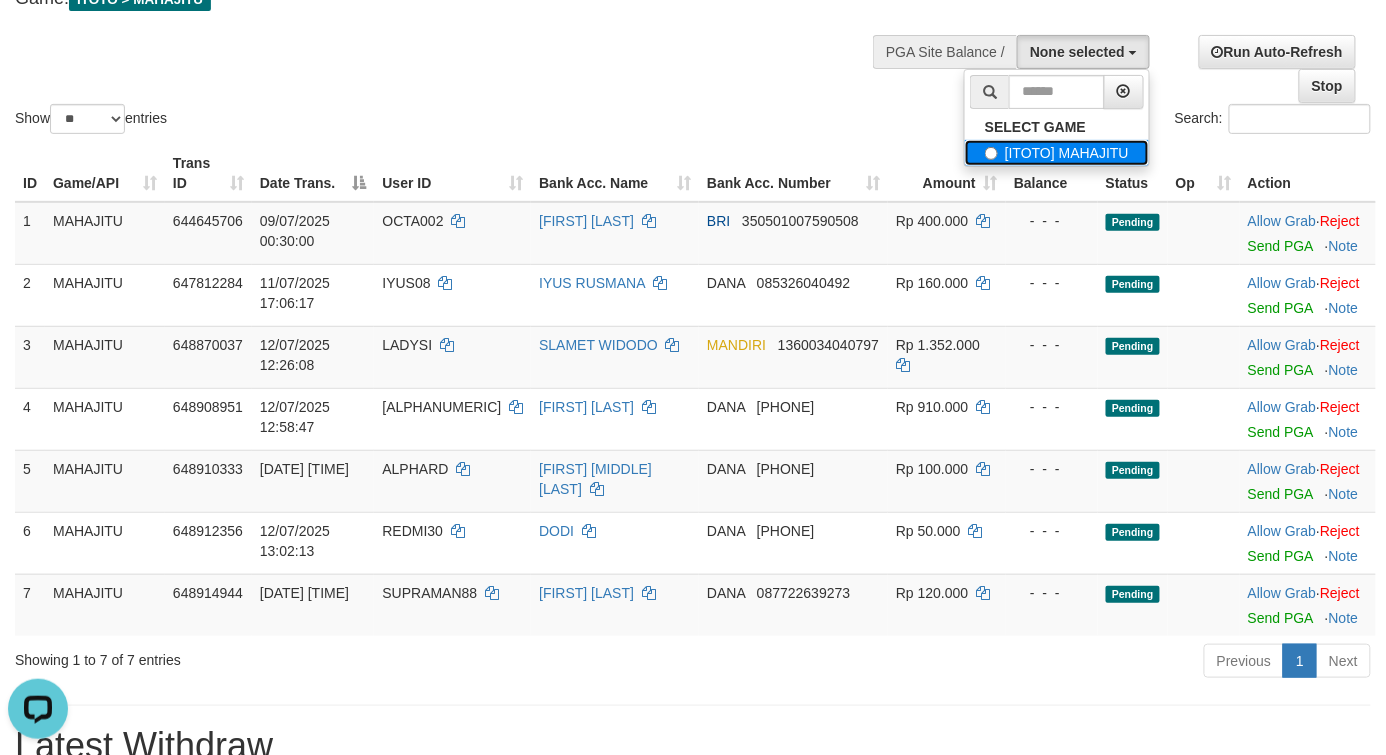 click on "[ITOTO] MAHAJITU" at bounding box center [1057, 153] 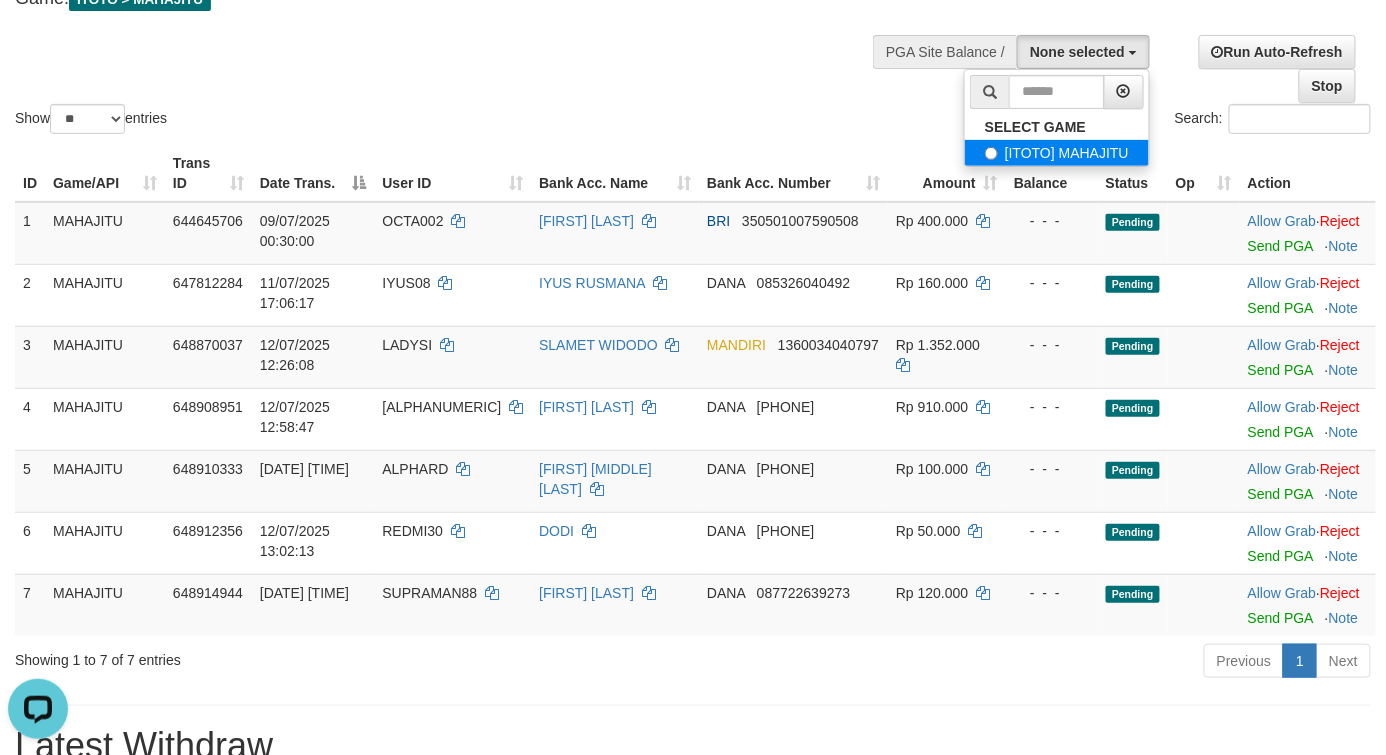 select on "***" 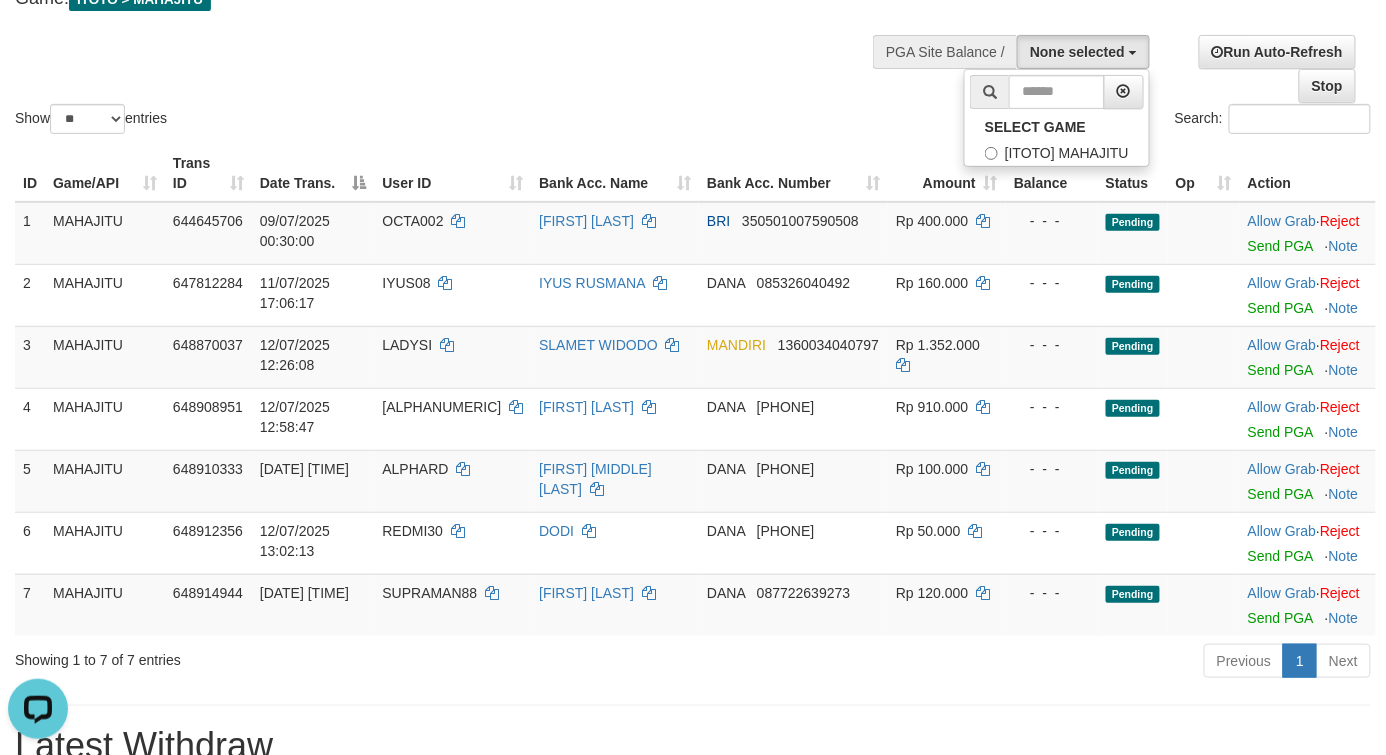 scroll, scrollTop: 17, scrollLeft: 0, axis: vertical 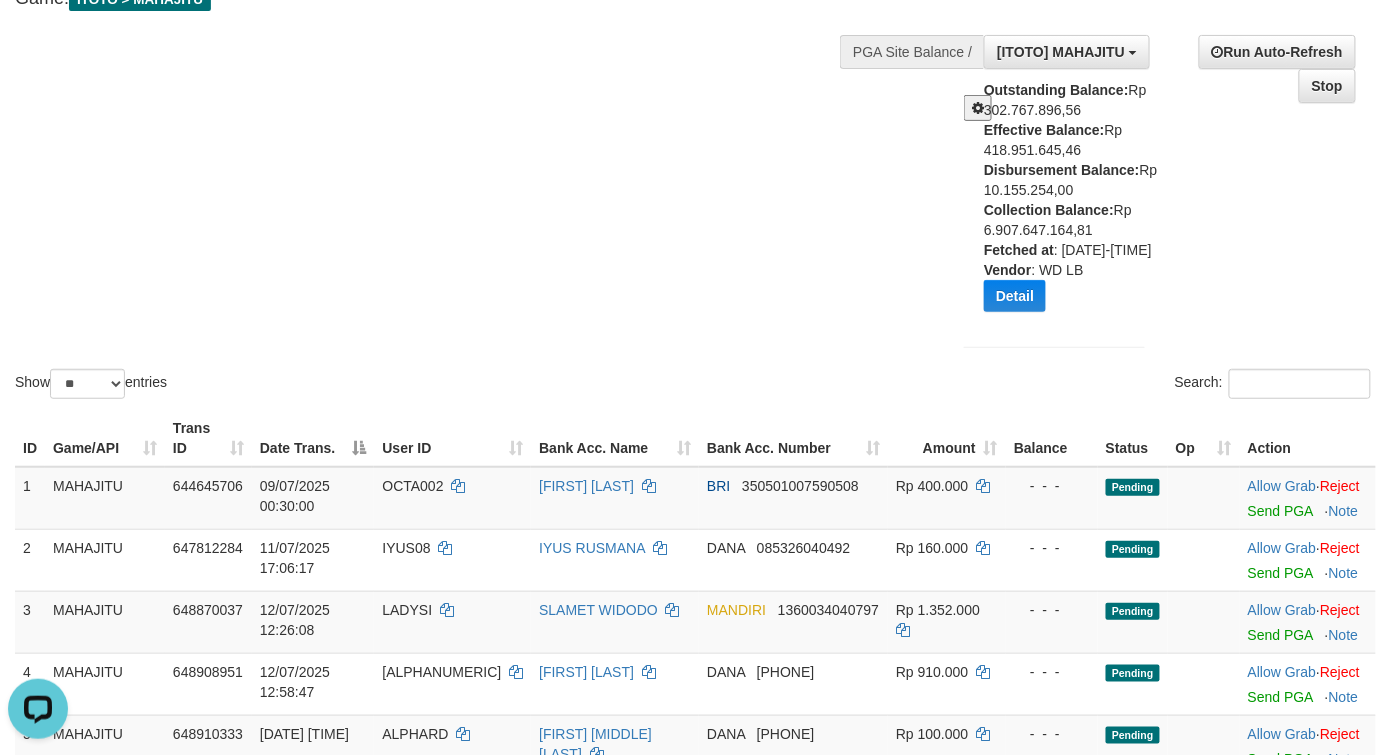 click on "Show  ** ** ** ***  entries Search:" at bounding box center [693, 161] 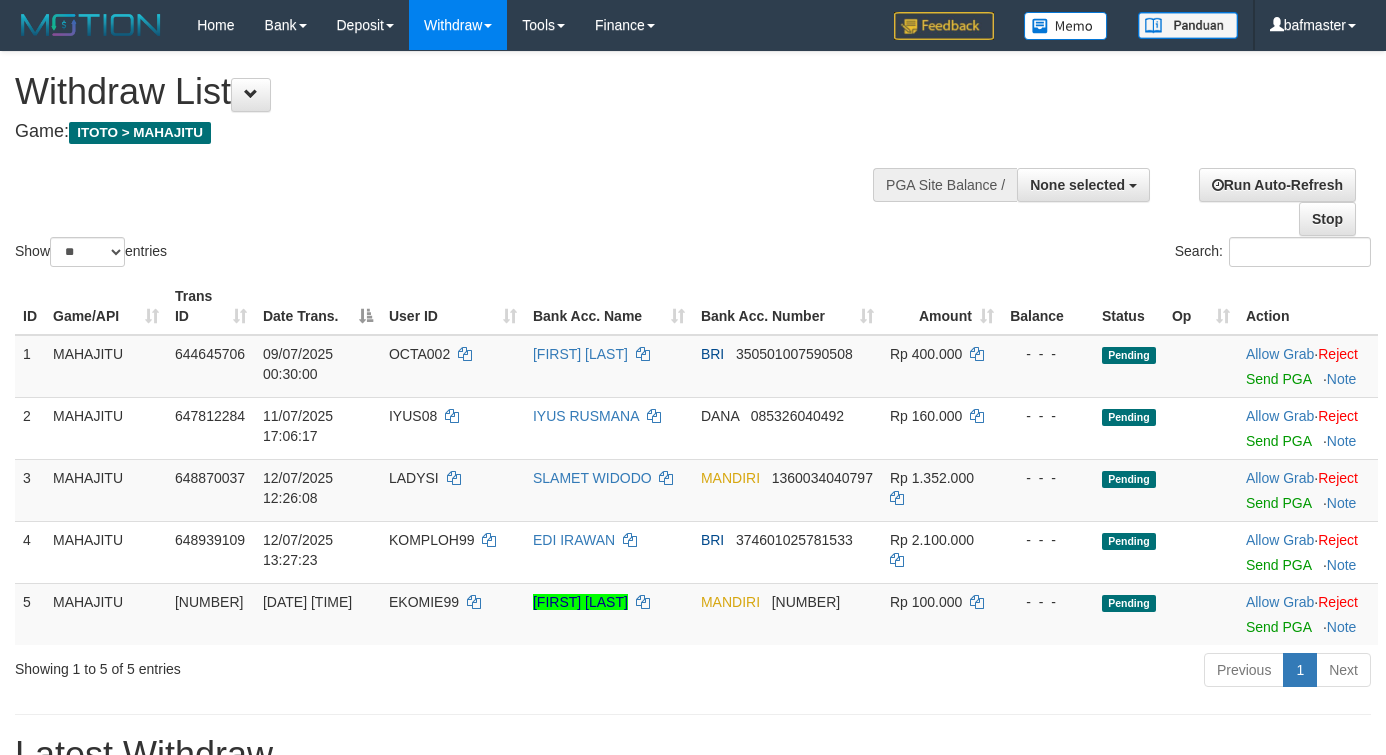 select 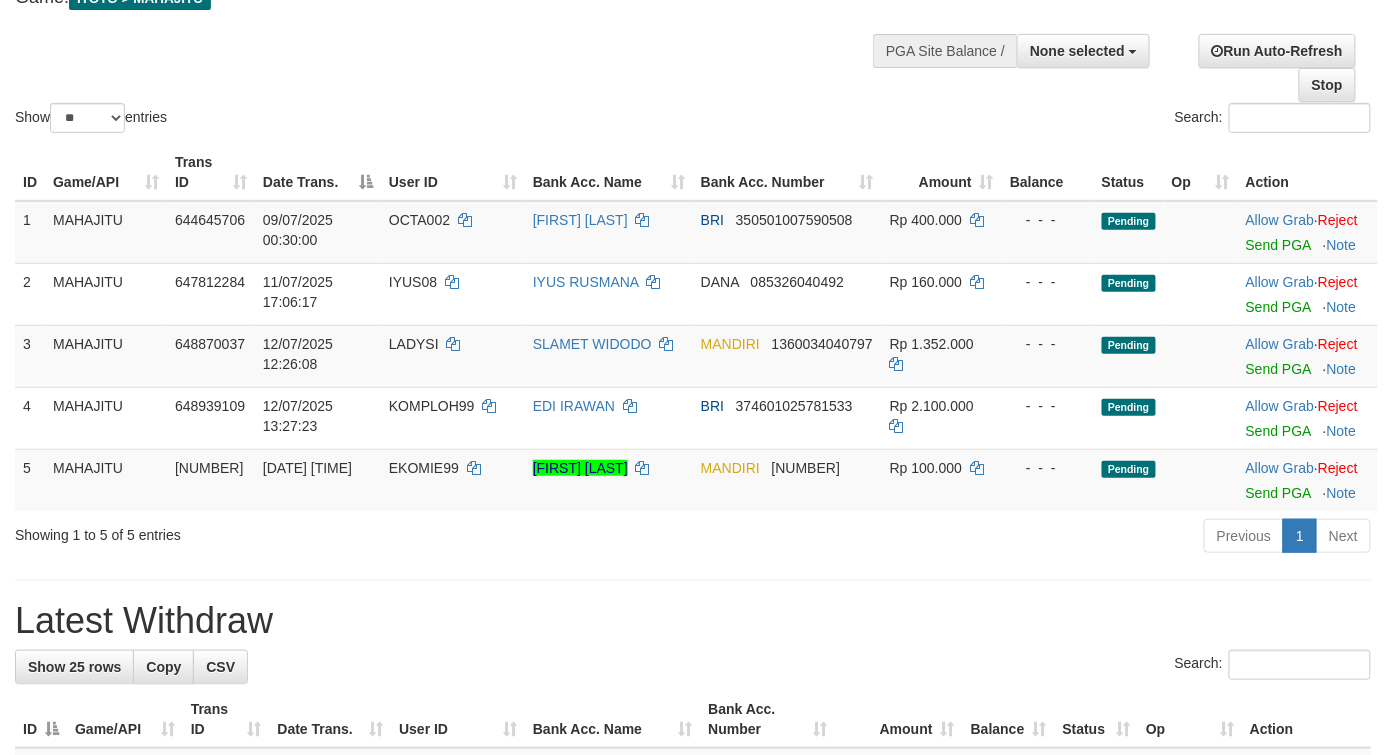 click on "Search:" at bounding box center (1039, 120) 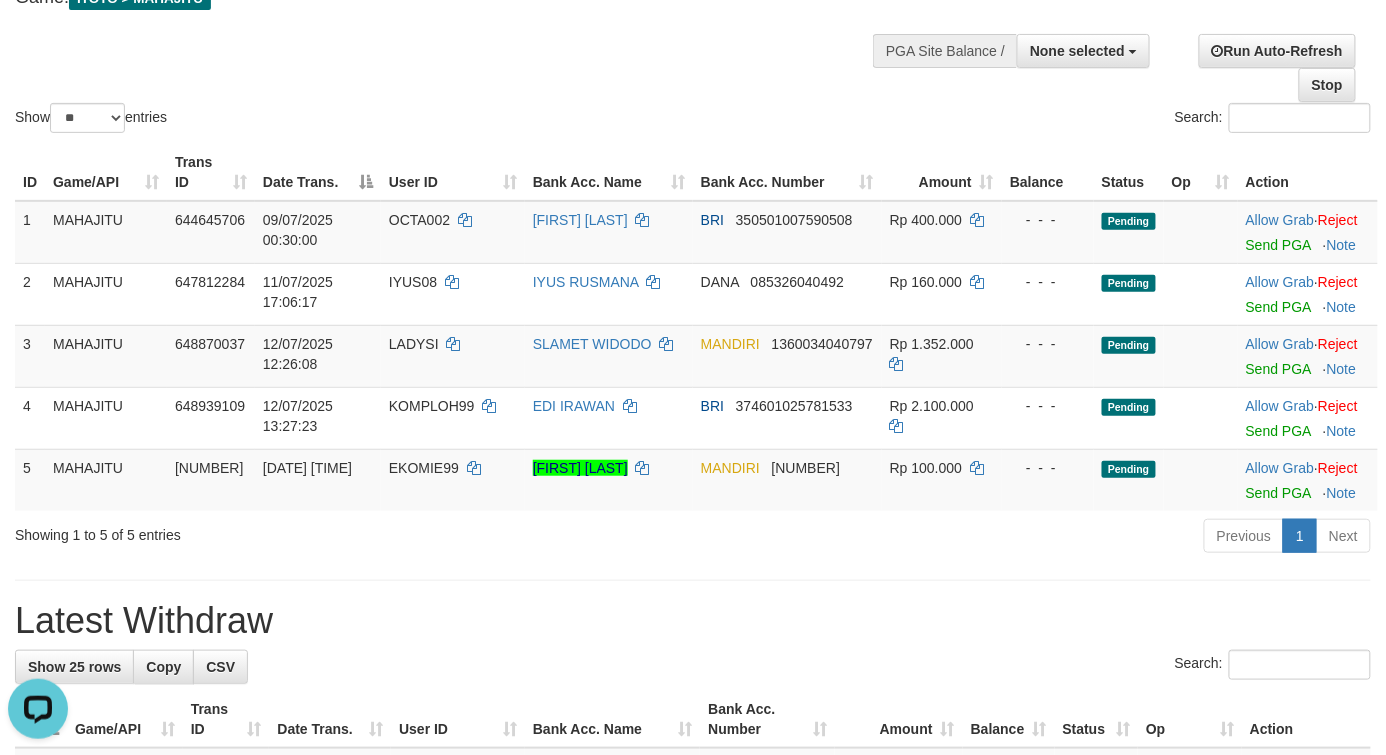 scroll, scrollTop: 0, scrollLeft: 0, axis: both 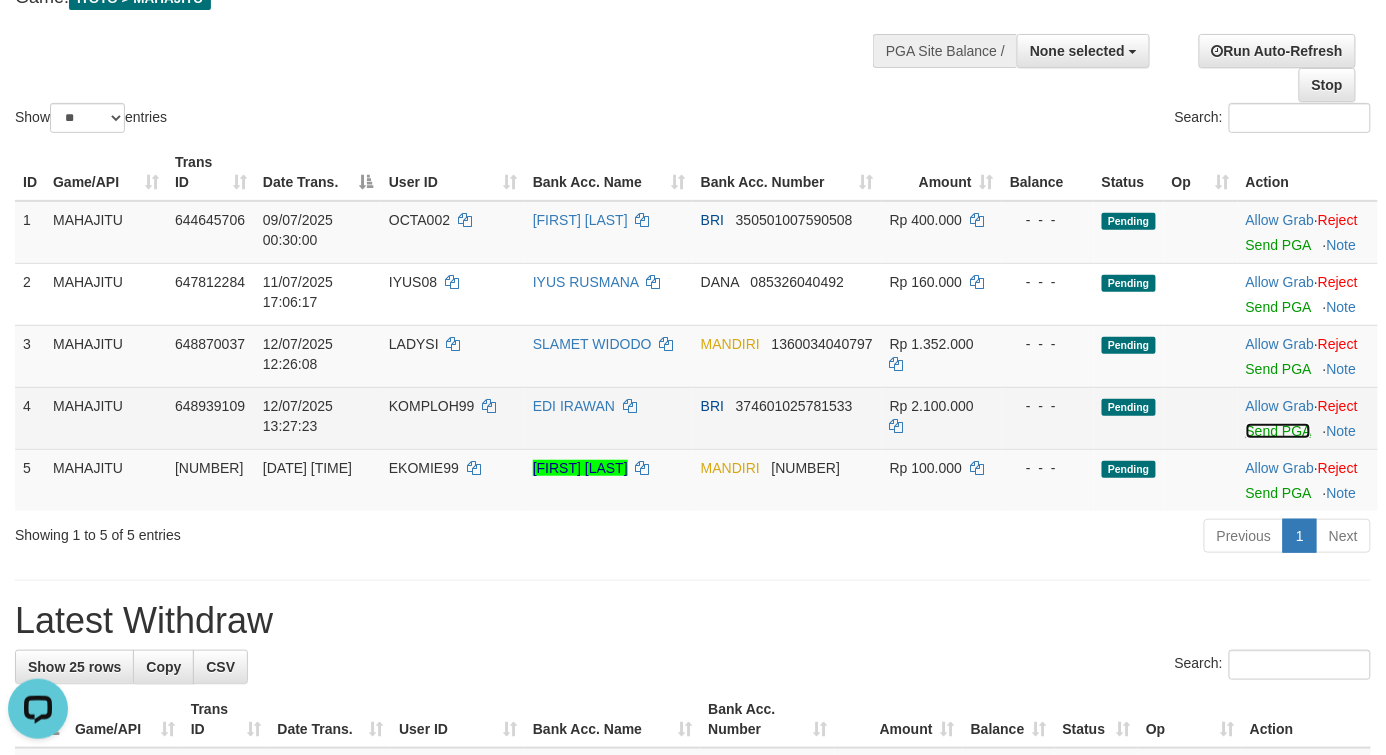 click on "Send PGA" at bounding box center [1278, 431] 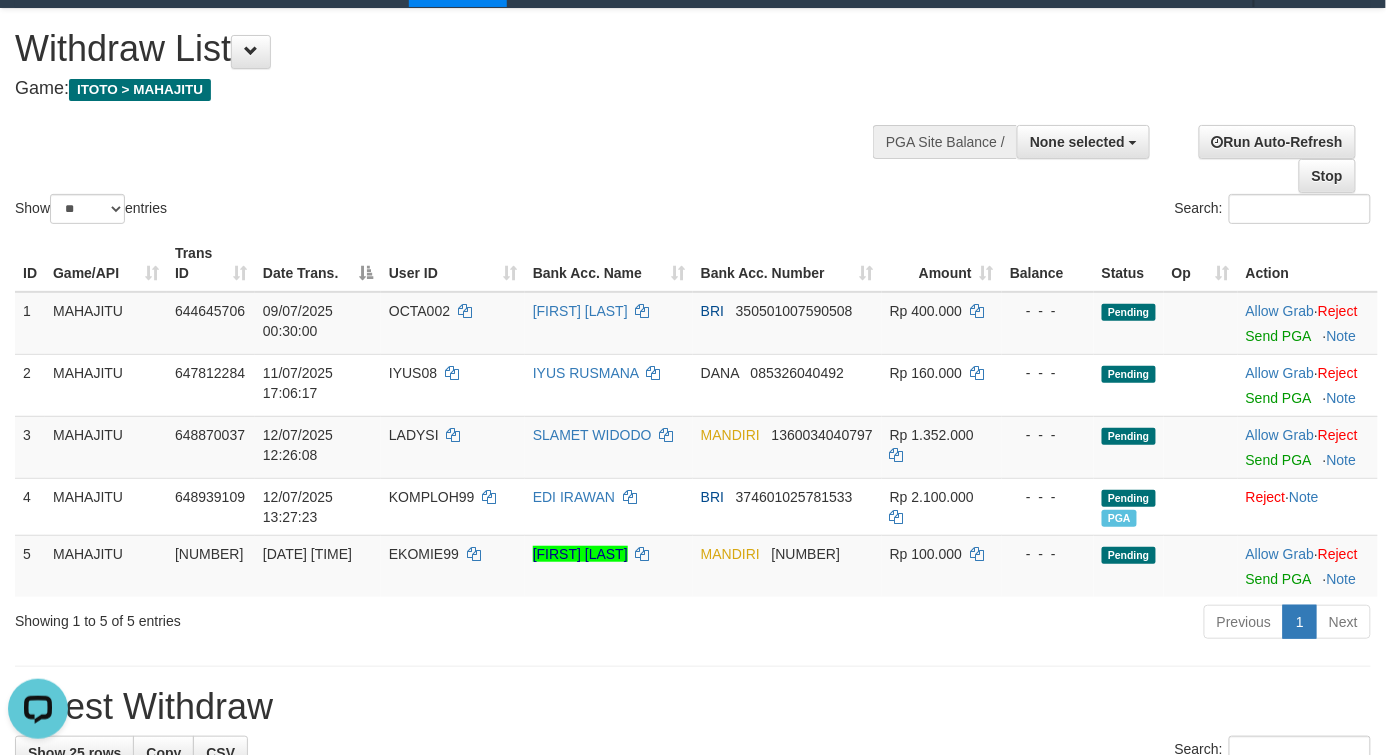 scroll, scrollTop: 0, scrollLeft: 0, axis: both 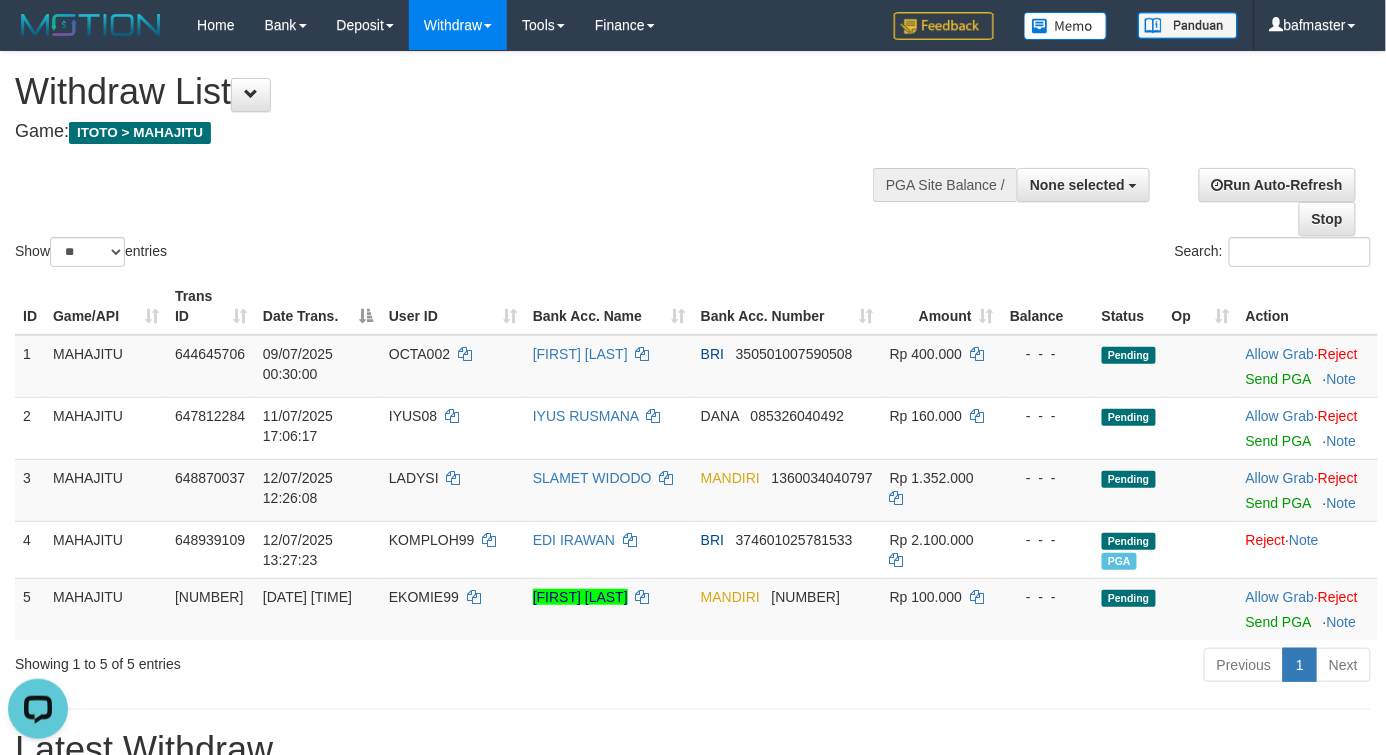 click on "Show  ** ** ** ***  entries Search:" at bounding box center [693, 161] 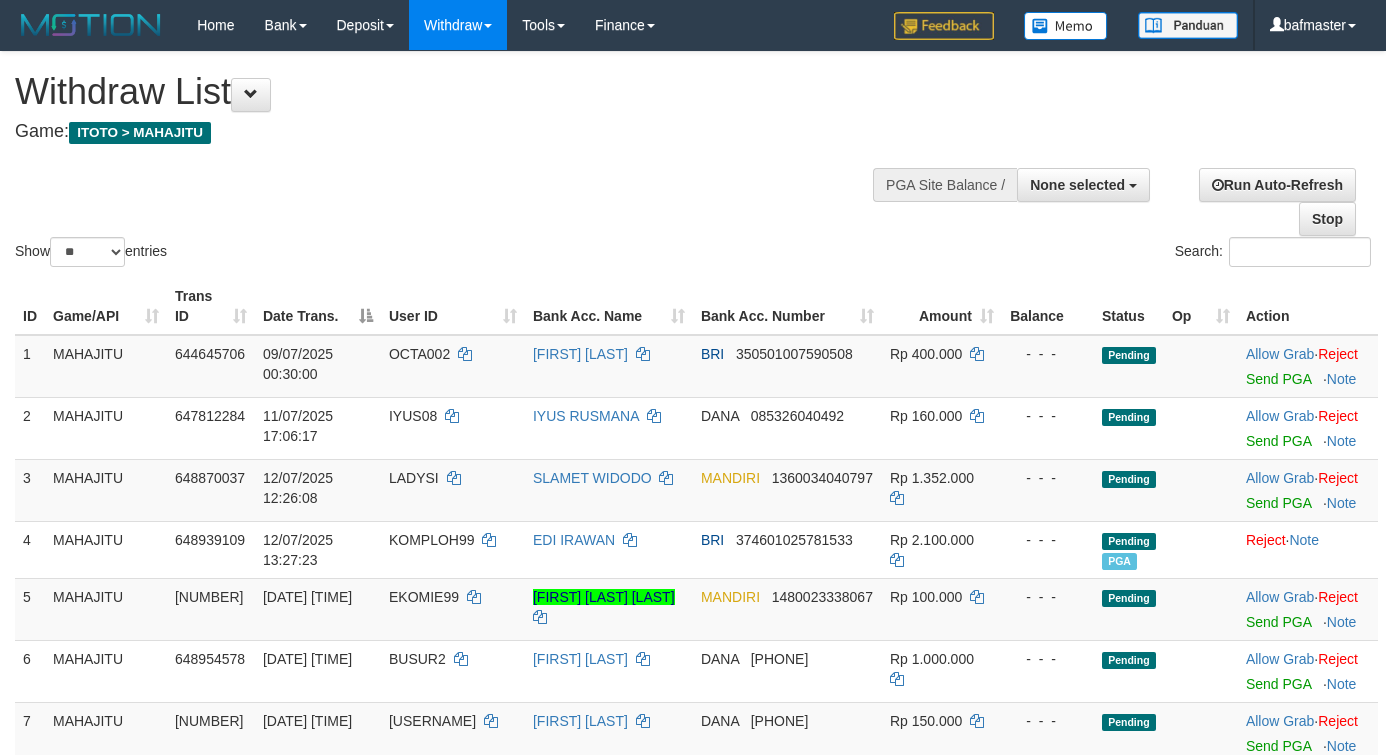 select 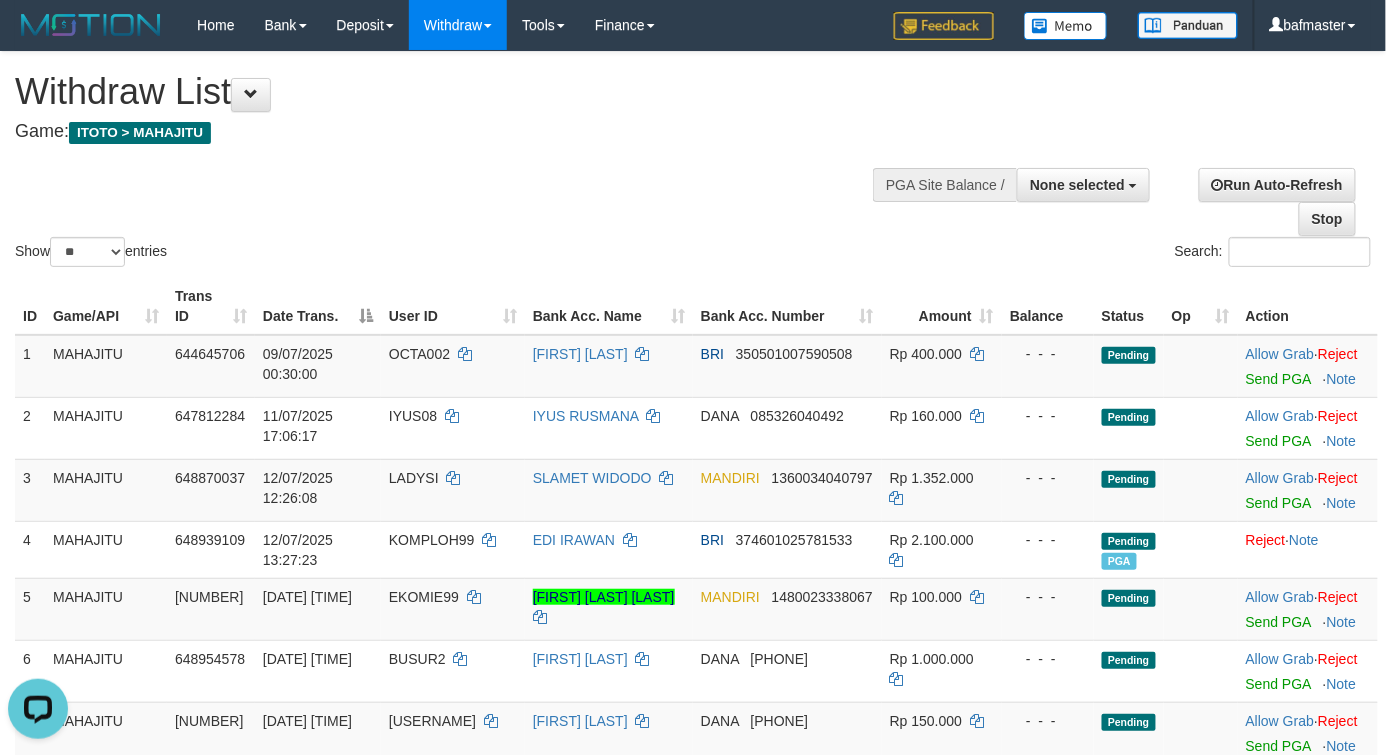 scroll, scrollTop: 0, scrollLeft: 0, axis: both 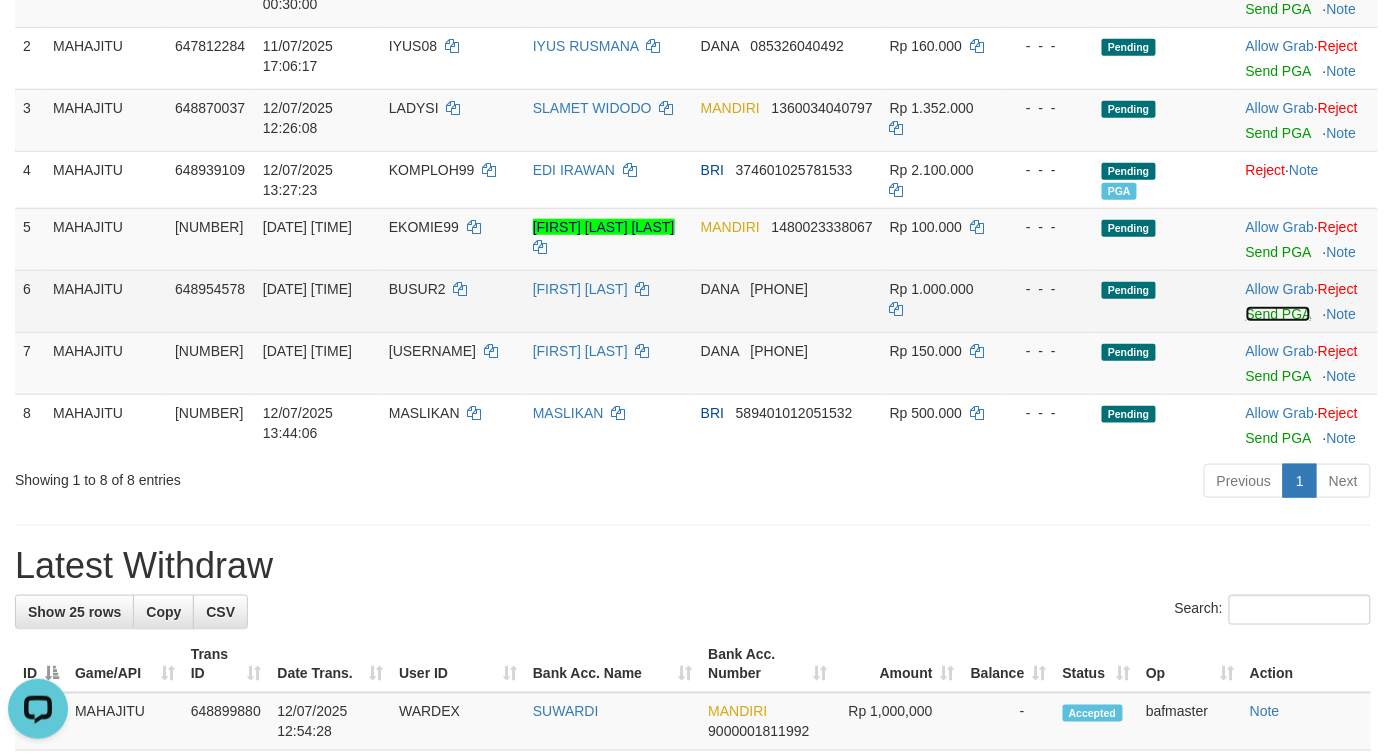 click on "Send PGA" at bounding box center [1278, 314] 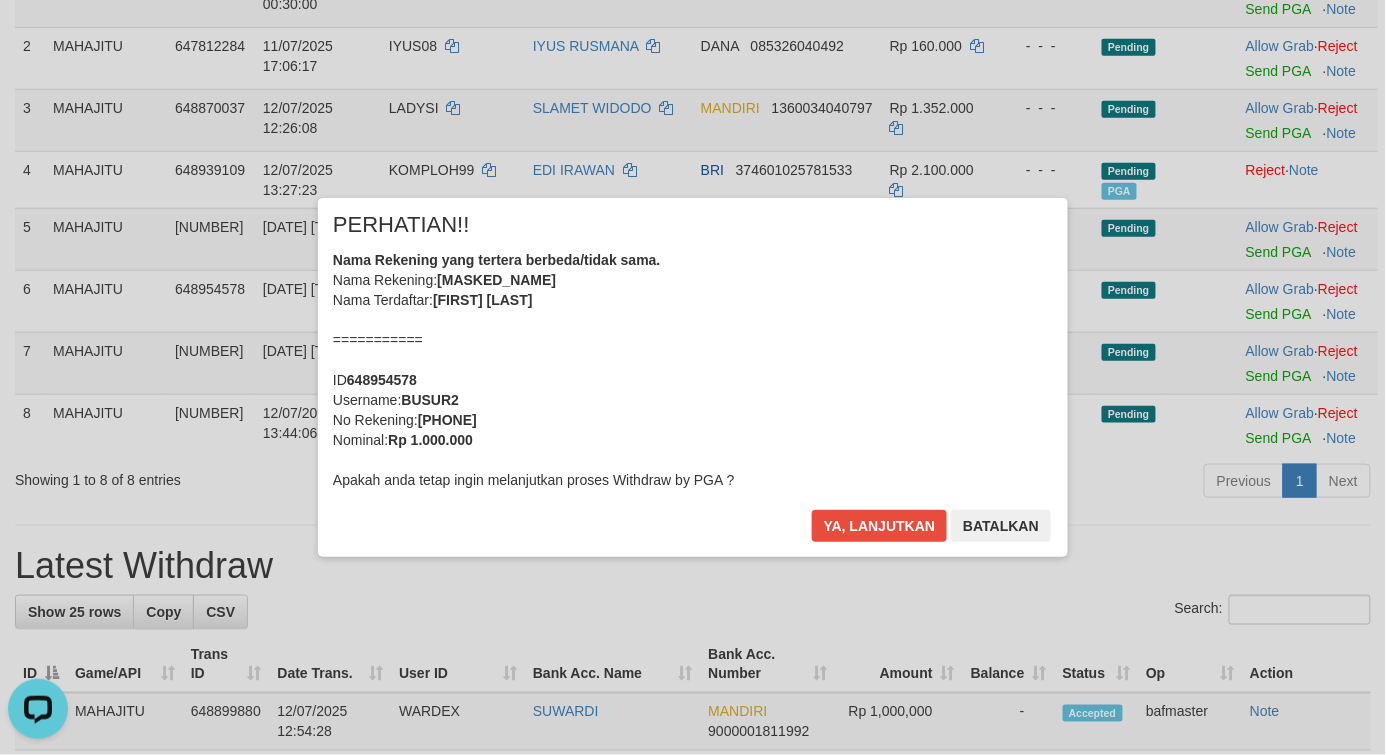 click on "Rp 1.000.000" at bounding box center [430, 440] 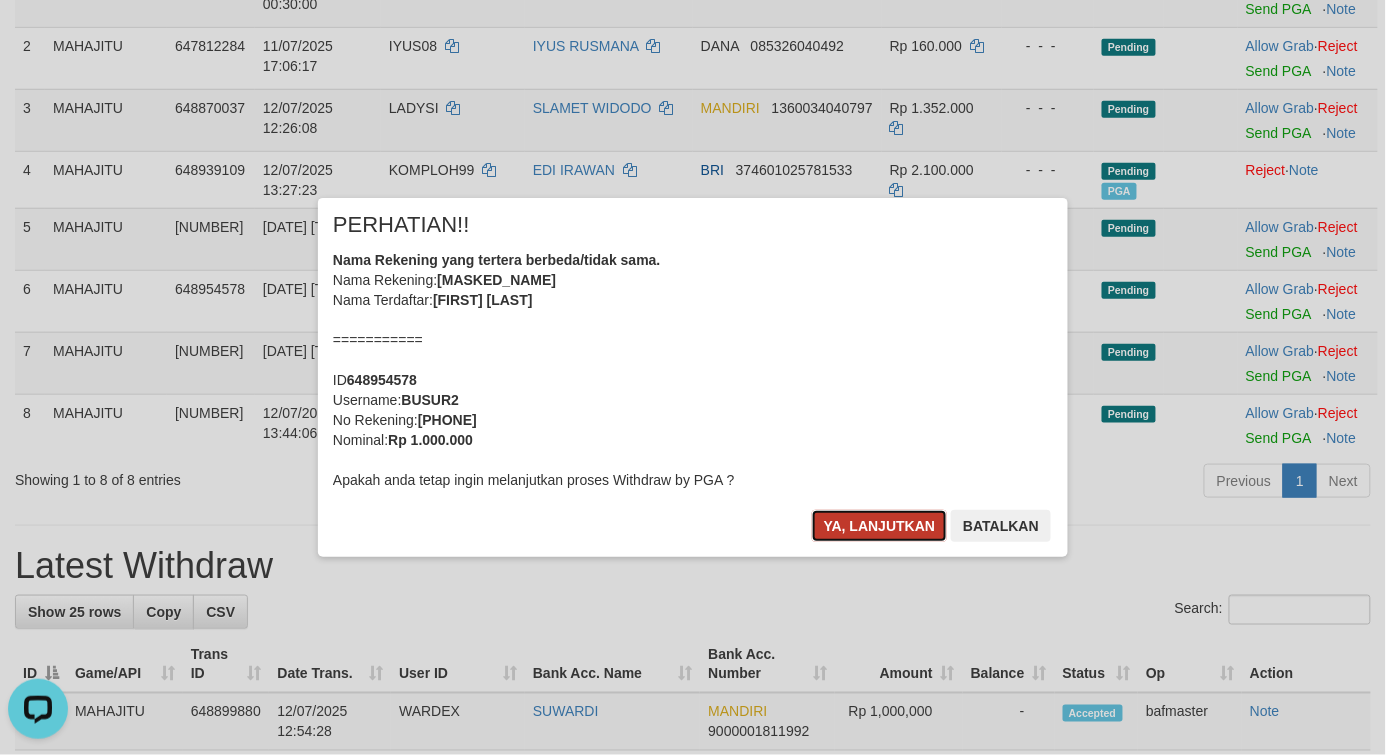 click on "Ya, lanjutkan" at bounding box center (880, 526) 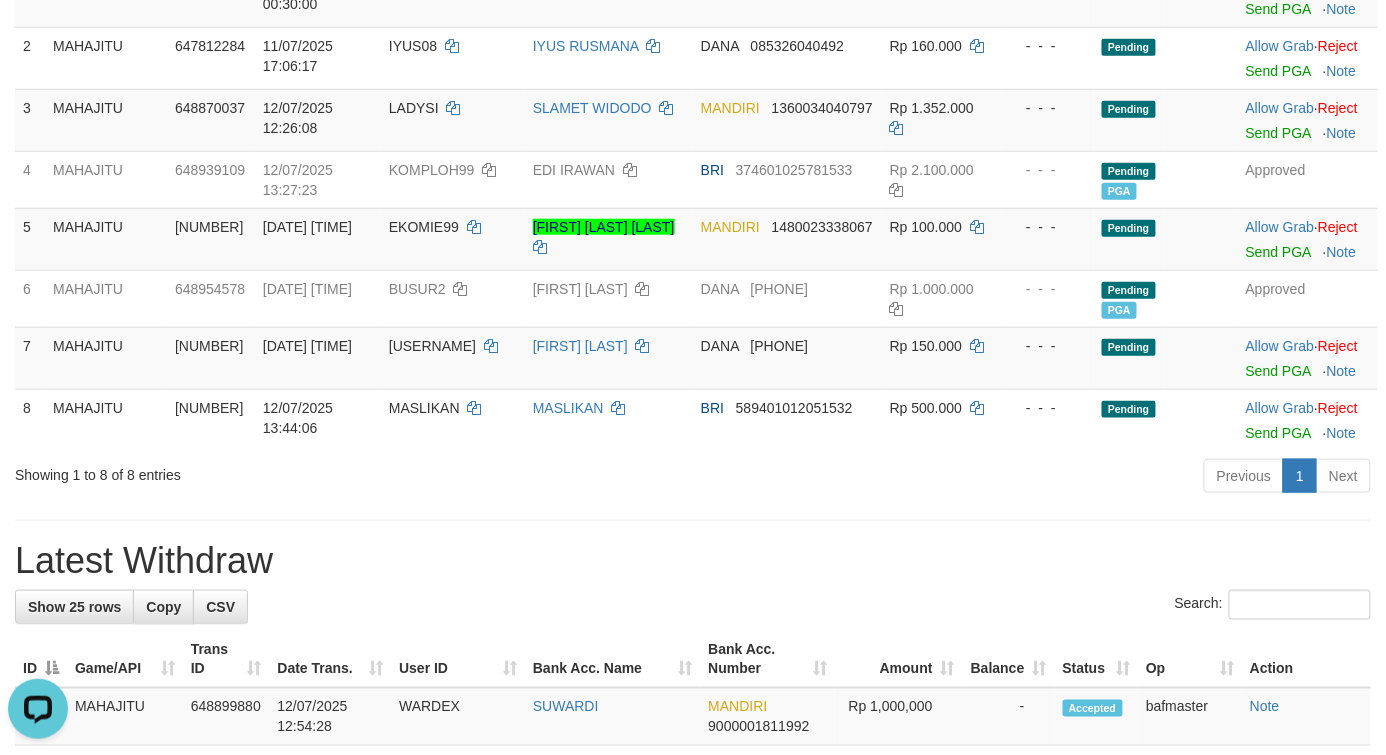 click on "Latest Withdraw" at bounding box center [693, 561] 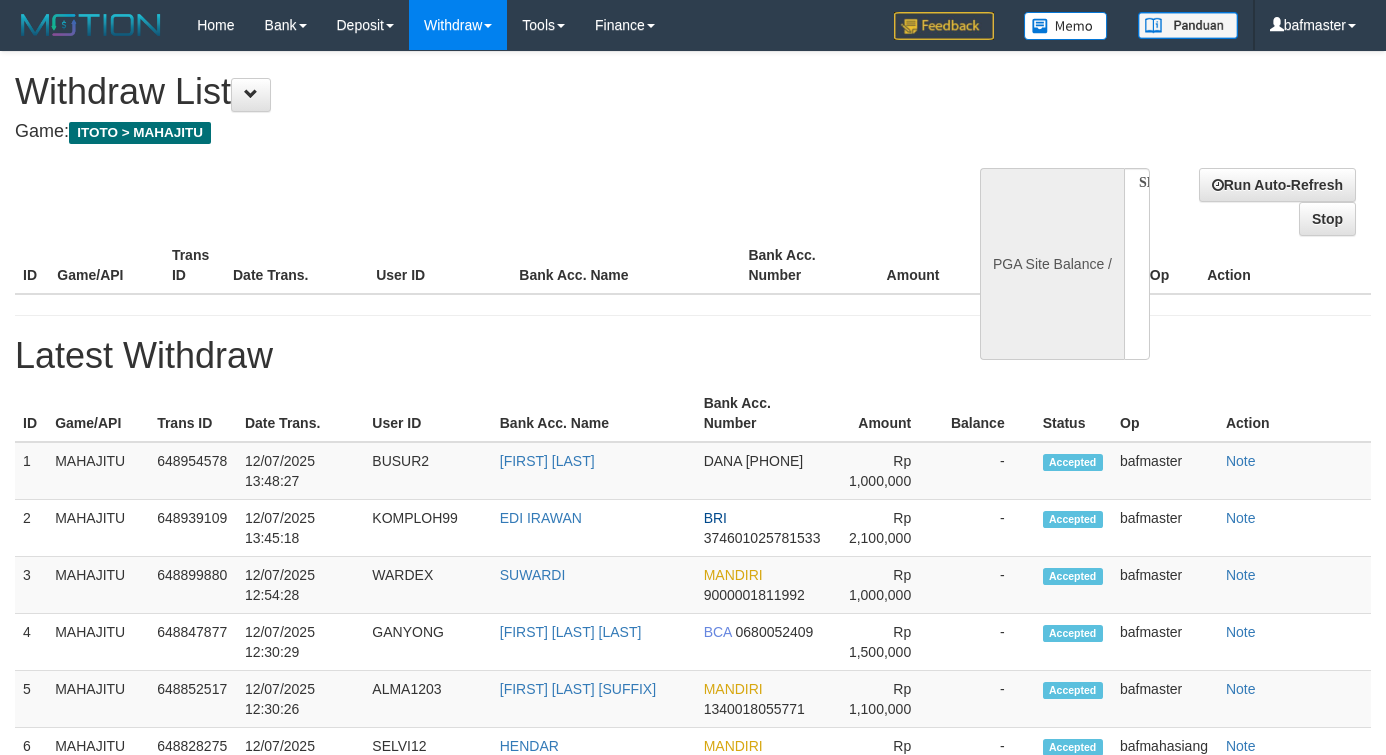 select 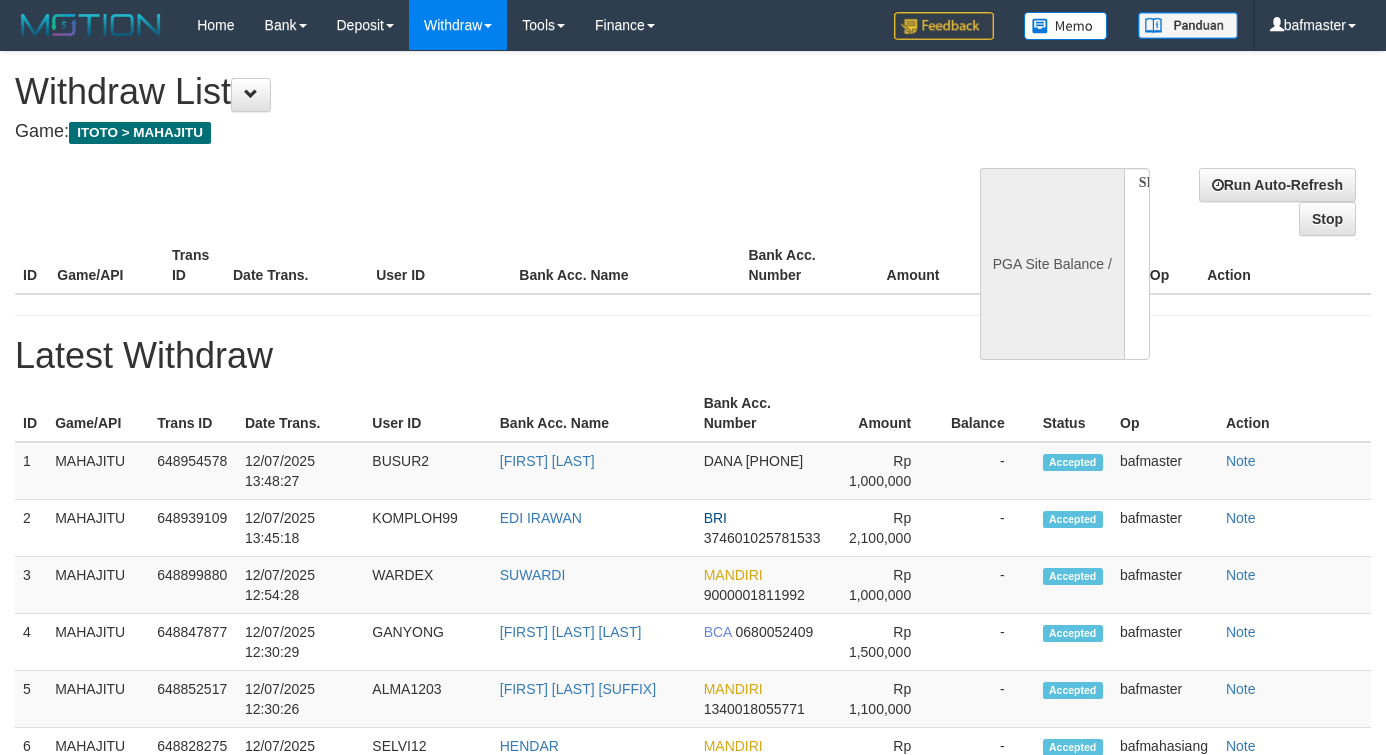 scroll, scrollTop: 370, scrollLeft: 0, axis: vertical 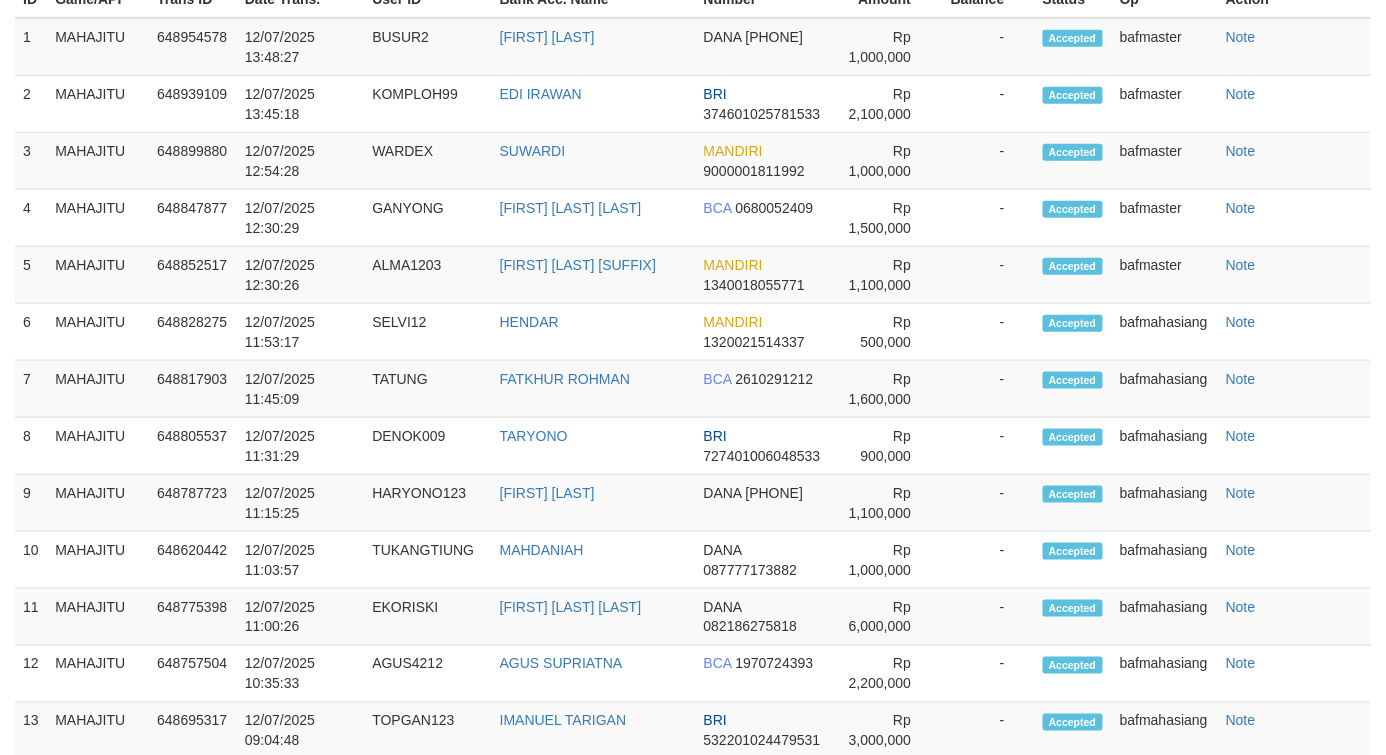 select on "**" 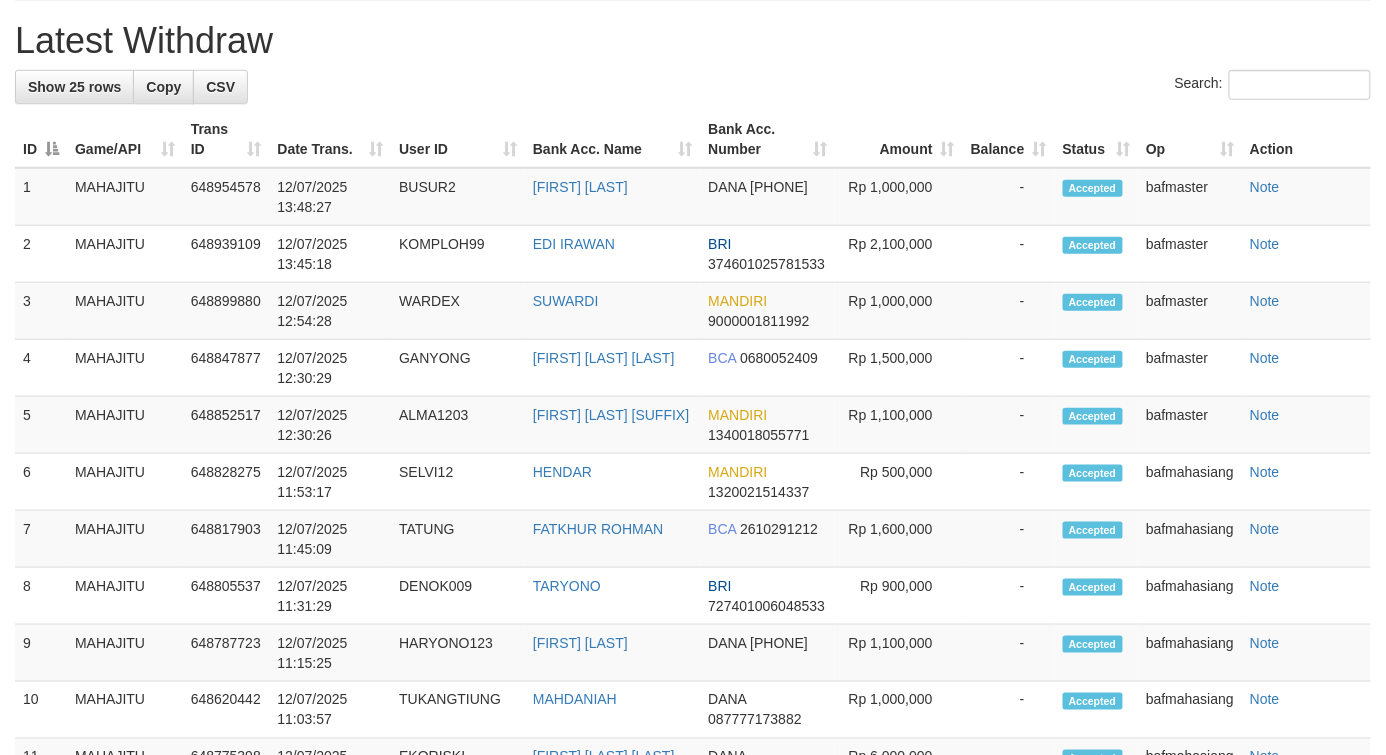 scroll, scrollTop: 652, scrollLeft: 0, axis: vertical 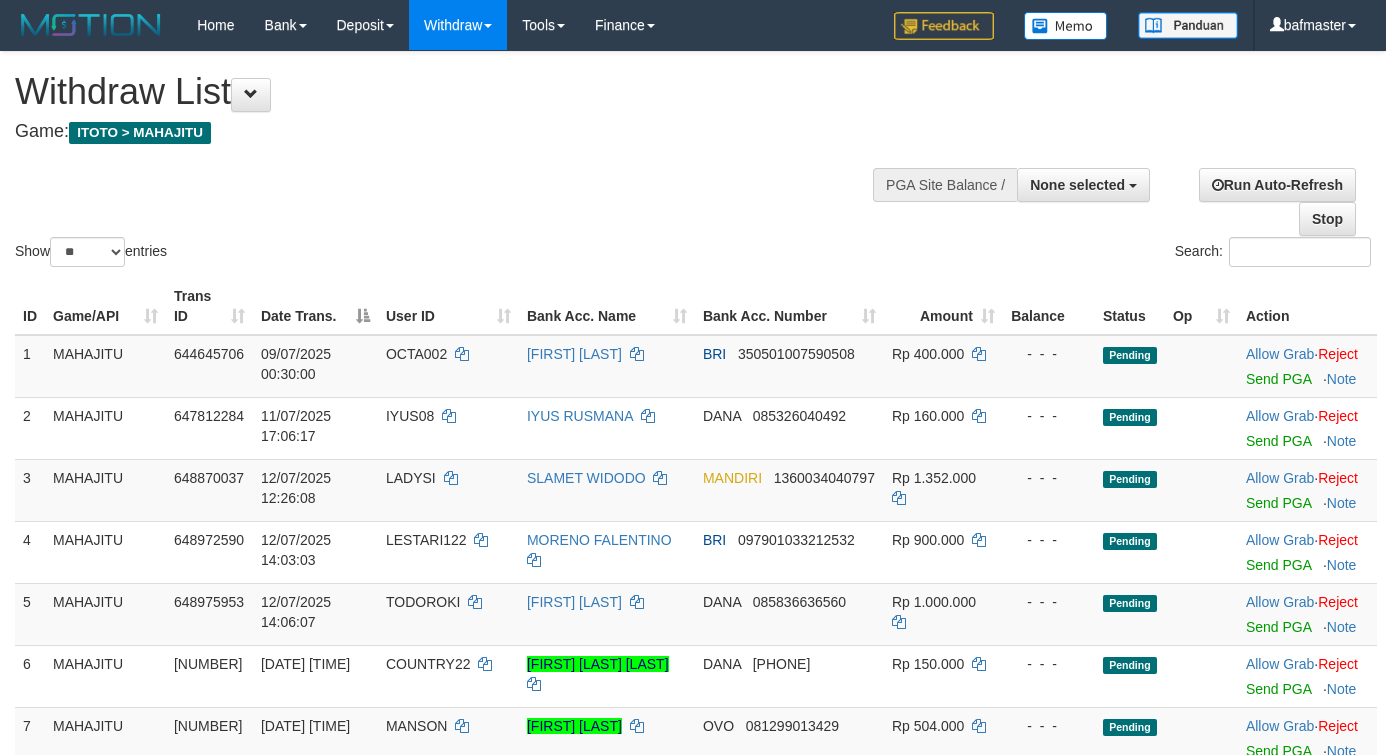 select 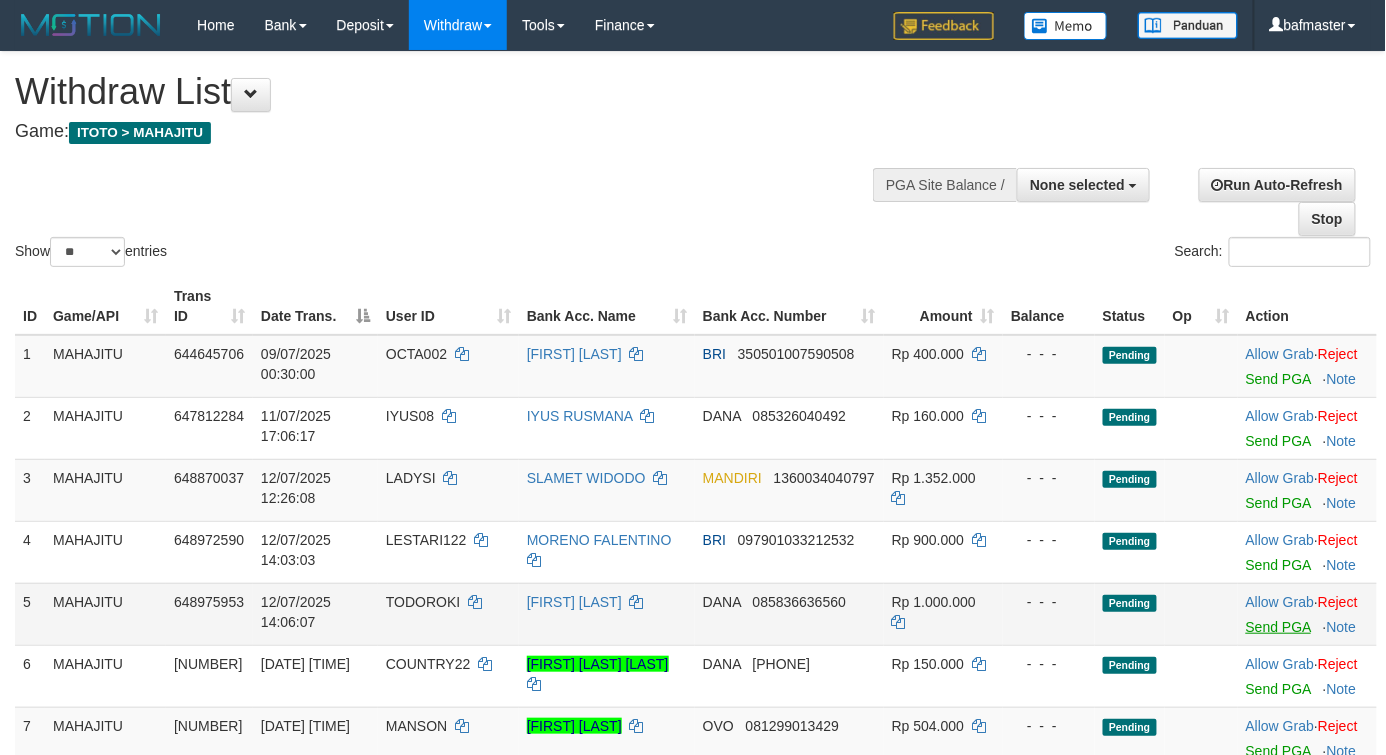 scroll, scrollTop: 185, scrollLeft: 0, axis: vertical 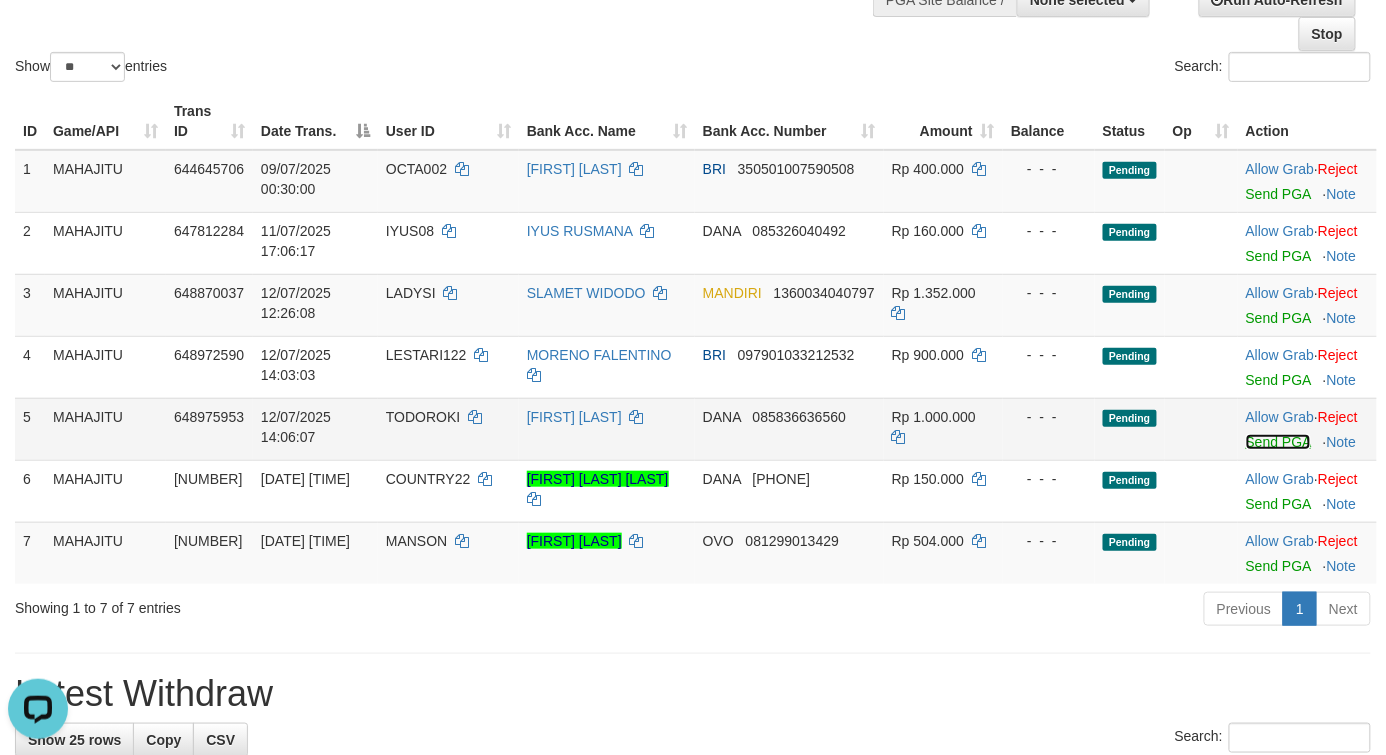click on "Send PGA" at bounding box center [1278, 442] 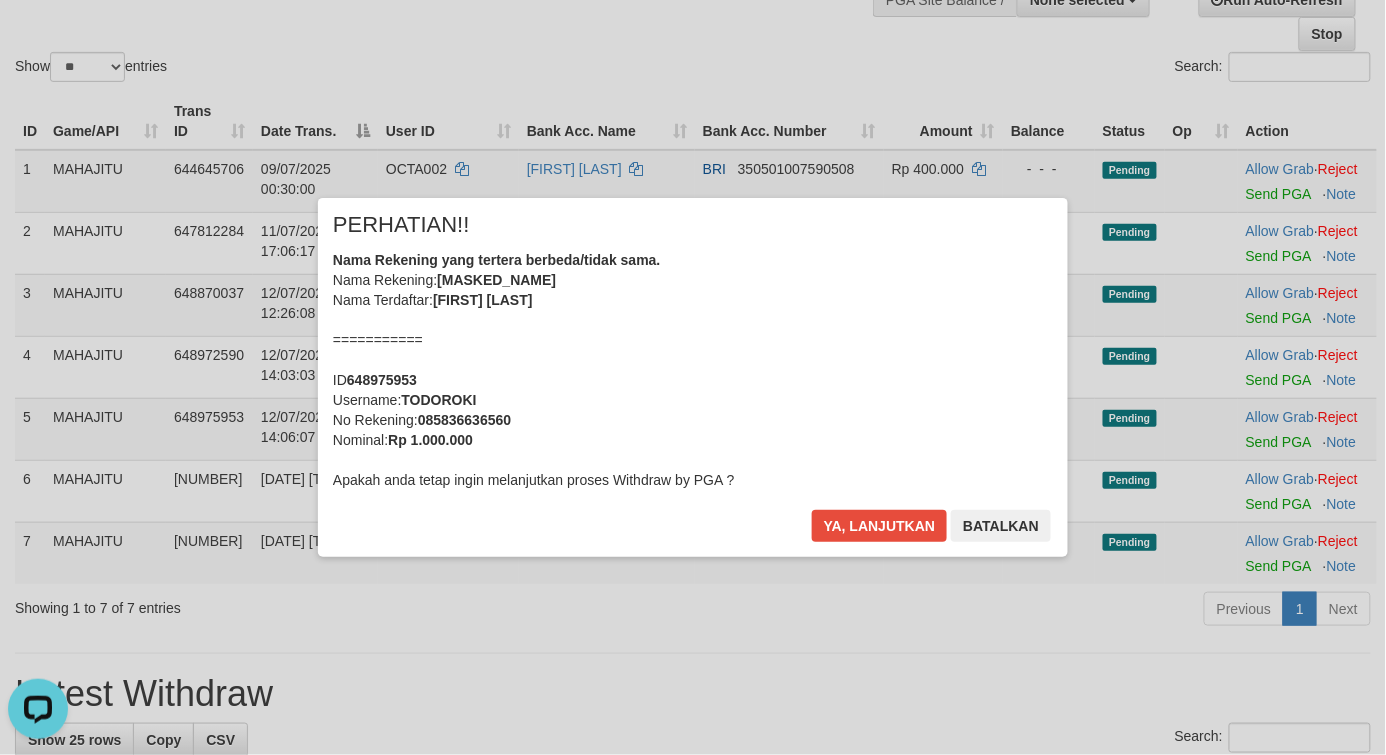 click on "Nama Rekening yang tertera berbeda/tidak sama. Nama Rekening:  DNXX YUXXX NOXXXX Nama Terdaftar:  YUDHA NOVIAN =========== ID  648975953 Username:  TODOROKI No Rekening:  085836636560 Nominal:  Rp 1.000.000 Apakah anda tetap ingin melanjutkan proses Withdraw by PGA ?" at bounding box center [693, 370] 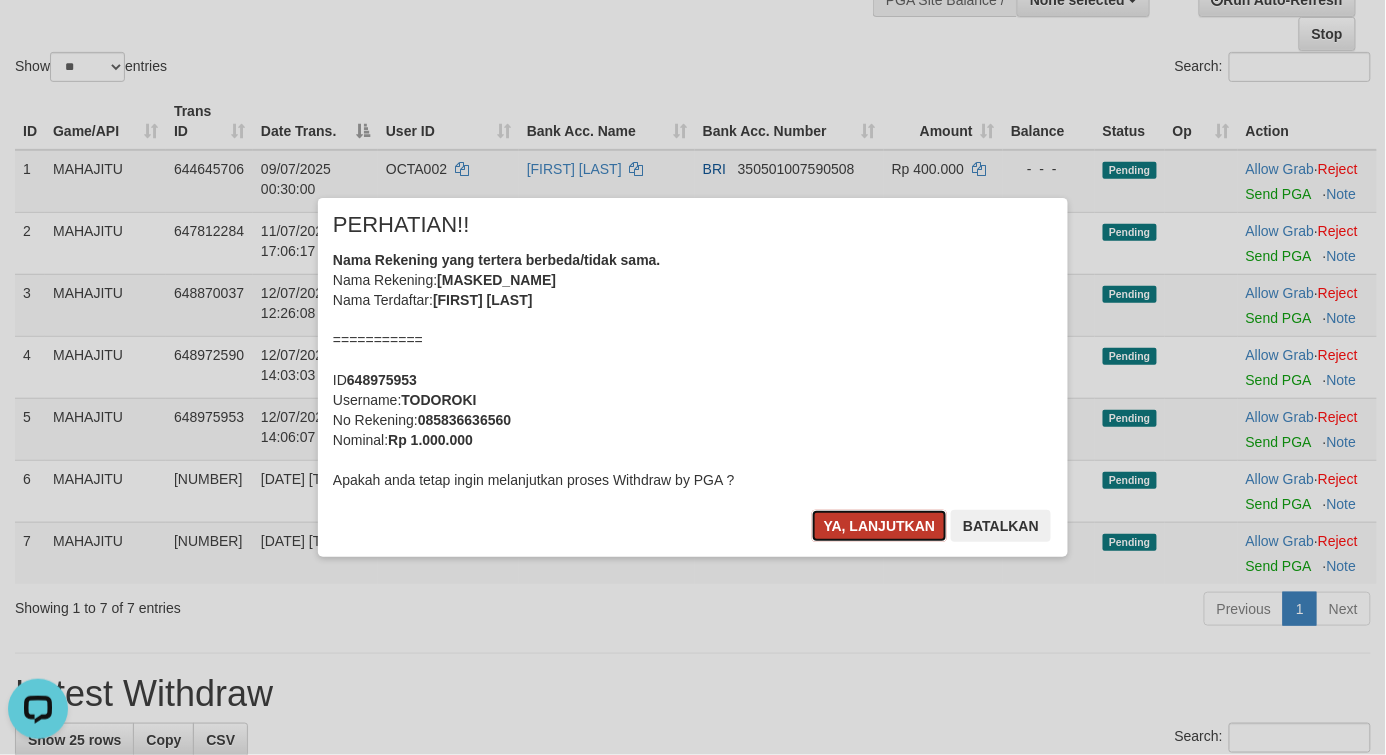 click on "Ya, lanjutkan" at bounding box center [880, 526] 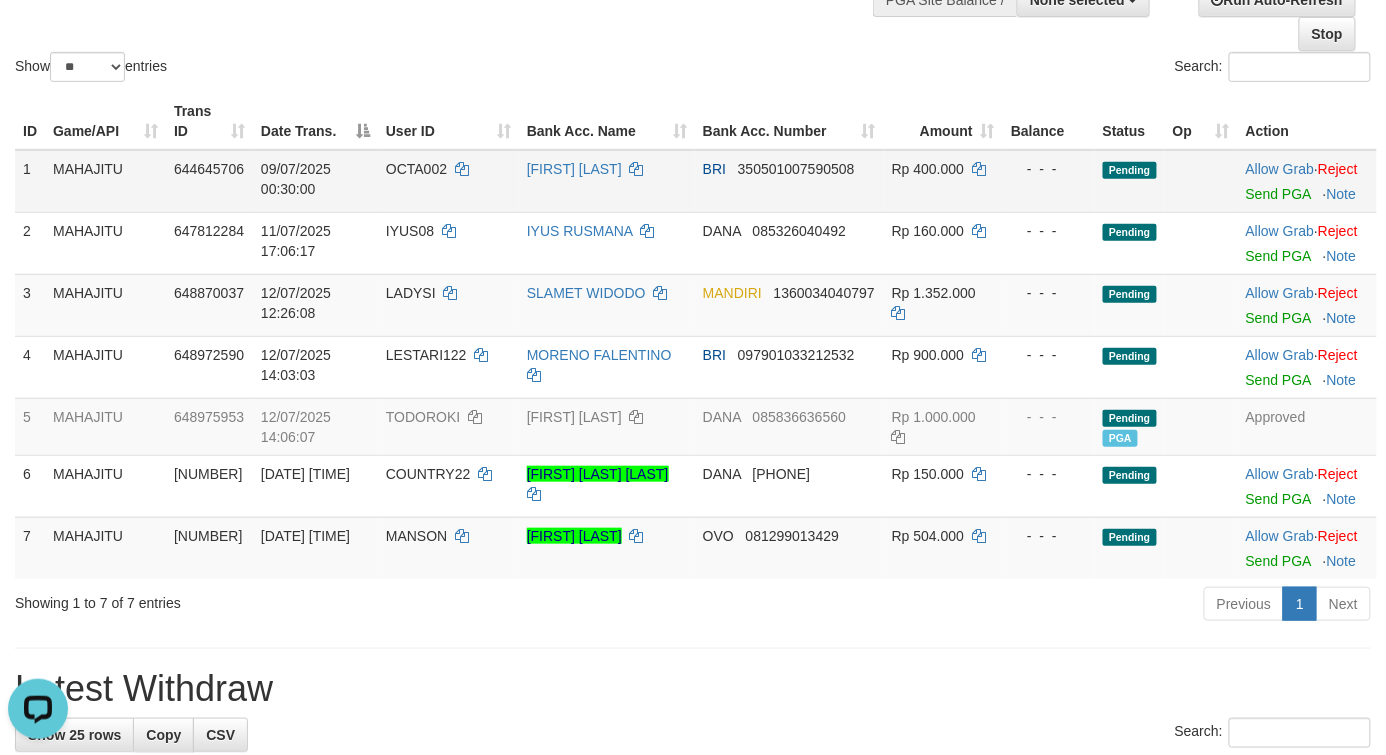 scroll, scrollTop: 0, scrollLeft: 0, axis: both 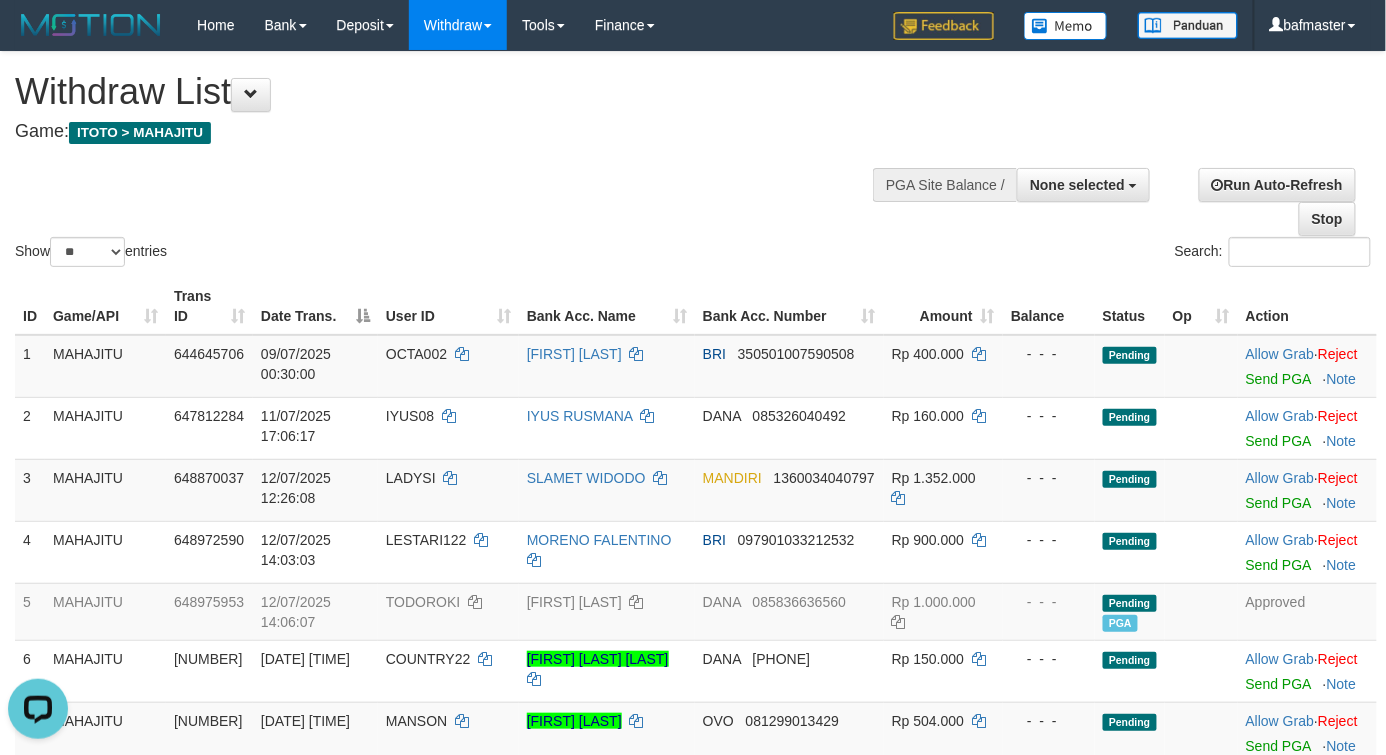 click on "**********" at bounding box center [467, 101] 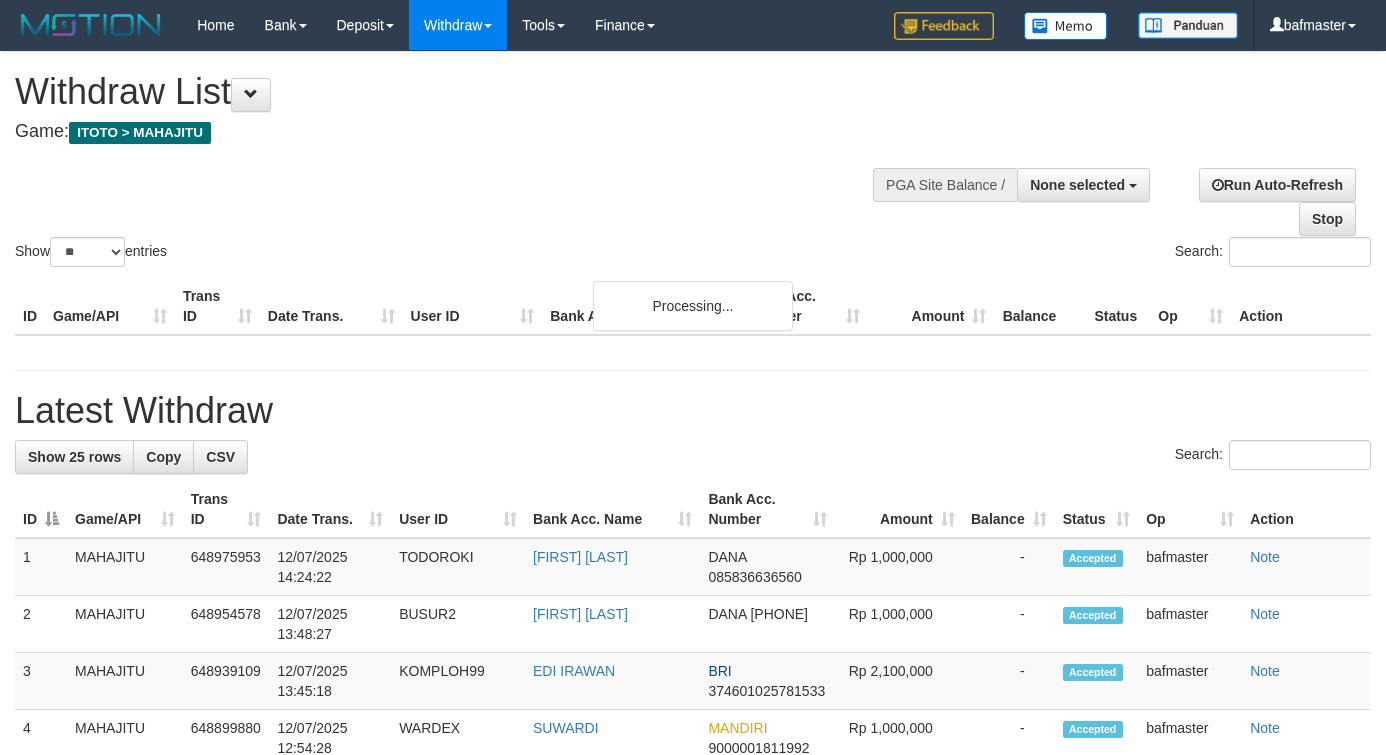 select 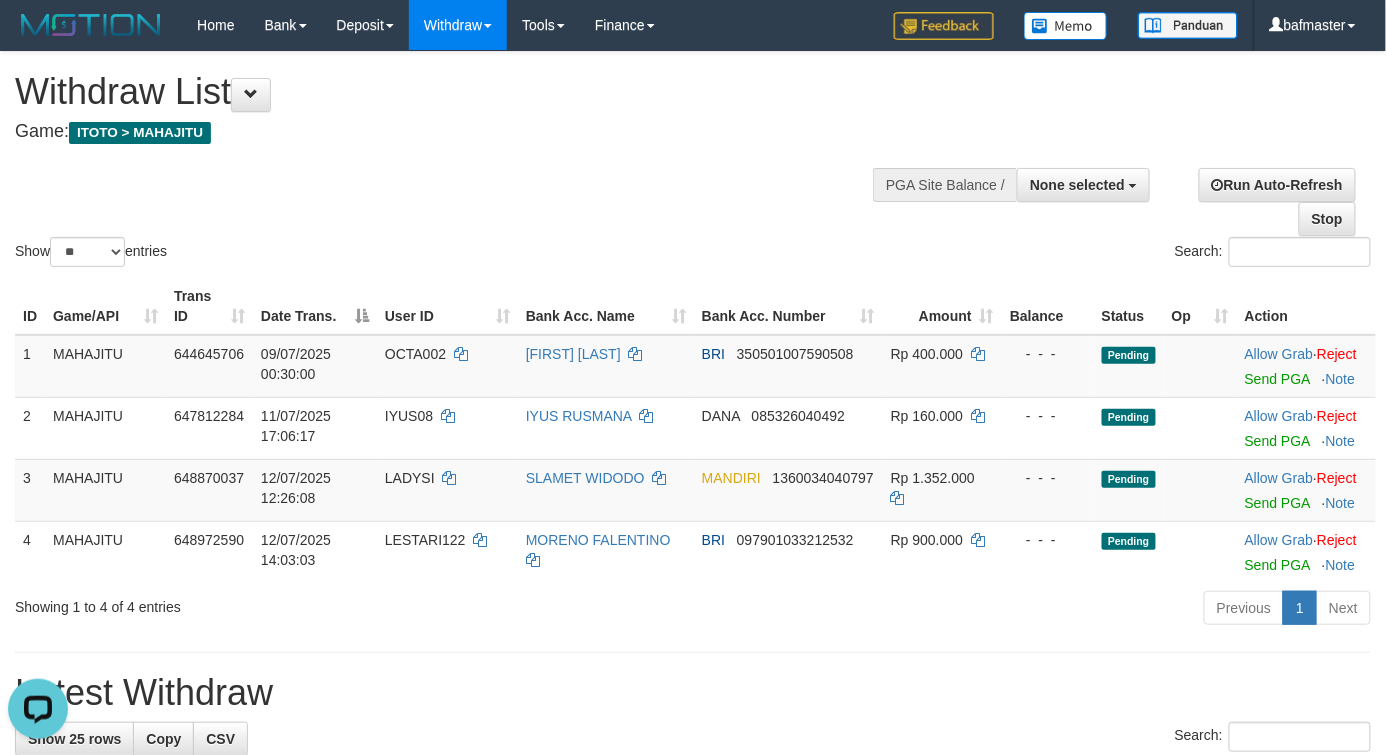 scroll, scrollTop: 0, scrollLeft: 0, axis: both 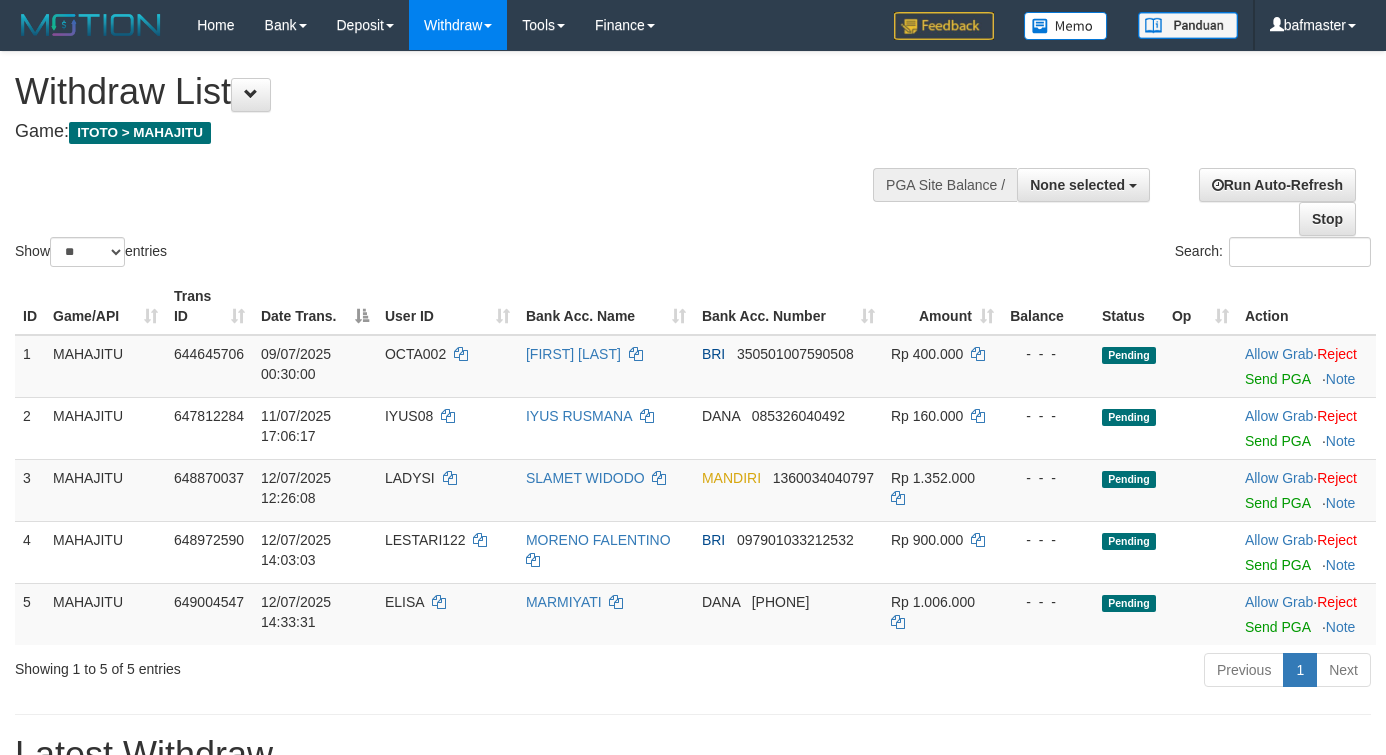select 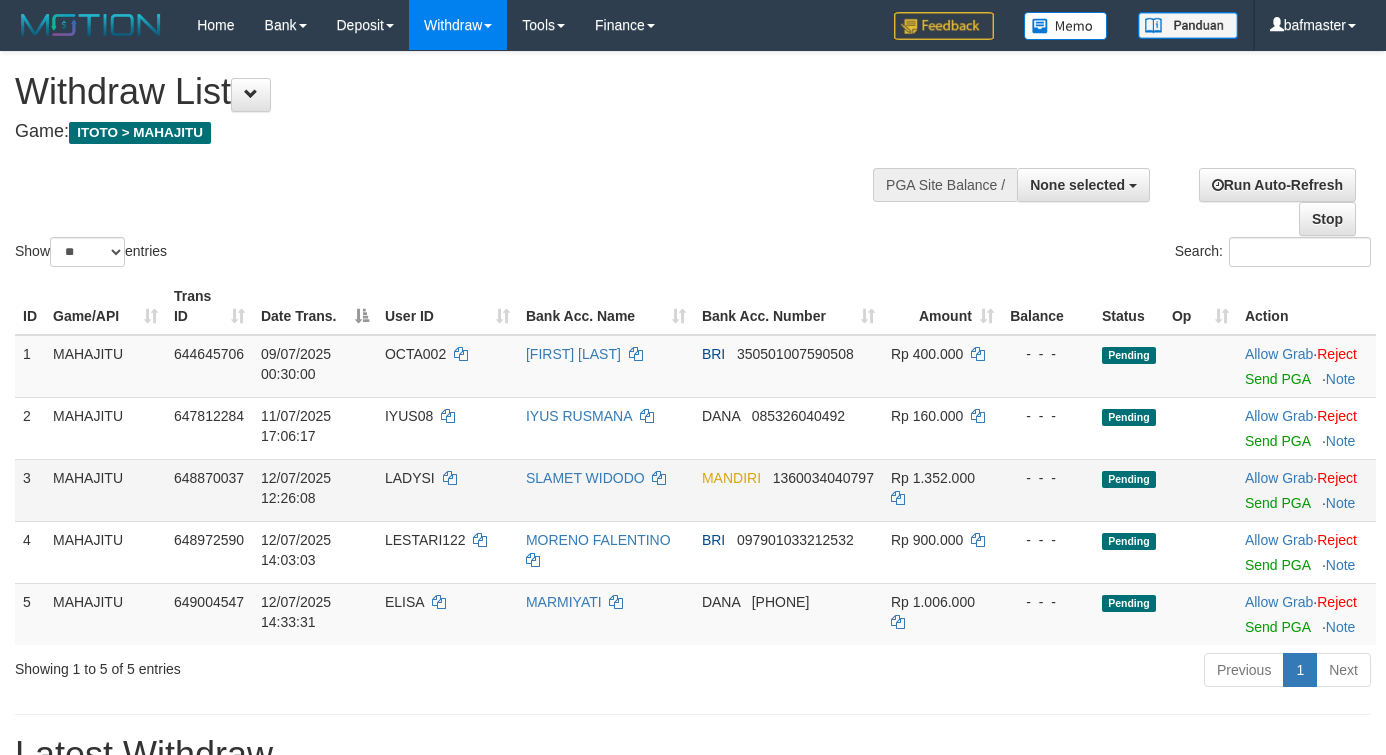 scroll, scrollTop: 0, scrollLeft: 0, axis: both 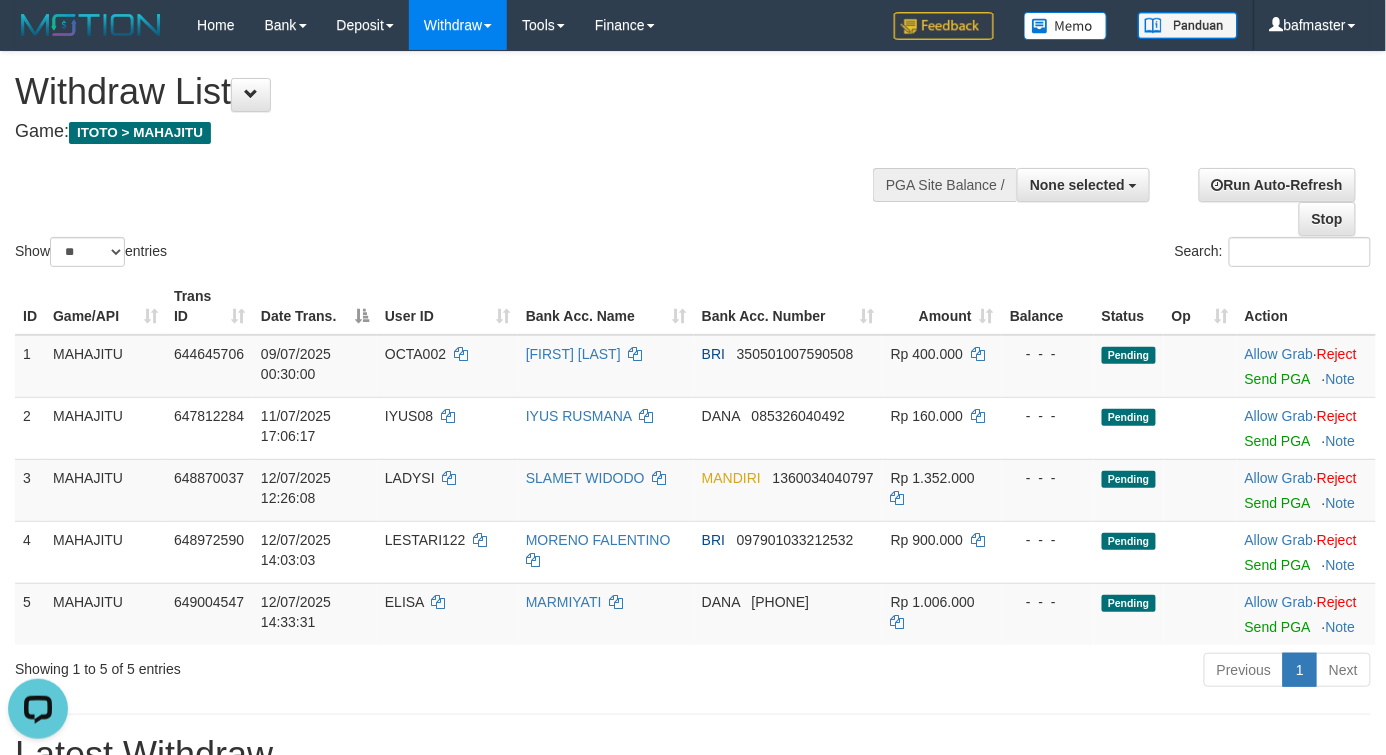 drag, startPoint x: 583, startPoint y: 153, endPoint x: 591, endPoint y: 162, distance: 12.0415945 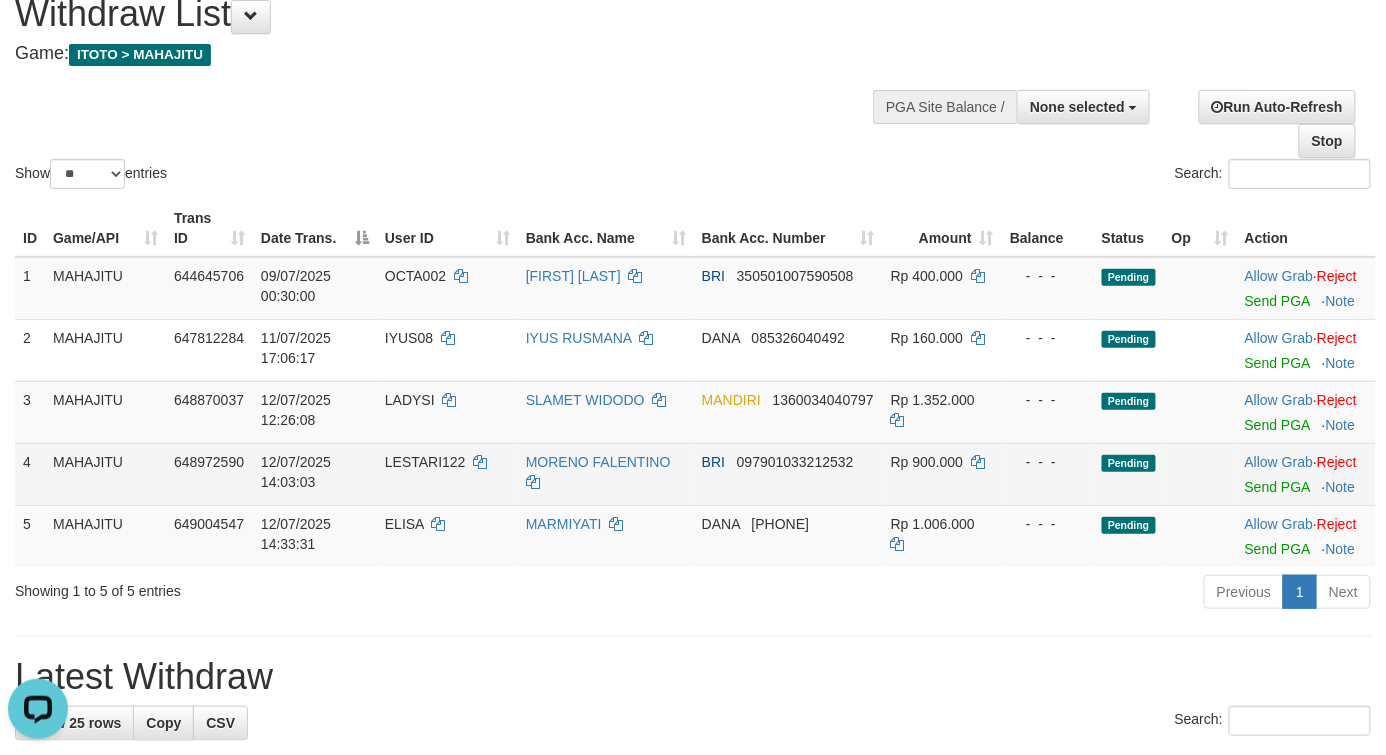 scroll, scrollTop: 185, scrollLeft: 0, axis: vertical 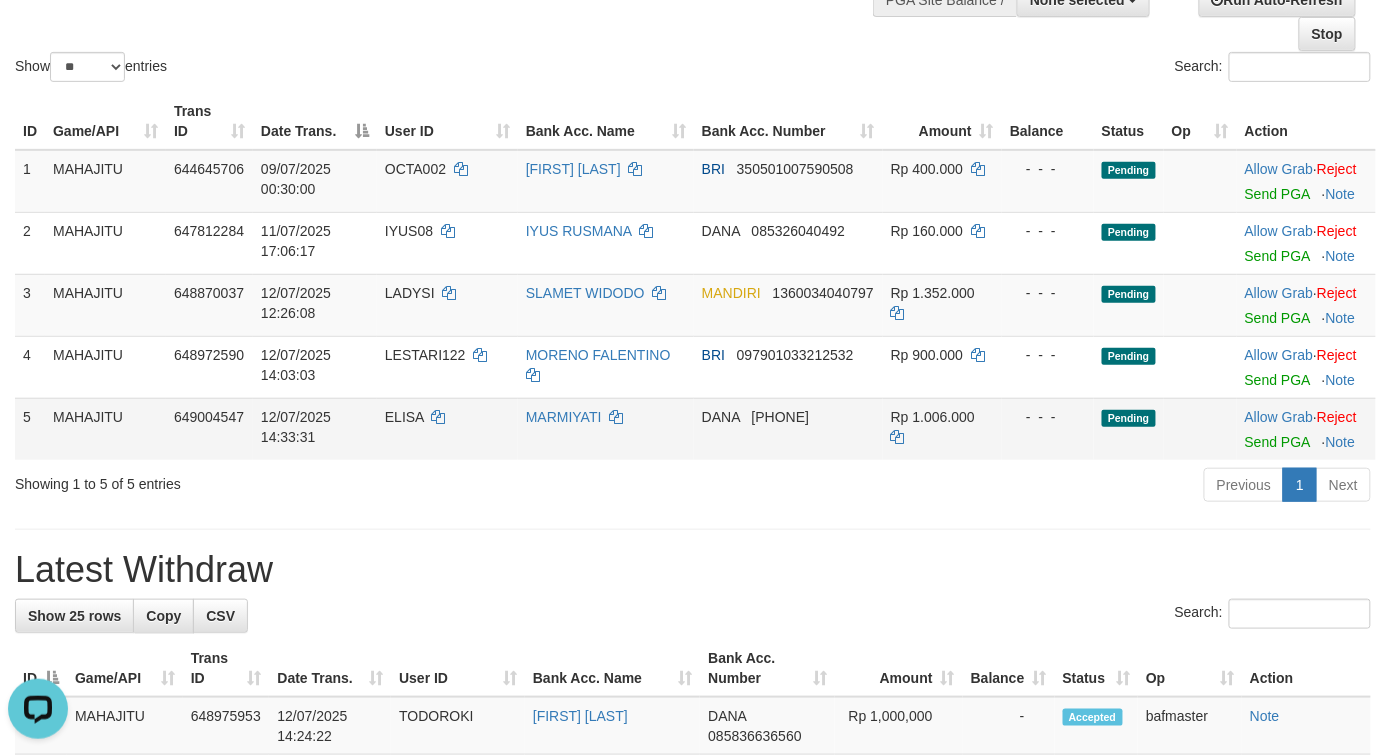click on "Allow Grab   ·    Reject Send PGA     ·    Note" at bounding box center (1306, 429) 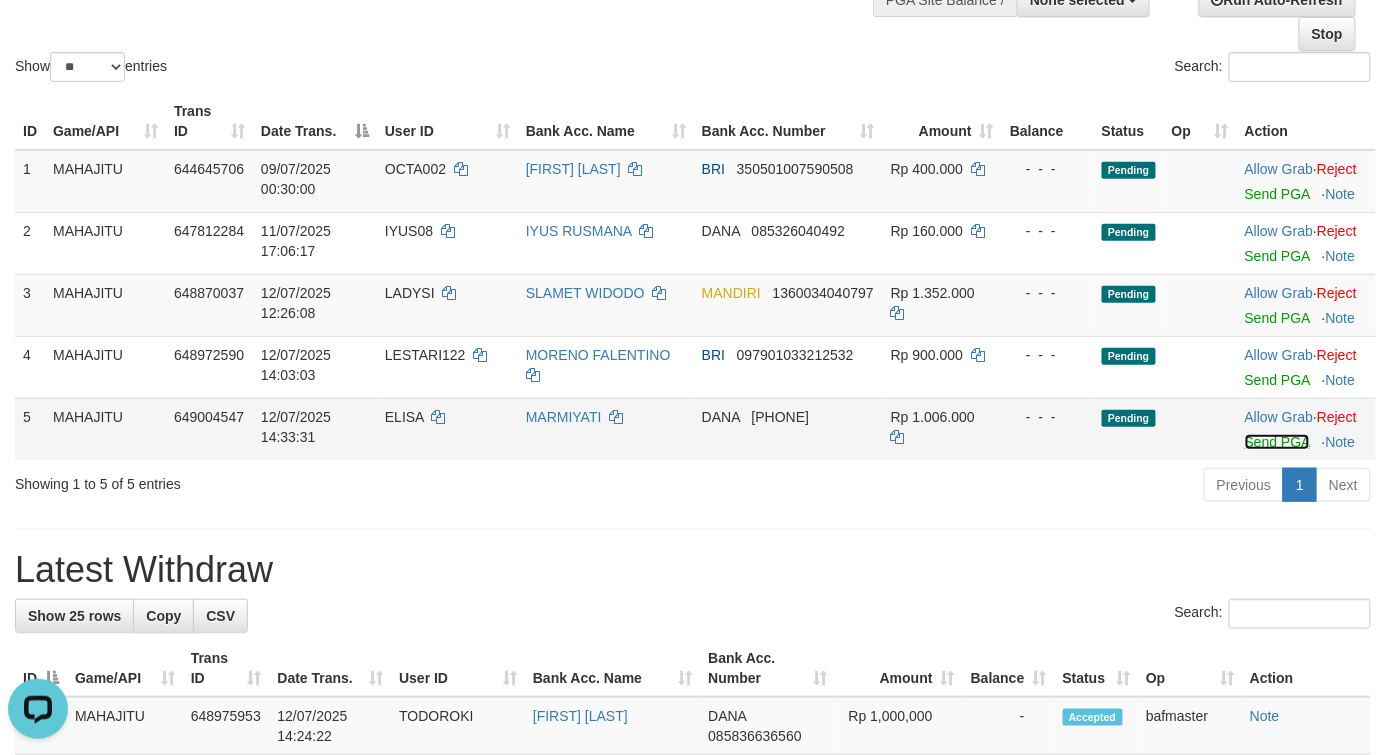 click on "Send PGA" at bounding box center (1277, 442) 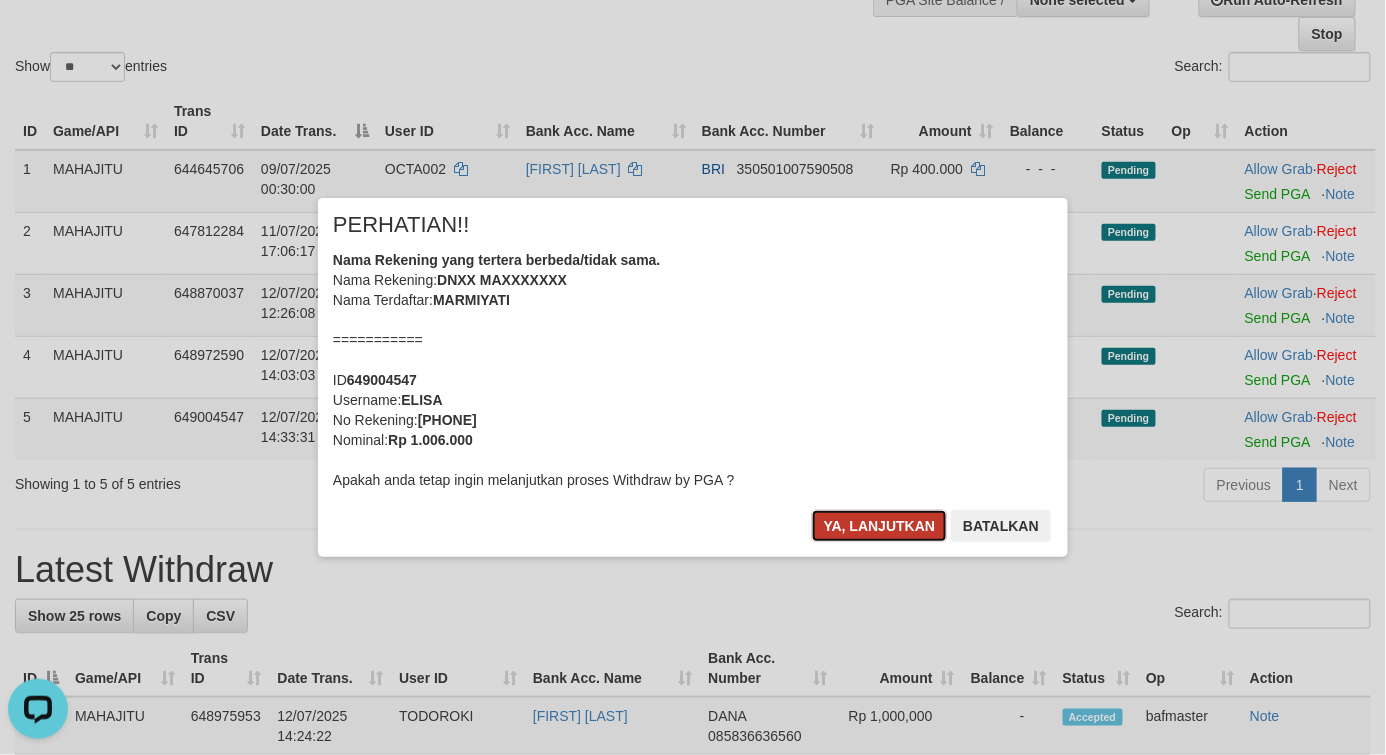 click on "Ya, lanjutkan" at bounding box center [880, 526] 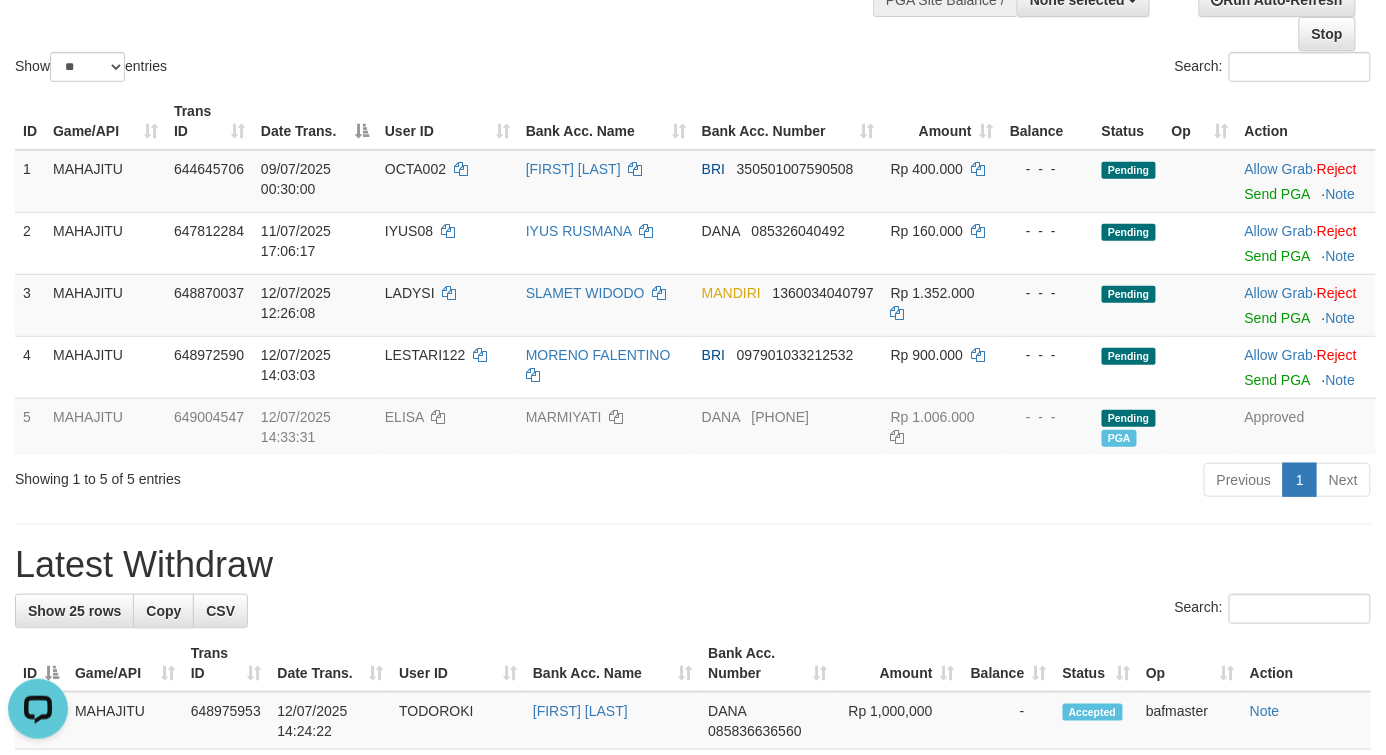 click on "Show  ** ** ** ***  entries Search:" at bounding box center (693, -24) 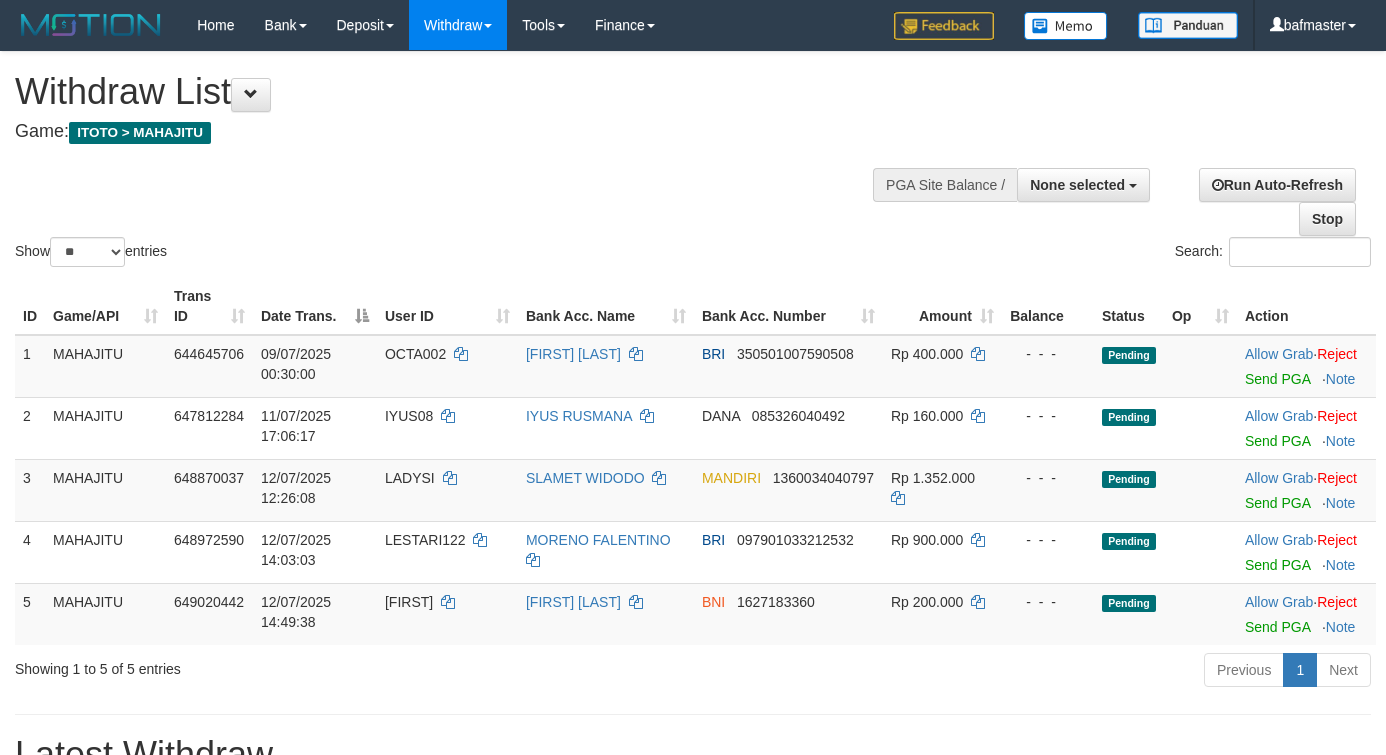 select 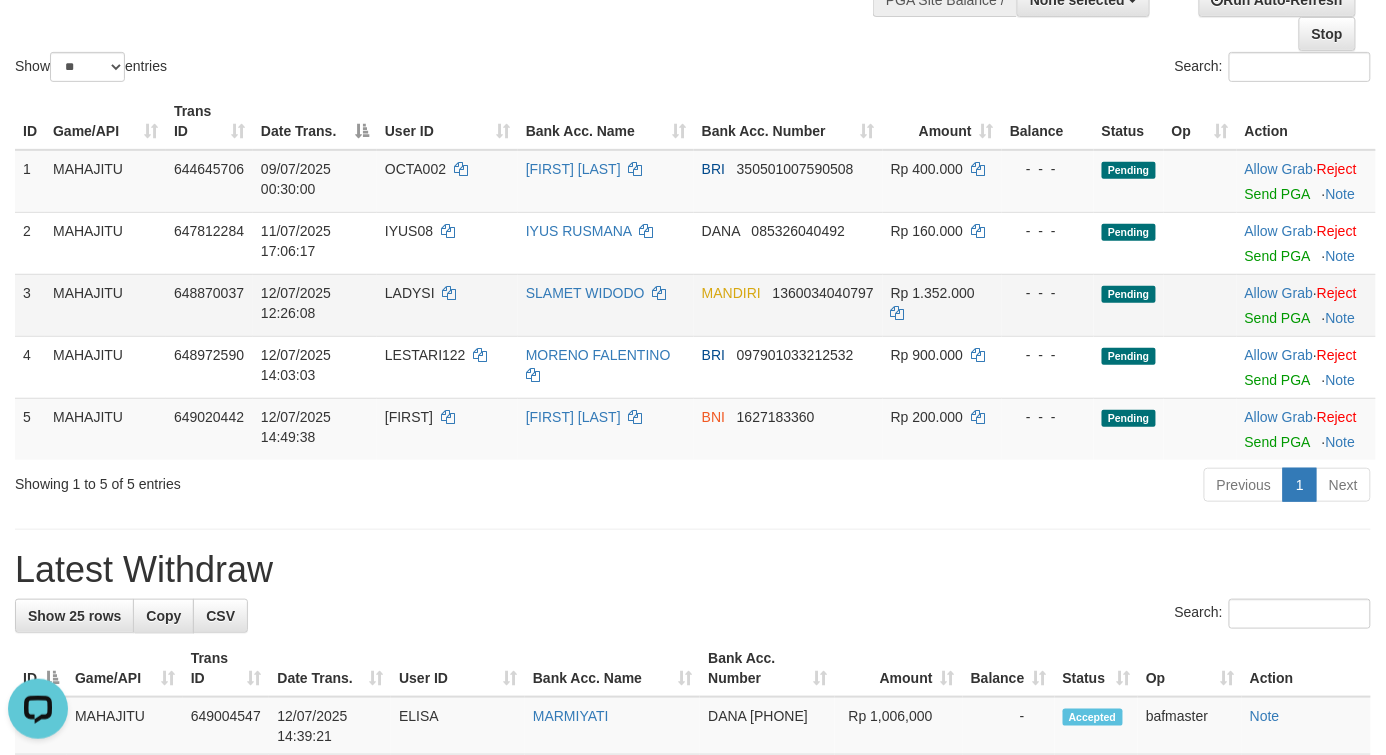 scroll, scrollTop: 0, scrollLeft: 0, axis: both 